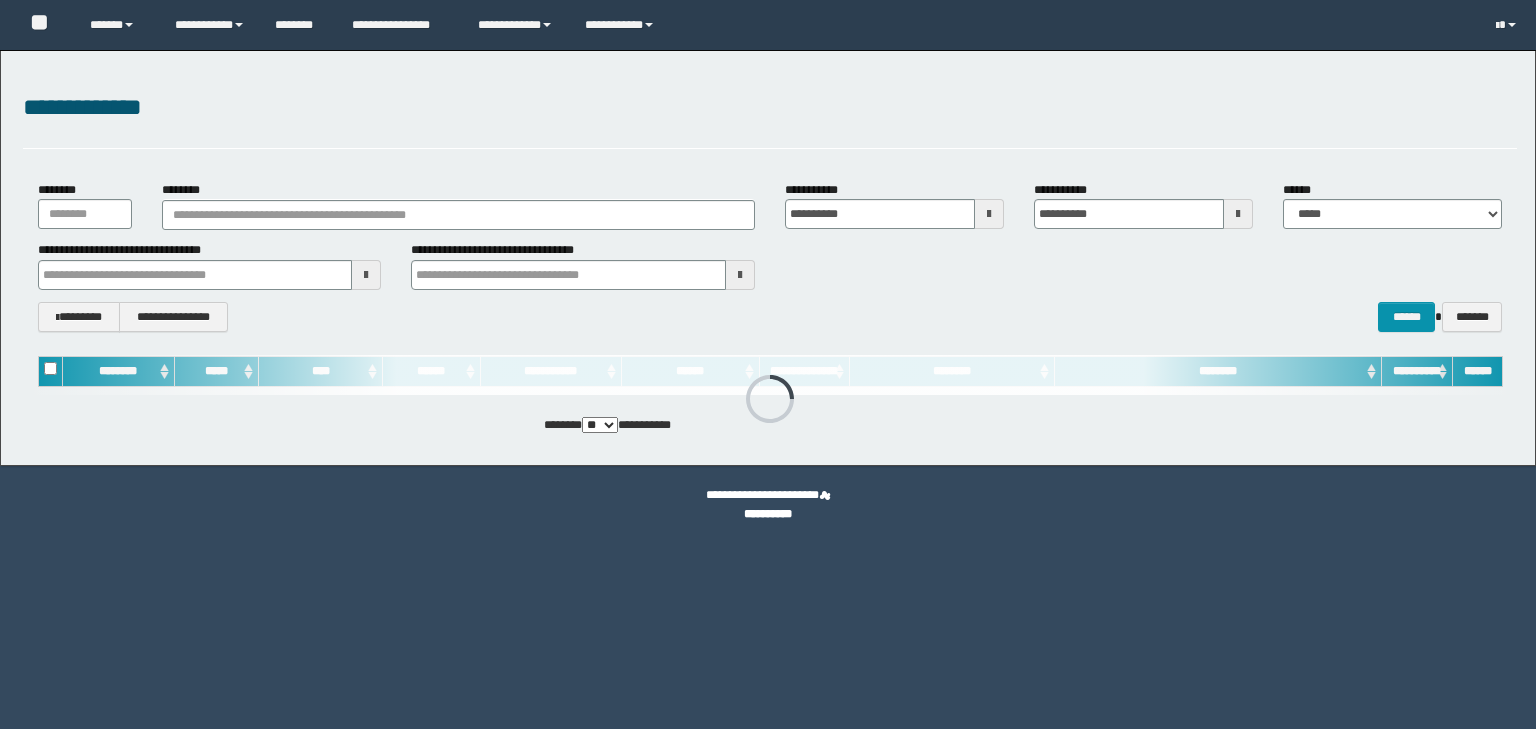 scroll, scrollTop: 0, scrollLeft: 0, axis: both 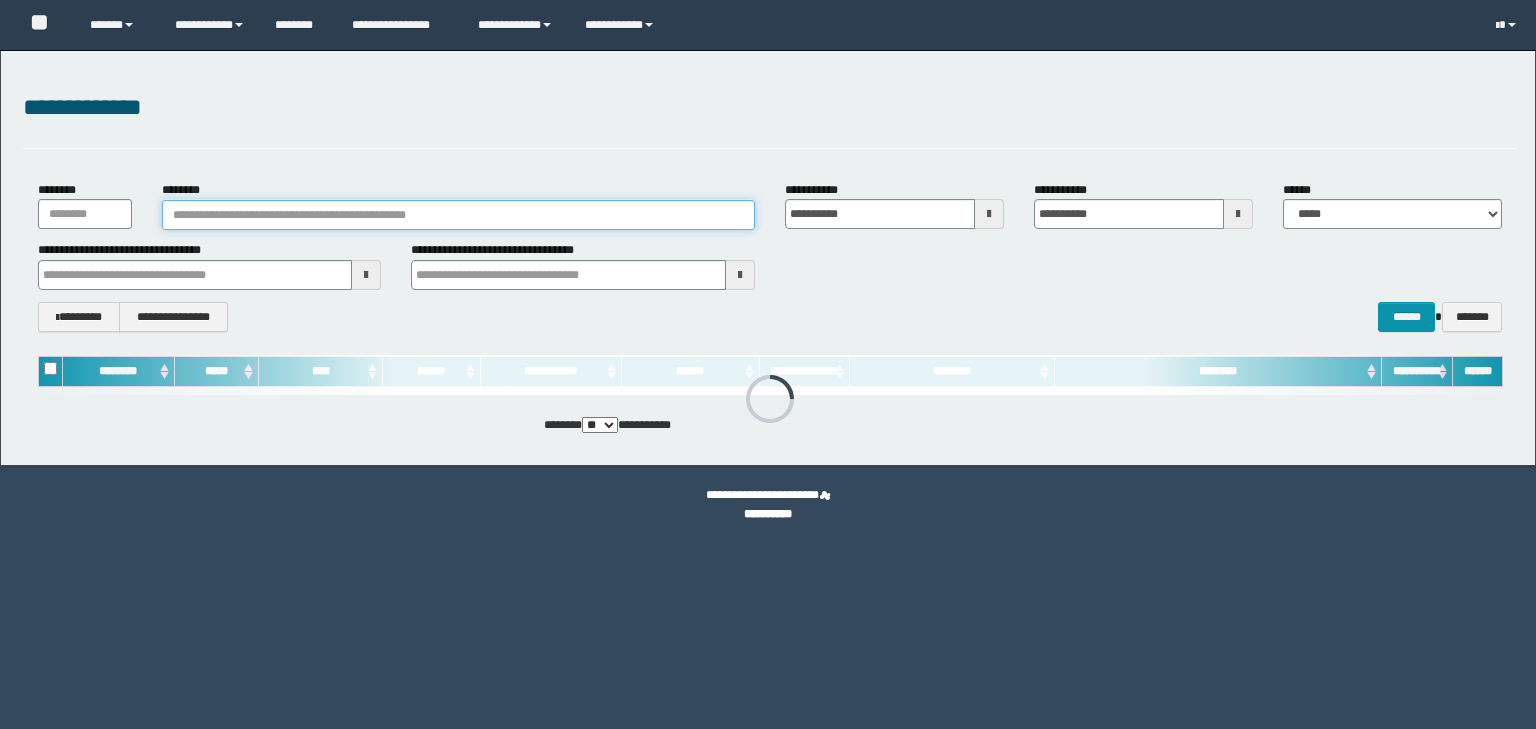 click on "********" at bounding box center [458, 215] 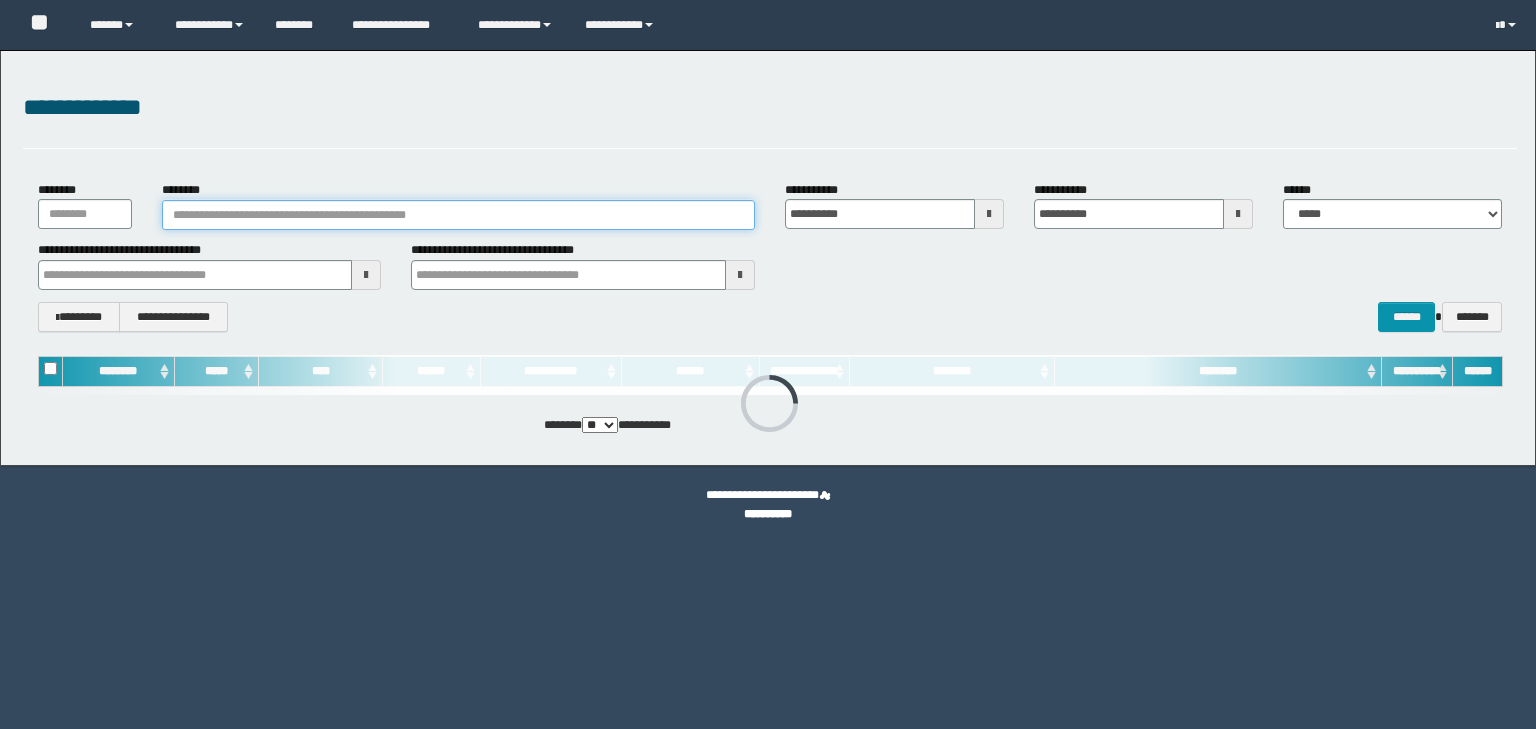 paste on "********" 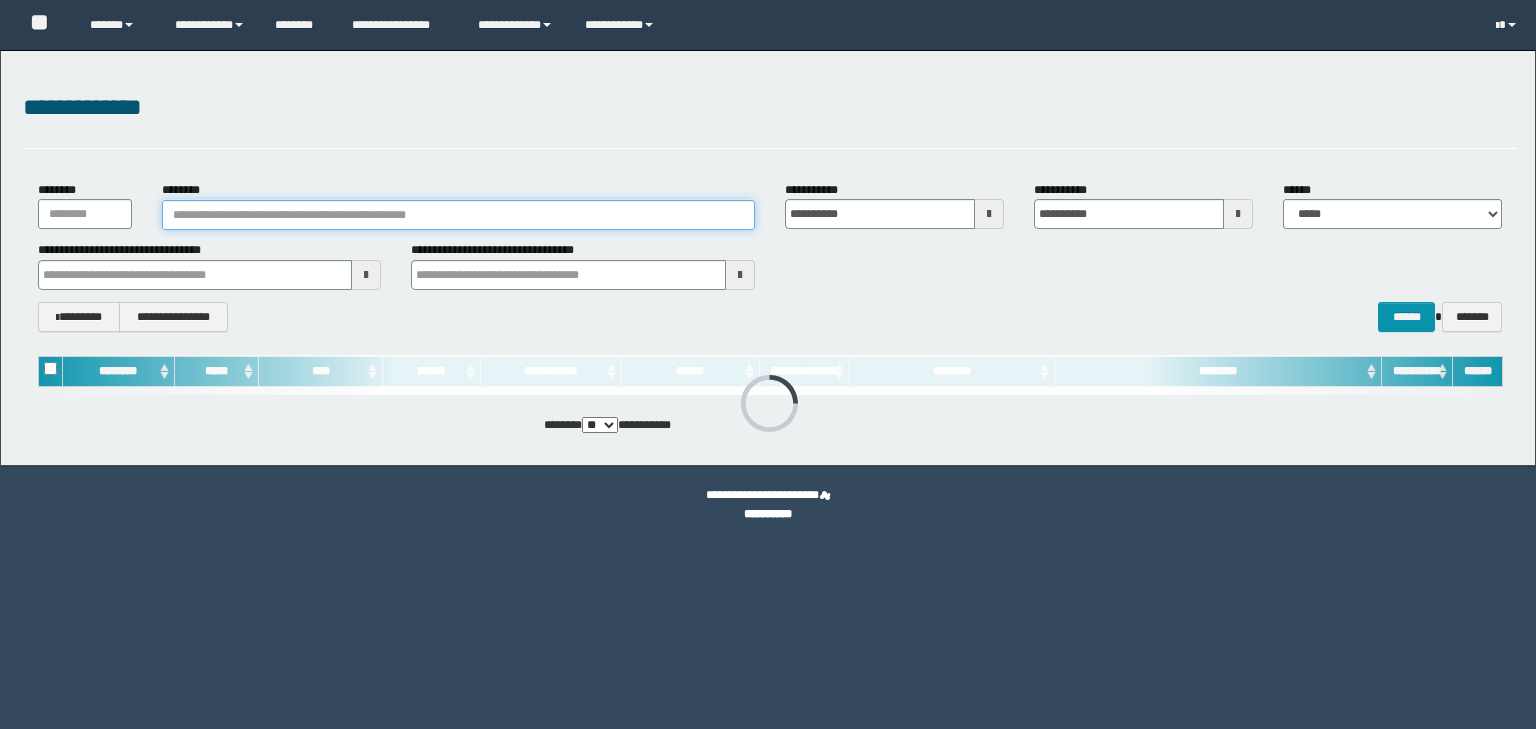 type on "********" 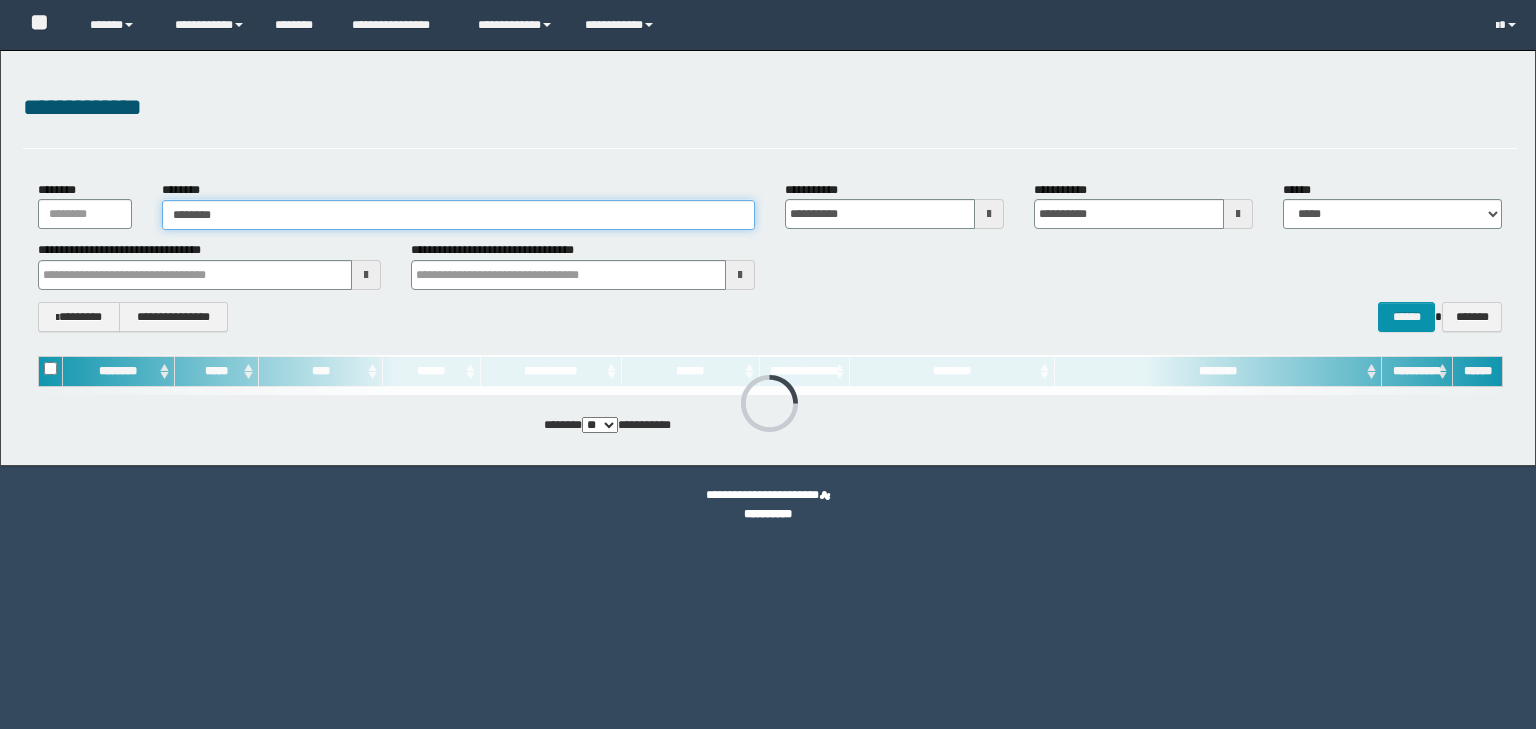 type on "********" 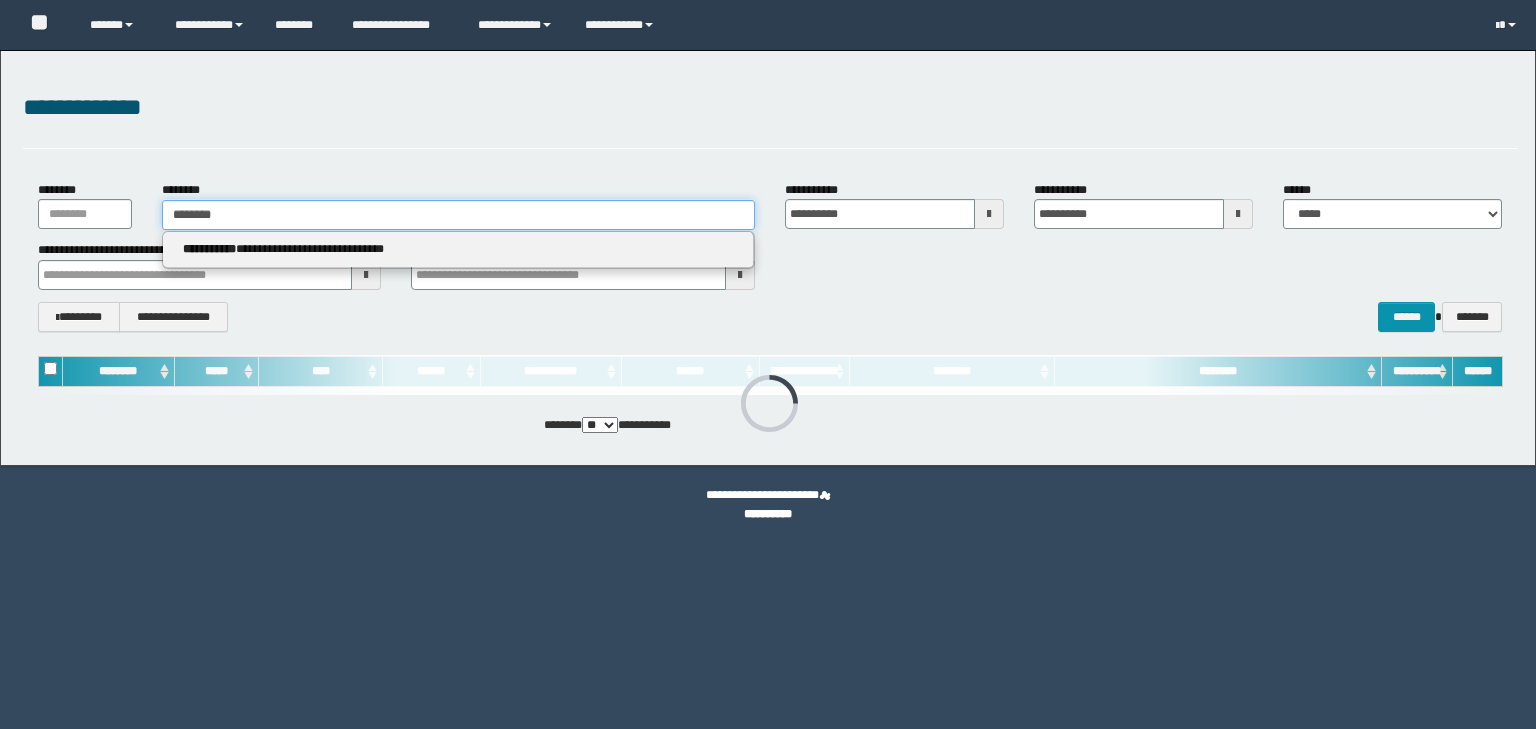 scroll, scrollTop: 0, scrollLeft: 0, axis: both 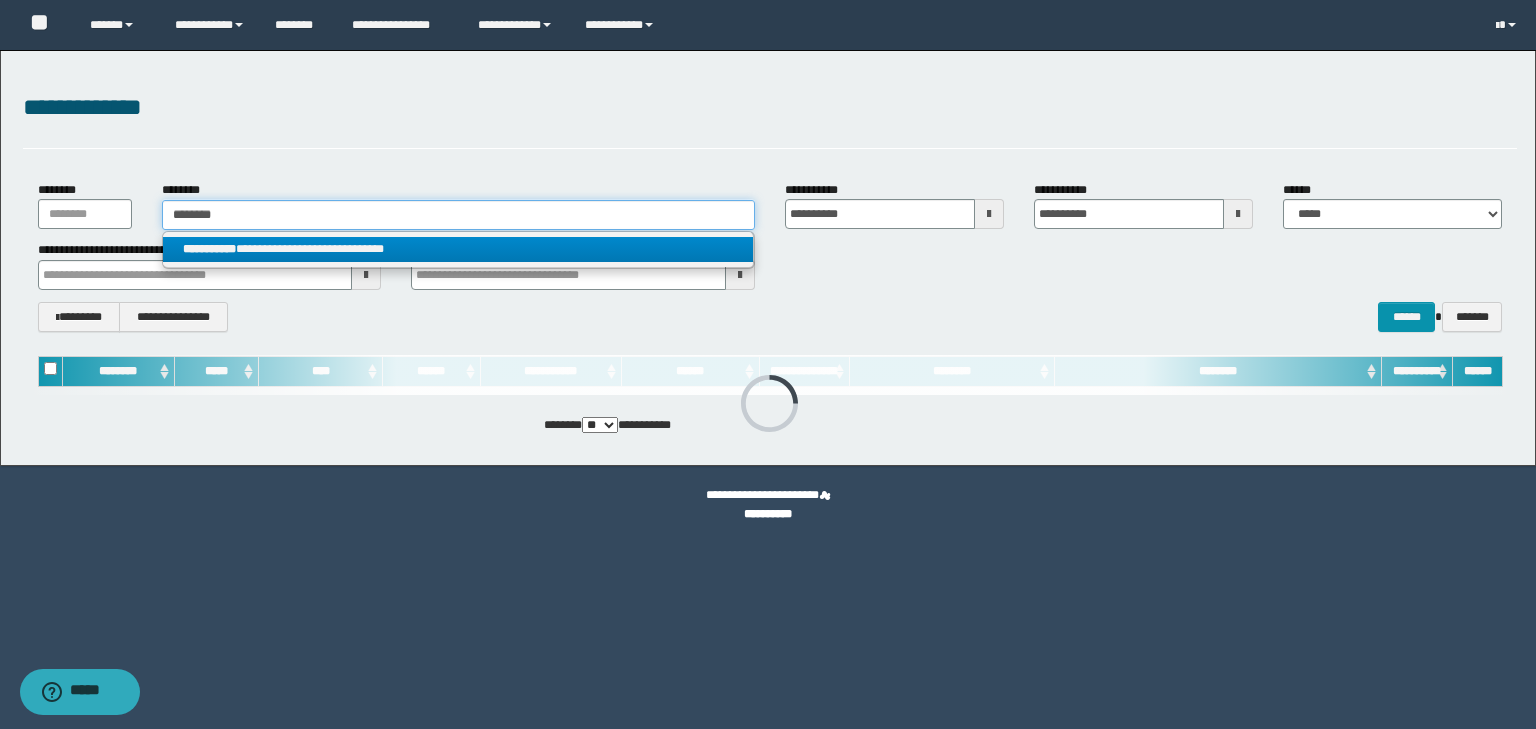 type on "********" 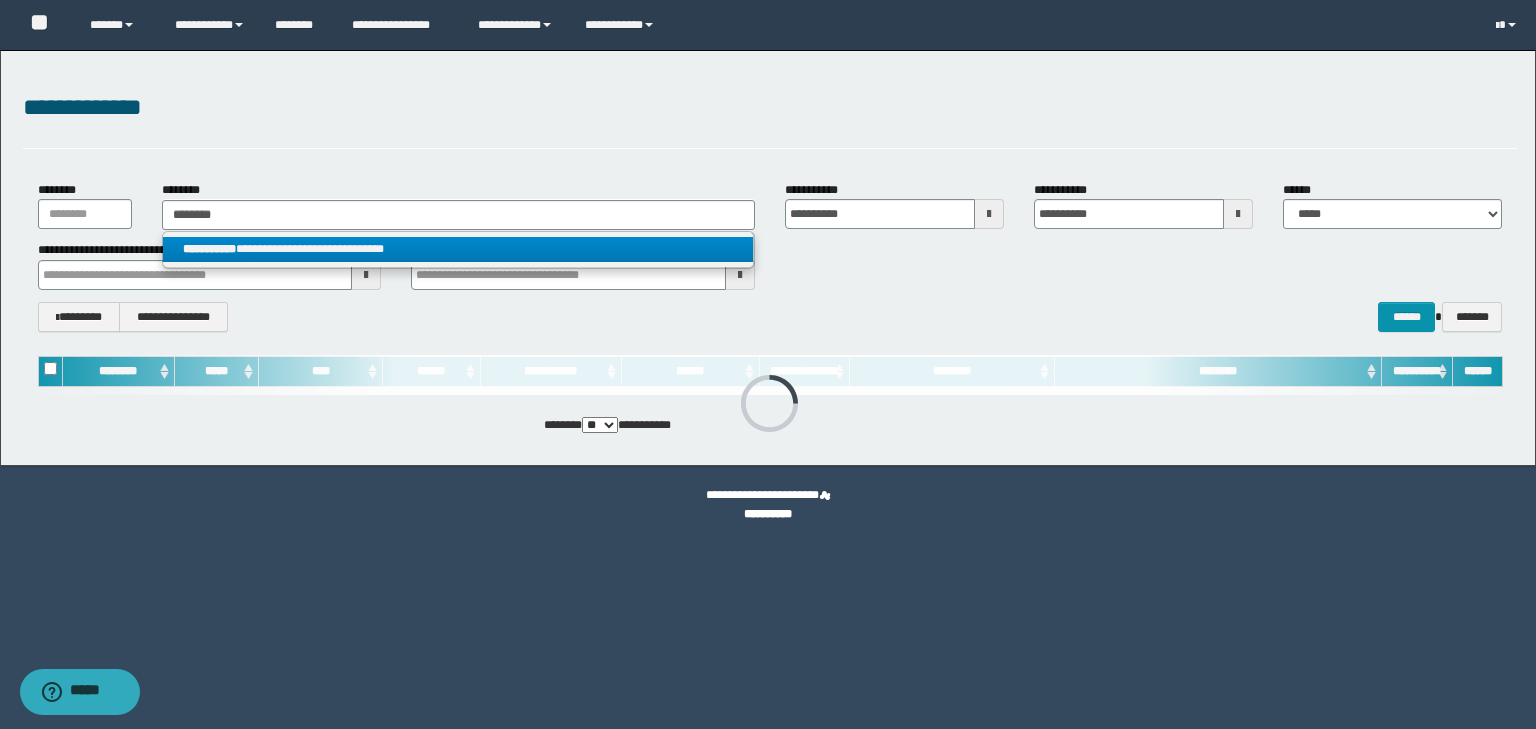 click on "**********" at bounding box center [458, 249] 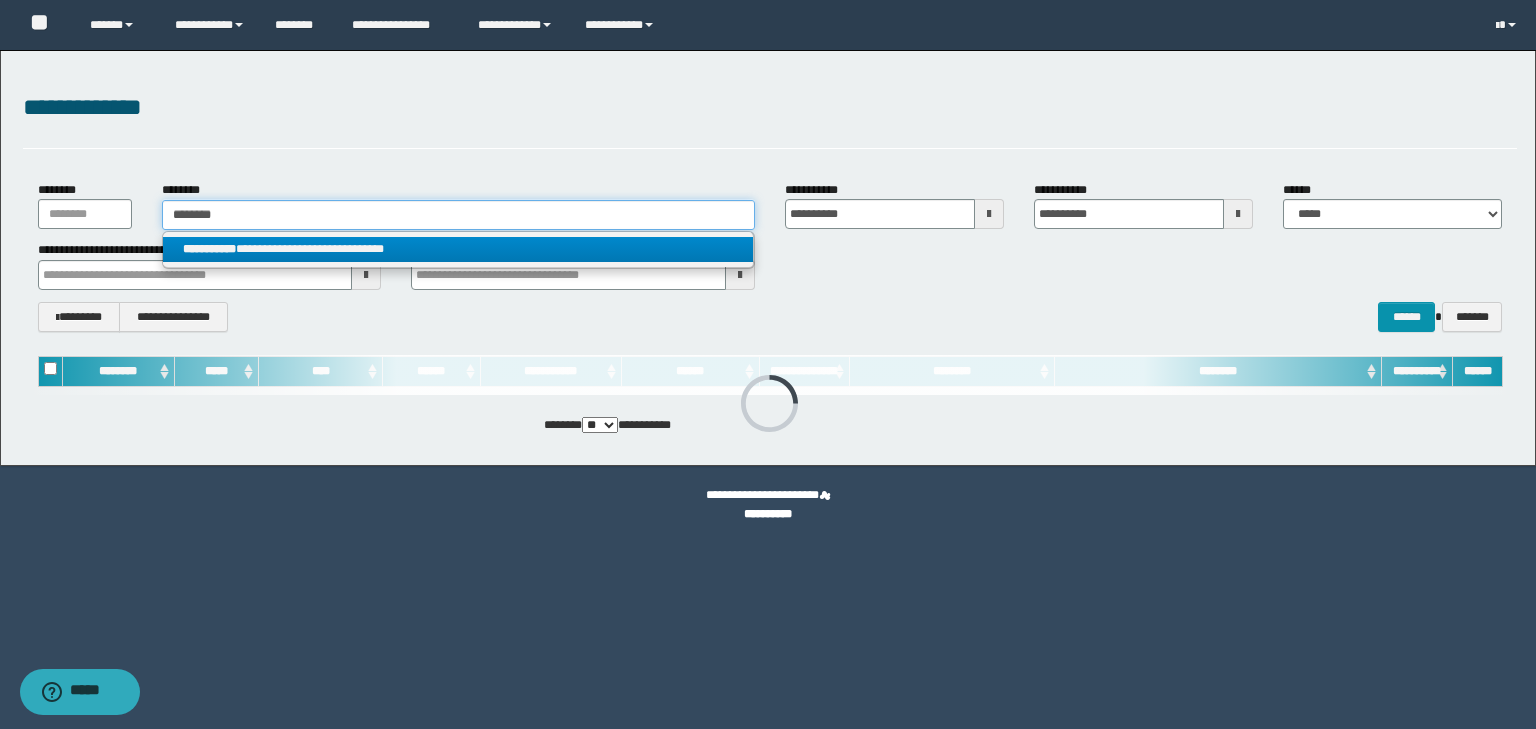 type 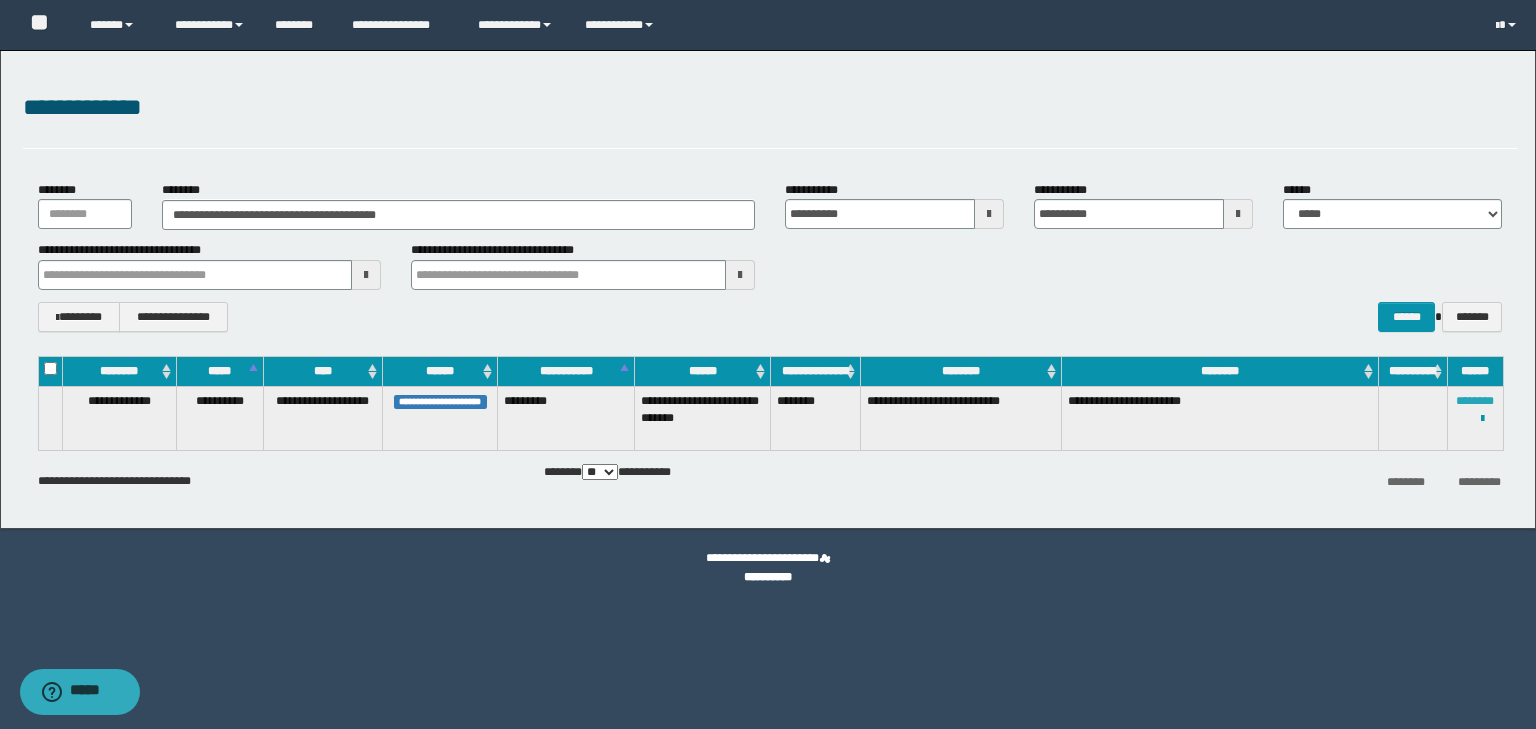 click on "********" at bounding box center [1475, 401] 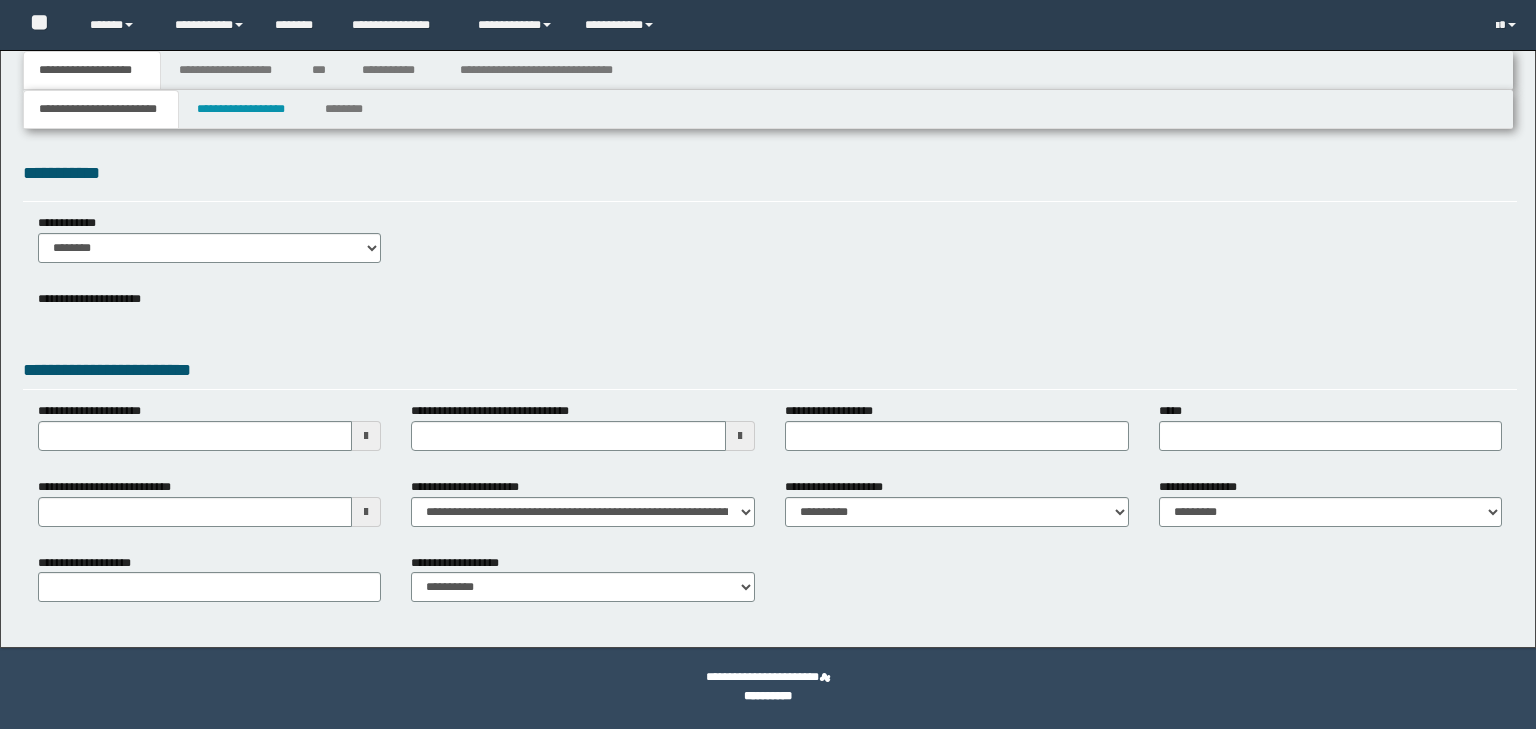 scroll, scrollTop: 0, scrollLeft: 0, axis: both 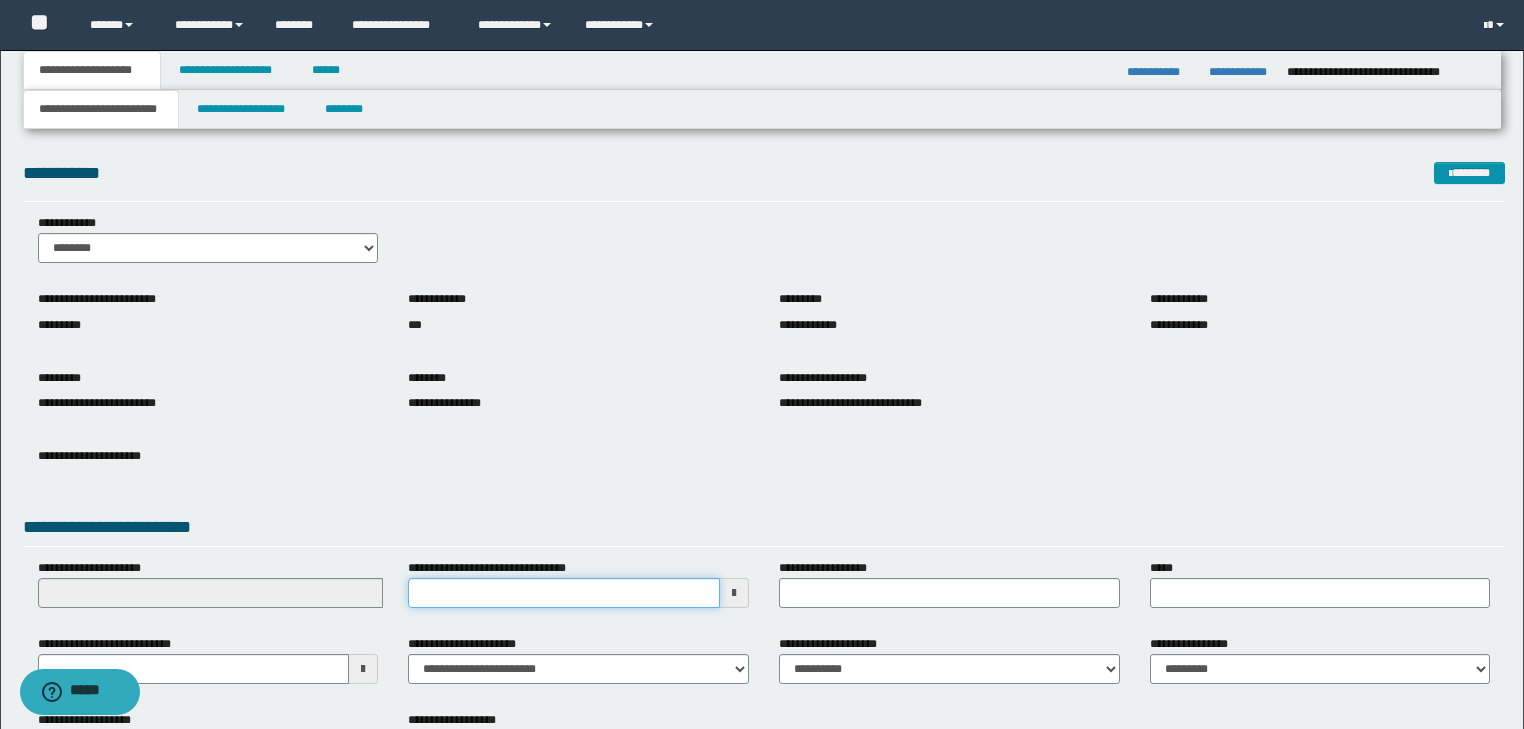 click on "**********" at bounding box center [564, 593] 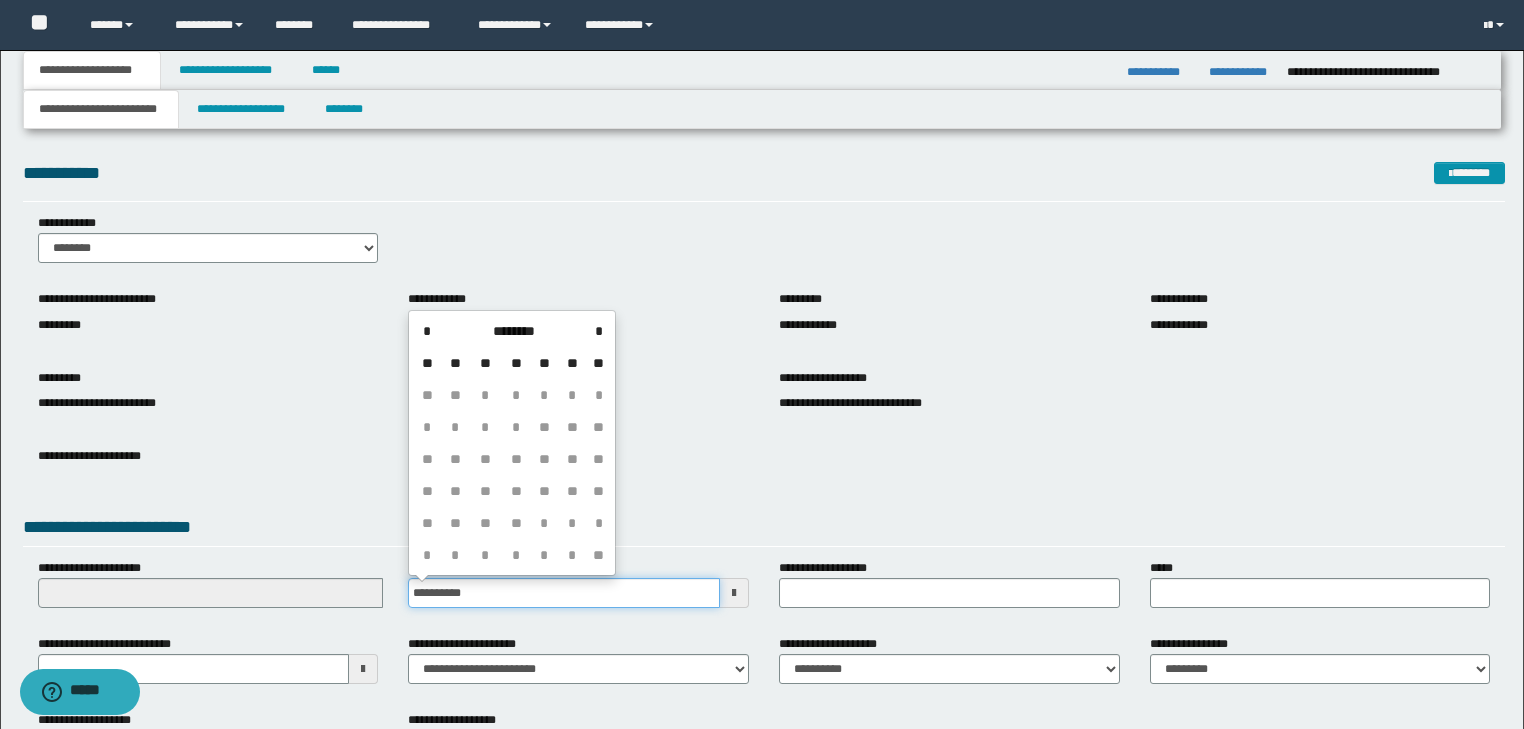 type on "**********" 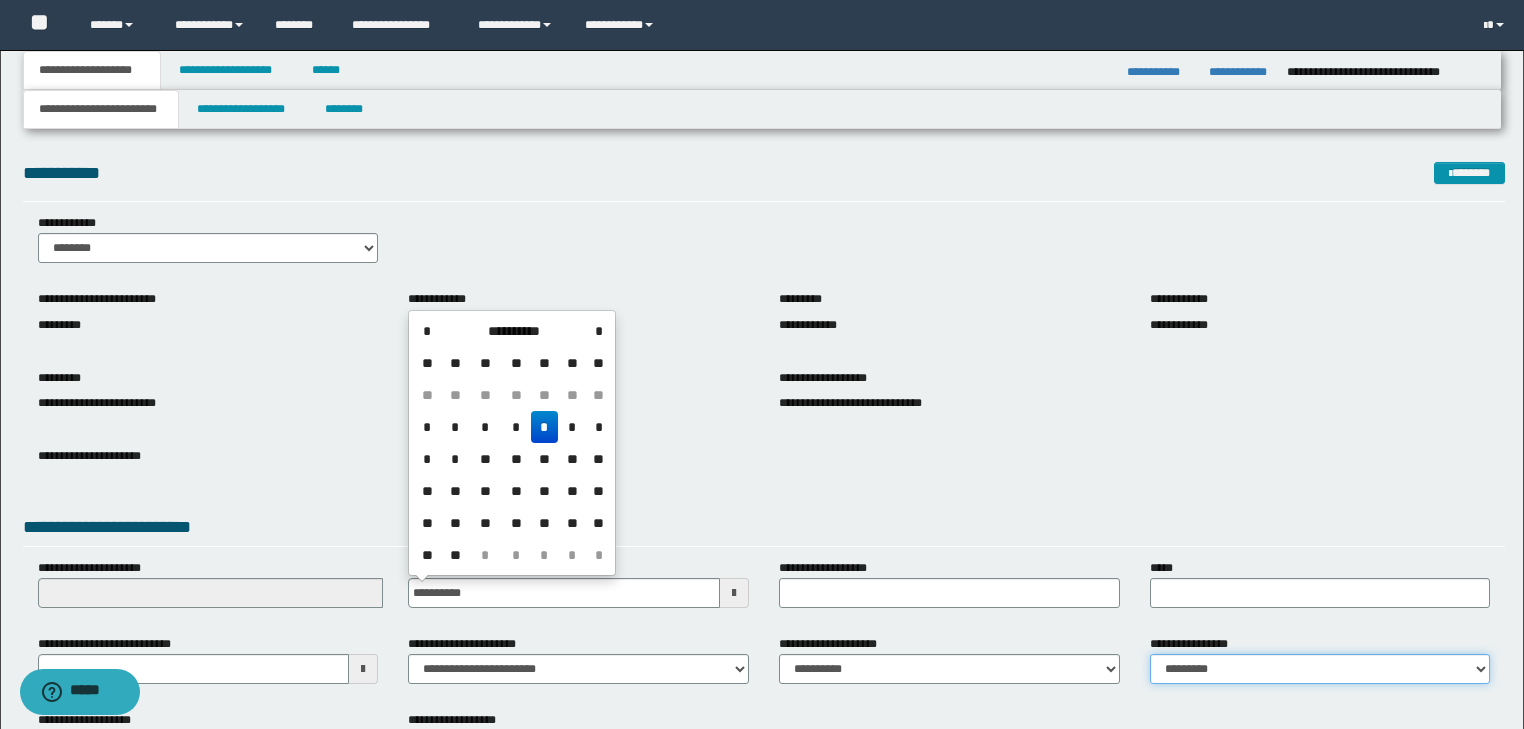 click on "**********" at bounding box center [1320, 669] 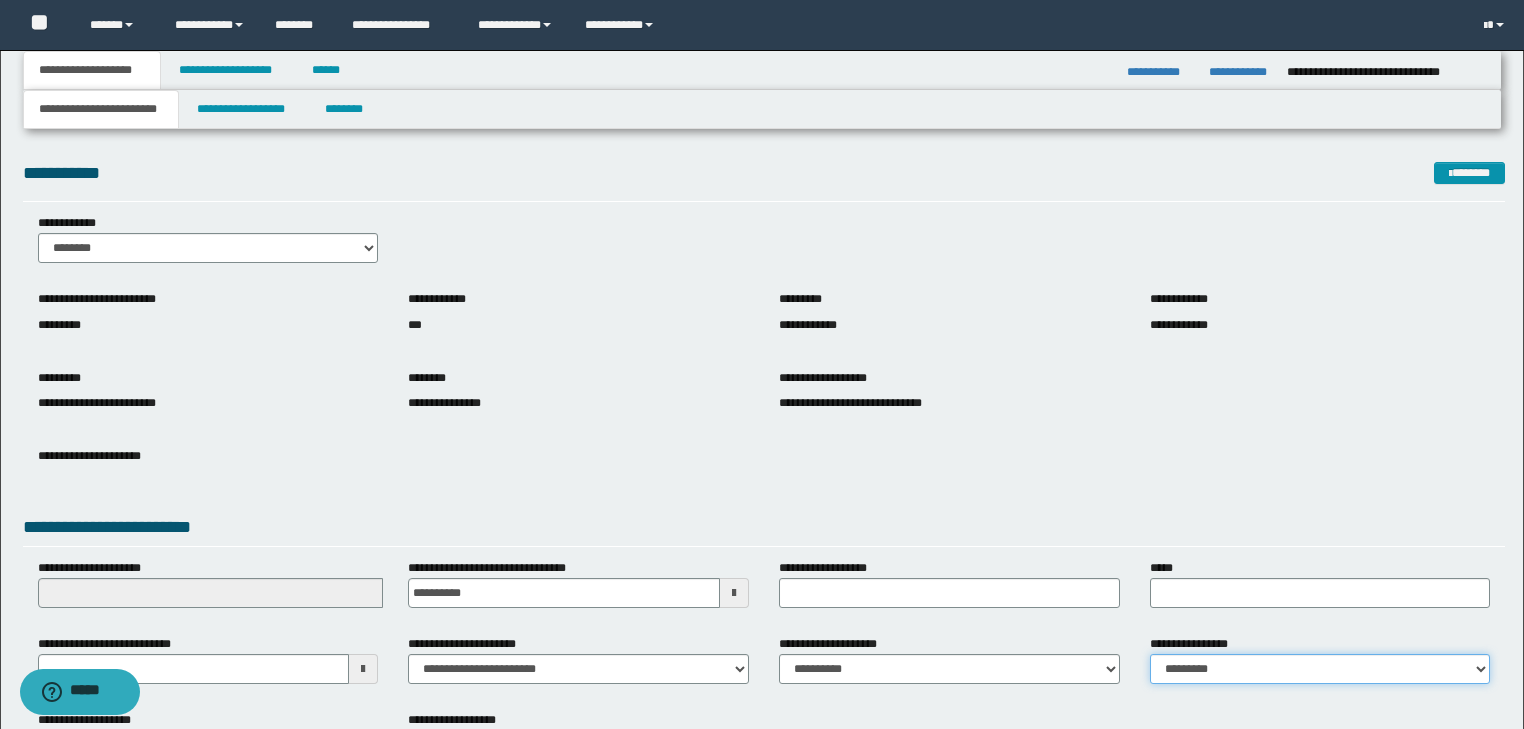 select on "*" 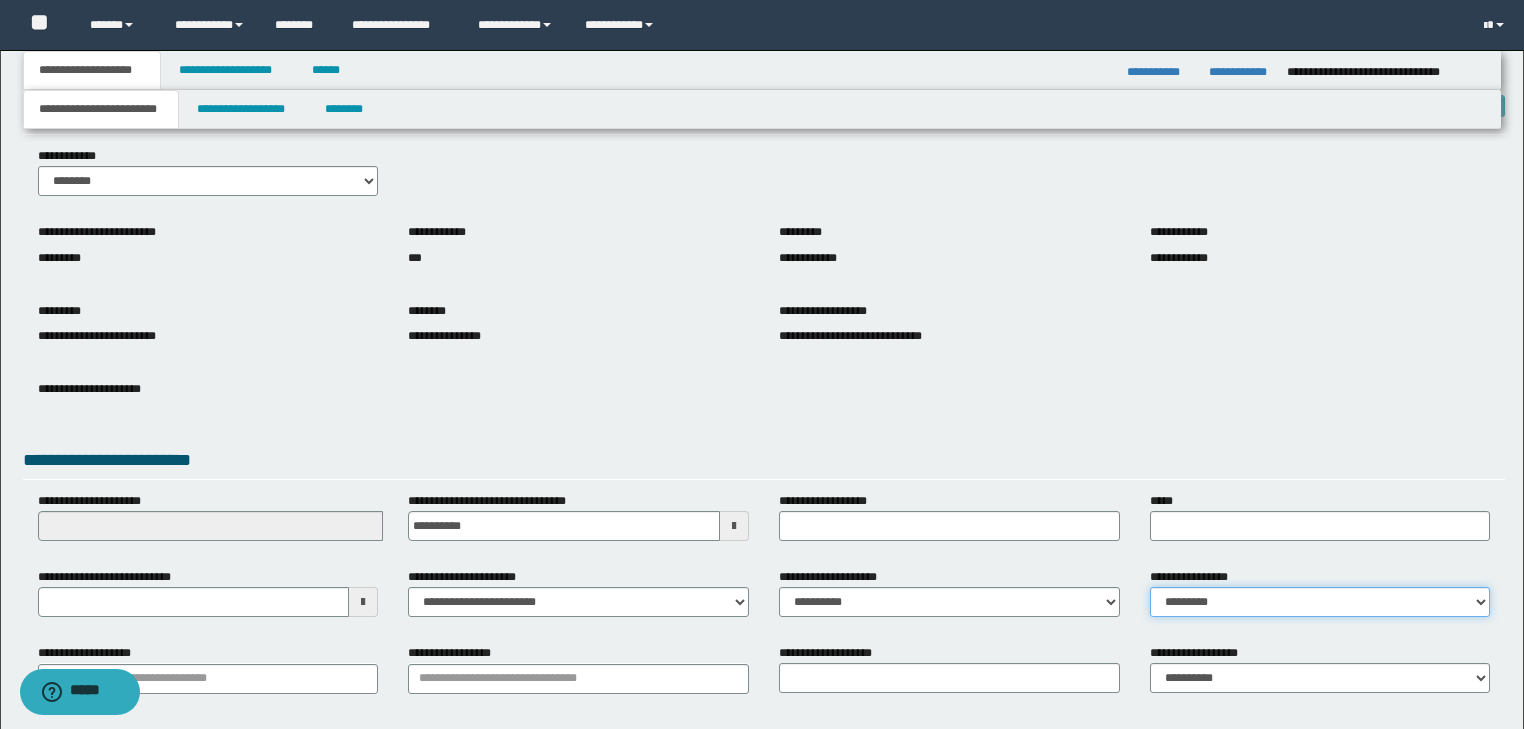 scroll, scrollTop: 154, scrollLeft: 0, axis: vertical 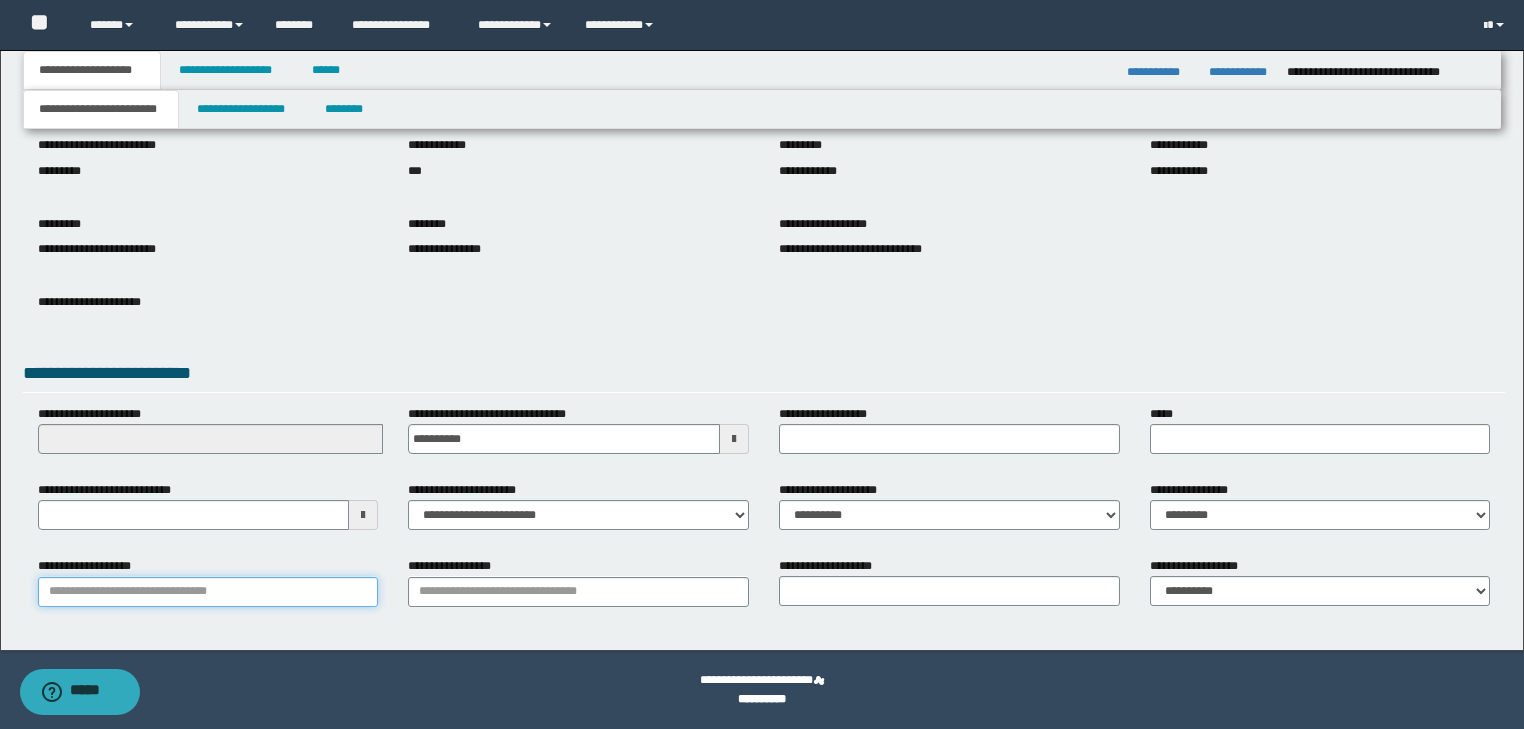 click on "**********" at bounding box center (208, 592) 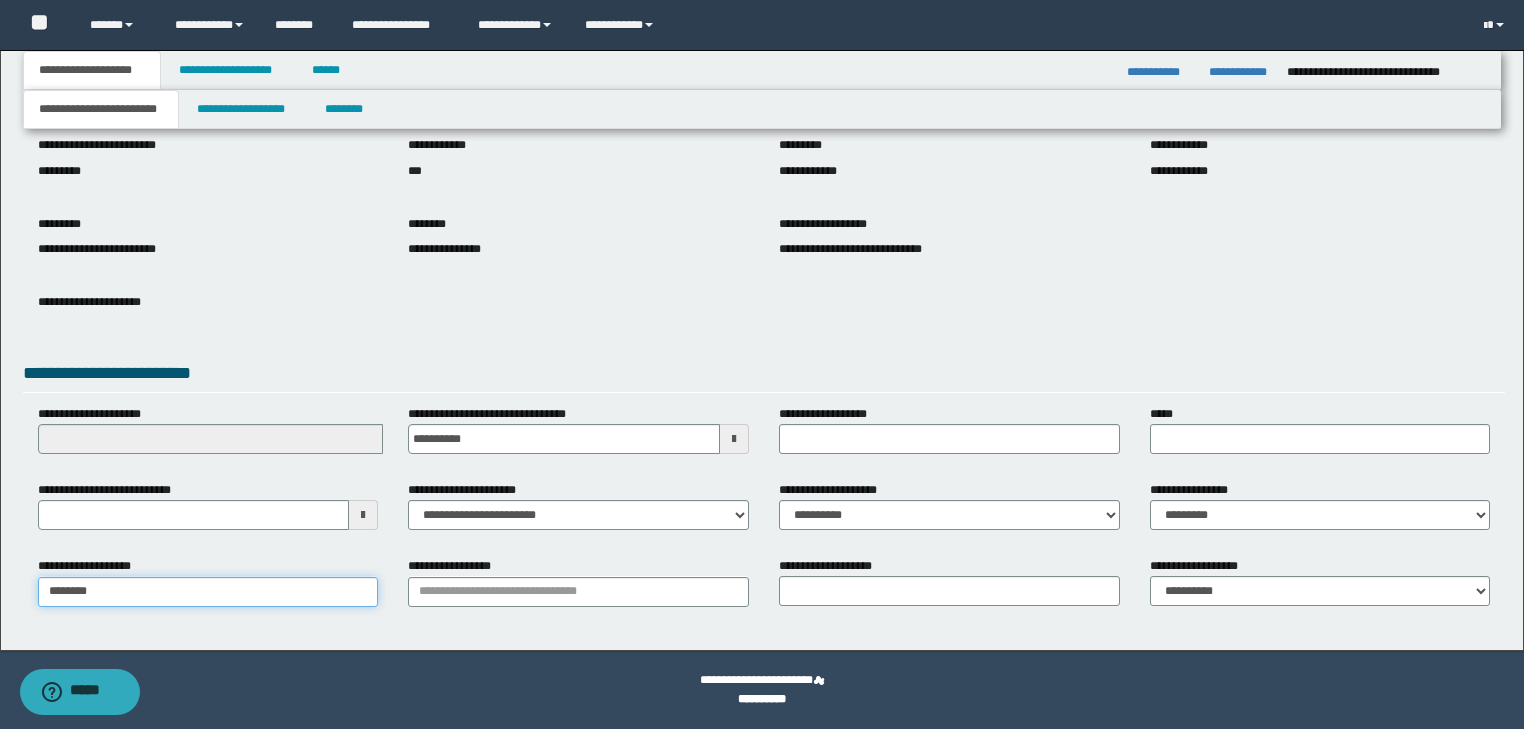 type on "*********" 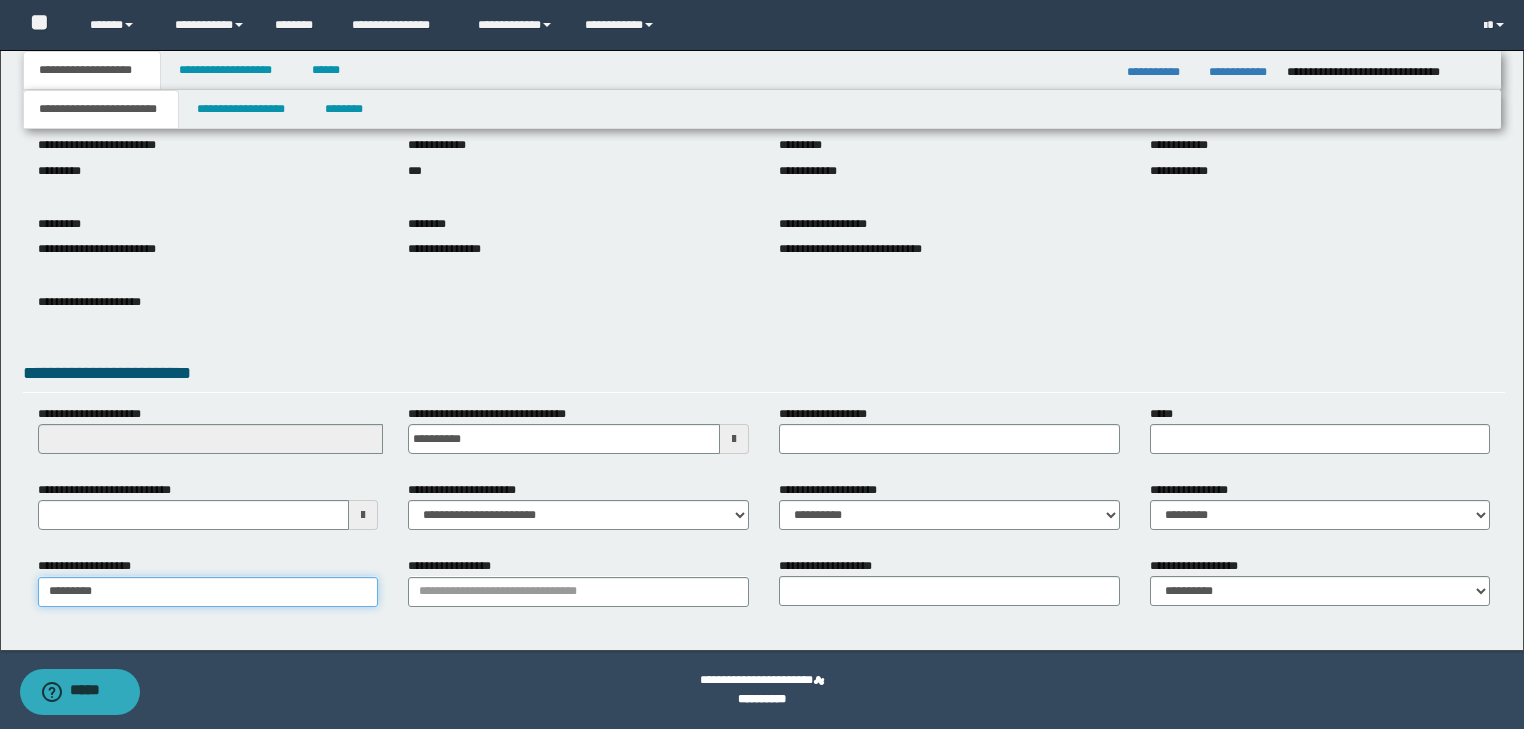 type on "*********" 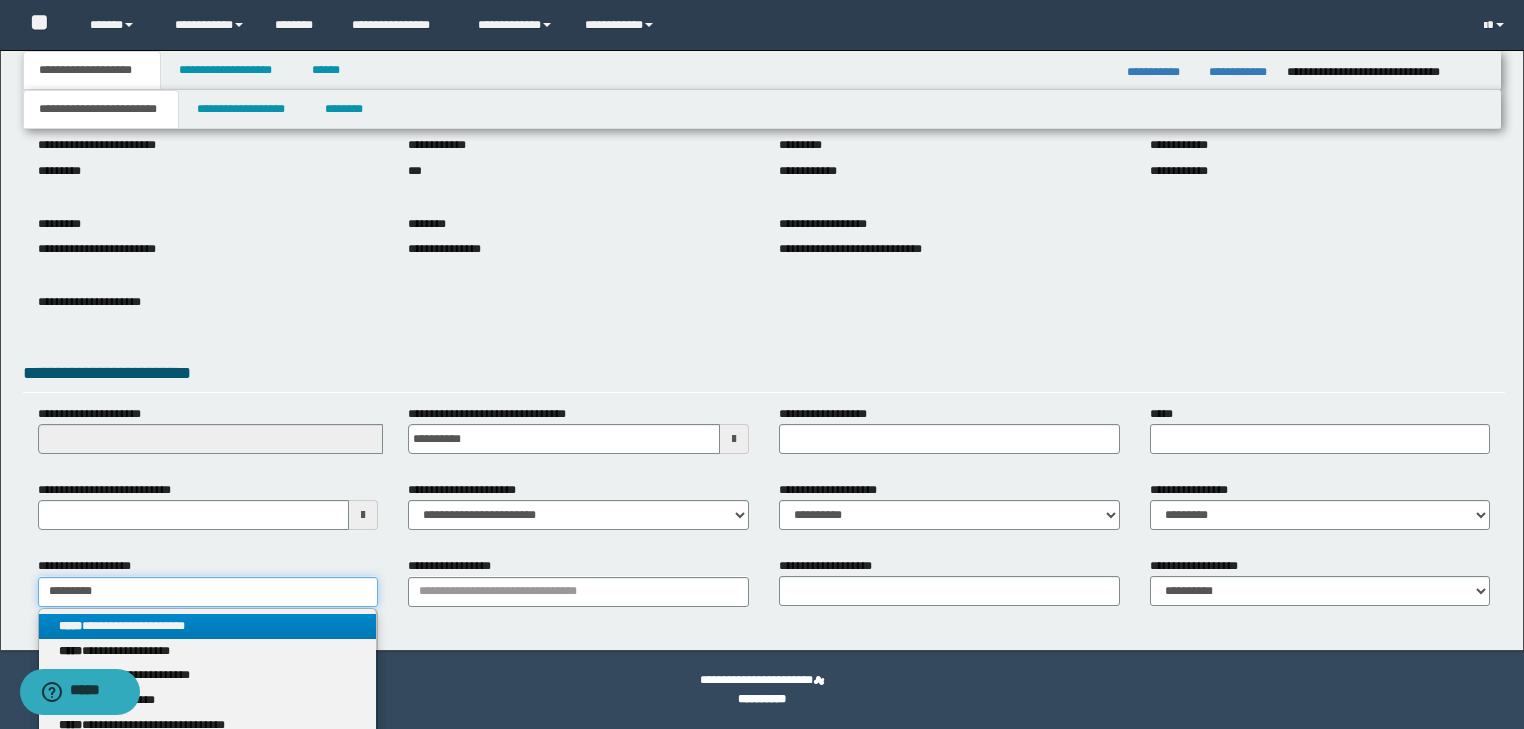 type on "*********" 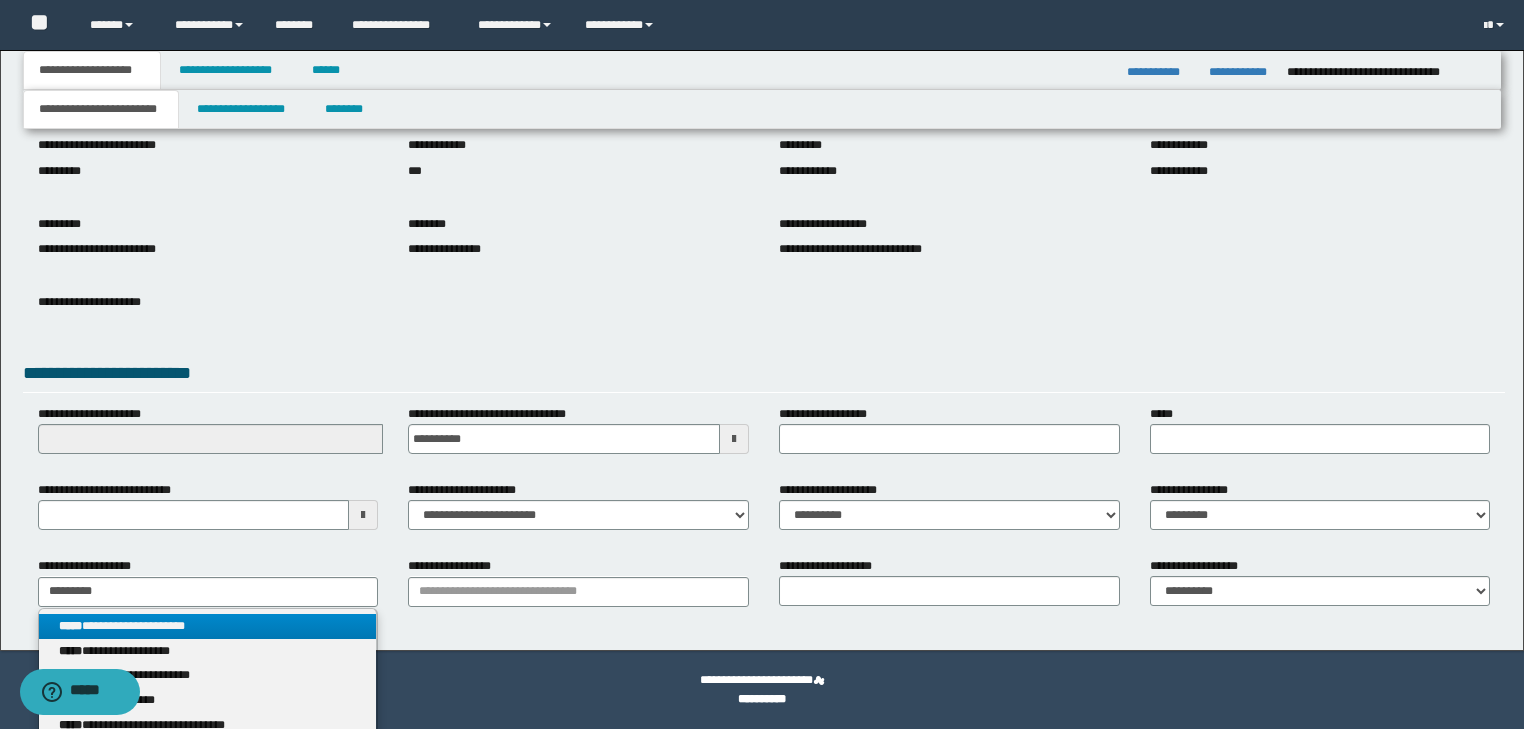 drag, startPoint x: 187, startPoint y: 616, endPoint x: 218, endPoint y: 616, distance: 31 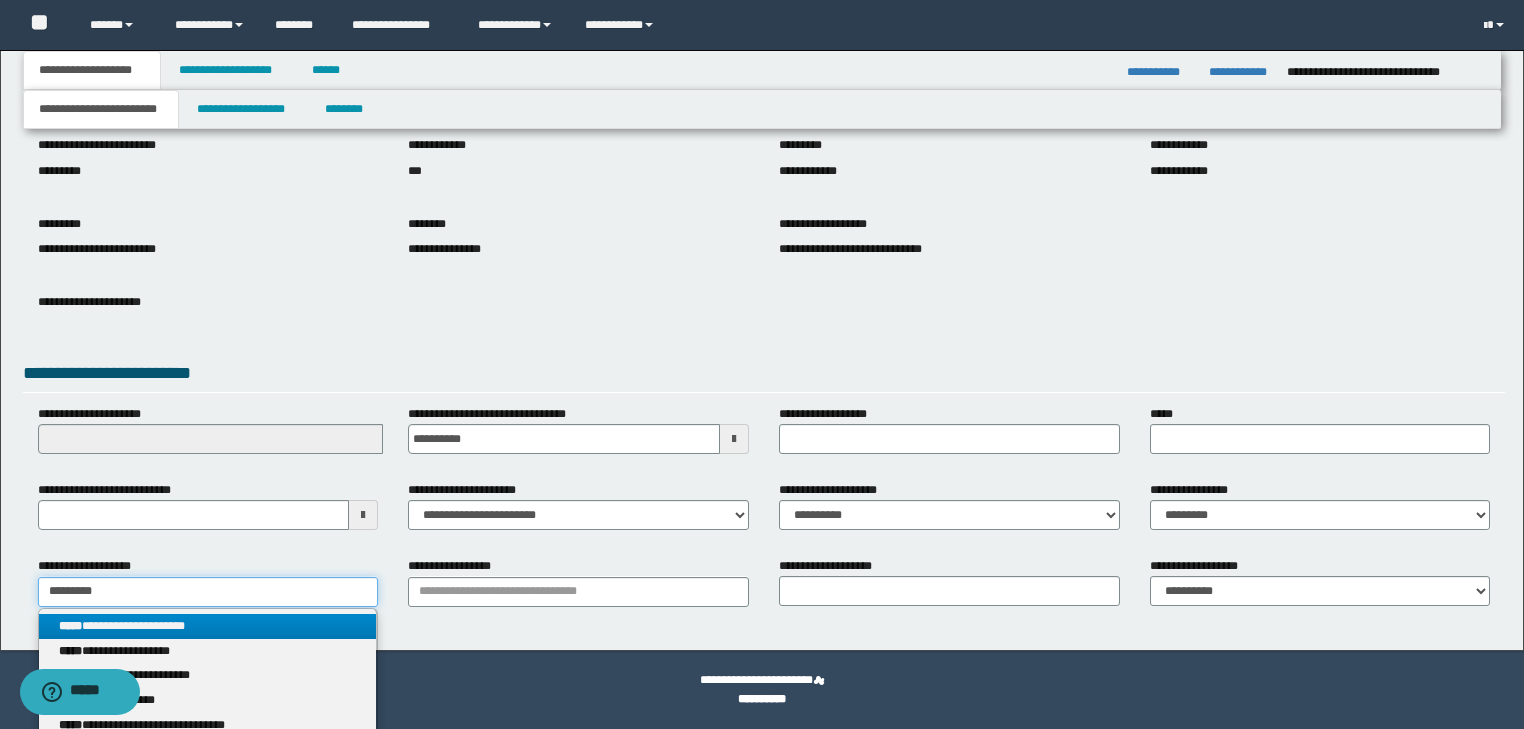 type 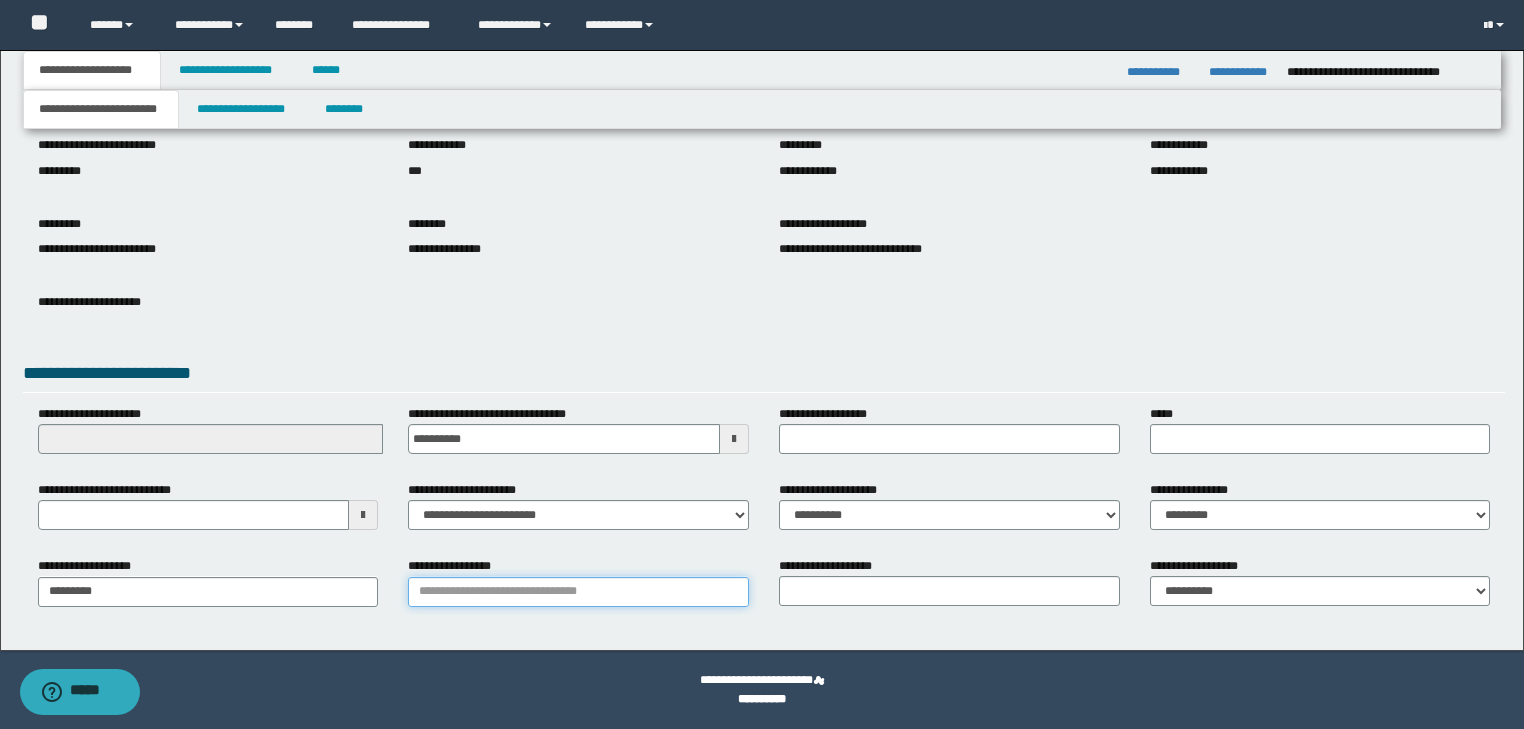 click on "**********" at bounding box center (578, 592) 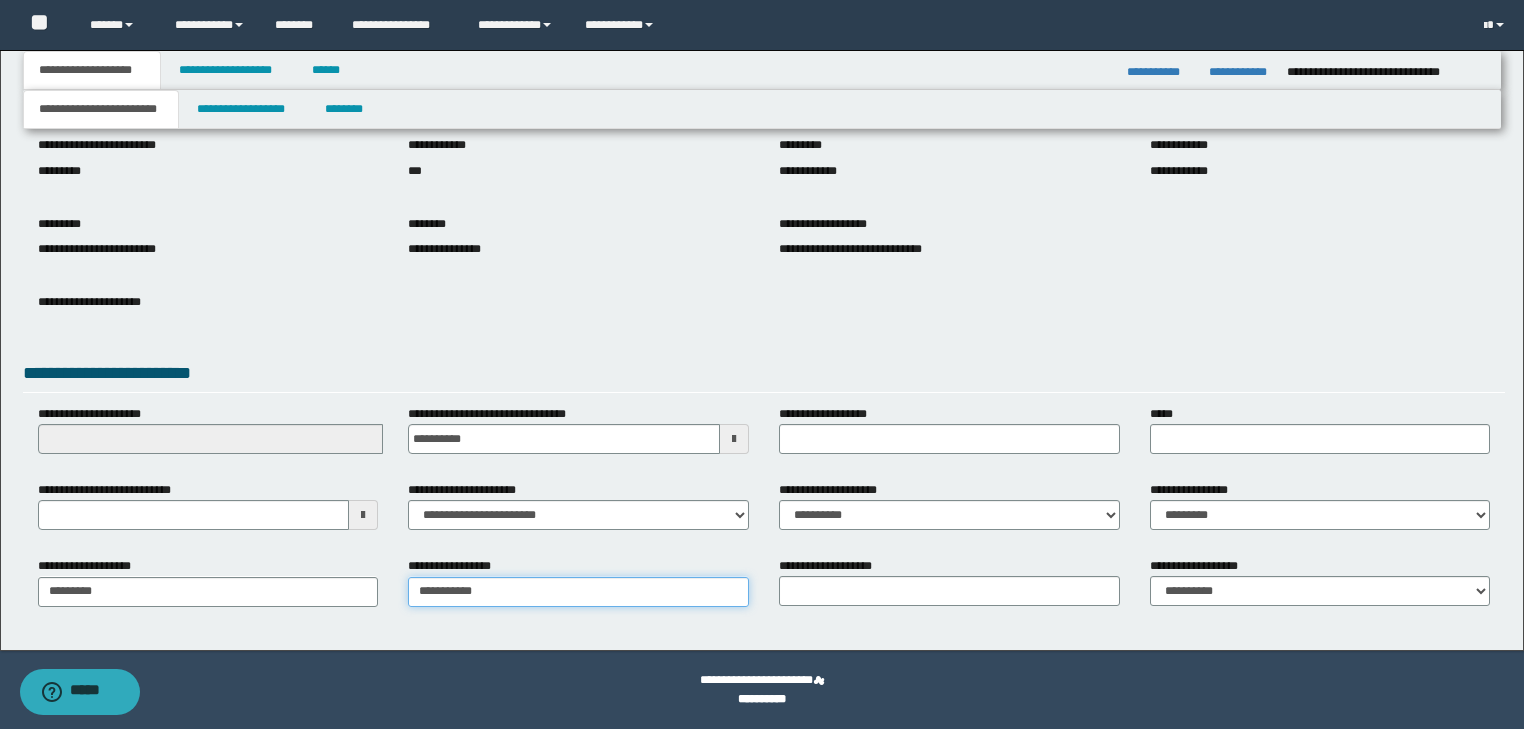 type on "**********" 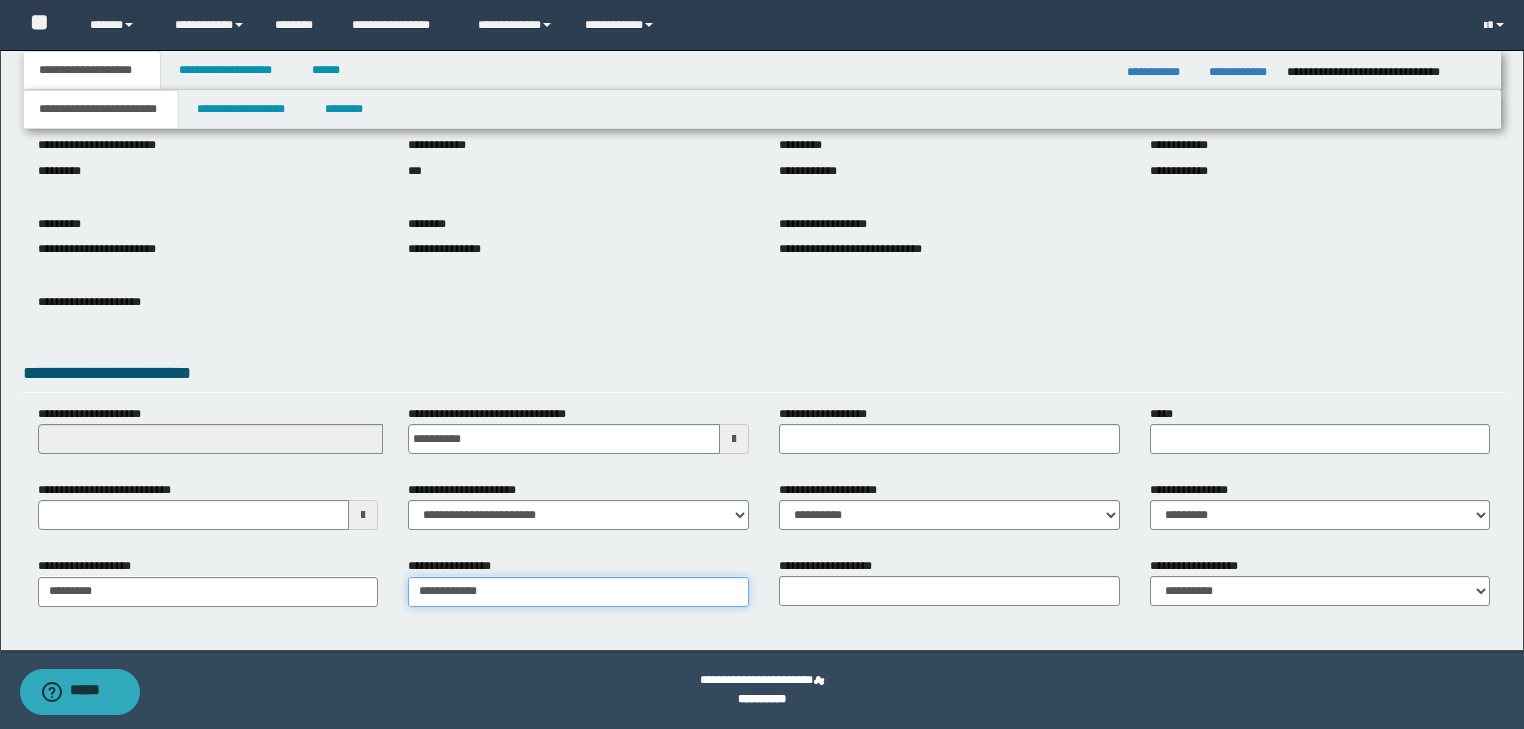 type on "**********" 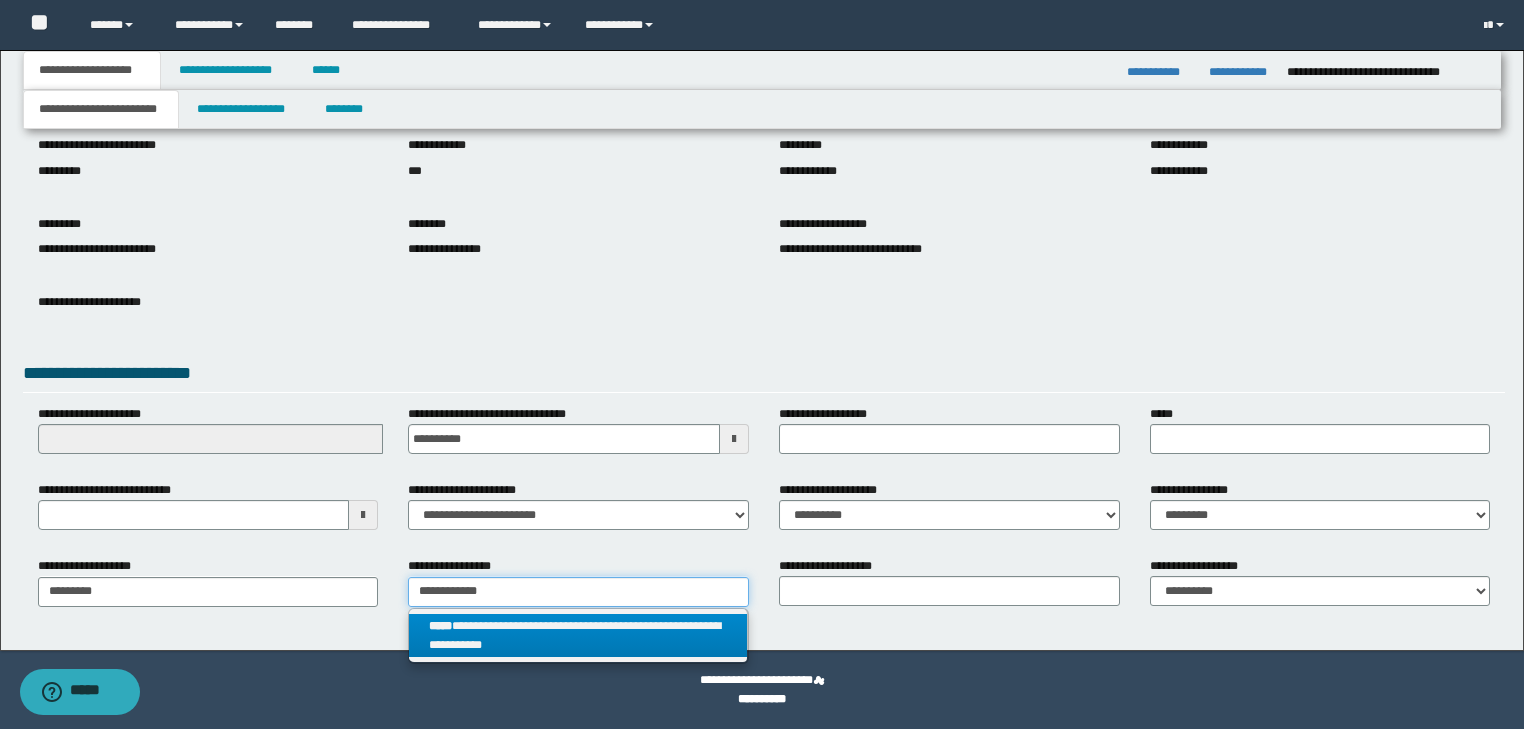 type on "**********" 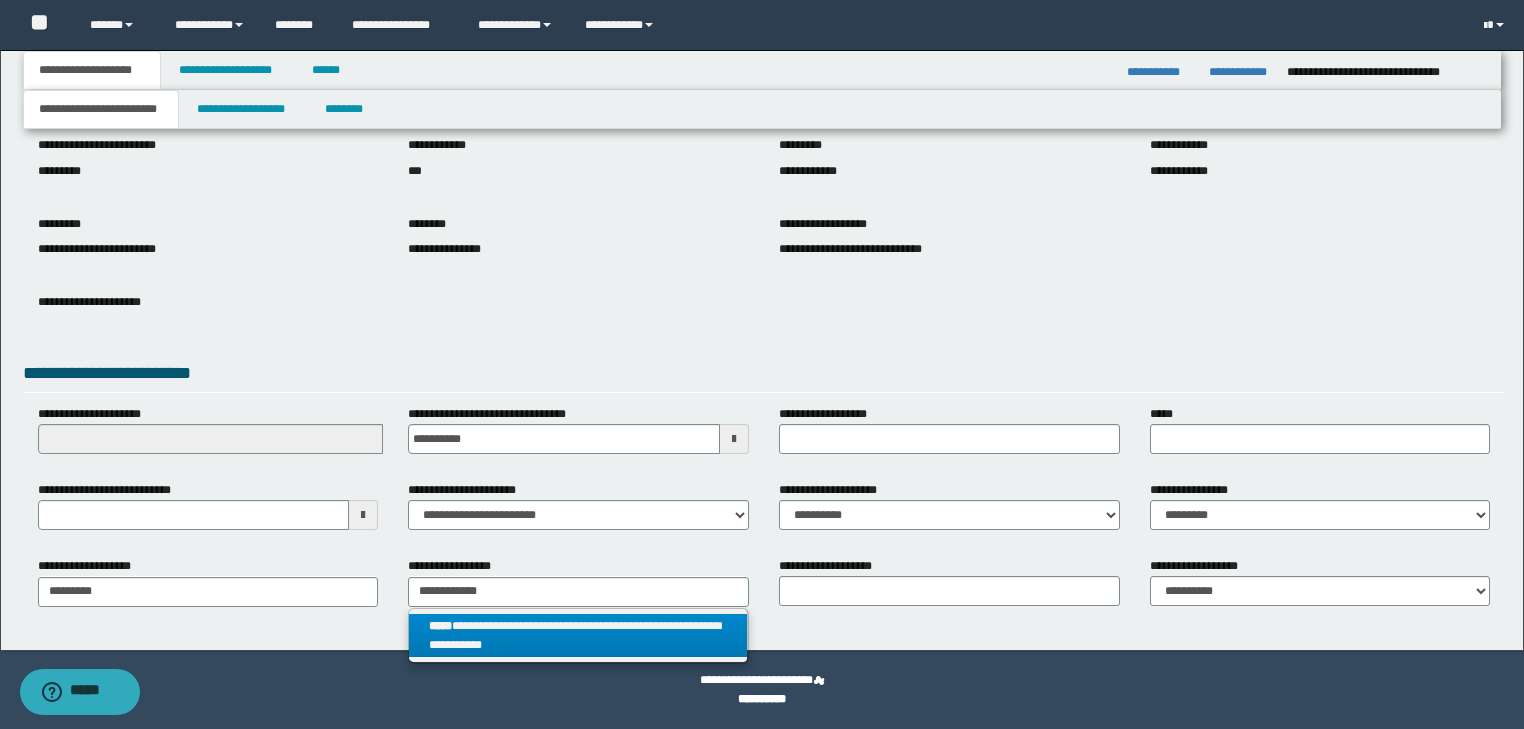 click on "**********" at bounding box center (578, 636) 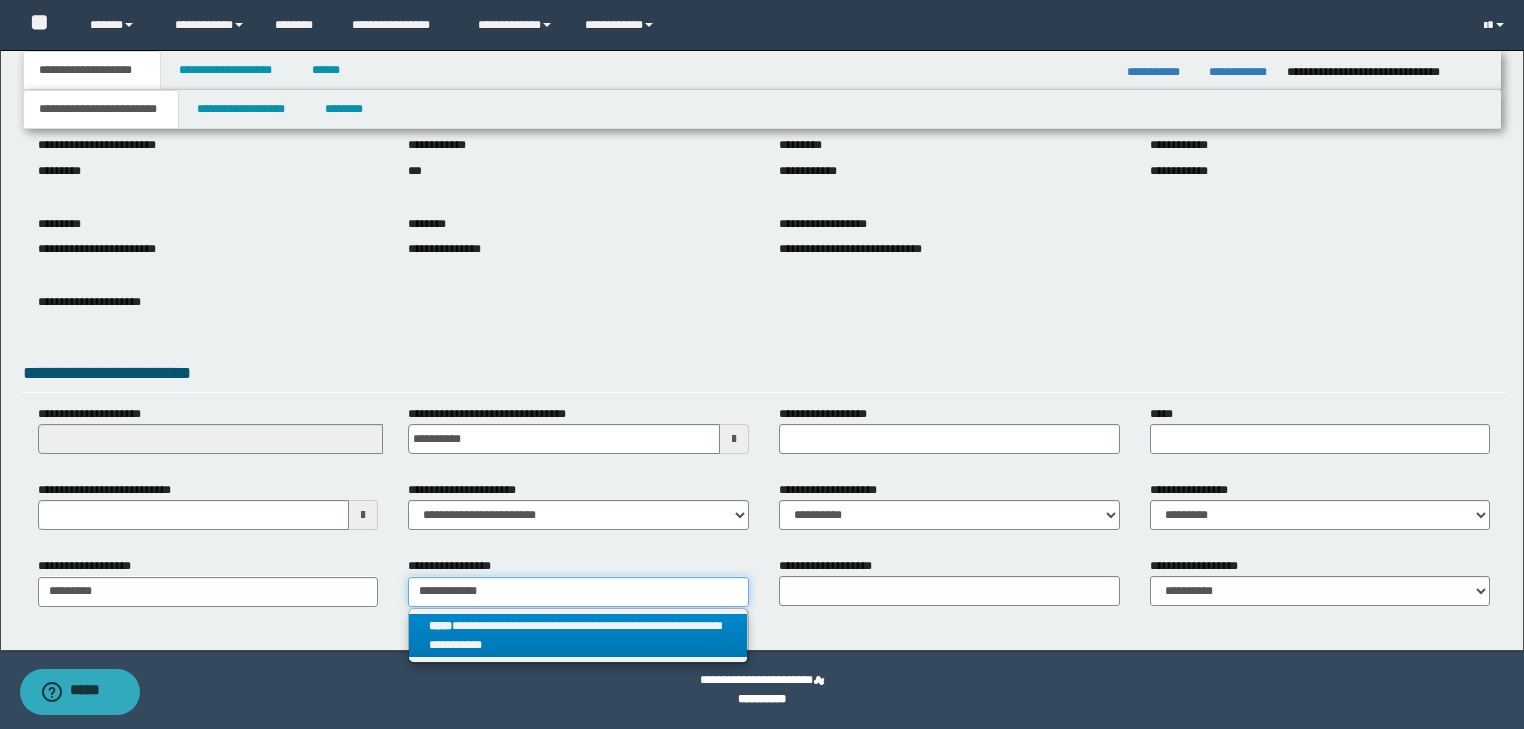type 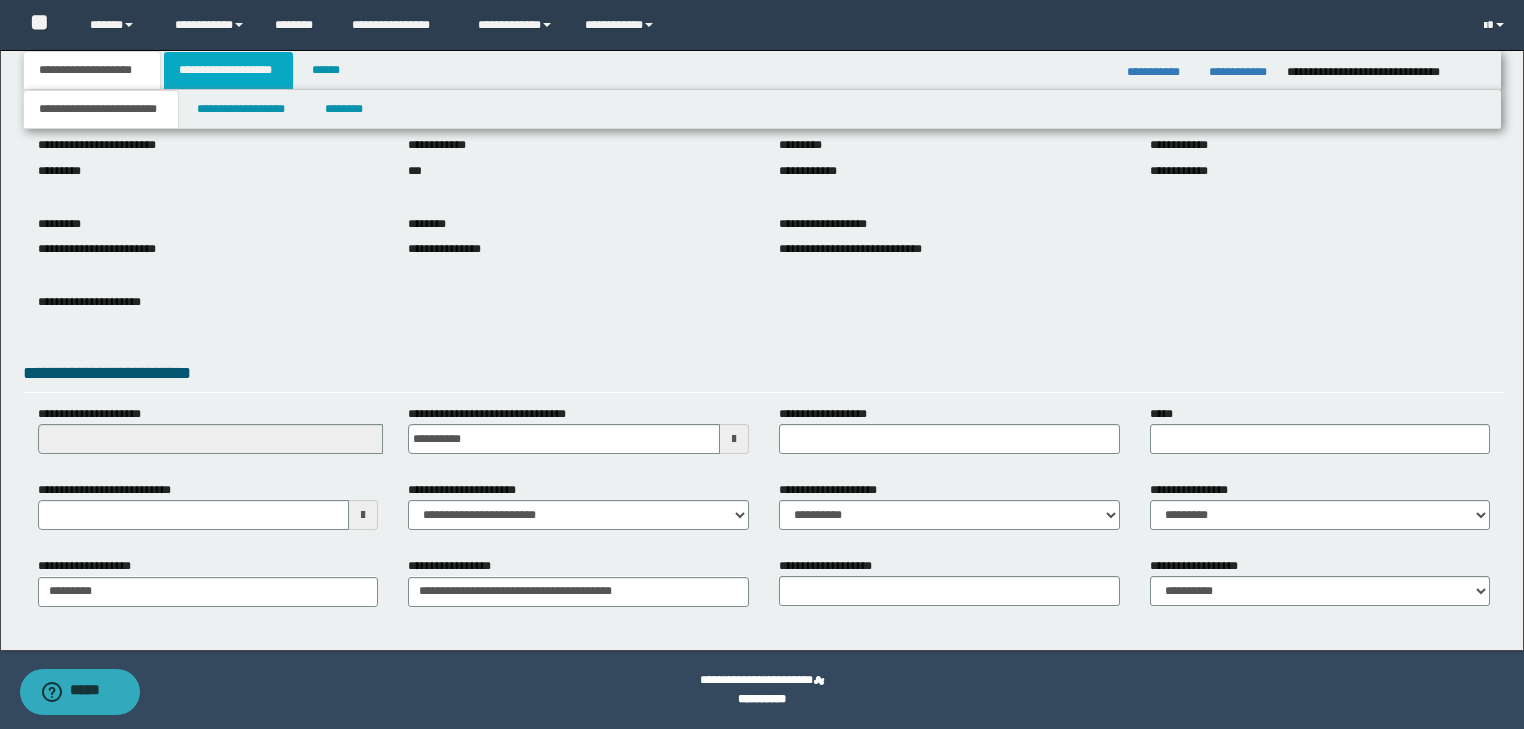 click on "**********" at bounding box center (228, 70) 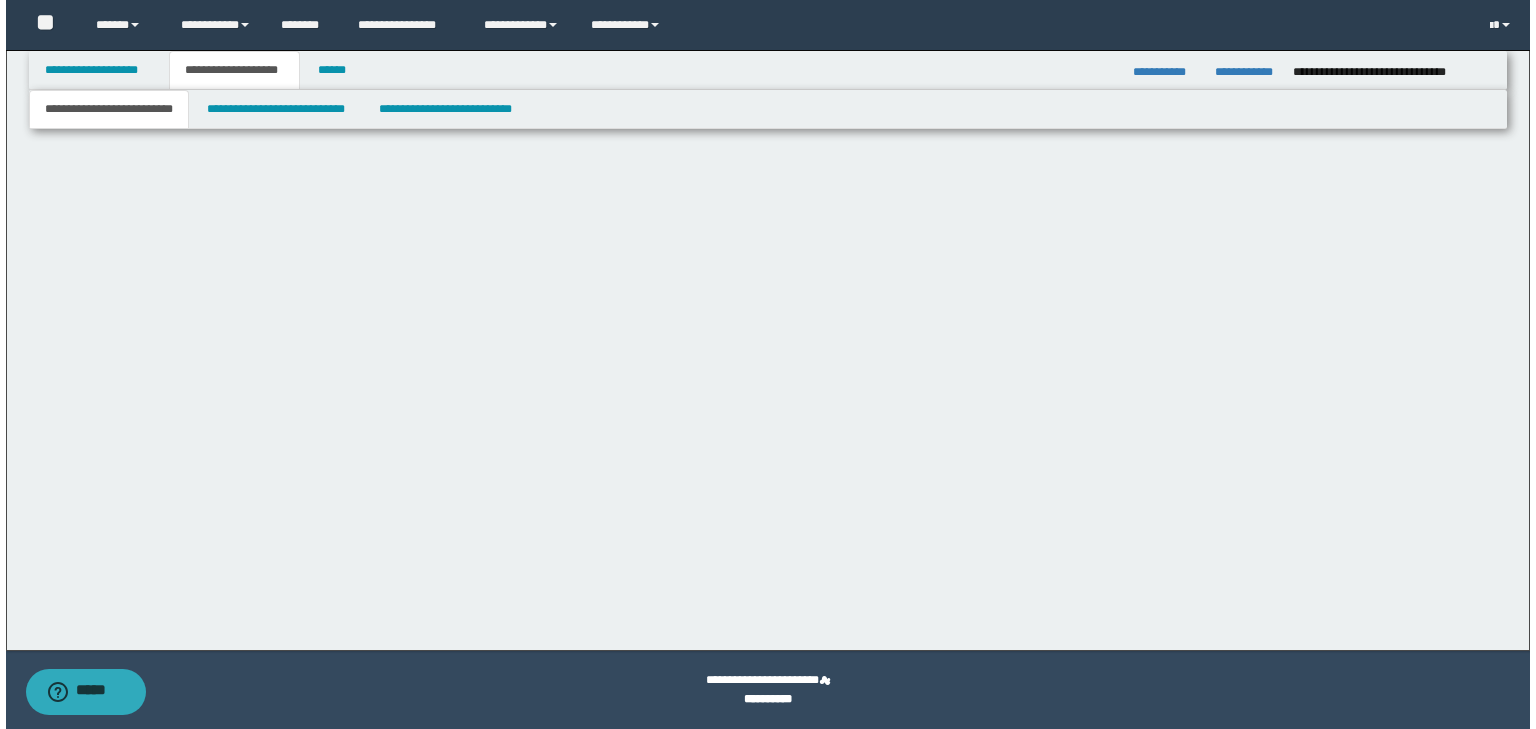scroll, scrollTop: 0, scrollLeft: 0, axis: both 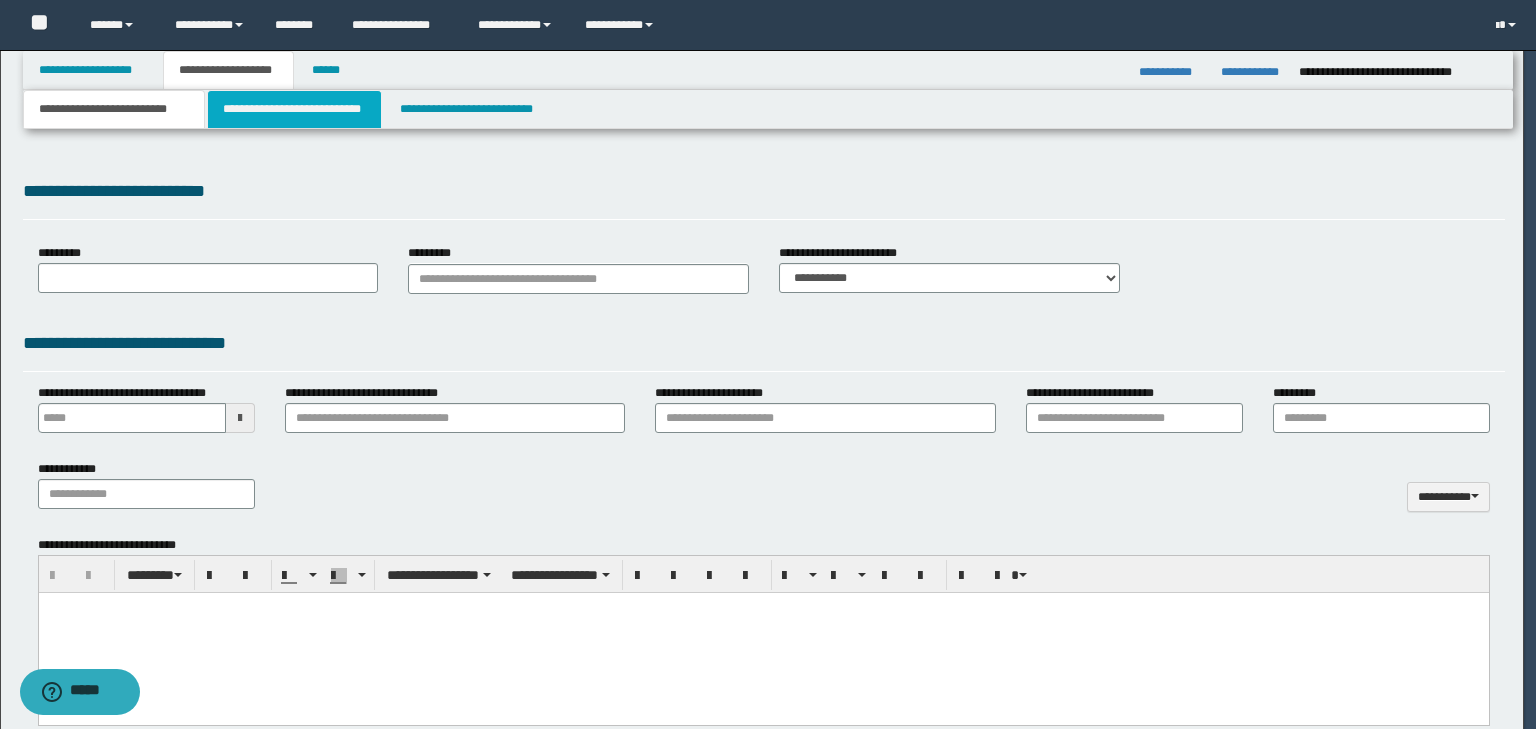 type 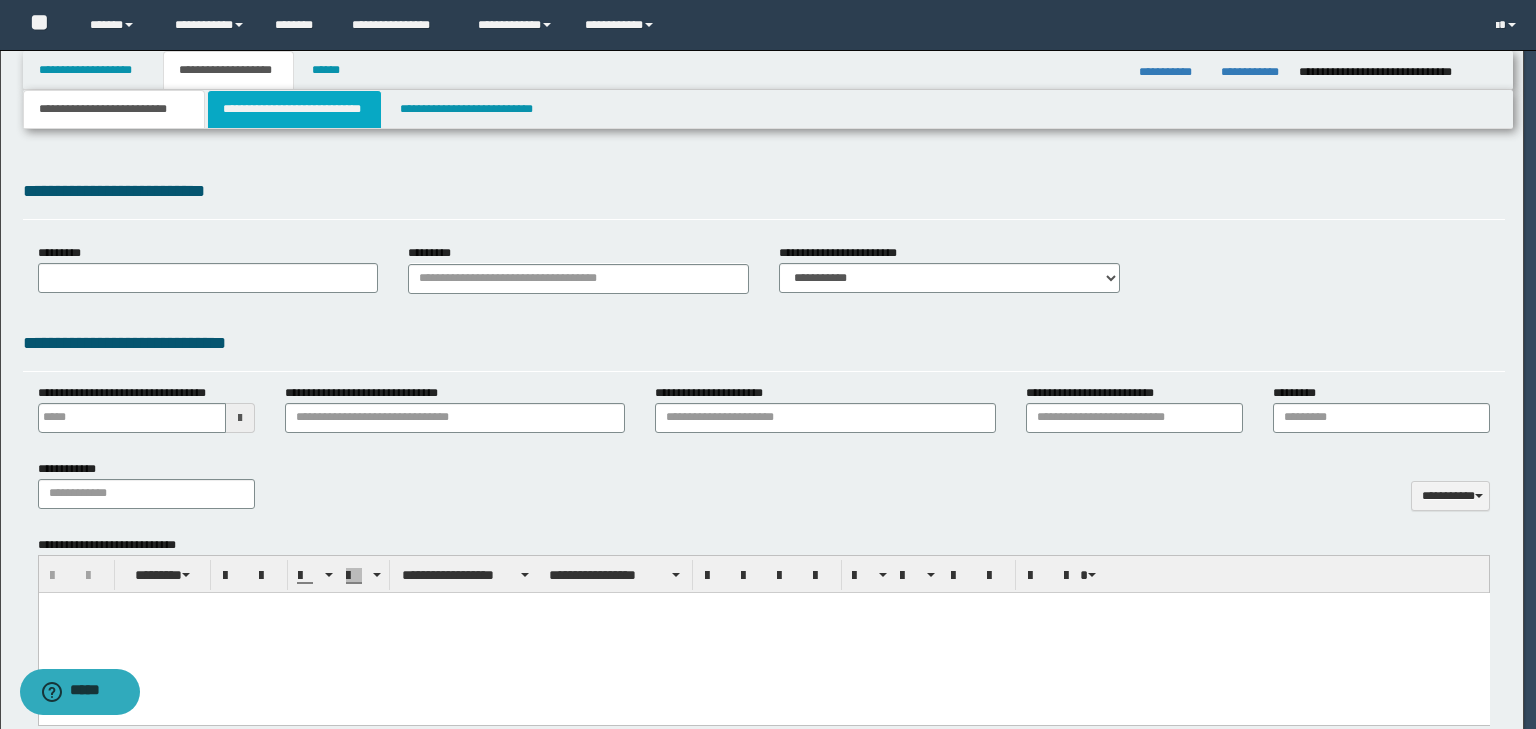 scroll, scrollTop: 0, scrollLeft: 0, axis: both 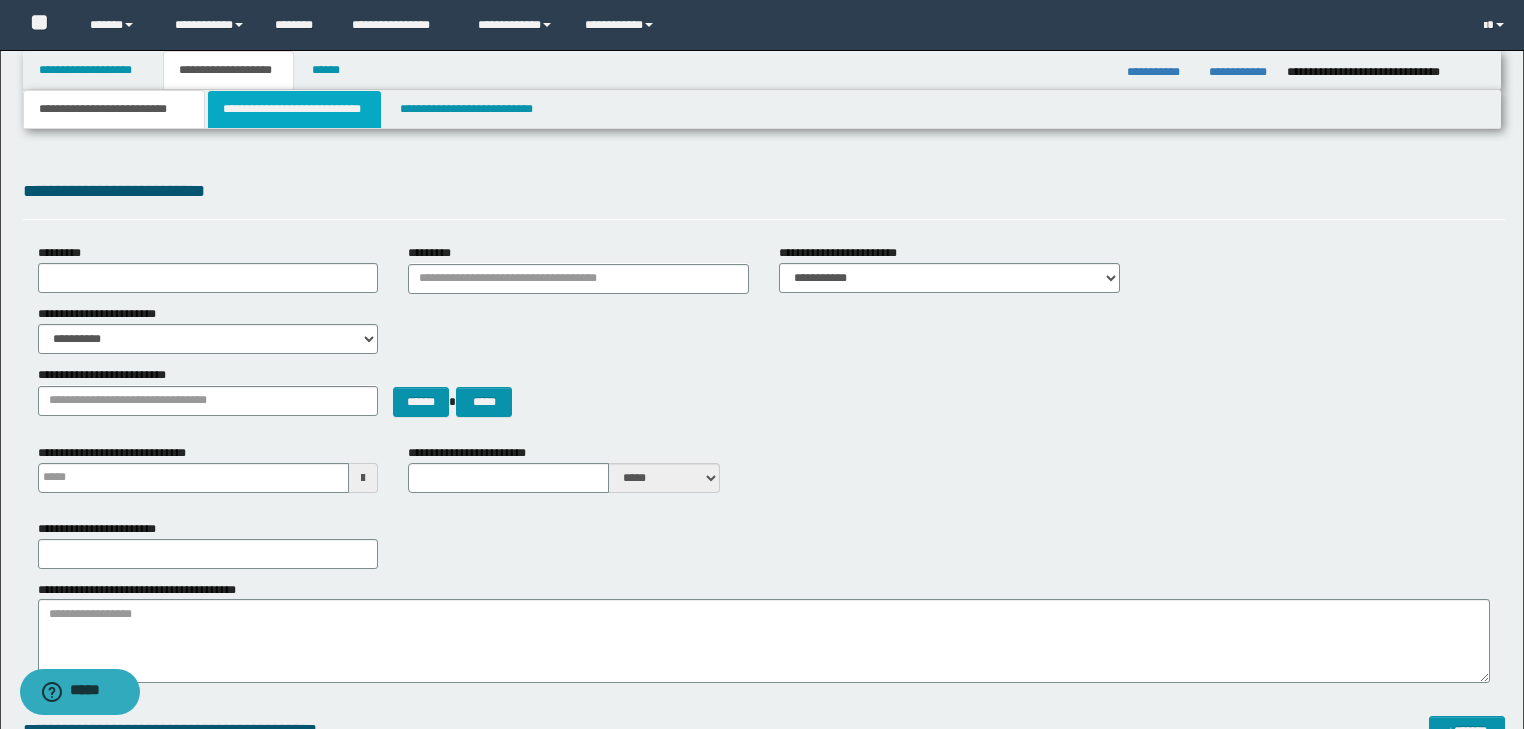 click on "**********" at bounding box center (294, 109) 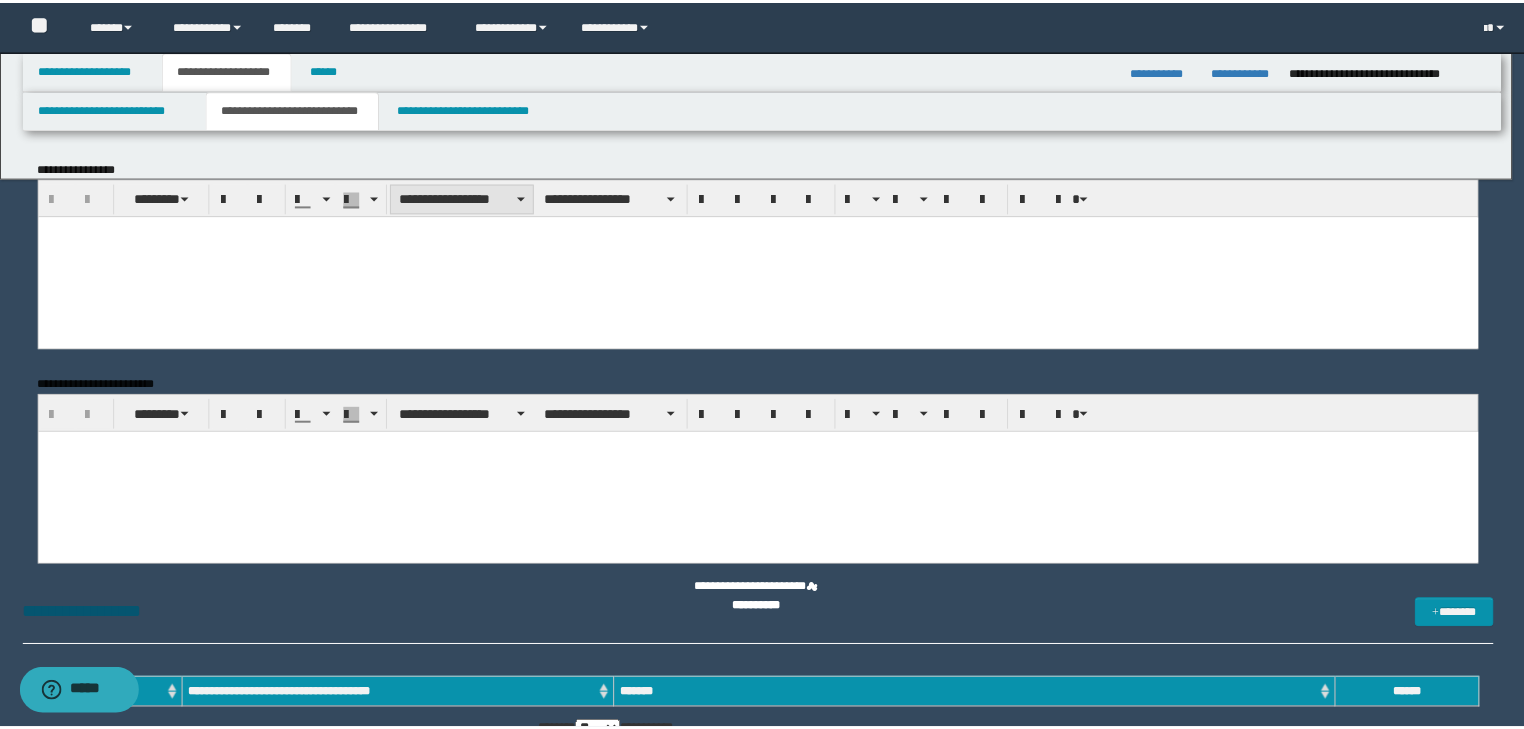 scroll, scrollTop: 0, scrollLeft: 0, axis: both 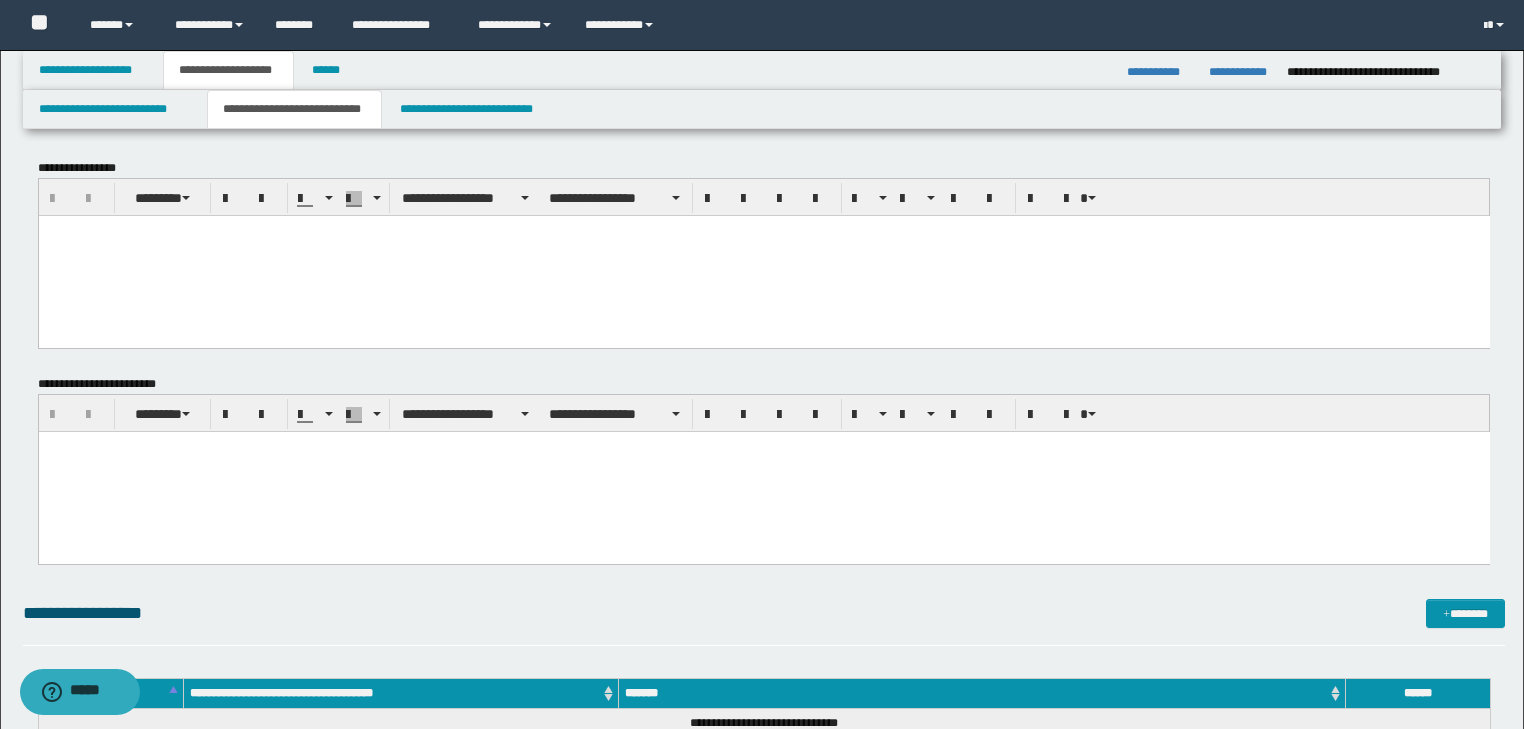click at bounding box center (763, 255) 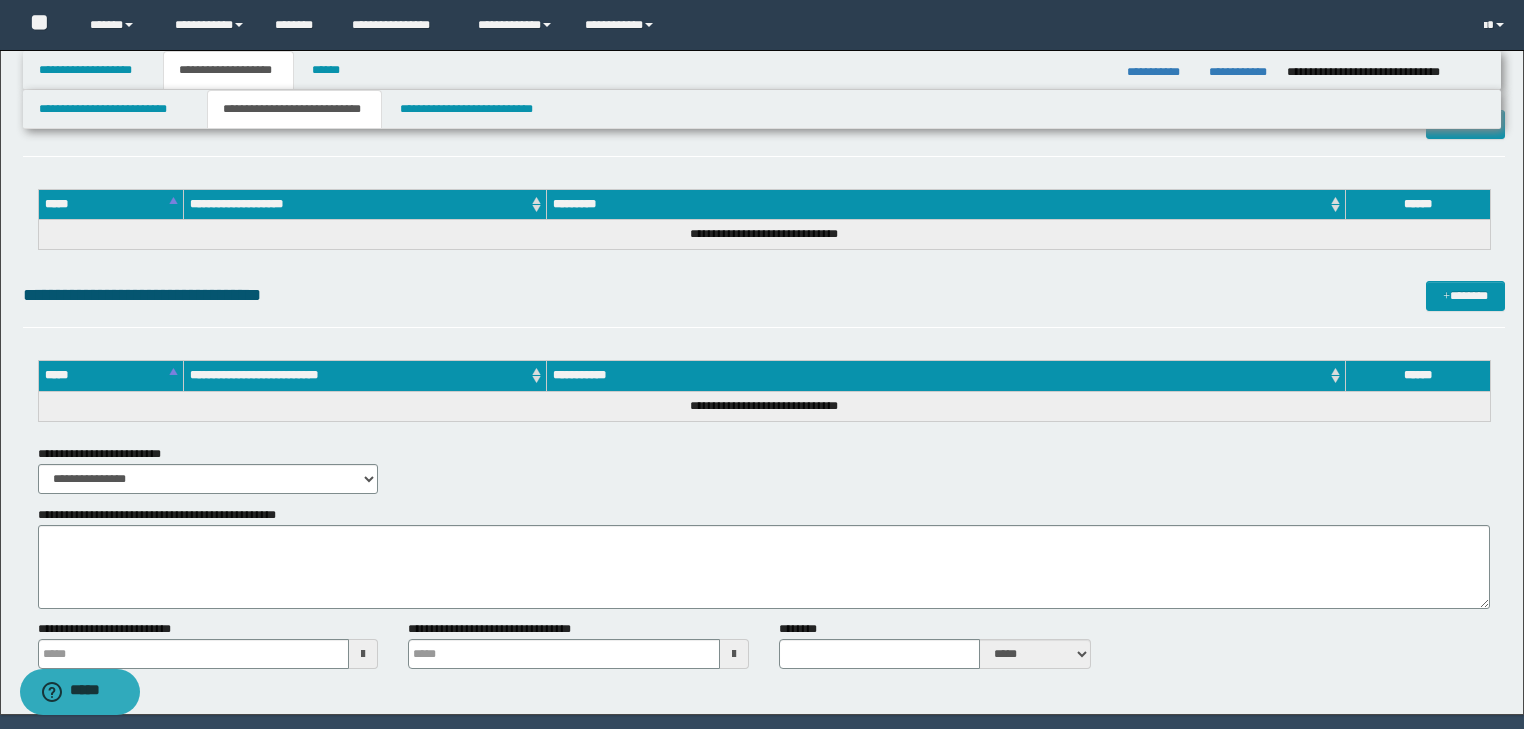 drag, startPoint x: 47, startPoint y: -1561, endPoint x: 604, endPoint y: 759, distance: 2385.9272 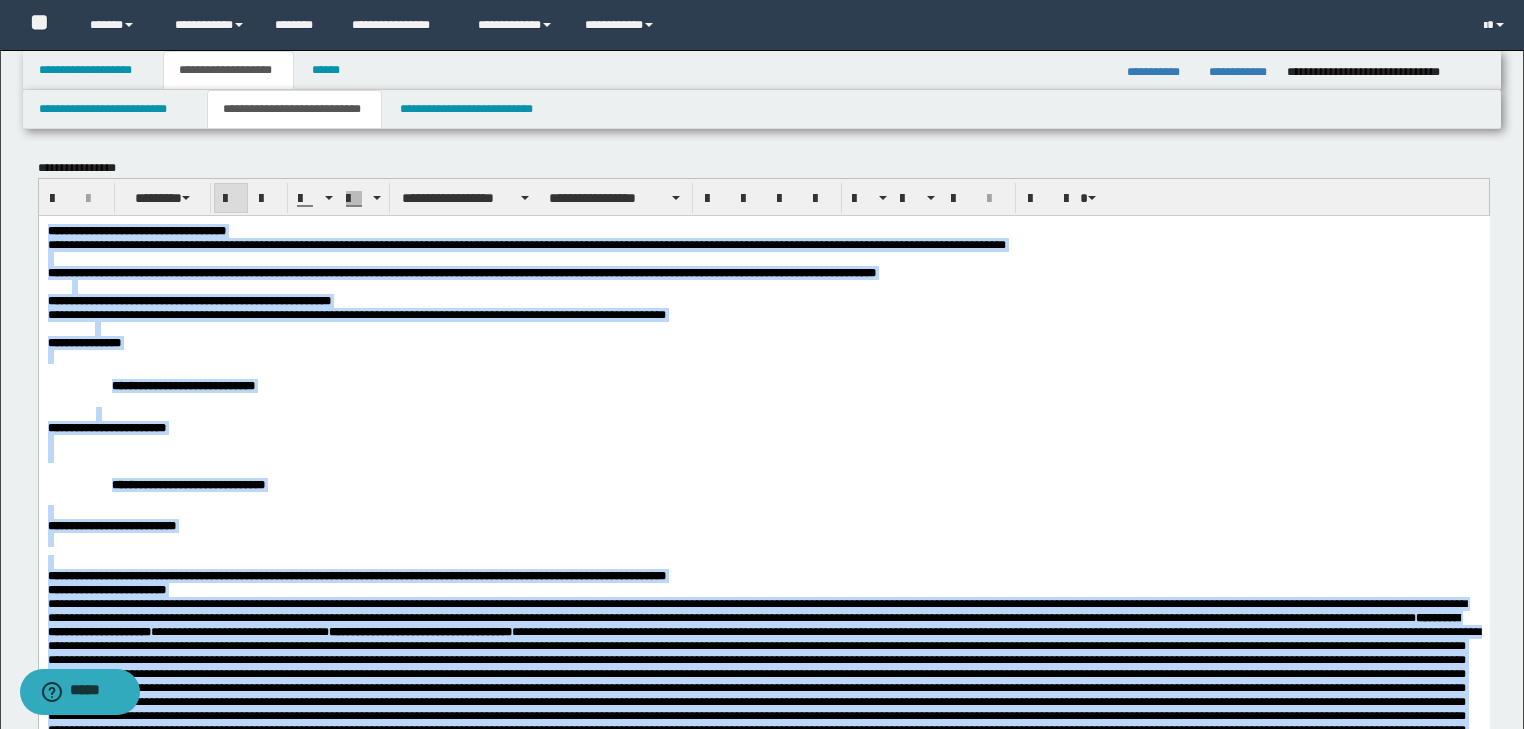 scroll, scrollTop: 0, scrollLeft: 0, axis: both 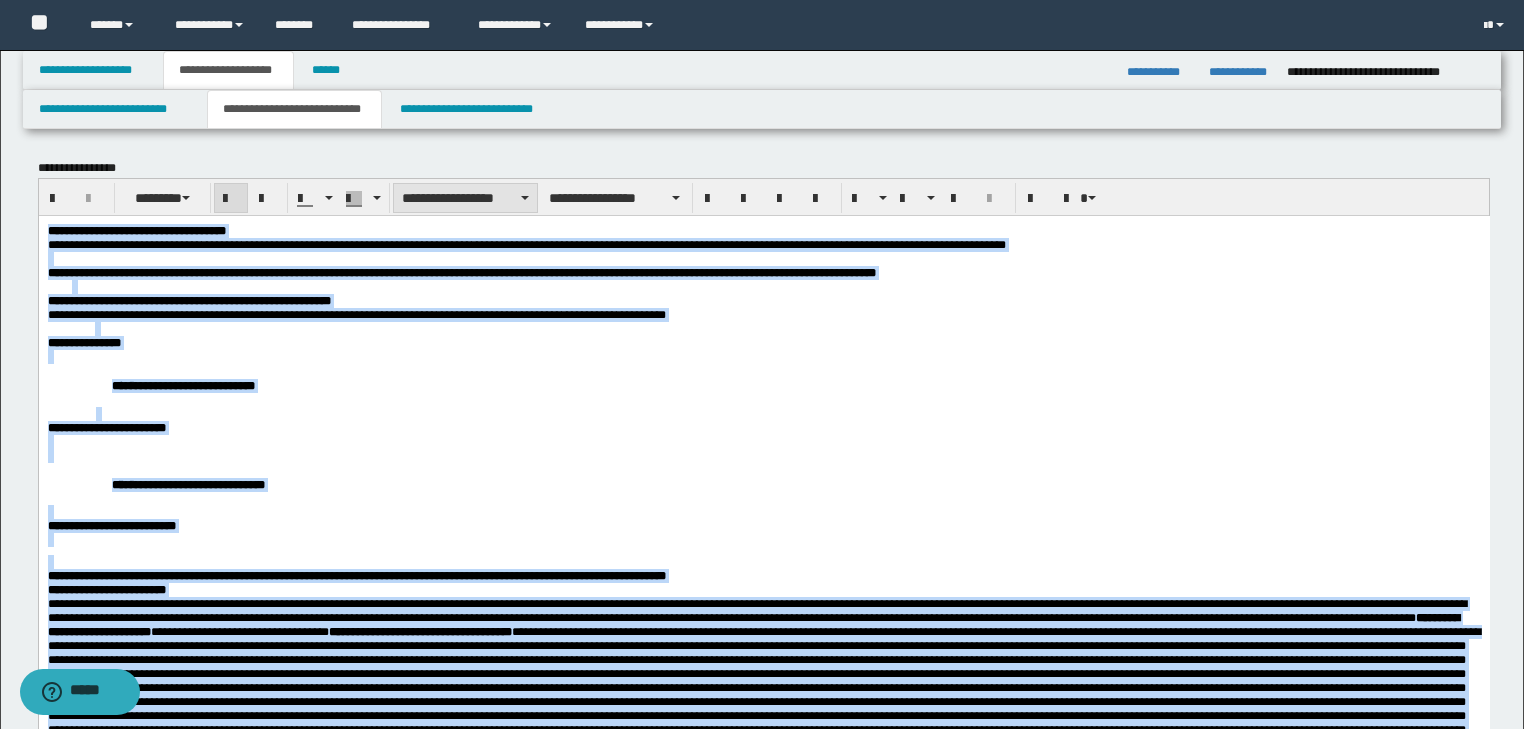 click on "**********" at bounding box center [465, 198] 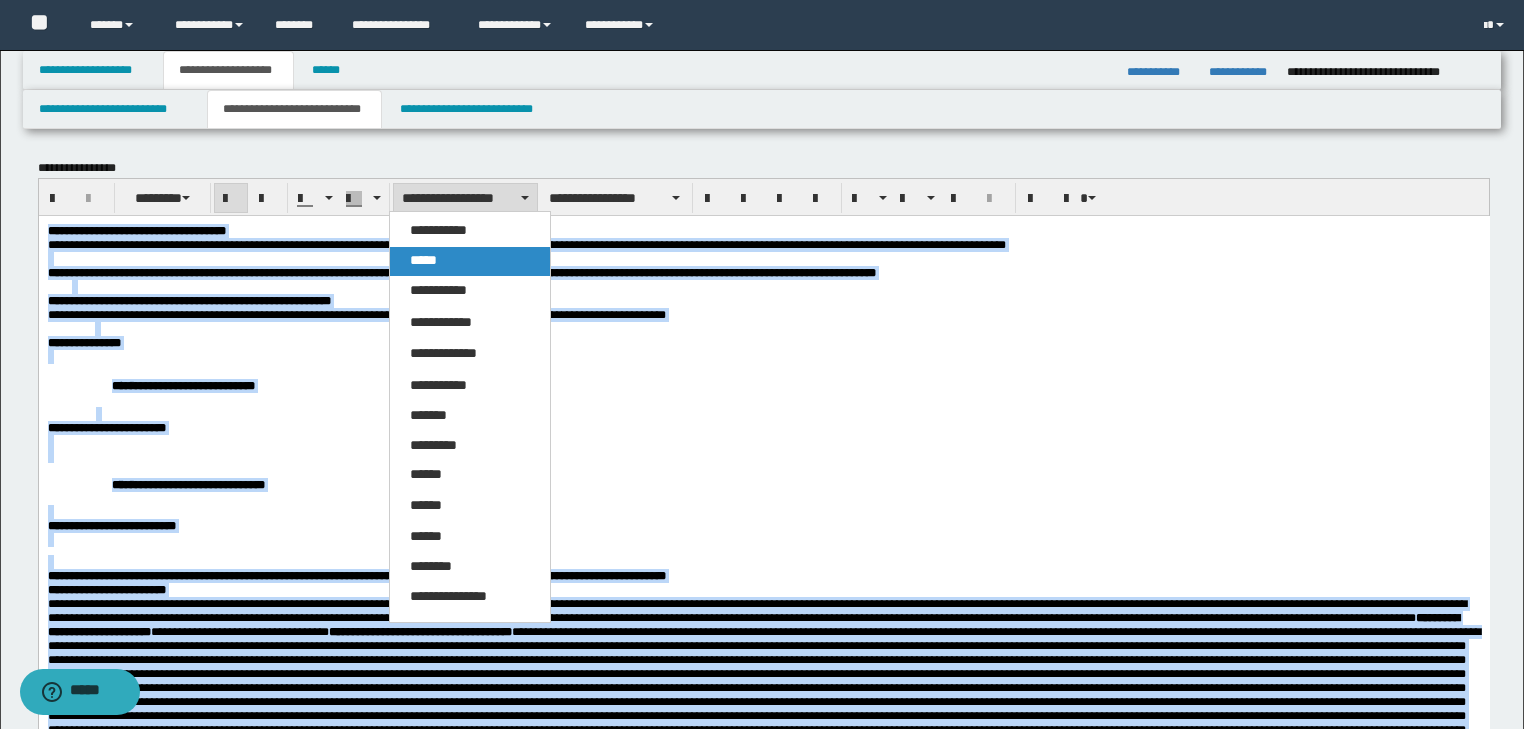 click on "*****" at bounding box center (423, 260) 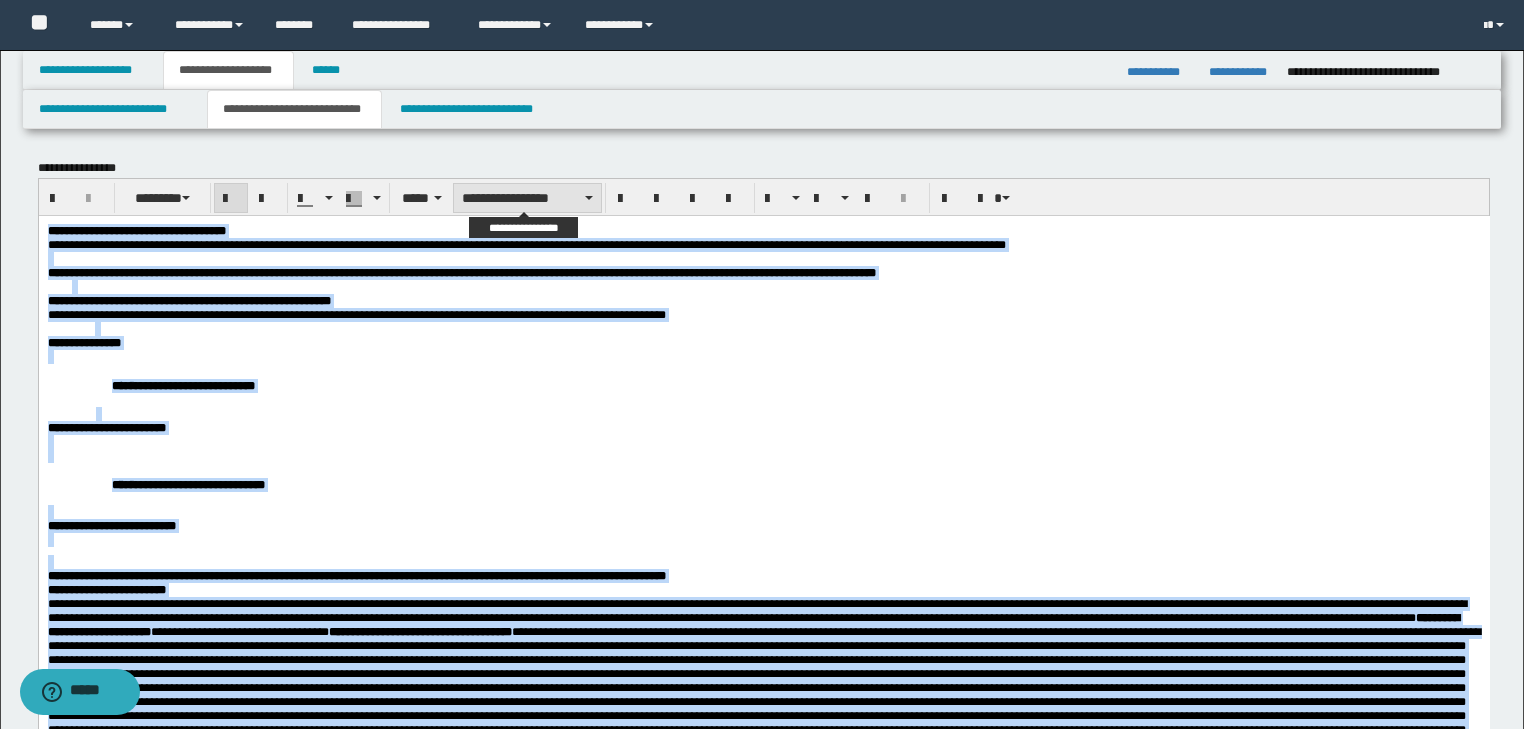 click on "**********" at bounding box center (527, 198) 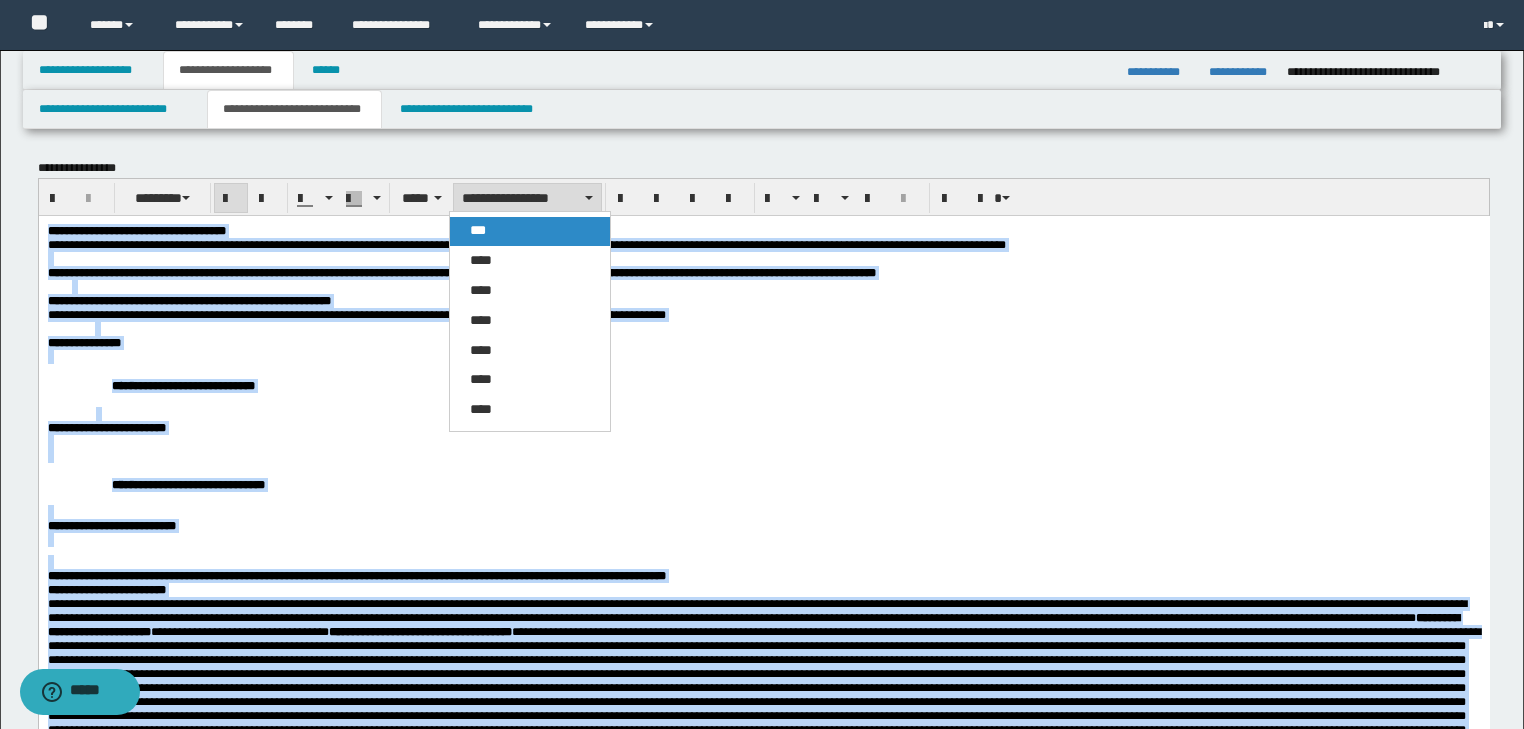click on "***" at bounding box center (530, 231) 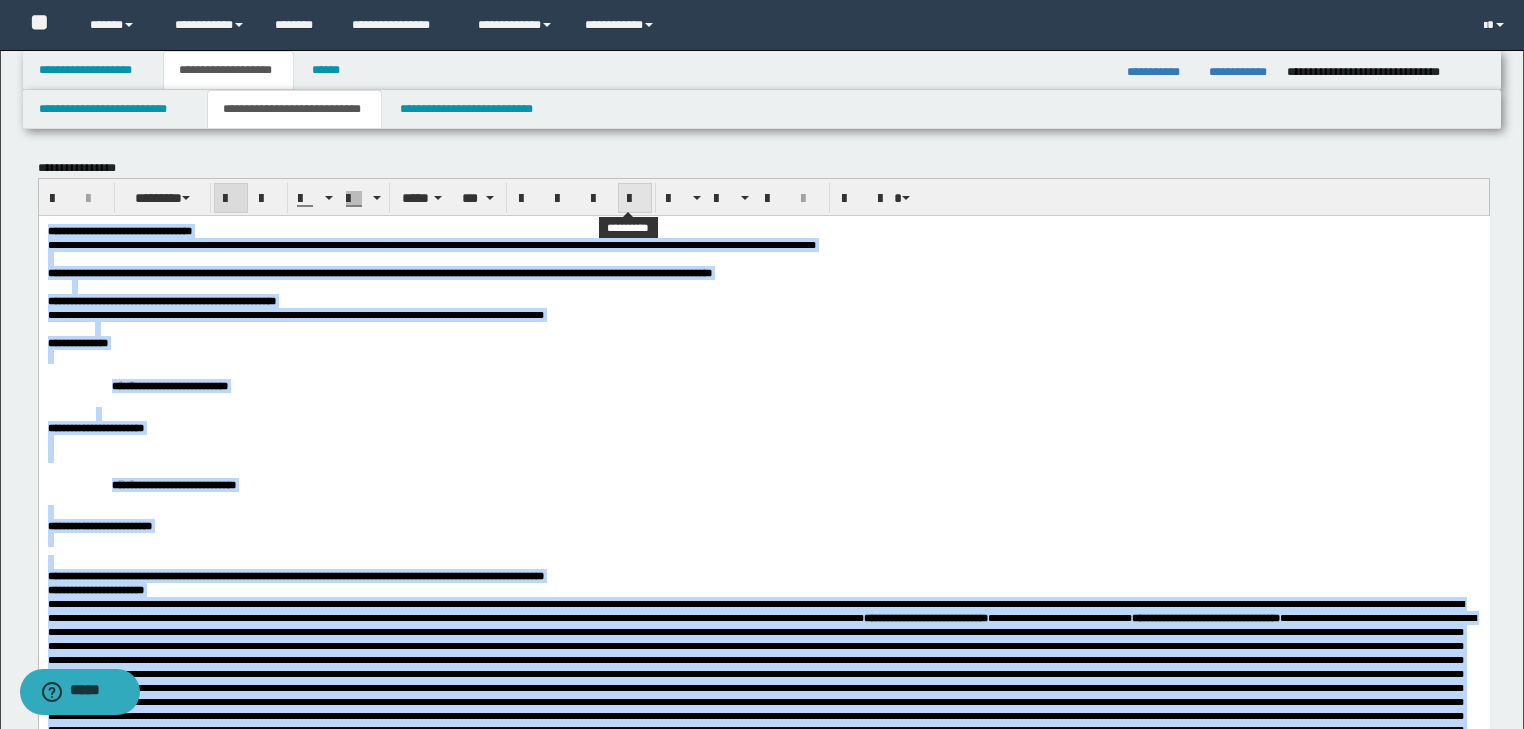 click at bounding box center [635, 199] 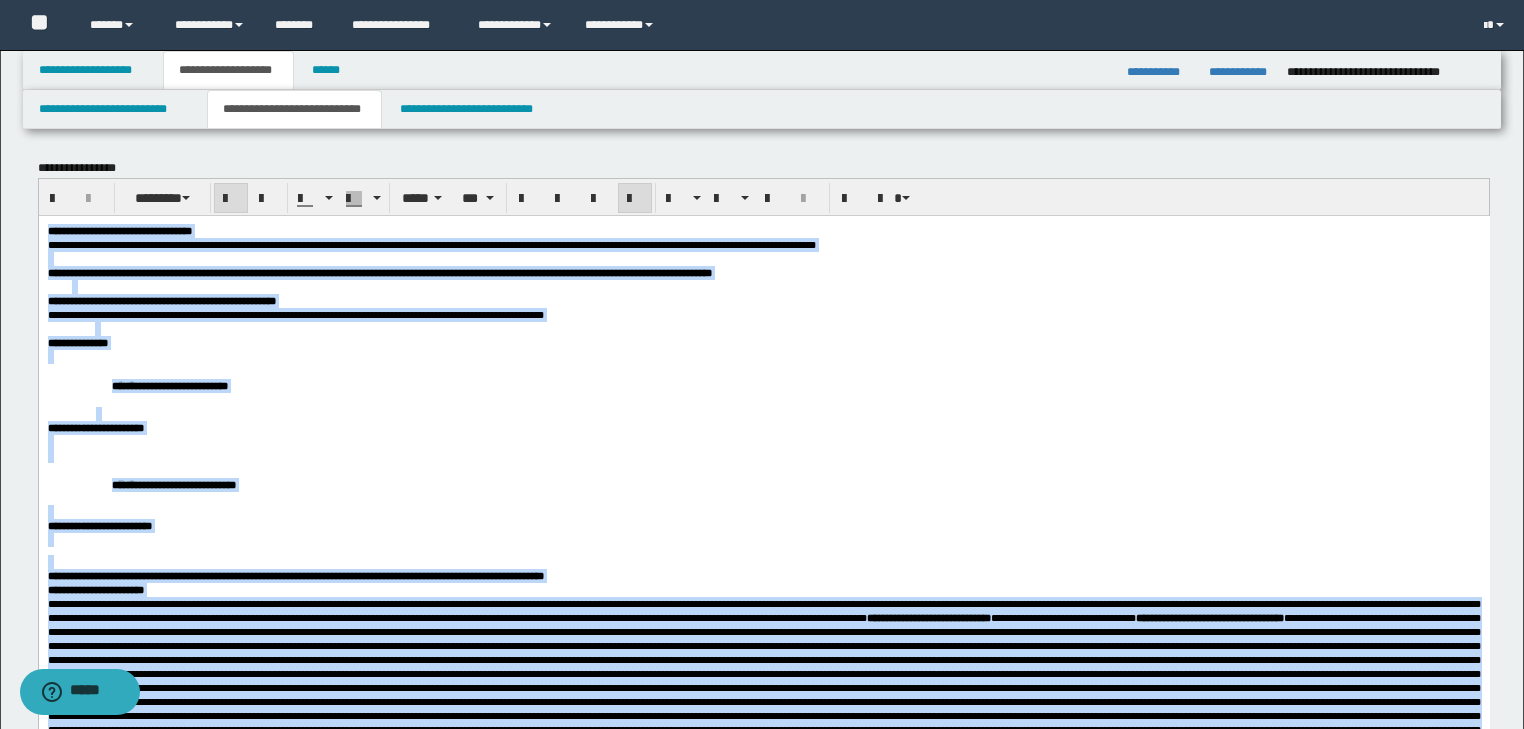 click on "**********" at bounding box center (763, 342) 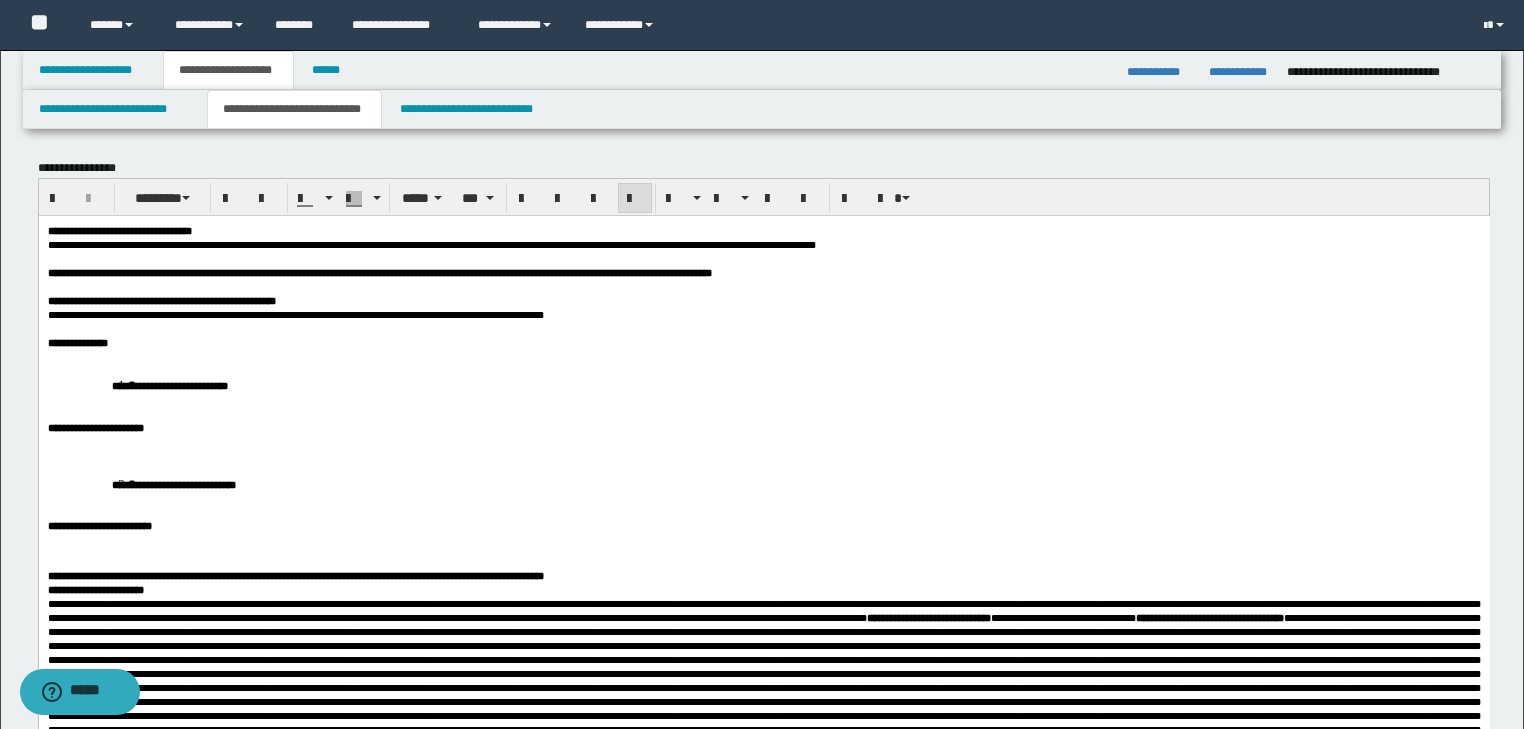 click on "**********" at bounding box center (763, 342) 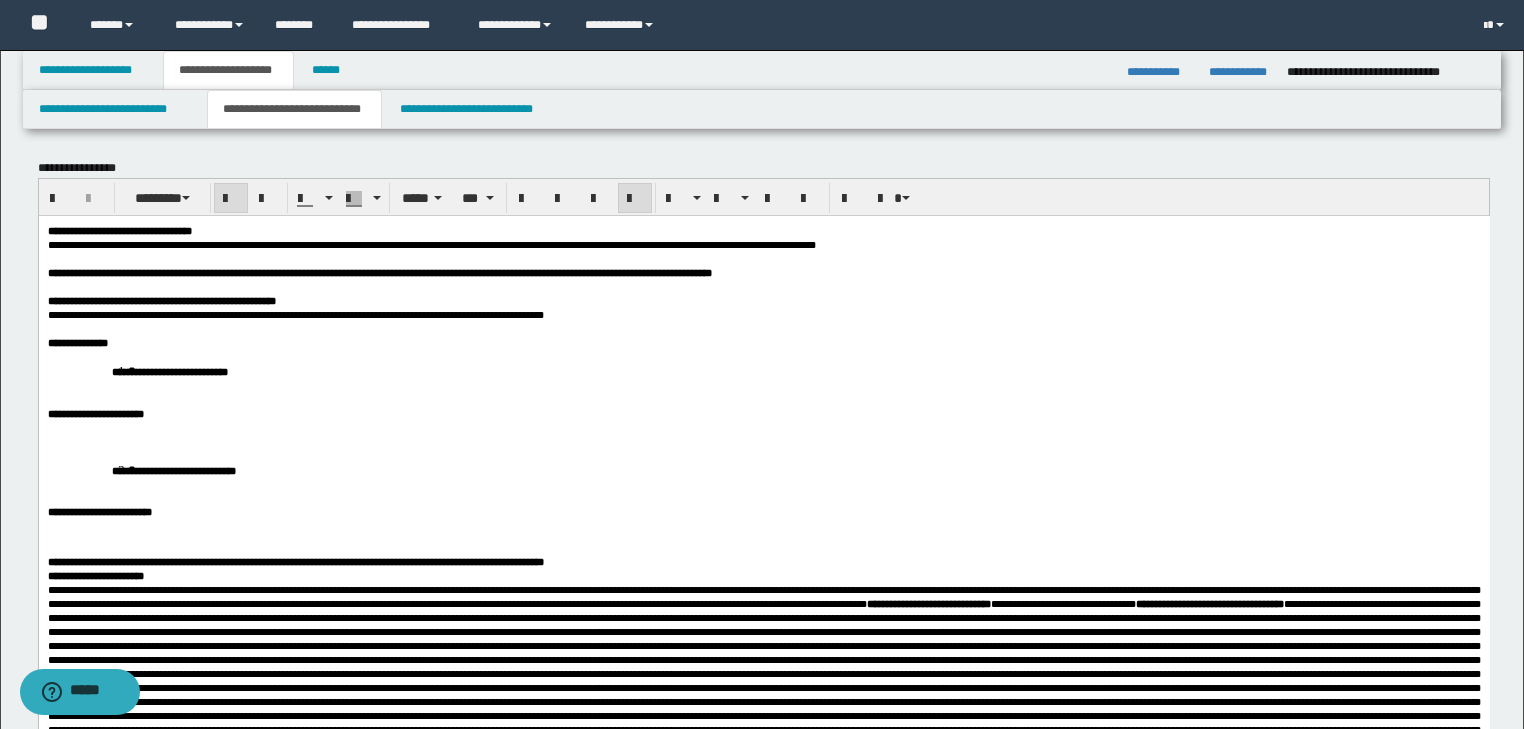 click on "**********" at bounding box center [763, 370] 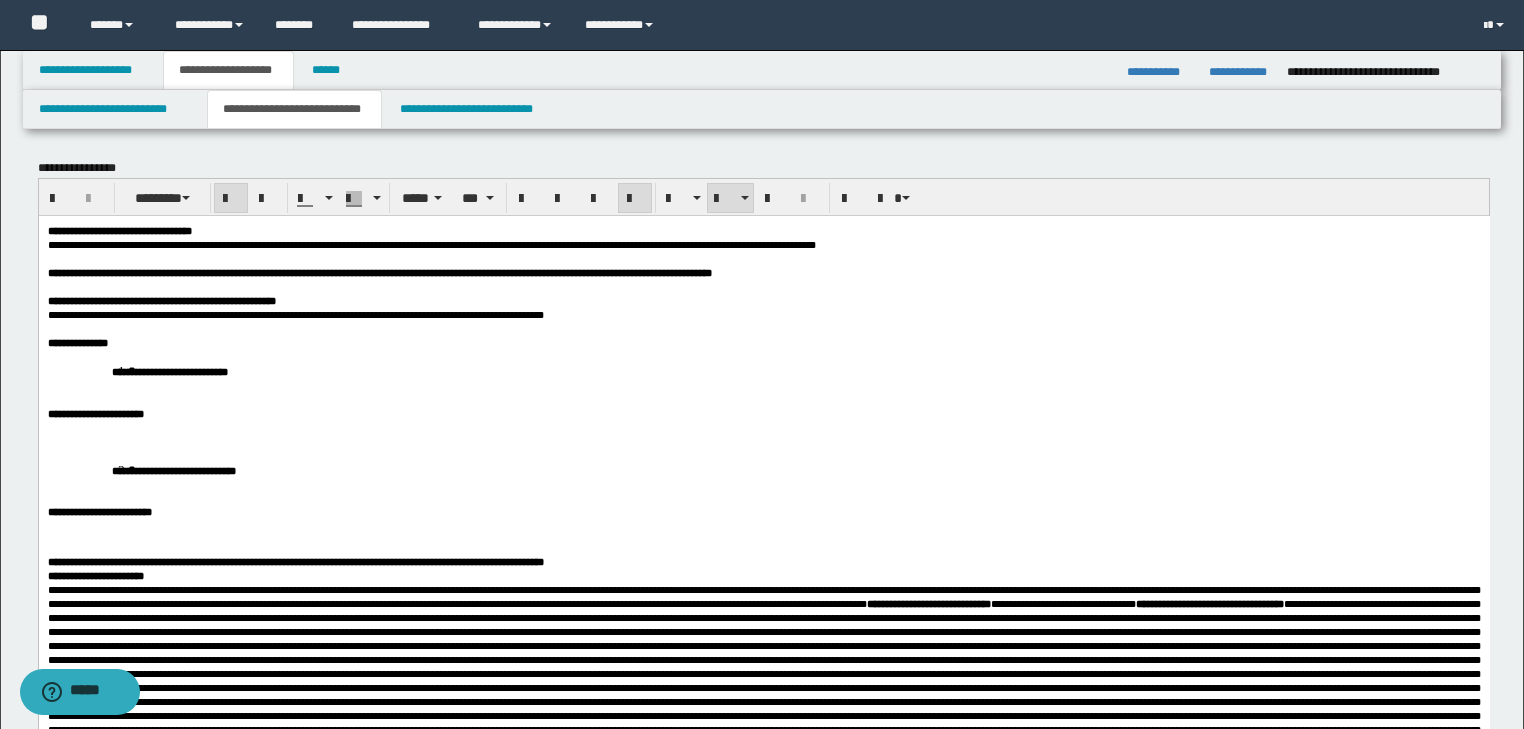 click on "**********" at bounding box center [807, 370] 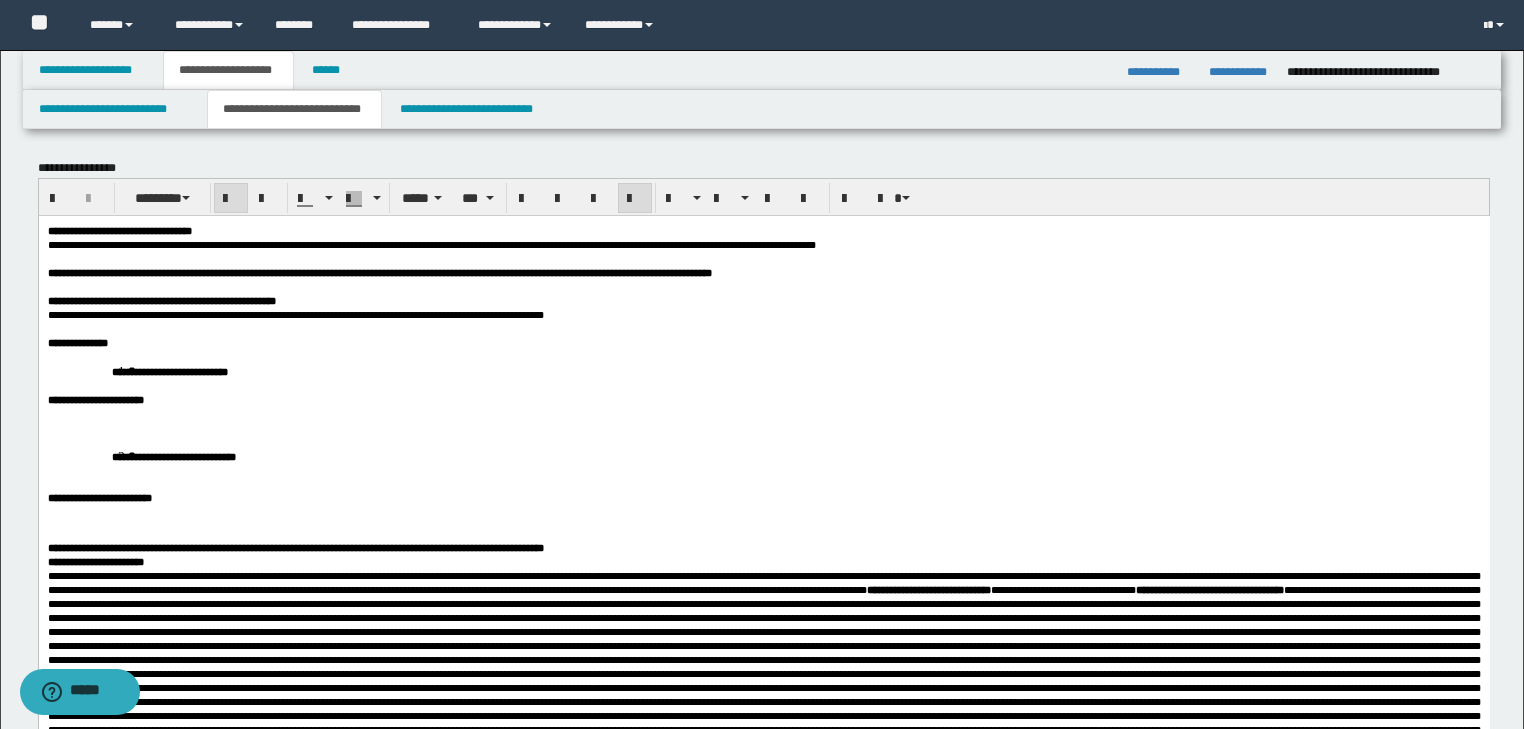 click on "**********" at bounding box center [763, 399] 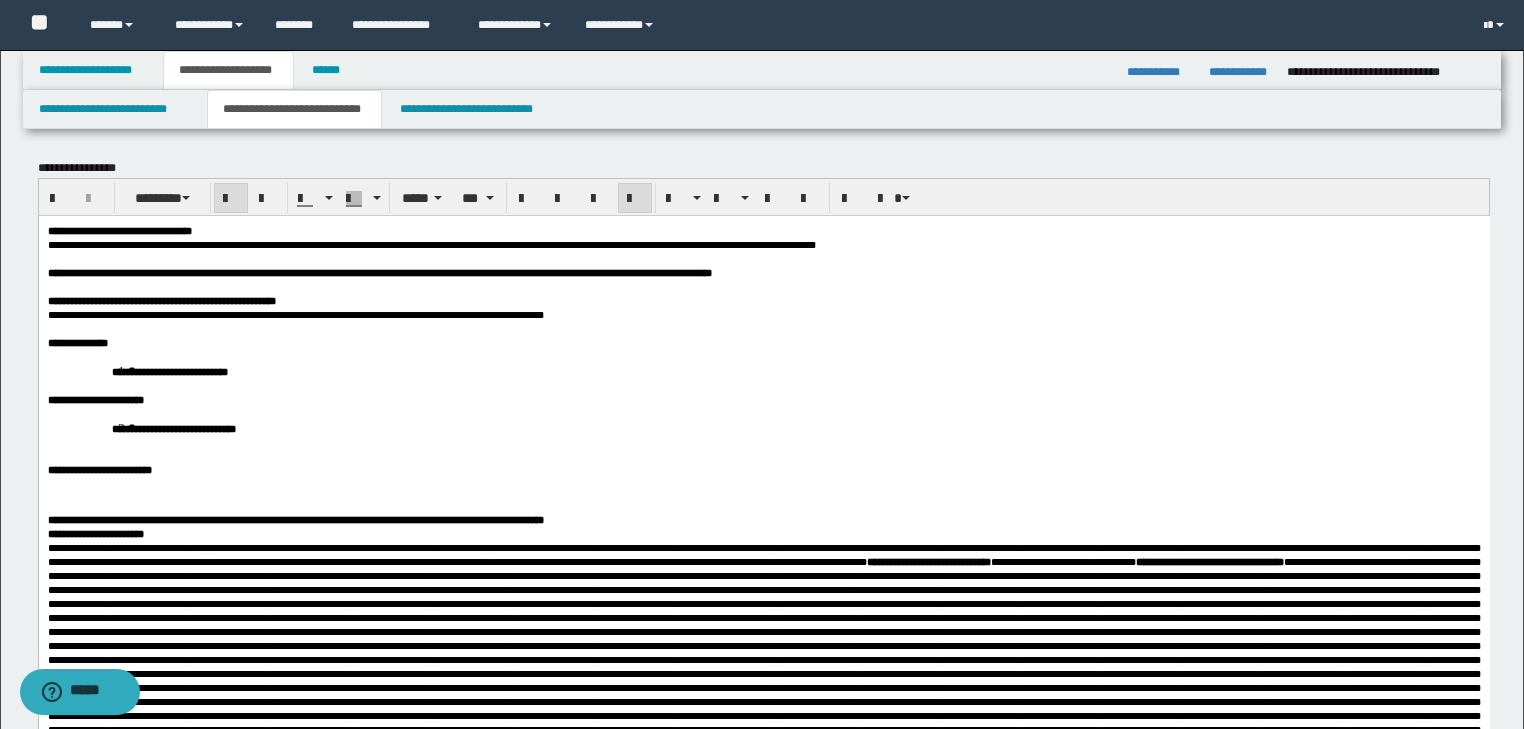 click on "**********" at bounding box center (763, 427) 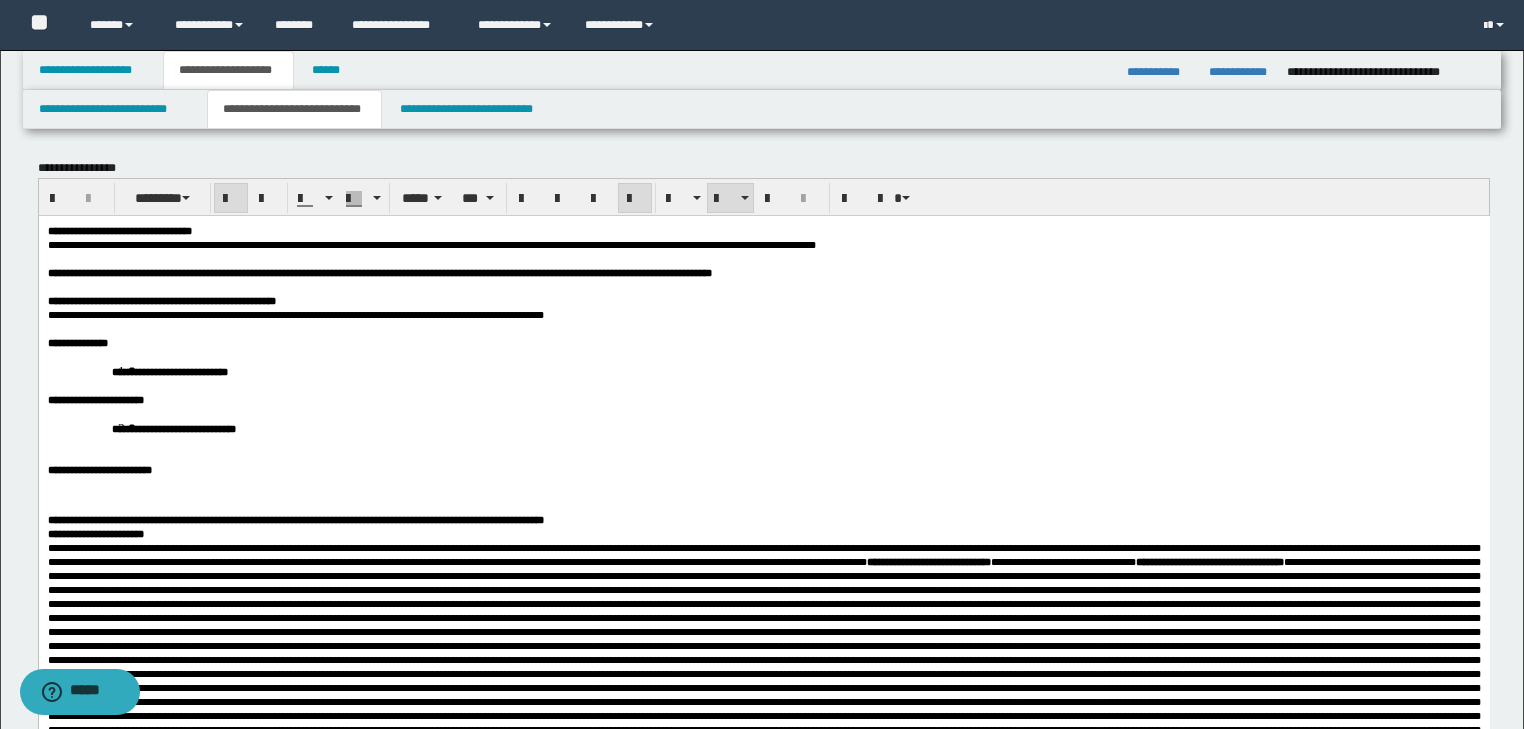 click on "**********" at bounding box center [807, 427] 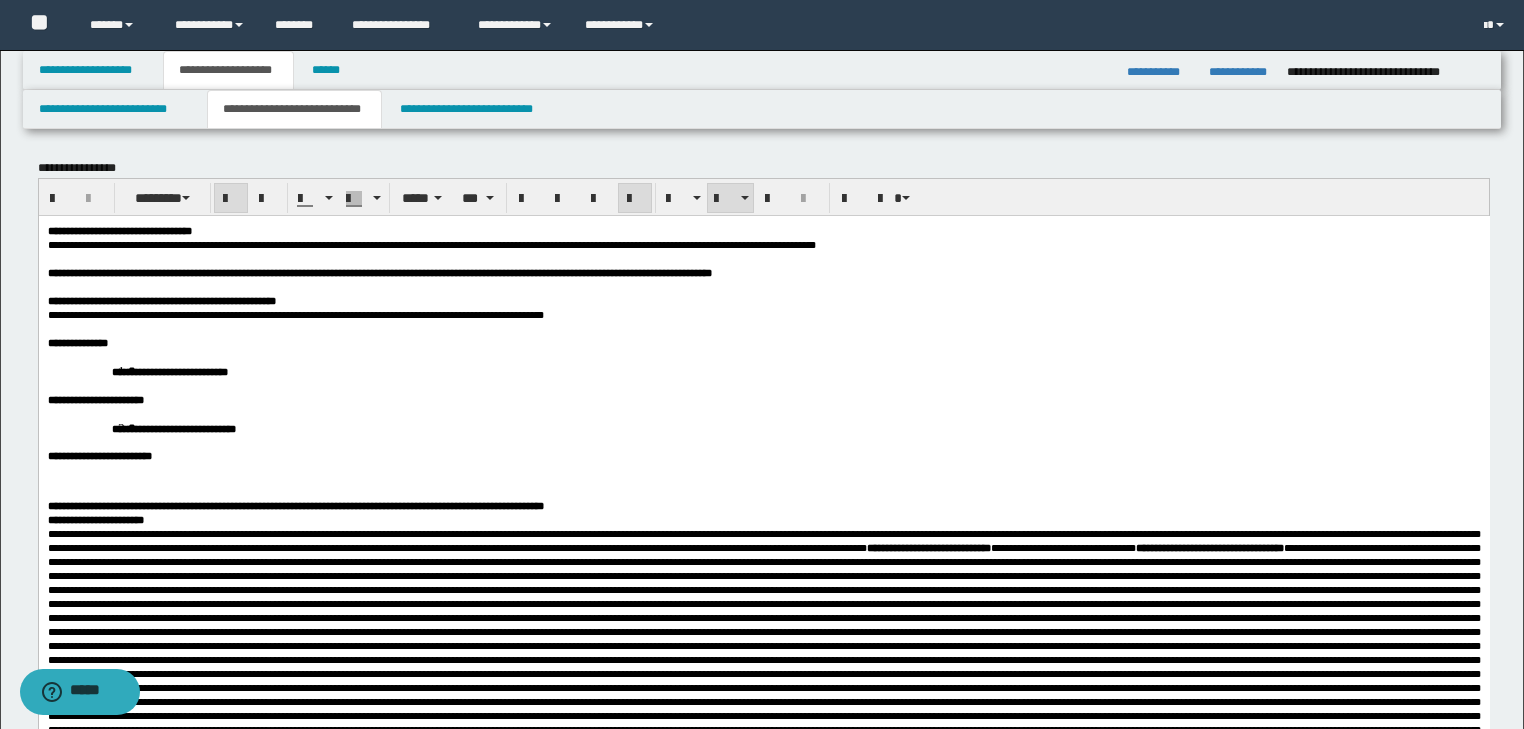 click on "**********" at bounding box center [763, 455] 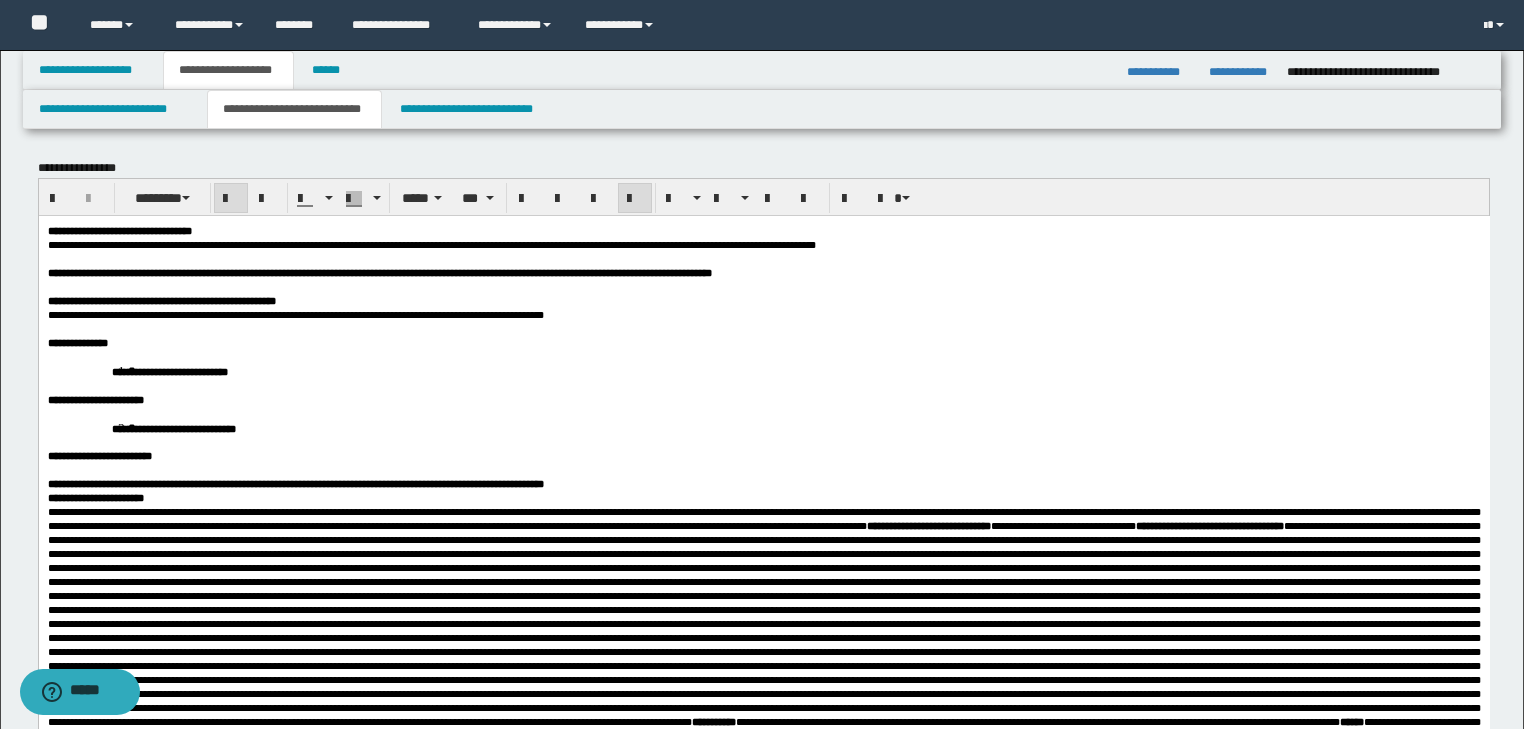 click on "**********" at bounding box center (763, 497) 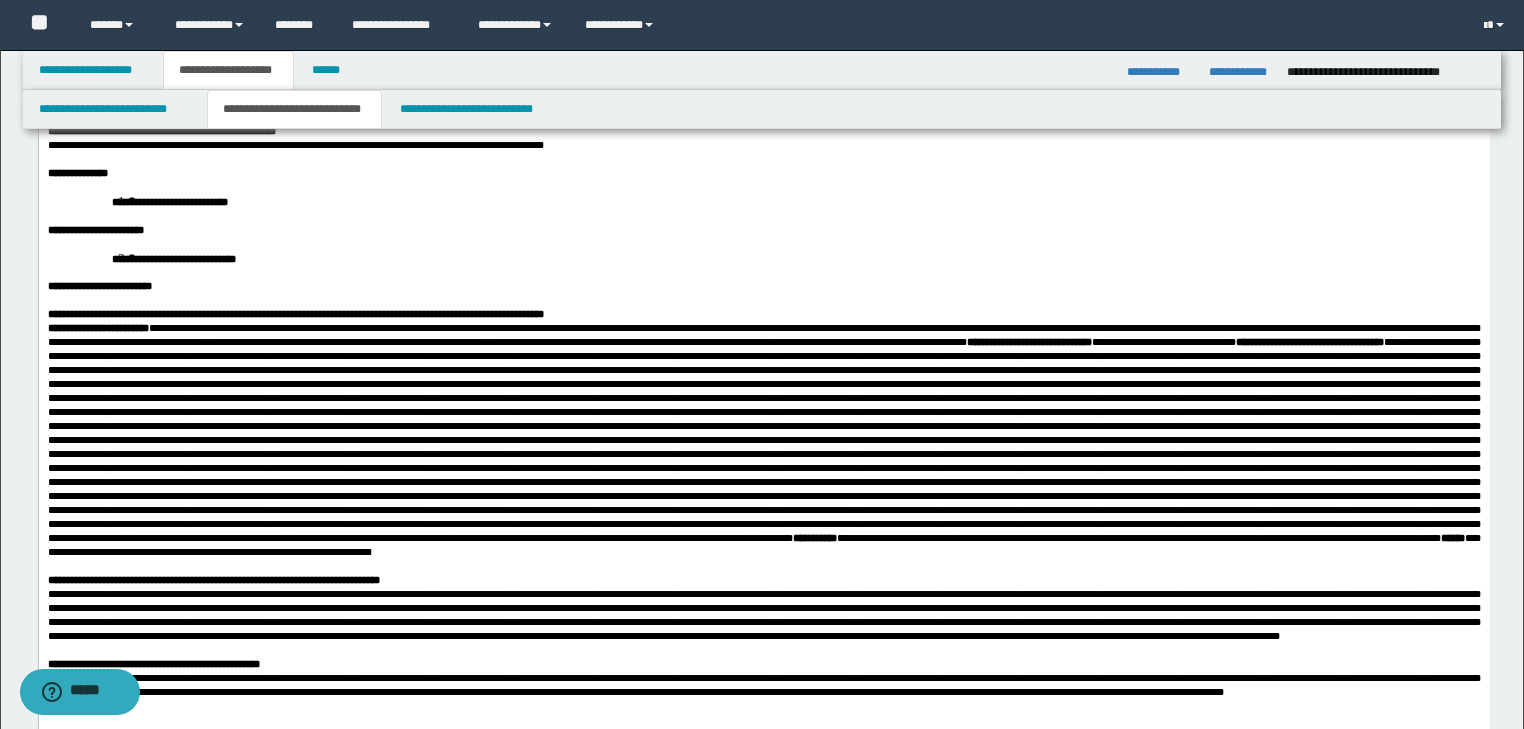 scroll, scrollTop: 400, scrollLeft: 0, axis: vertical 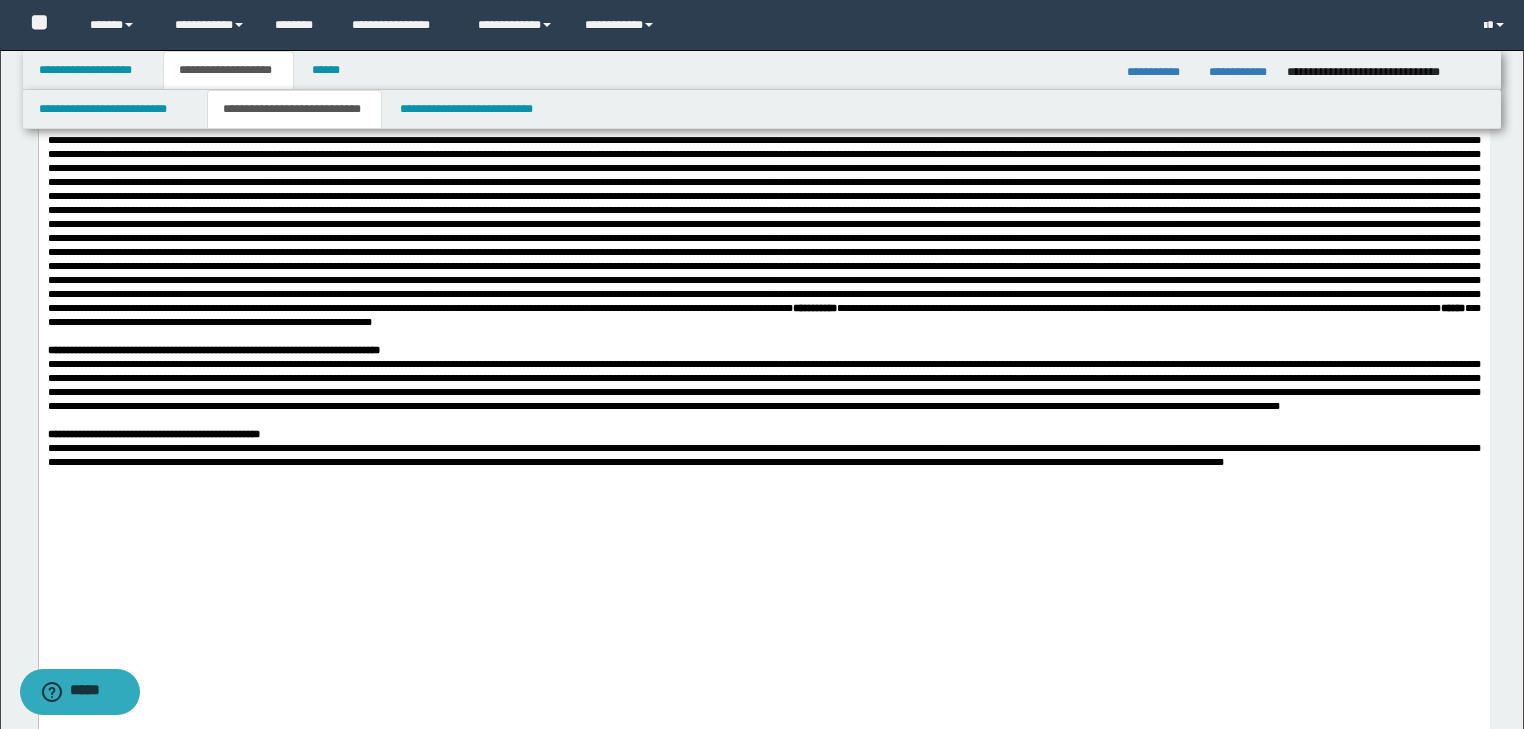 click on "**********" at bounding box center [763, 455] 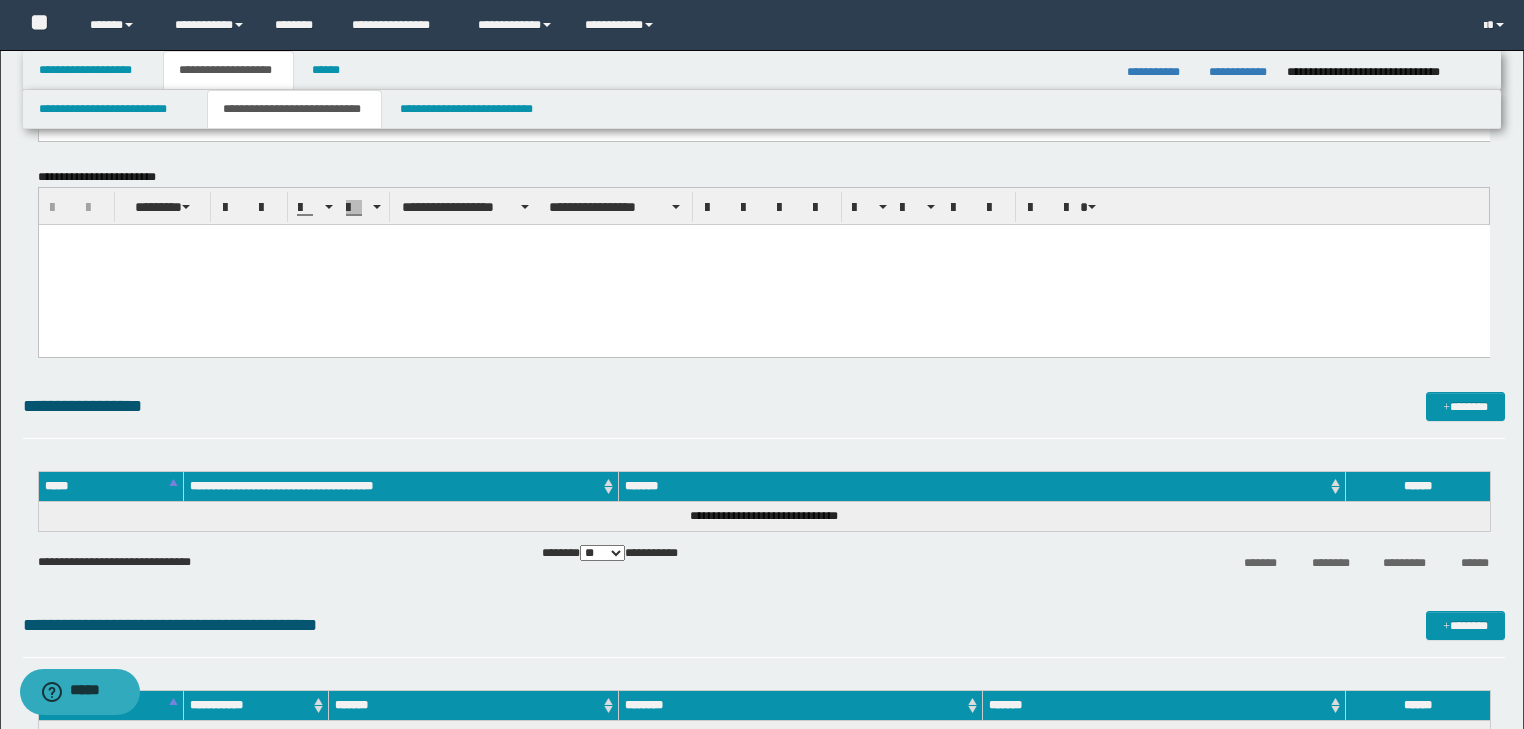 scroll, scrollTop: 720, scrollLeft: 0, axis: vertical 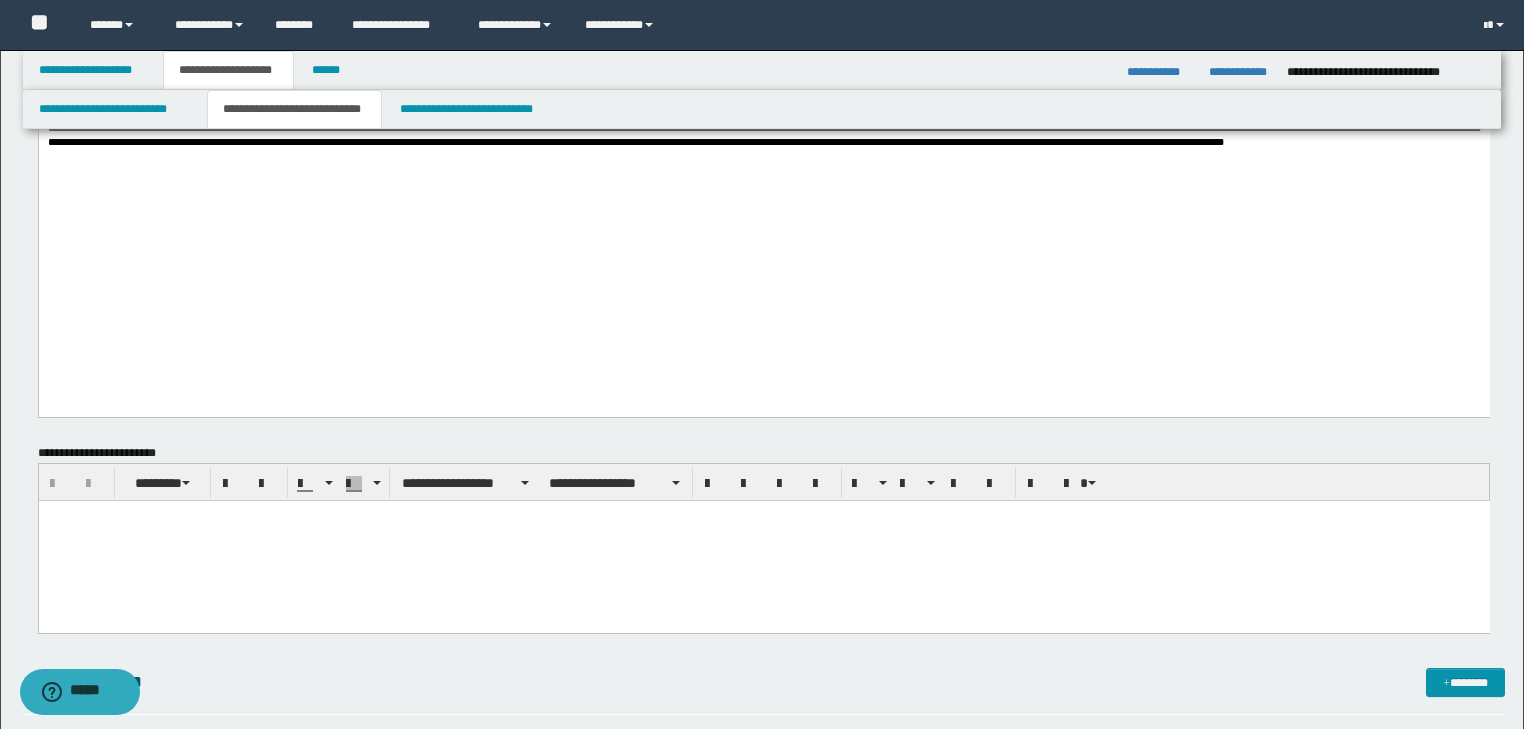 click at bounding box center [763, 515] 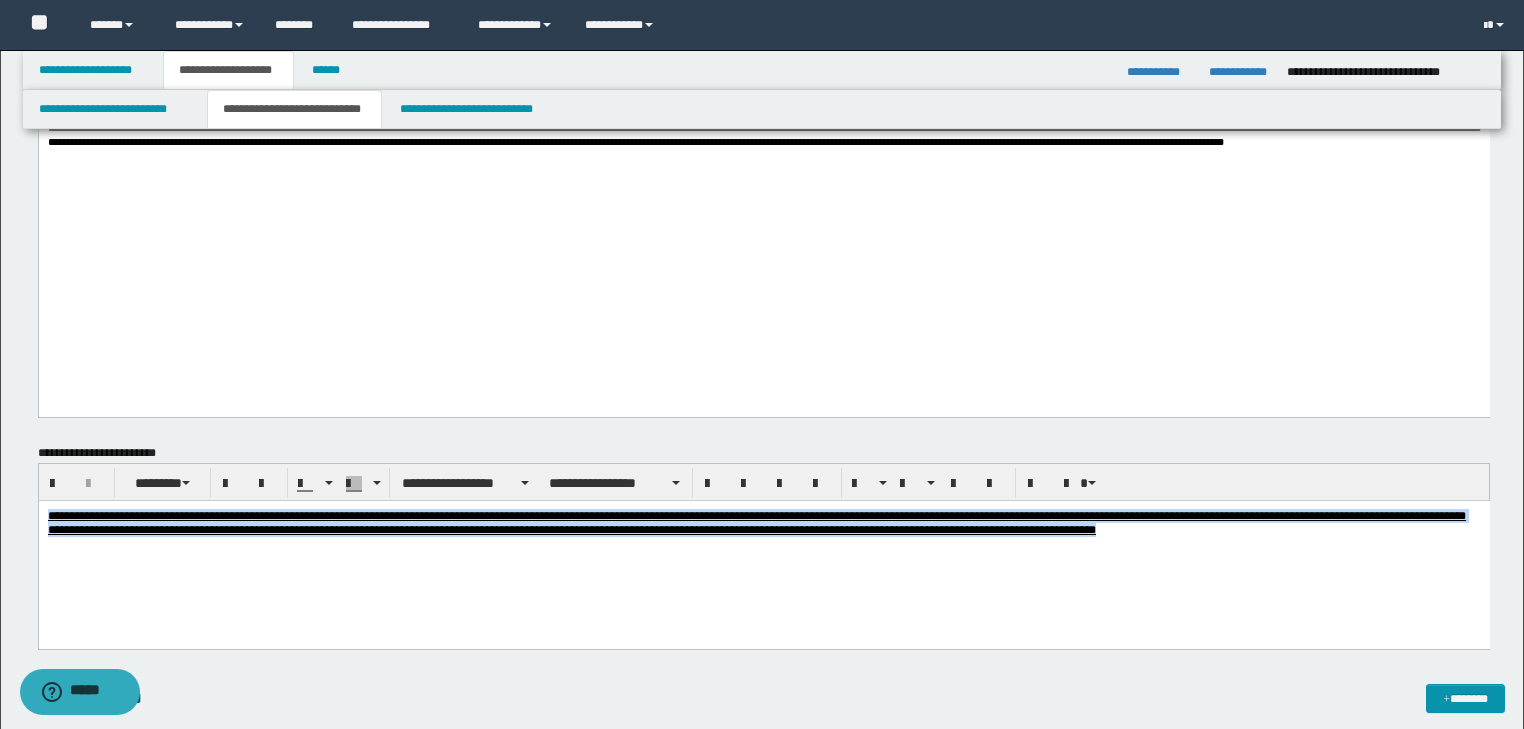 drag, startPoint x: 45, startPoint y: 513, endPoint x: 1014, endPoint y: 553, distance: 969.82526 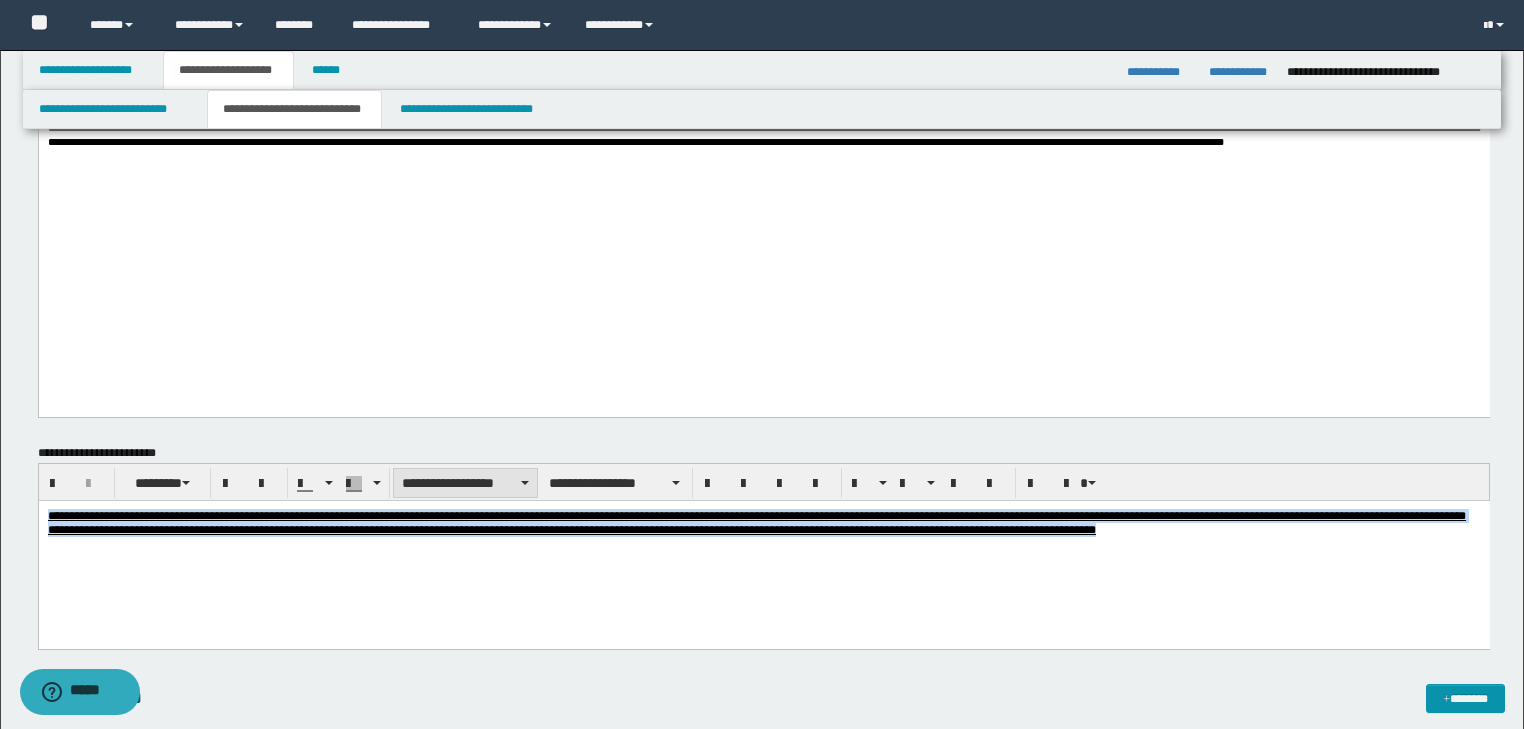 click on "**********" at bounding box center (465, 483) 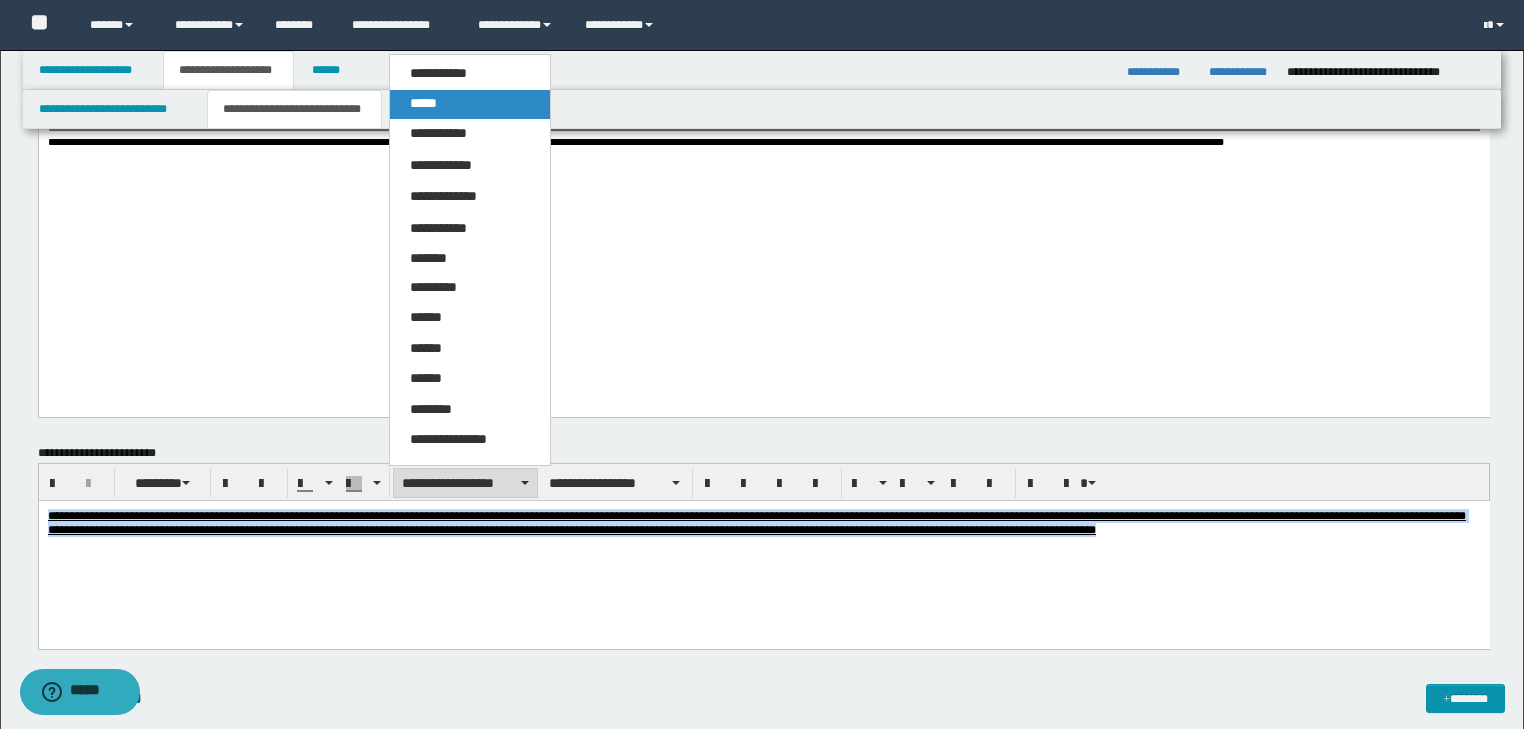 click on "*****" at bounding box center (470, 104) 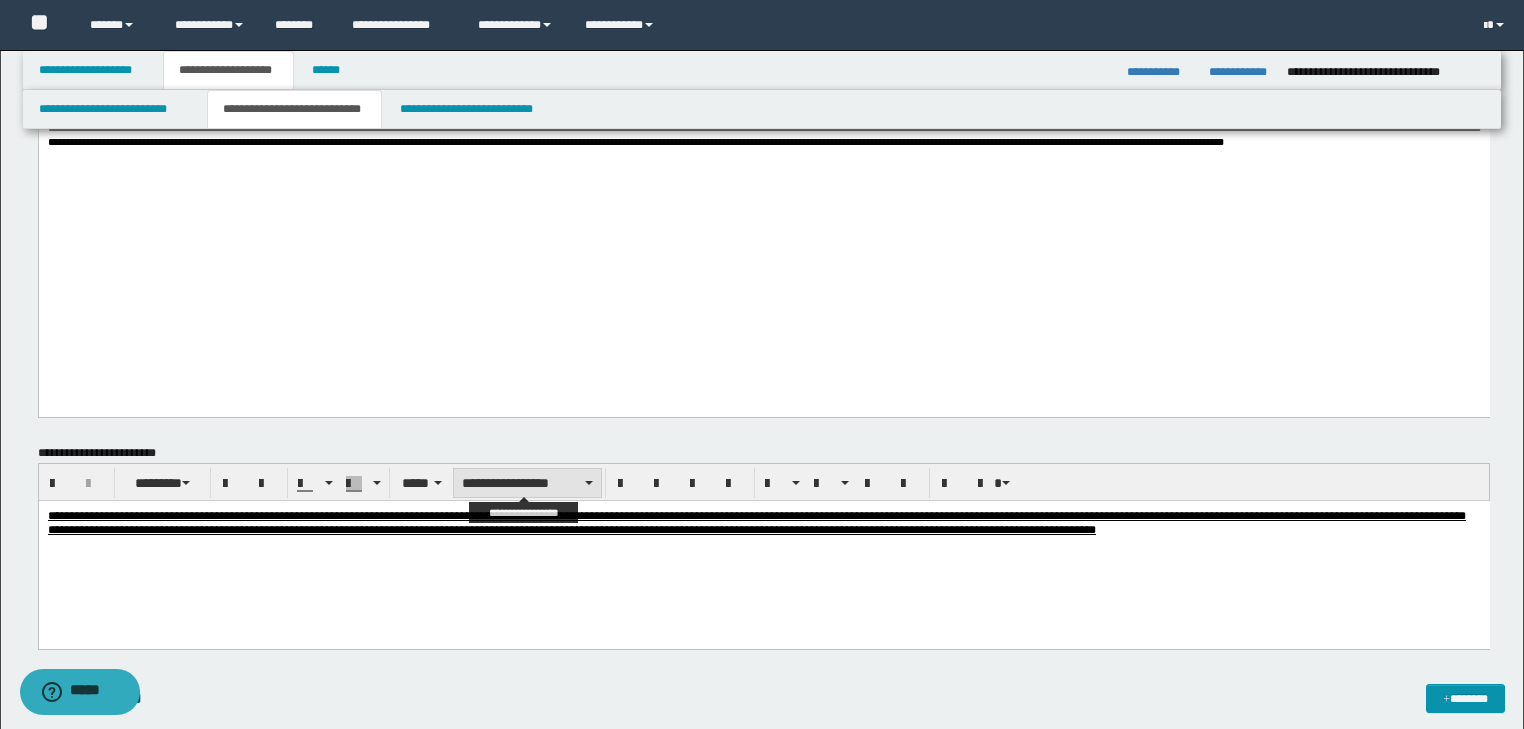 click on "**********" at bounding box center (527, 483) 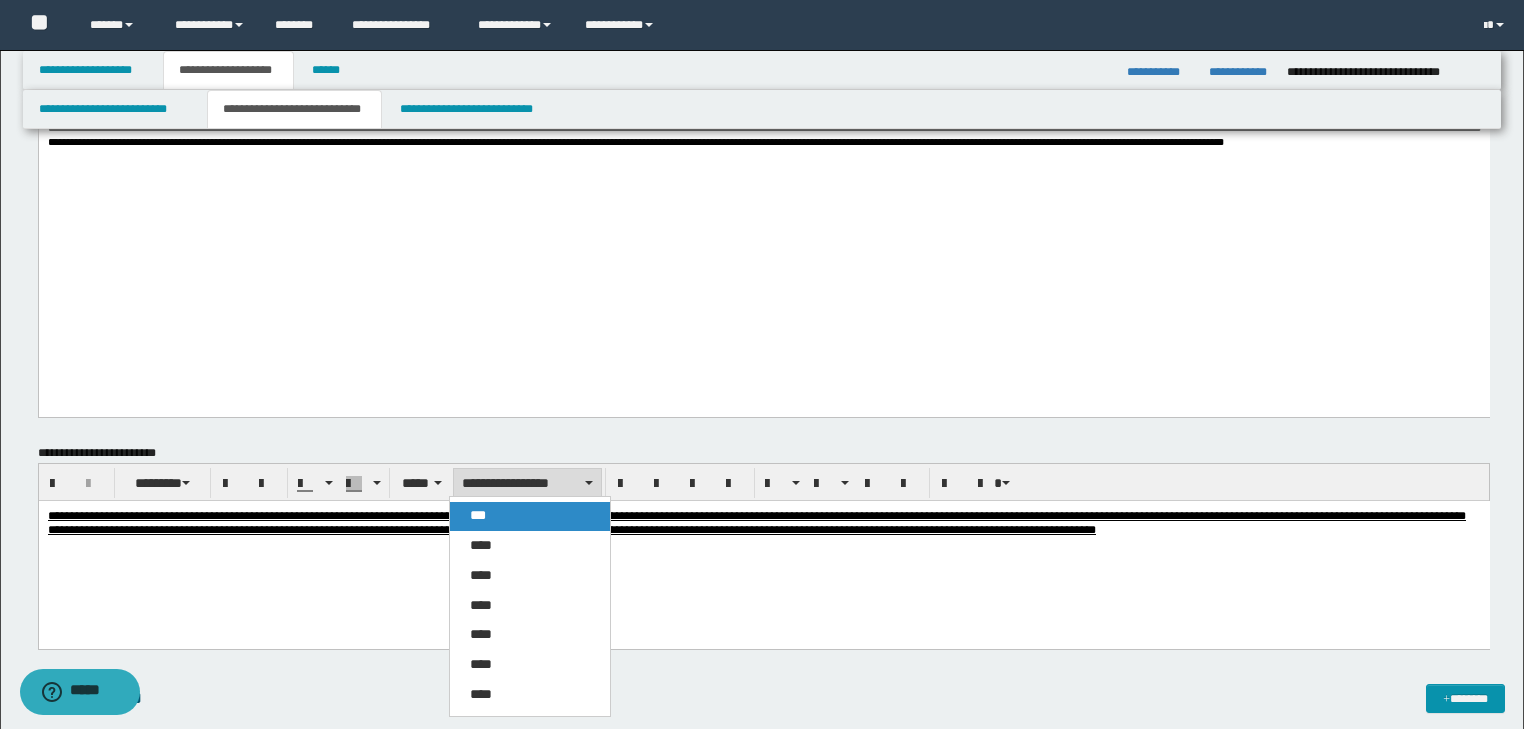 click on "***" at bounding box center [530, 516] 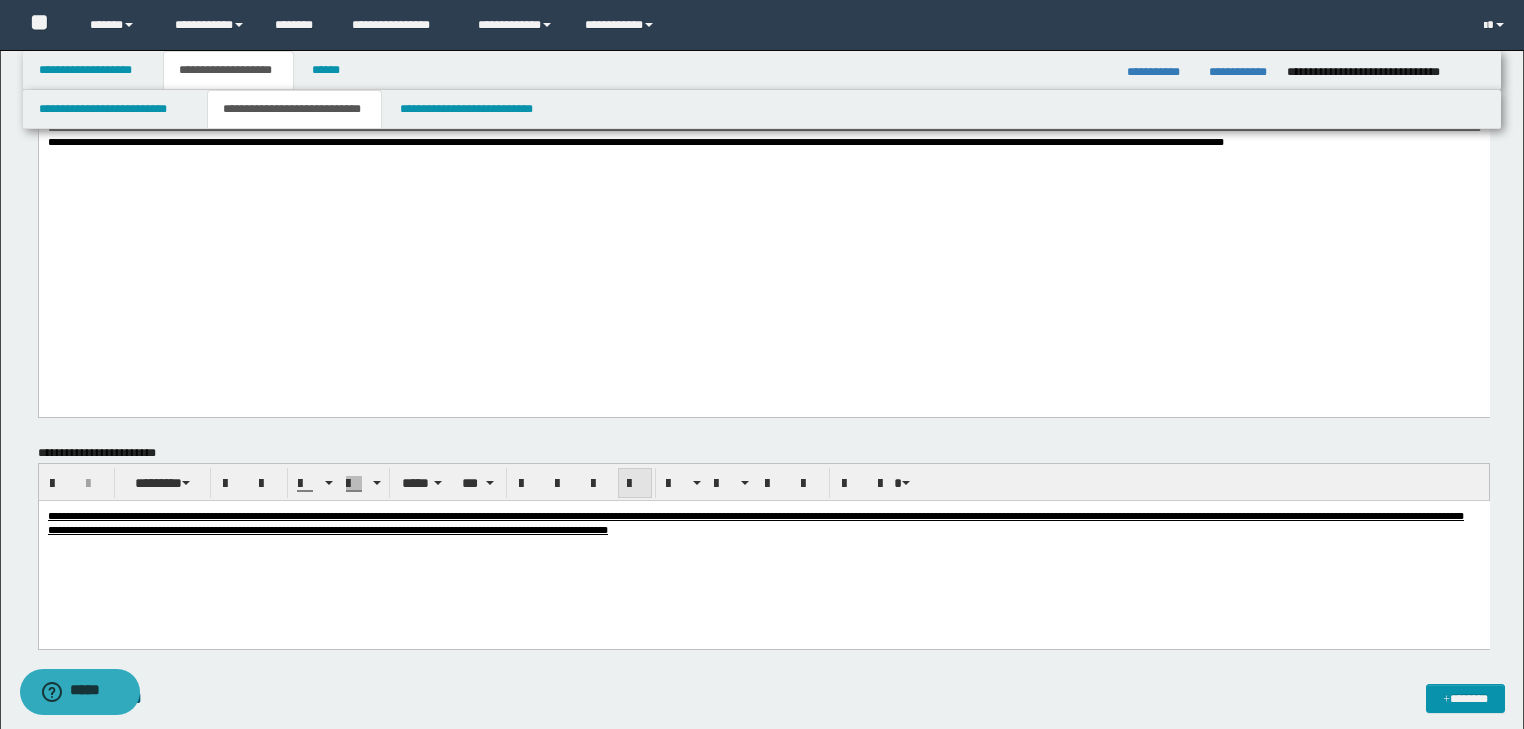 click at bounding box center [635, 483] 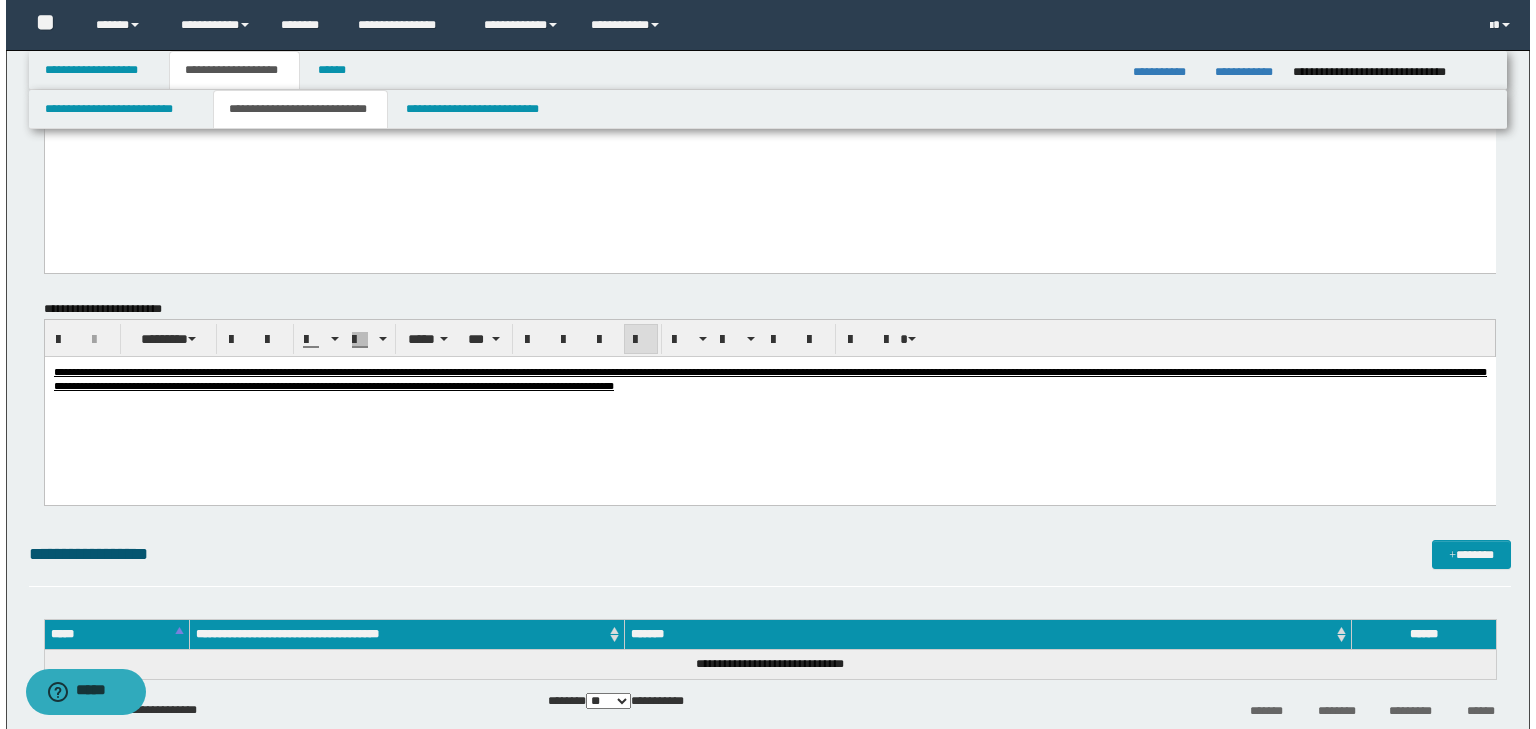 scroll, scrollTop: 1040, scrollLeft: 0, axis: vertical 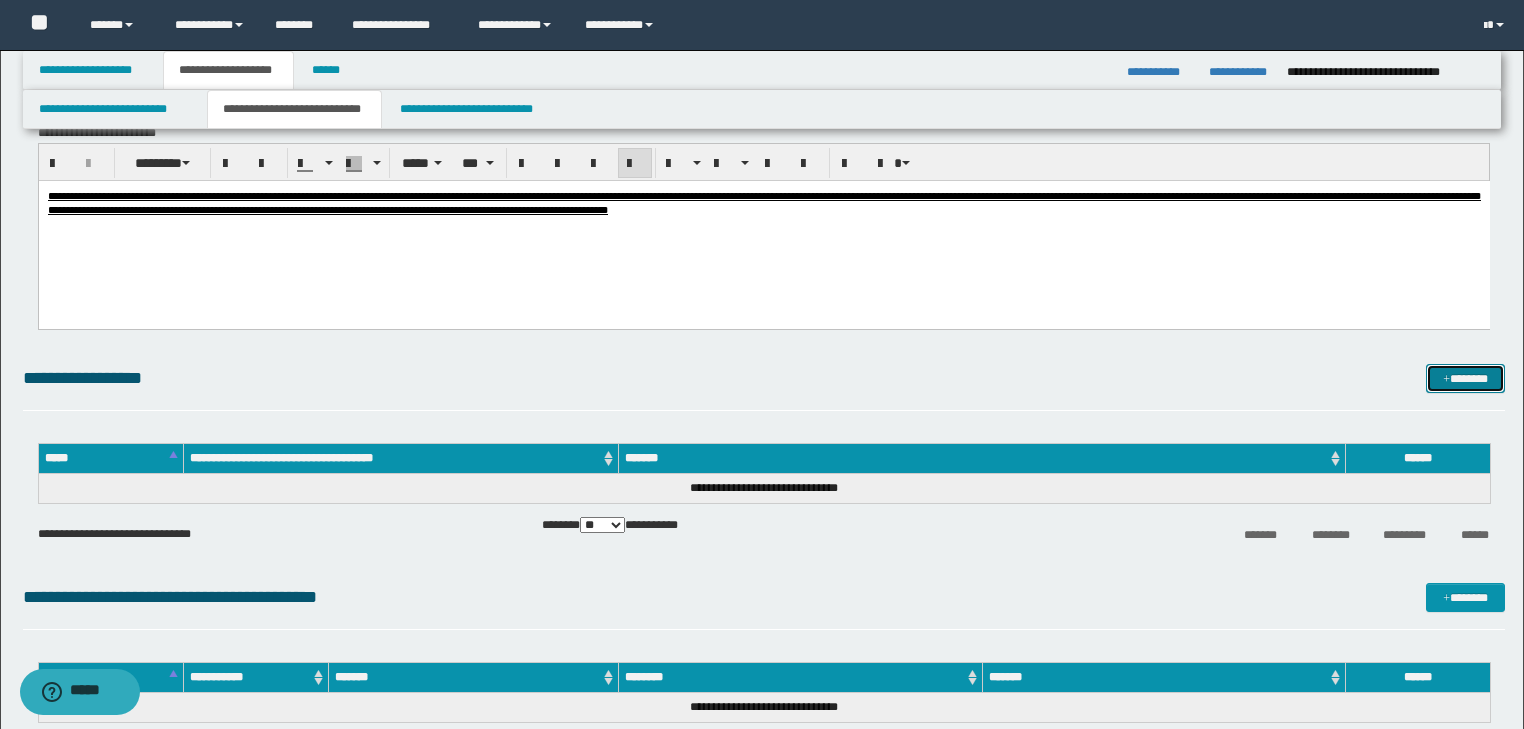 click on "*******" at bounding box center (1465, 379) 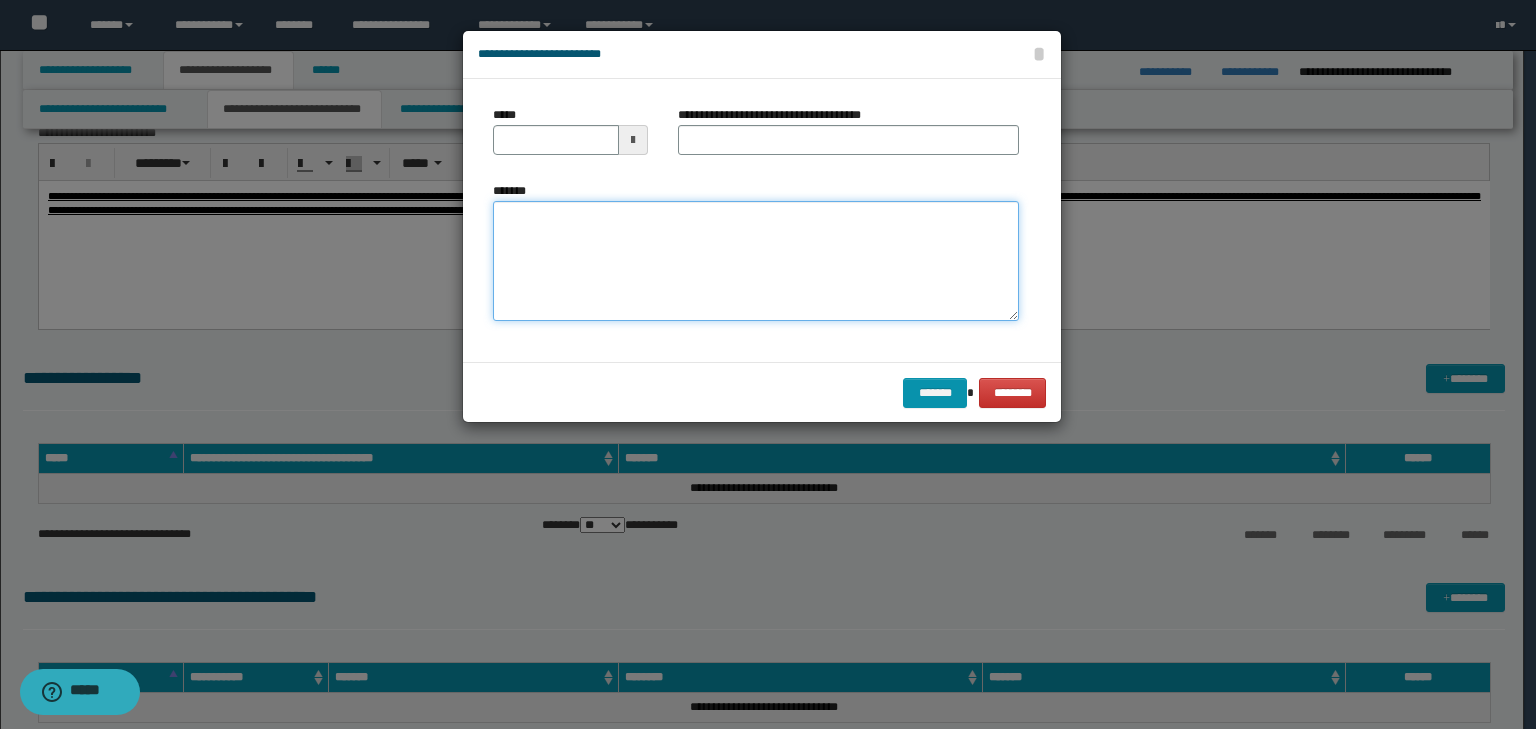 click on "*******" at bounding box center [756, 261] 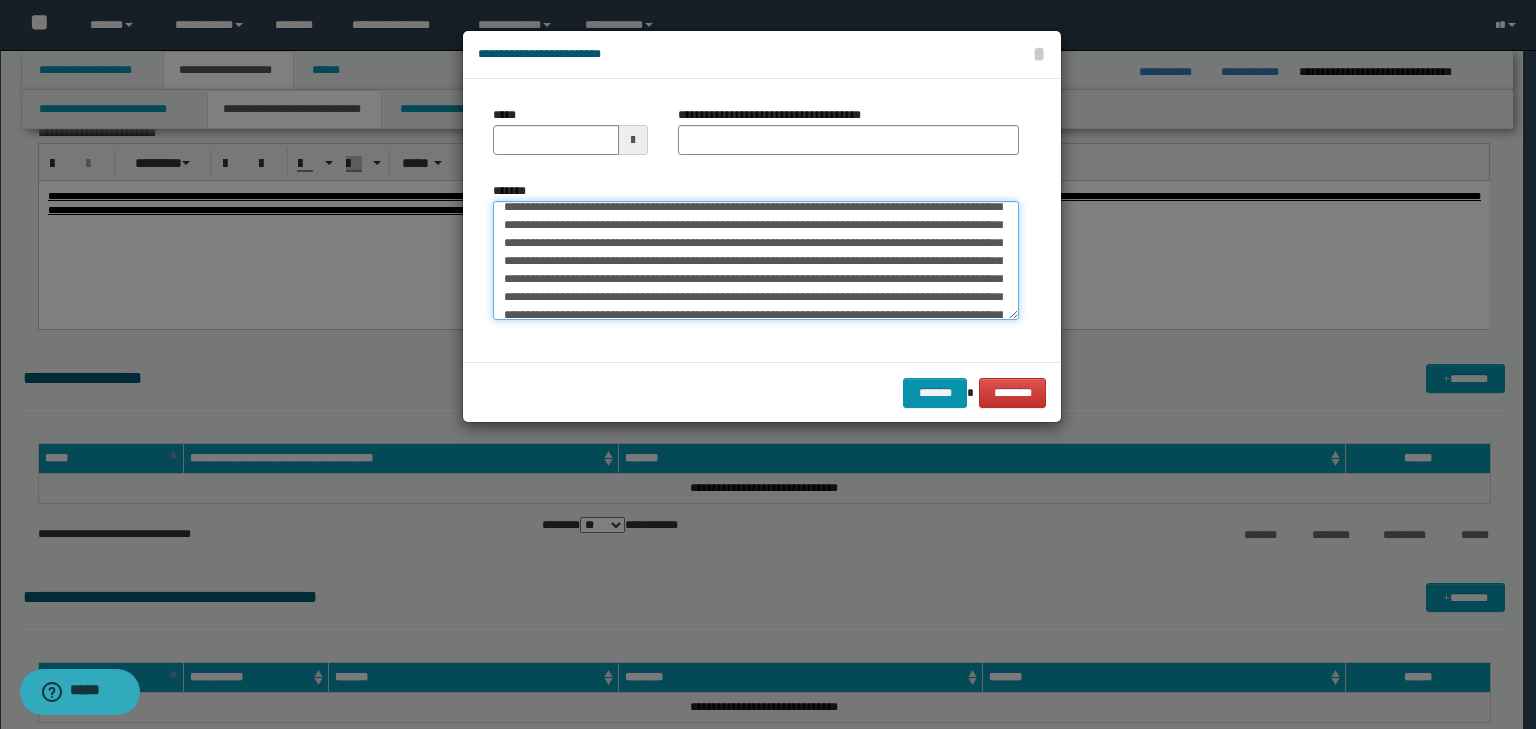 scroll, scrollTop: 0, scrollLeft: 0, axis: both 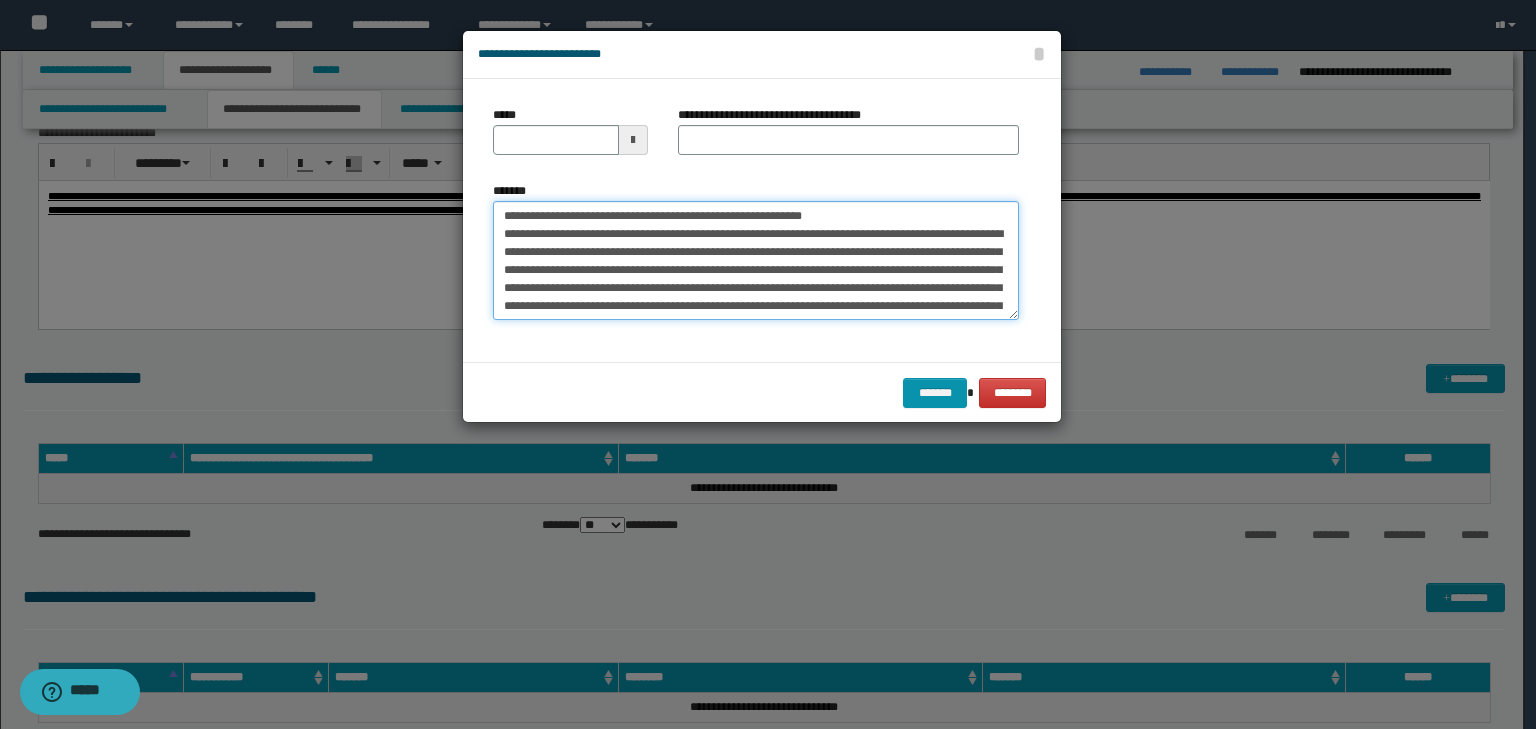 drag, startPoint x: 564, startPoint y: 216, endPoint x: 445, endPoint y: 208, distance: 119.26861 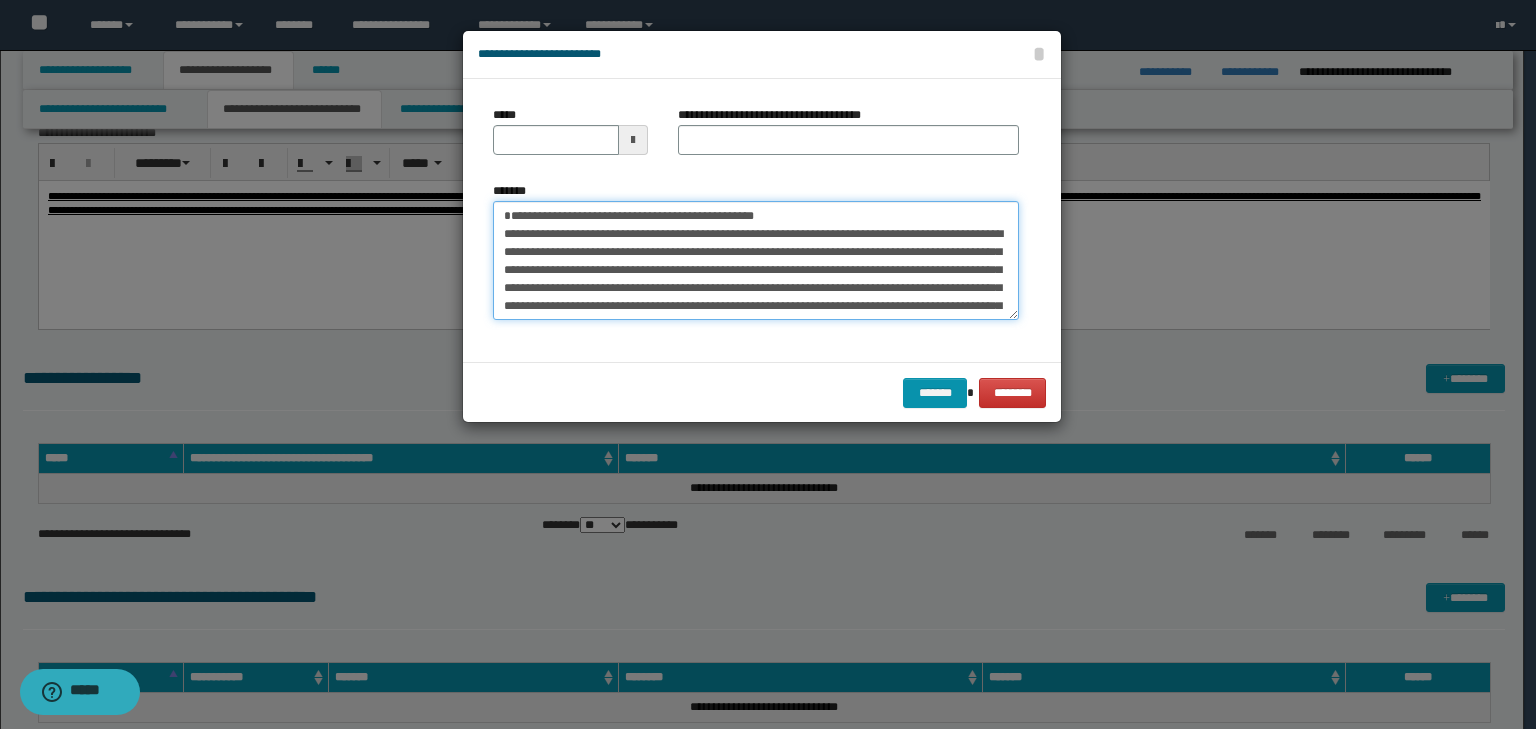 type 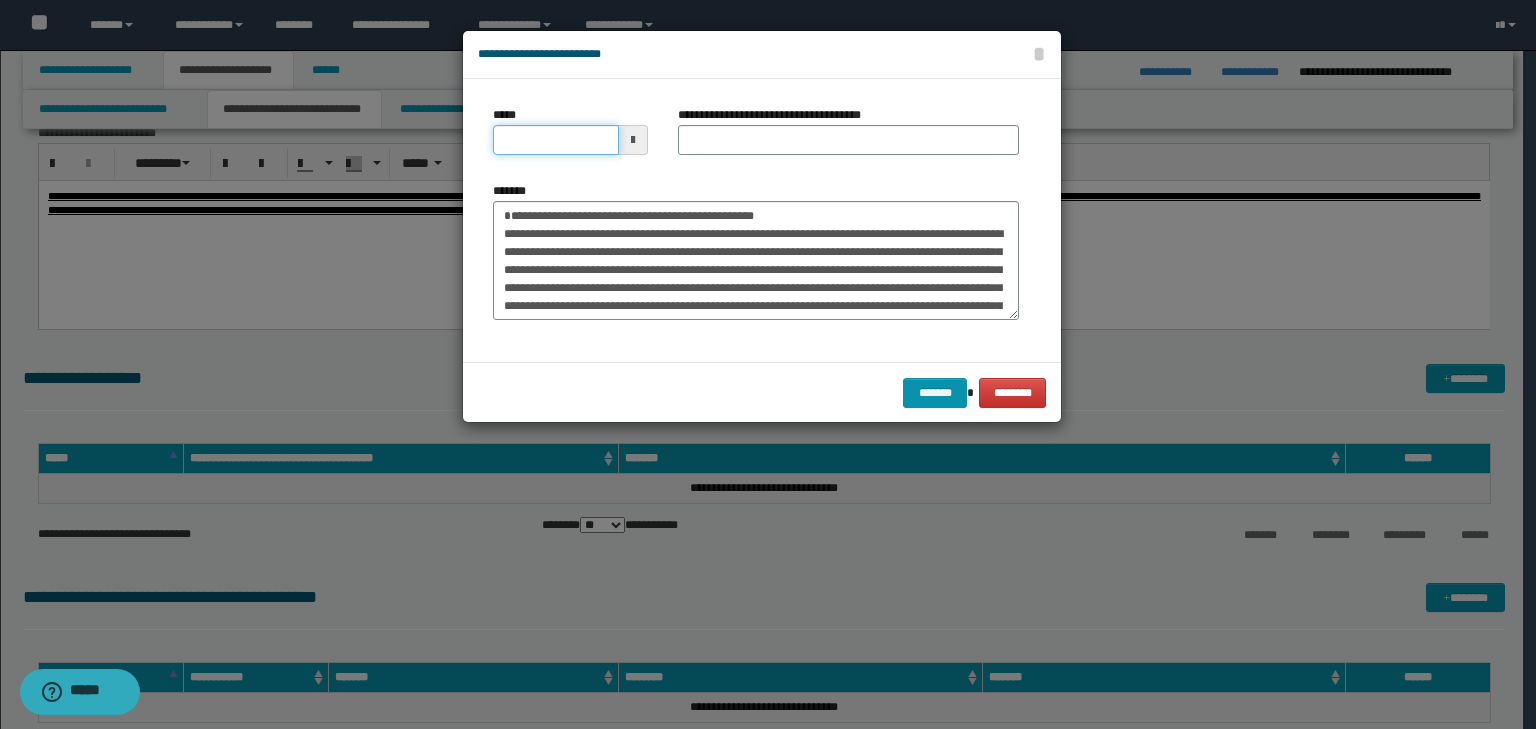 click on "*****" at bounding box center [556, 140] 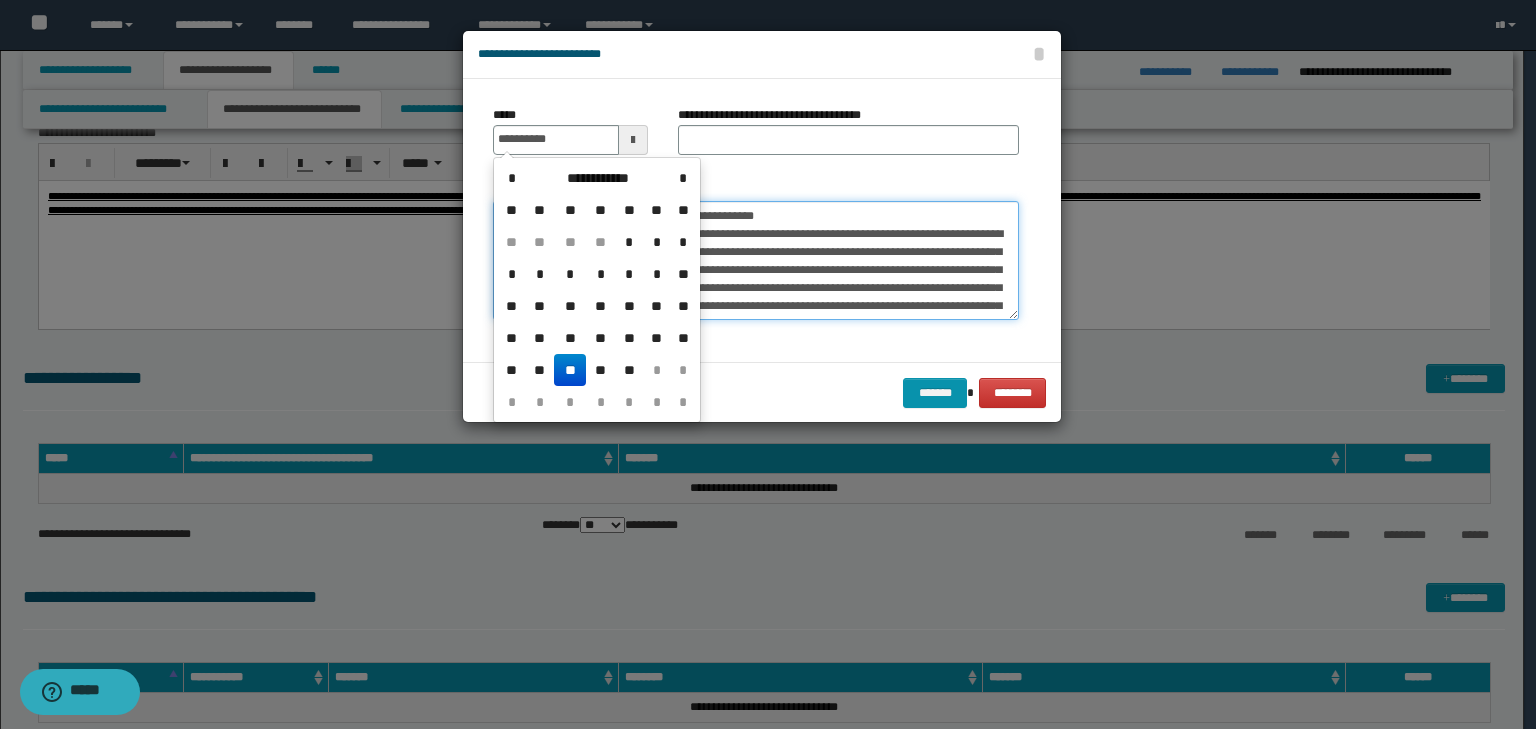 type on "**********" 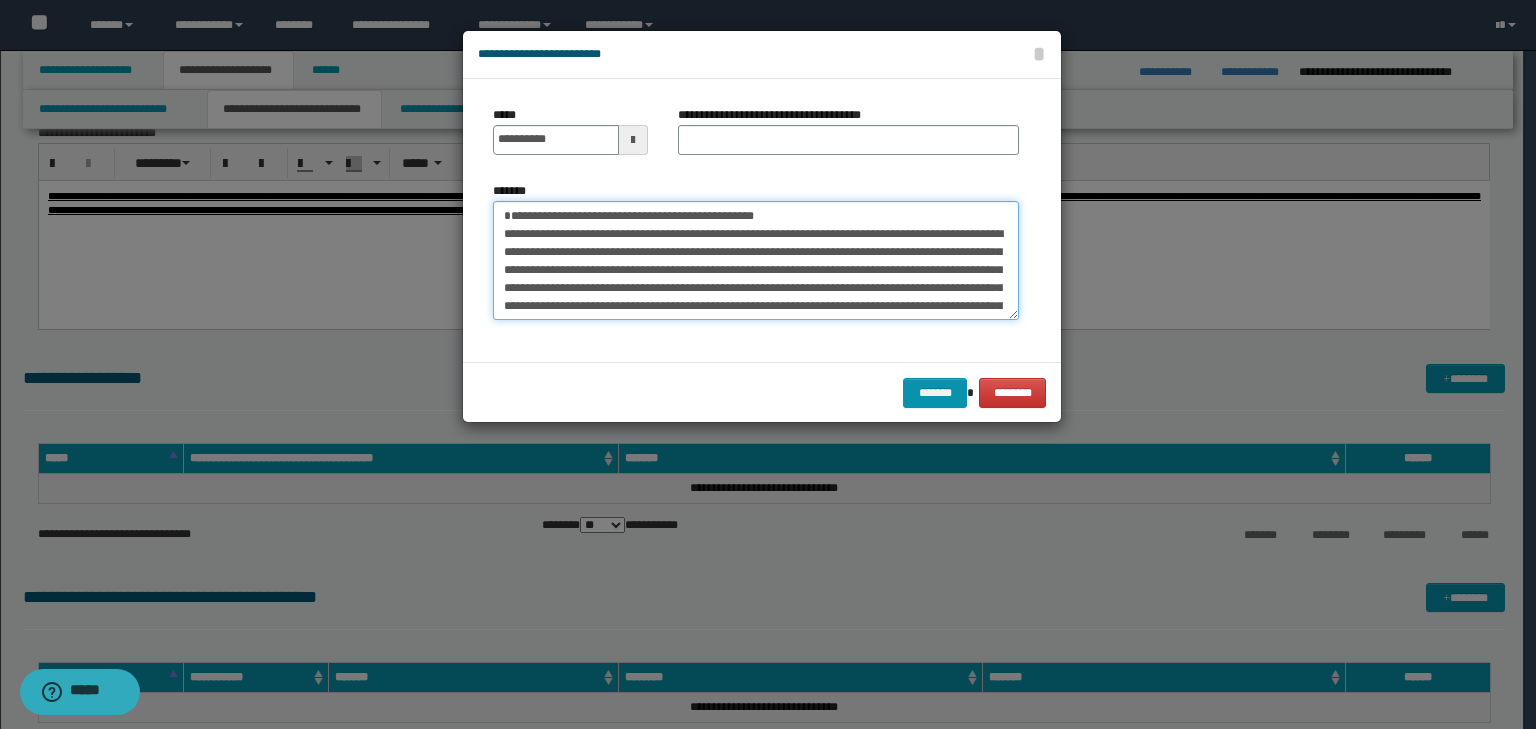 drag, startPoint x: 824, startPoint y: 217, endPoint x: 200, endPoint y: 184, distance: 624.872 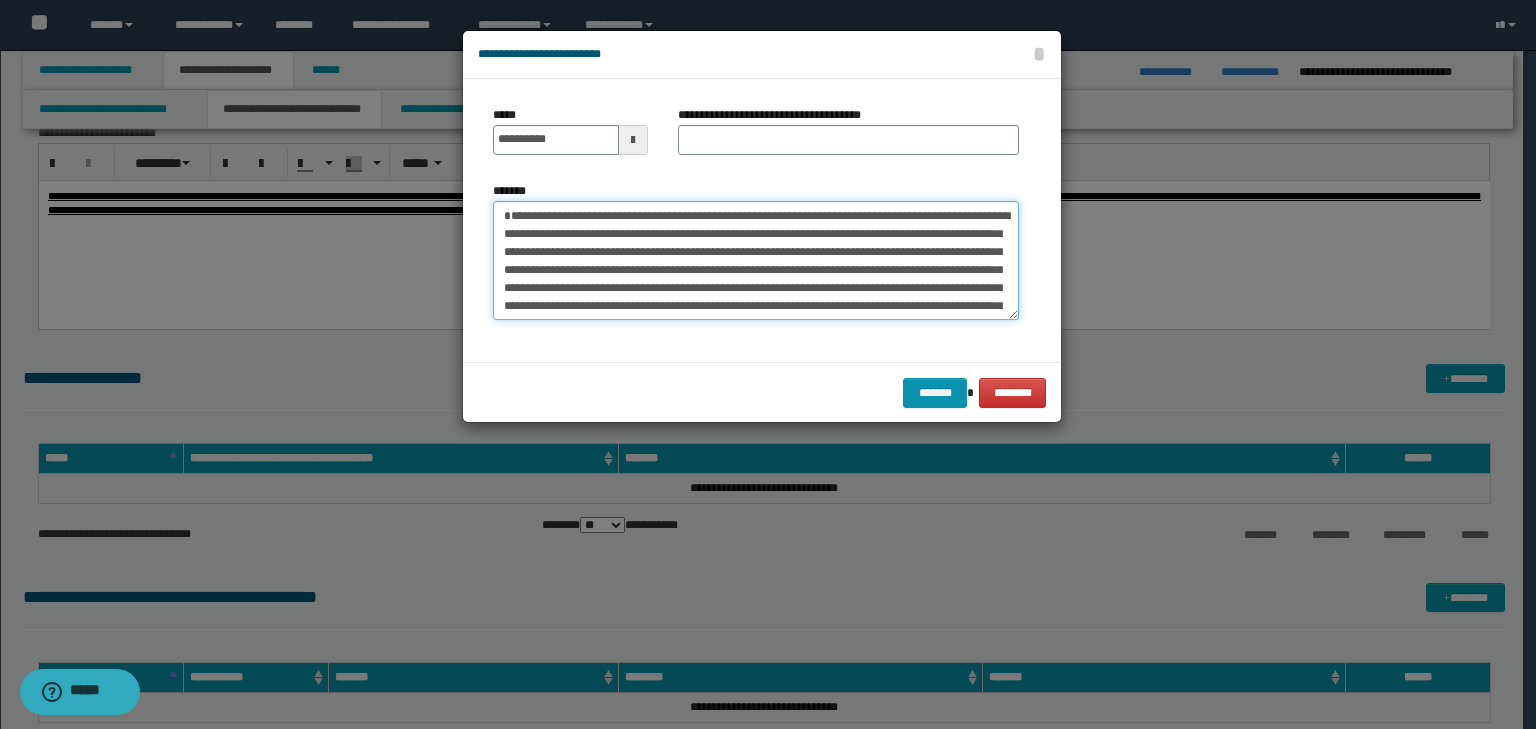 type on "**********" 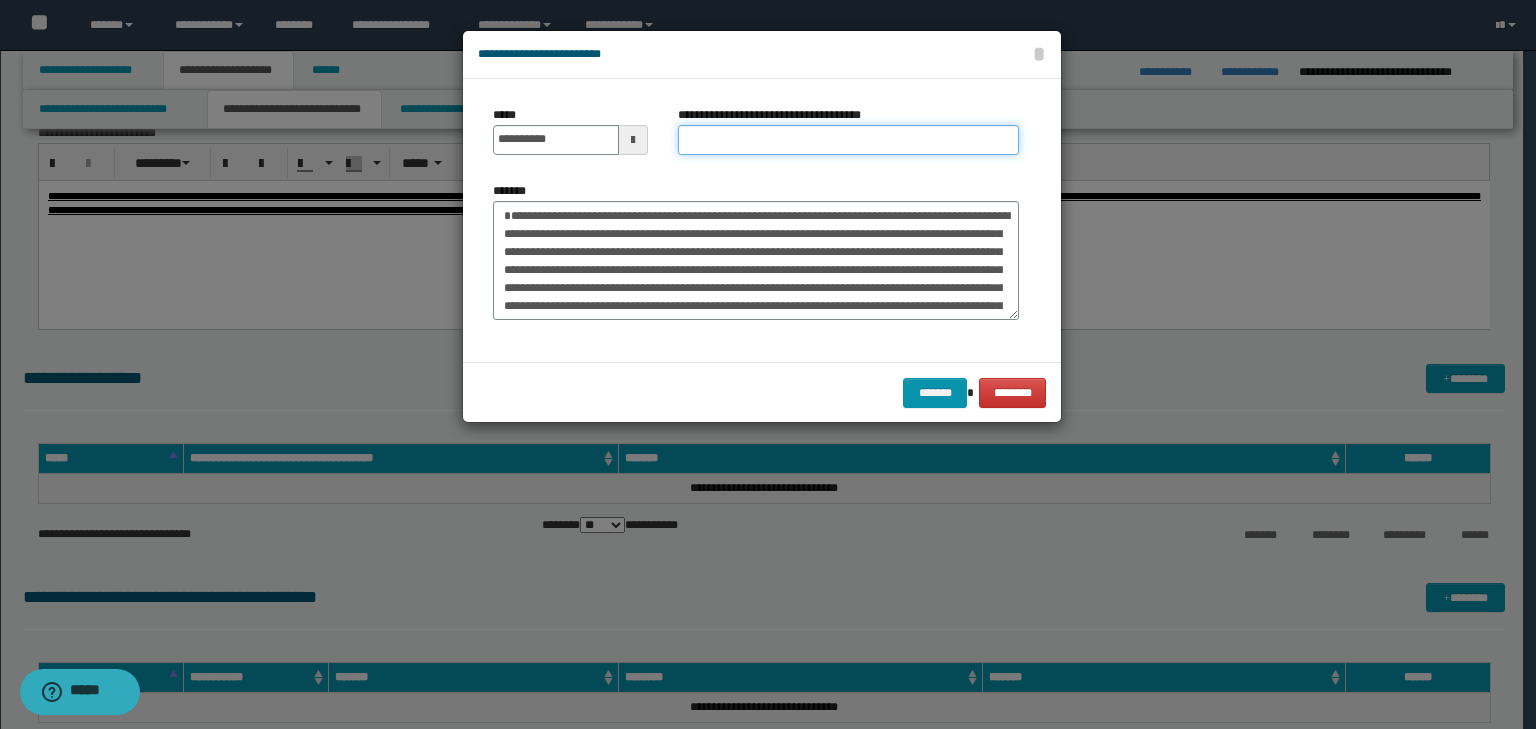 click on "**********" at bounding box center [848, 140] 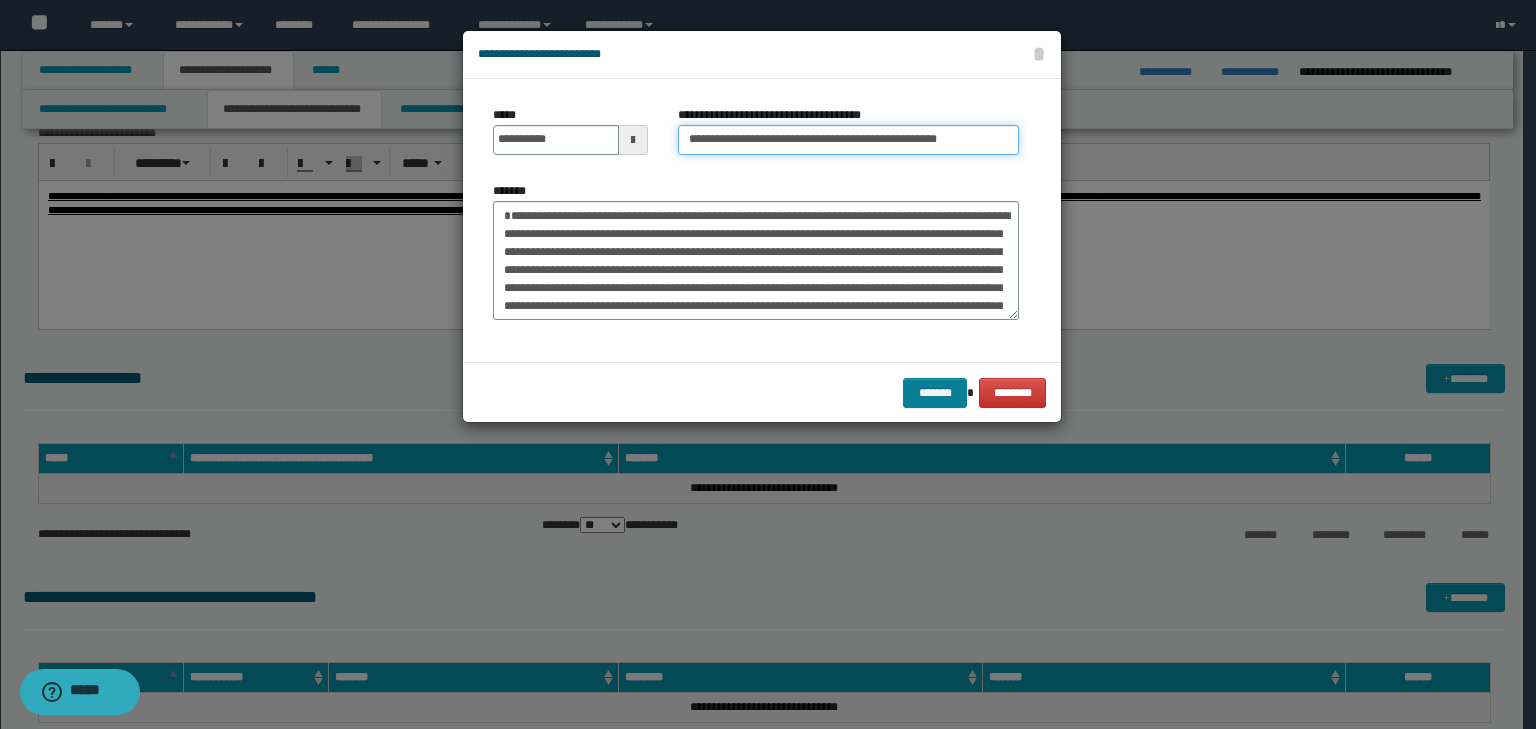 type on "**********" 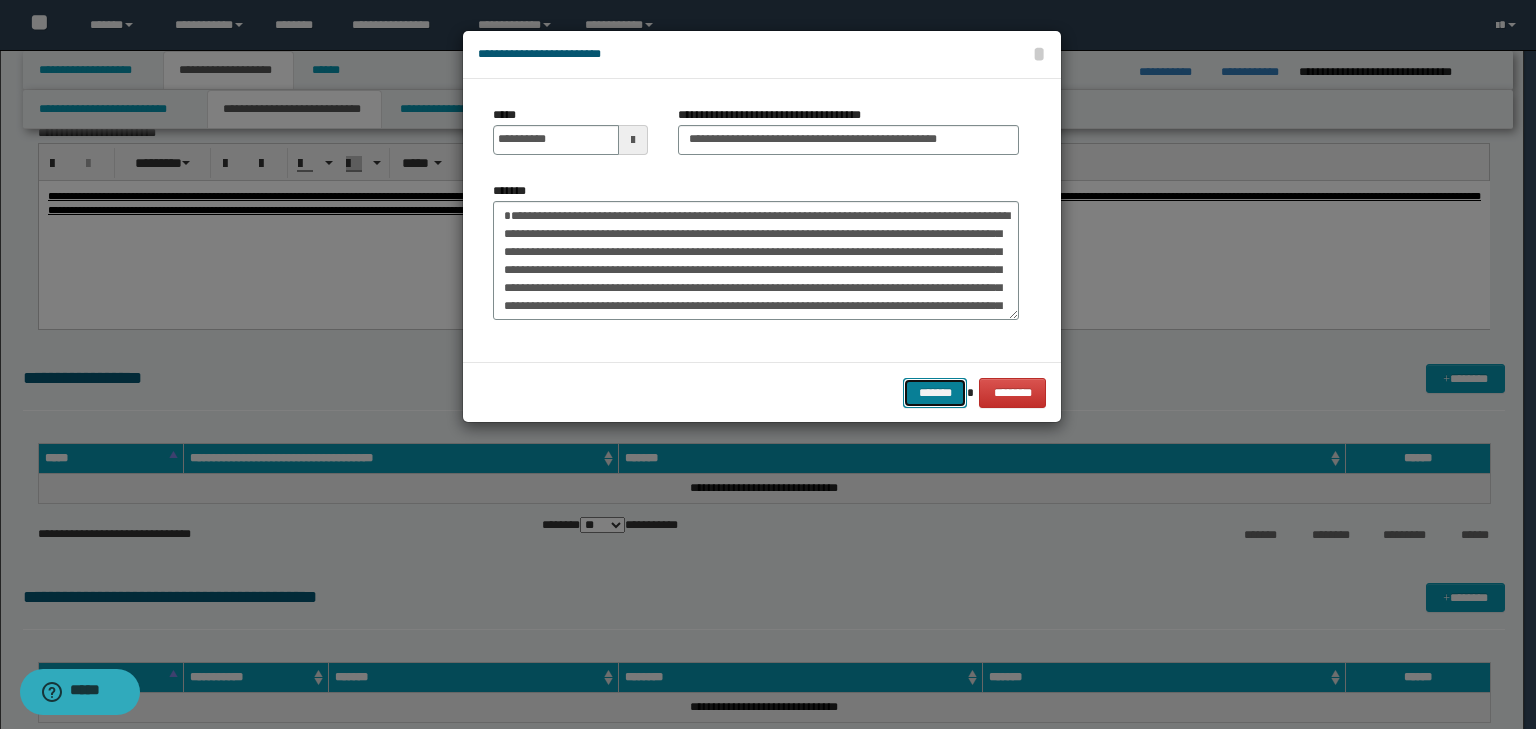 click on "*******" at bounding box center (935, 393) 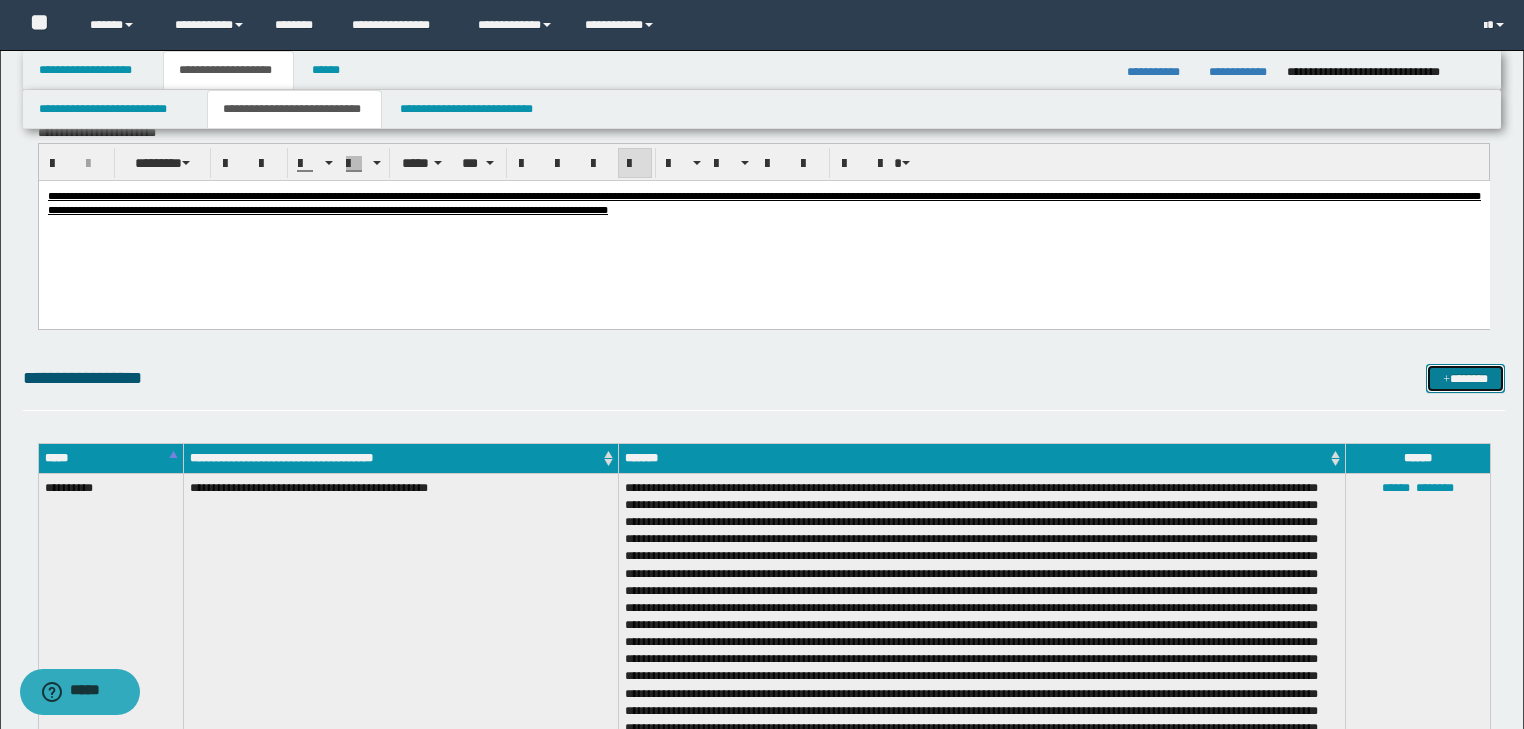 click on "*******" at bounding box center [1465, 379] 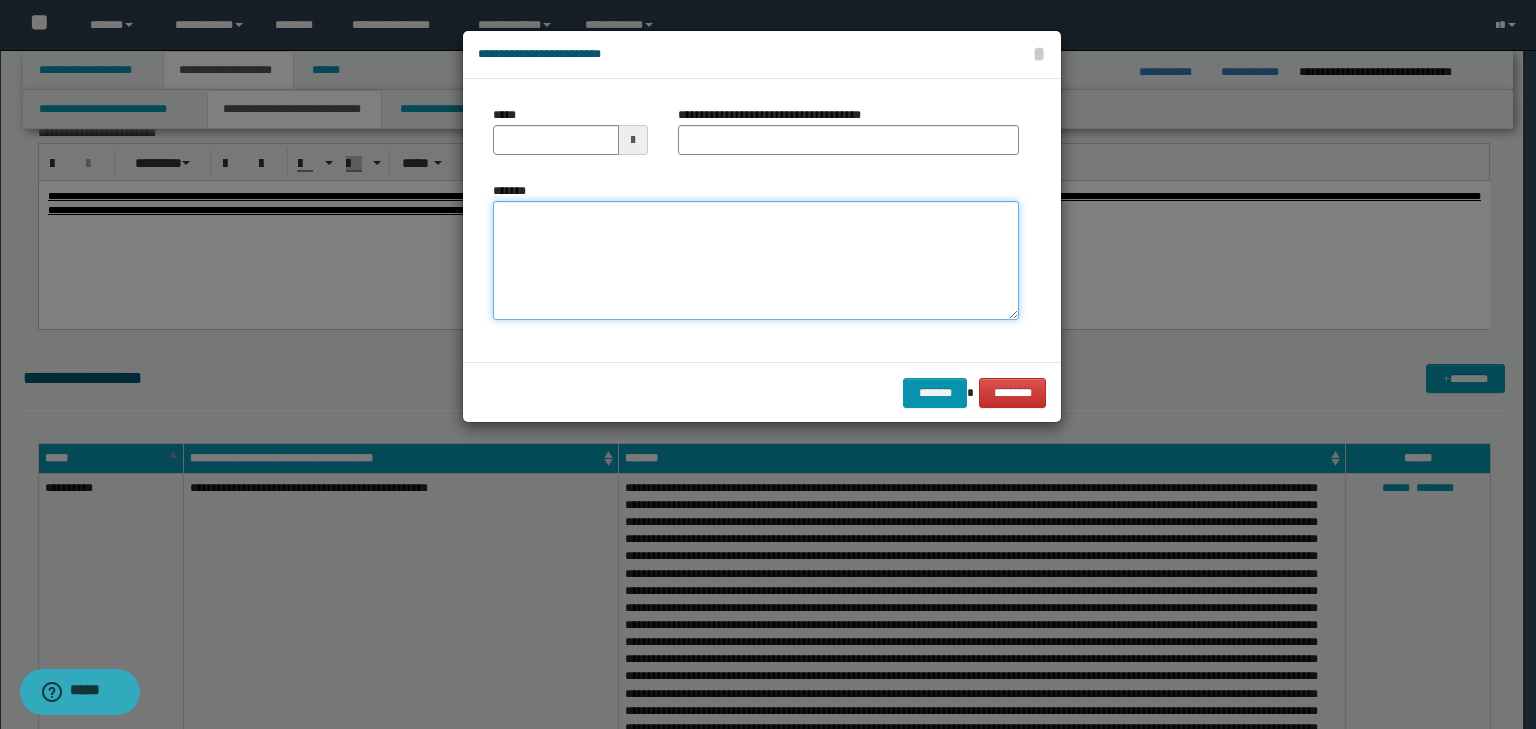 click on "*******" at bounding box center [756, 261] 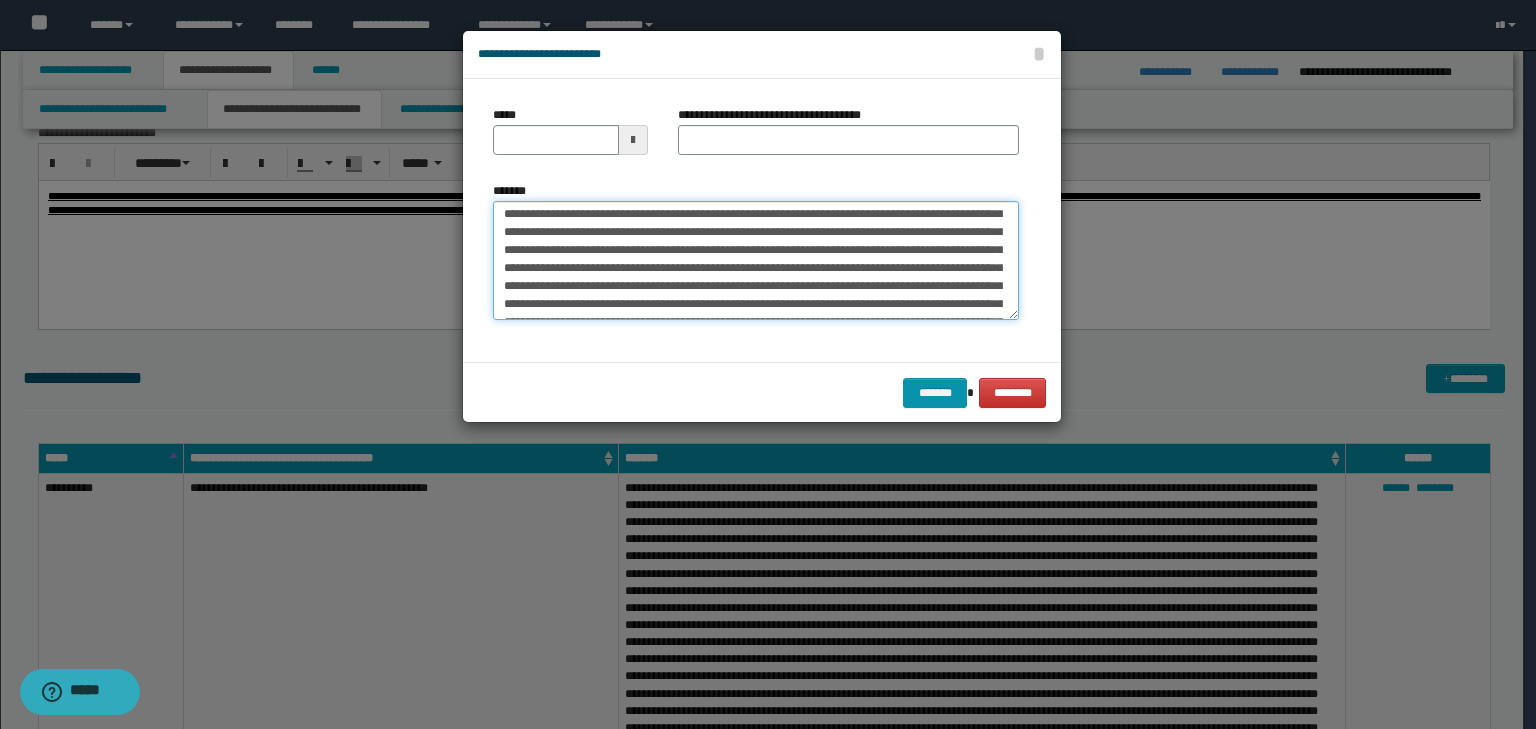 scroll, scrollTop: 0, scrollLeft: 0, axis: both 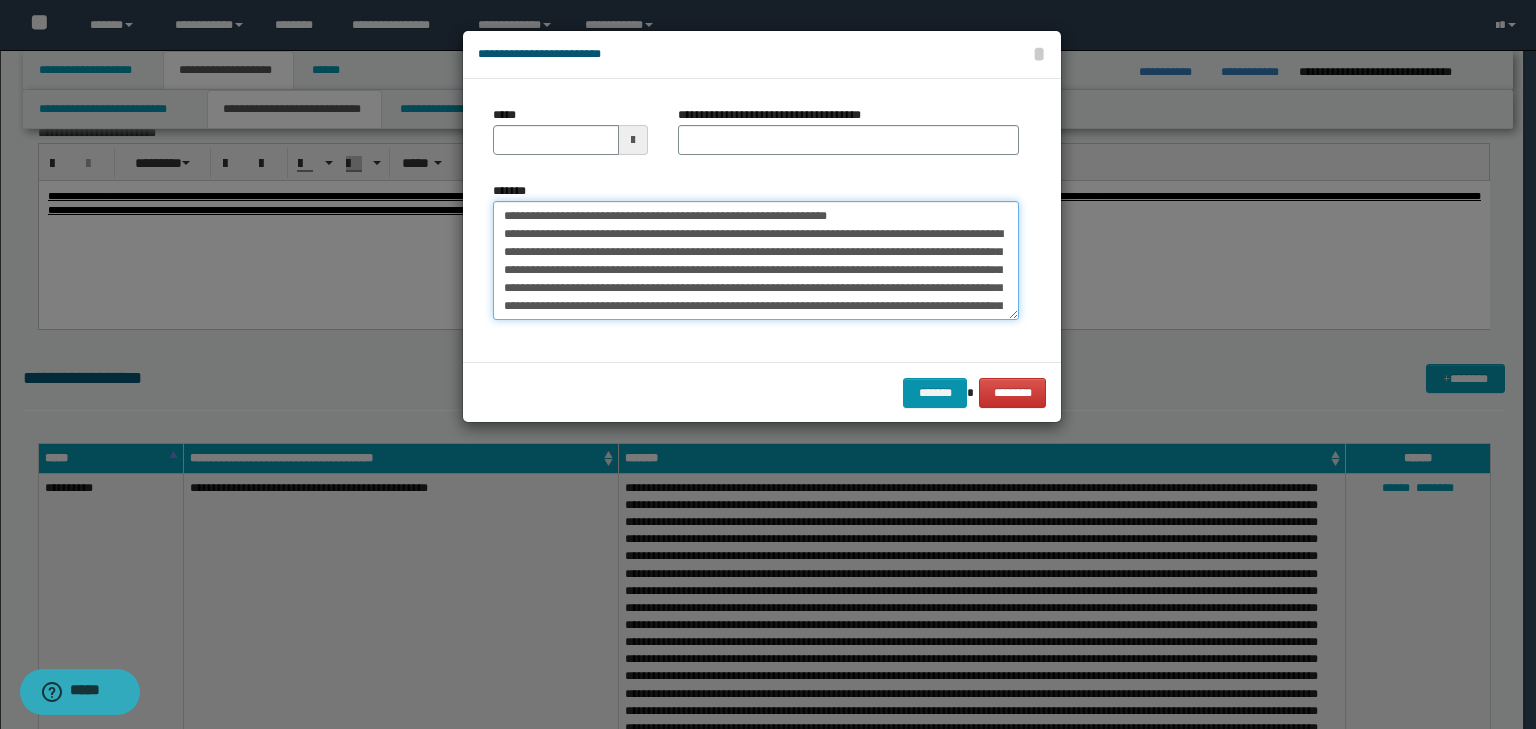 drag, startPoint x: 564, startPoint y: 218, endPoint x: 415, endPoint y: 204, distance: 149.65627 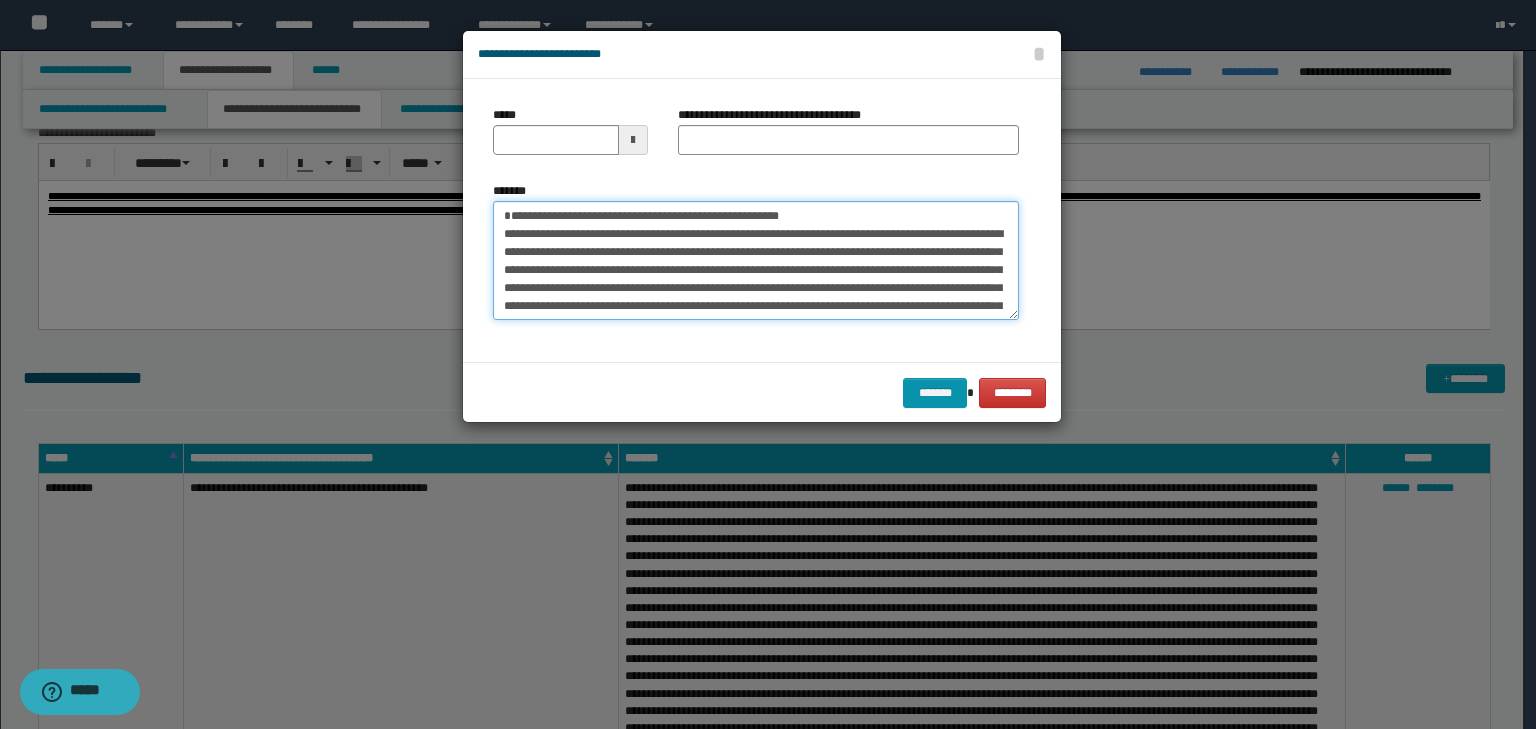 type 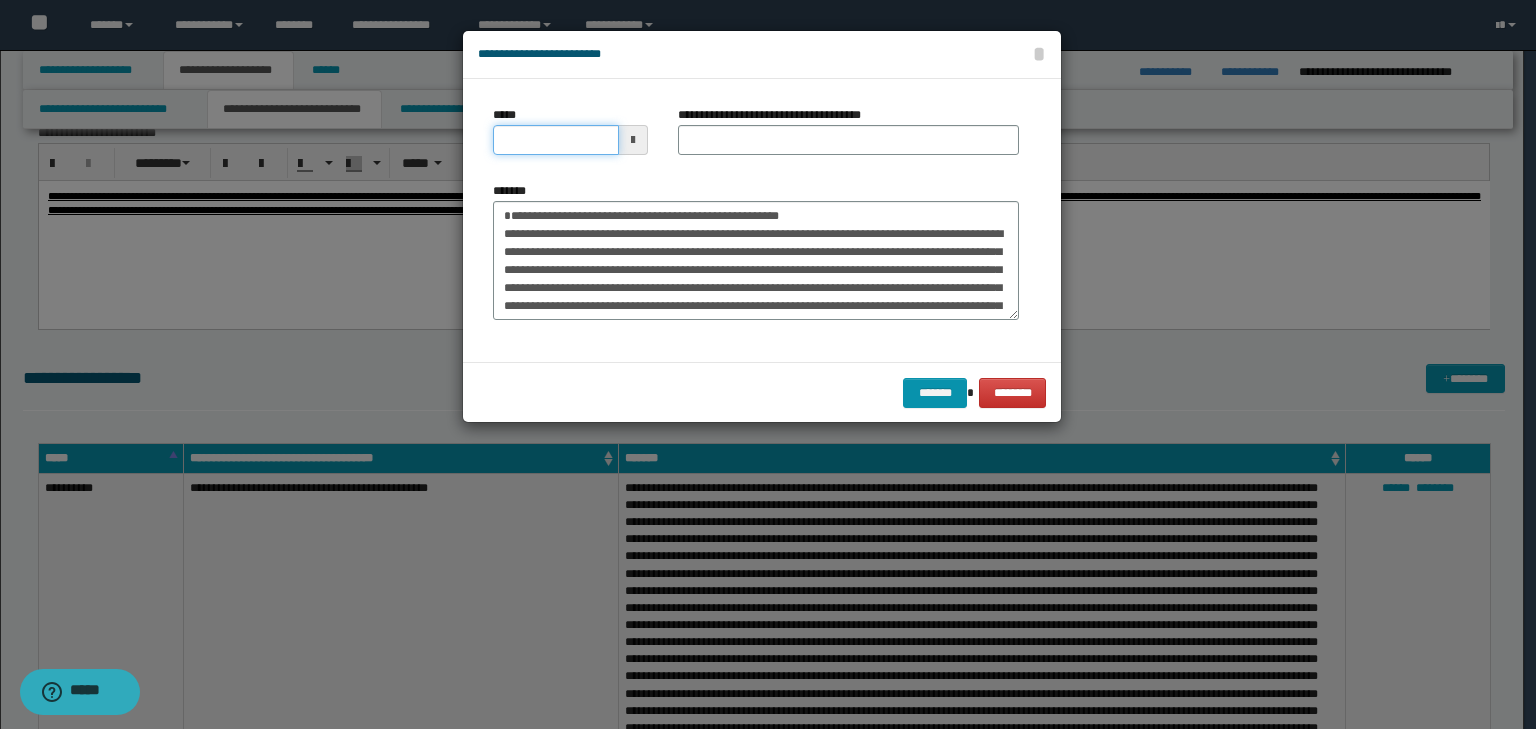 click on "*****" at bounding box center (556, 140) 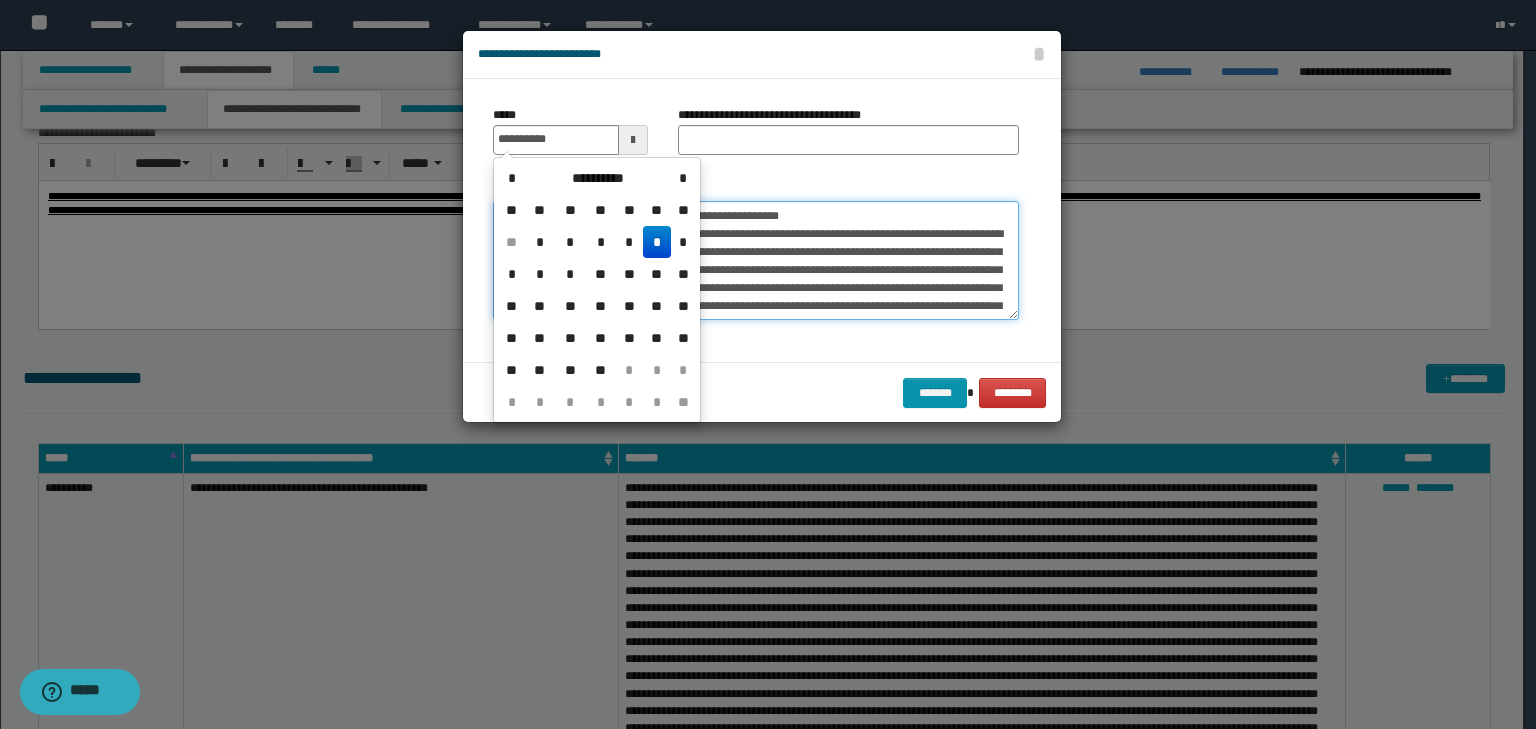 type on "**********" 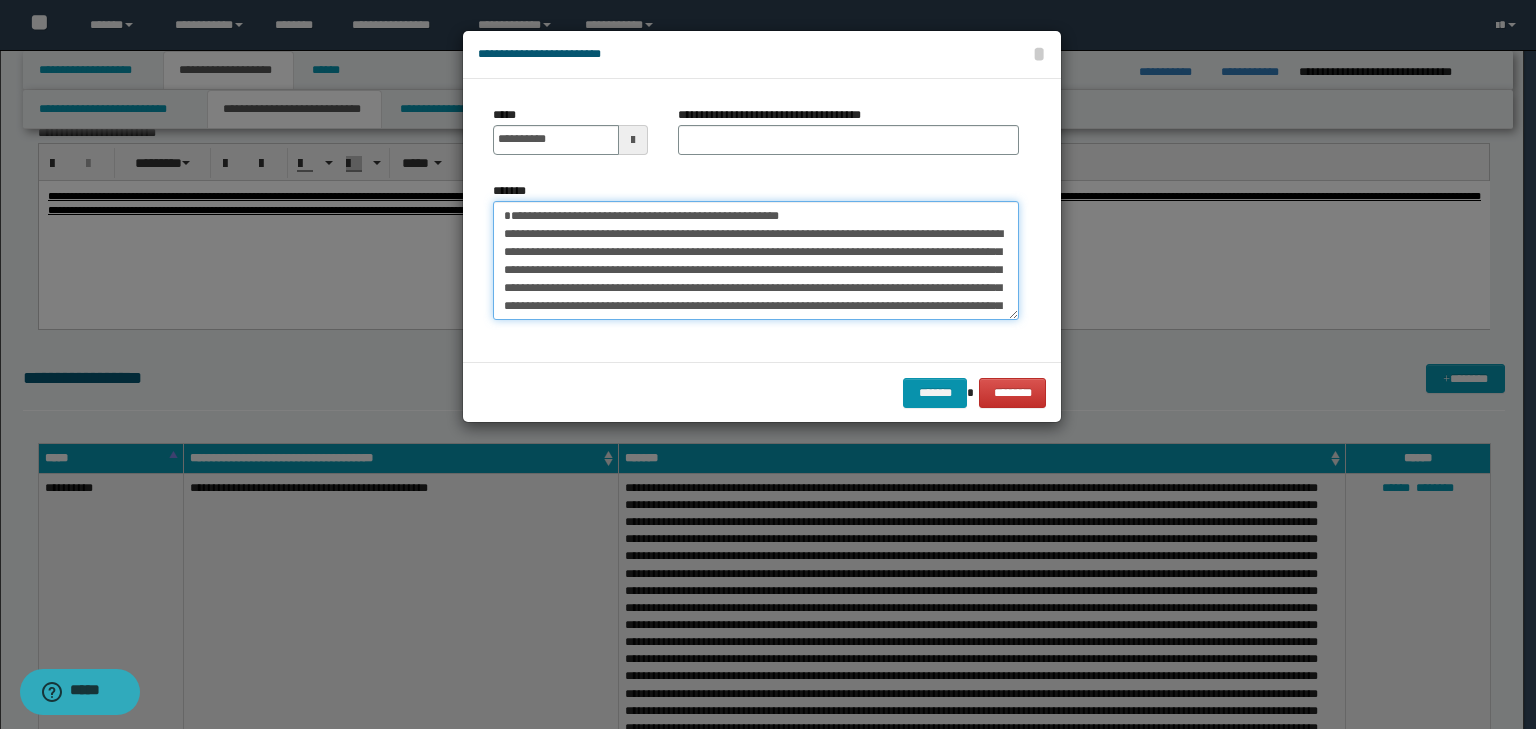 drag, startPoint x: 821, startPoint y: 211, endPoint x: 306, endPoint y: 200, distance: 515.1175 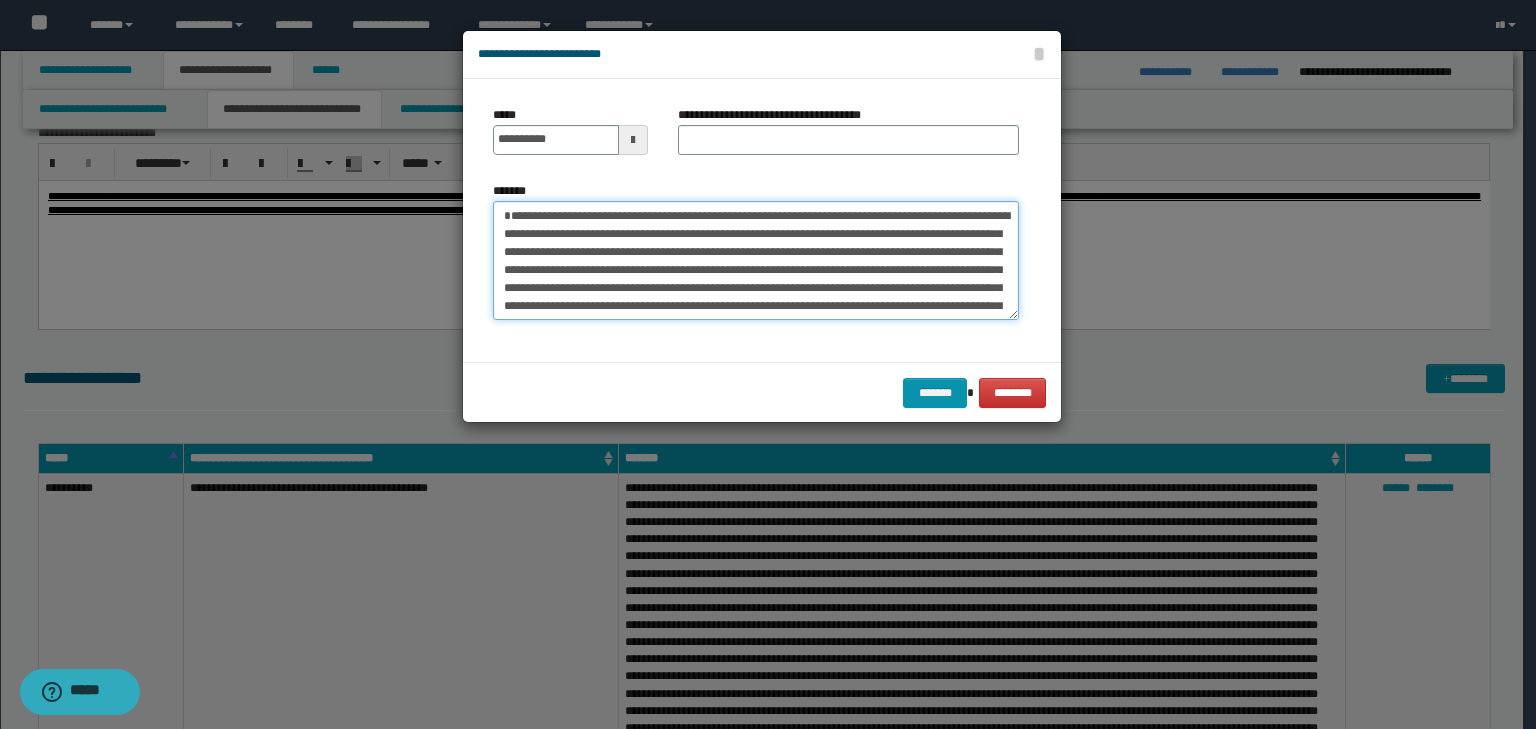 type on "**********" 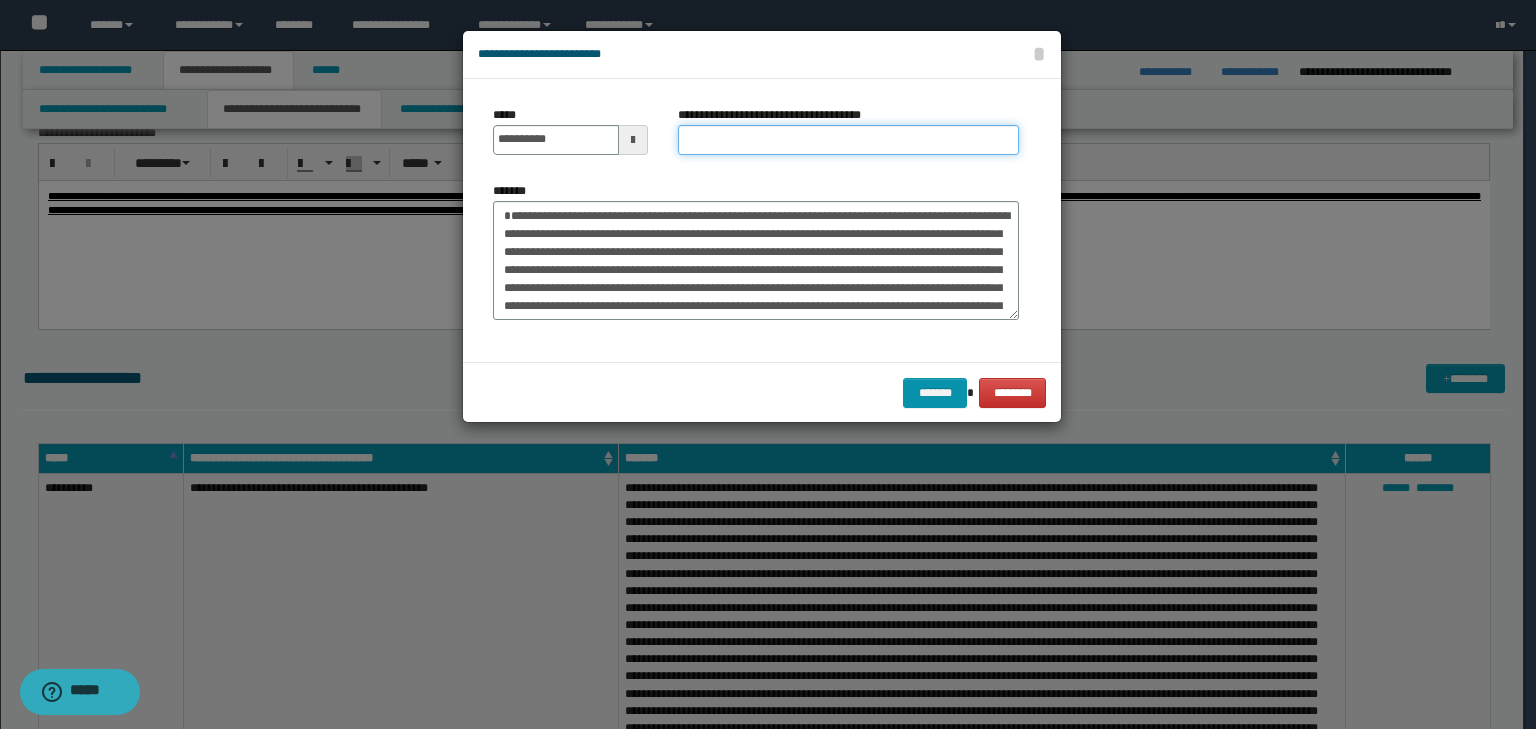 click on "**********" at bounding box center [848, 140] 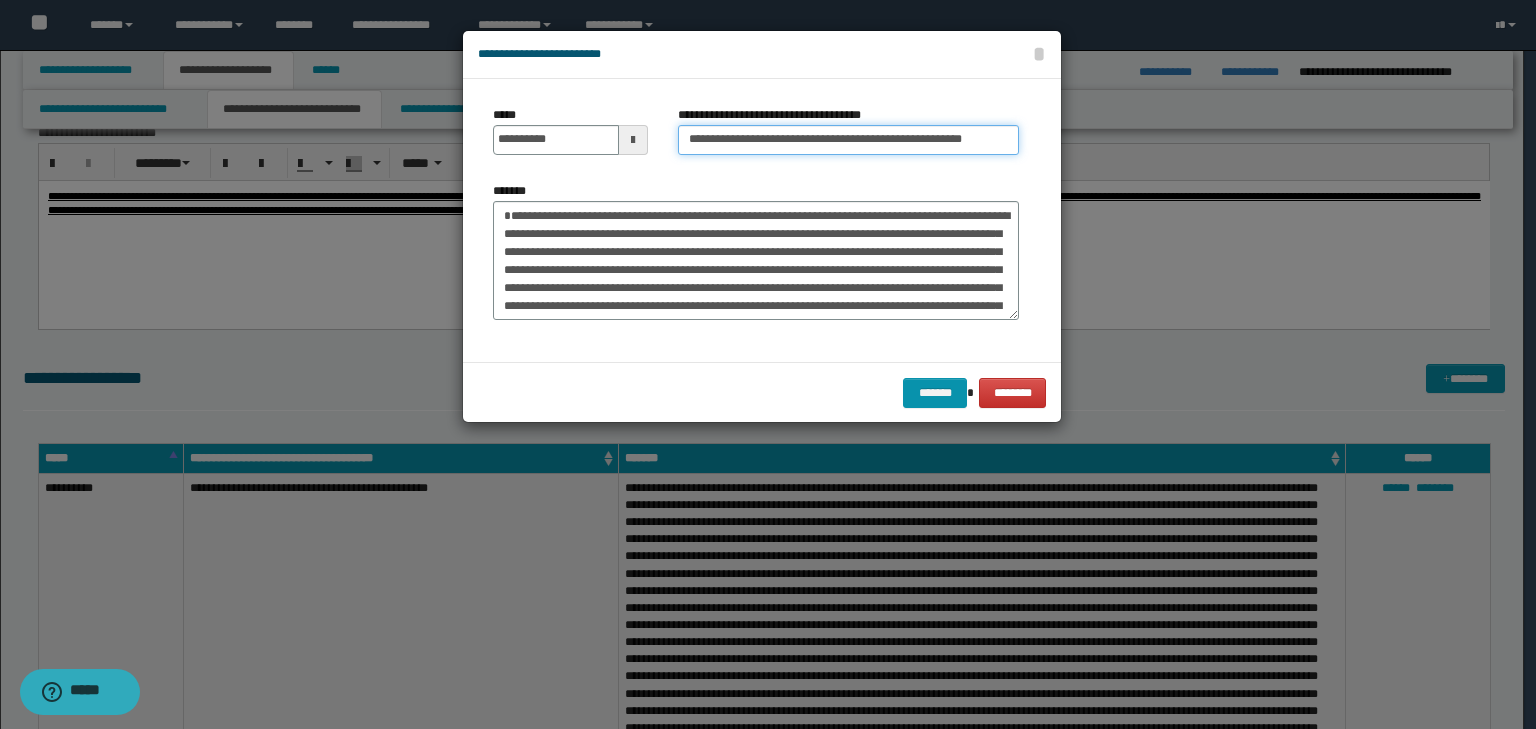 scroll, scrollTop: 0, scrollLeft: 28, axis: horizontal 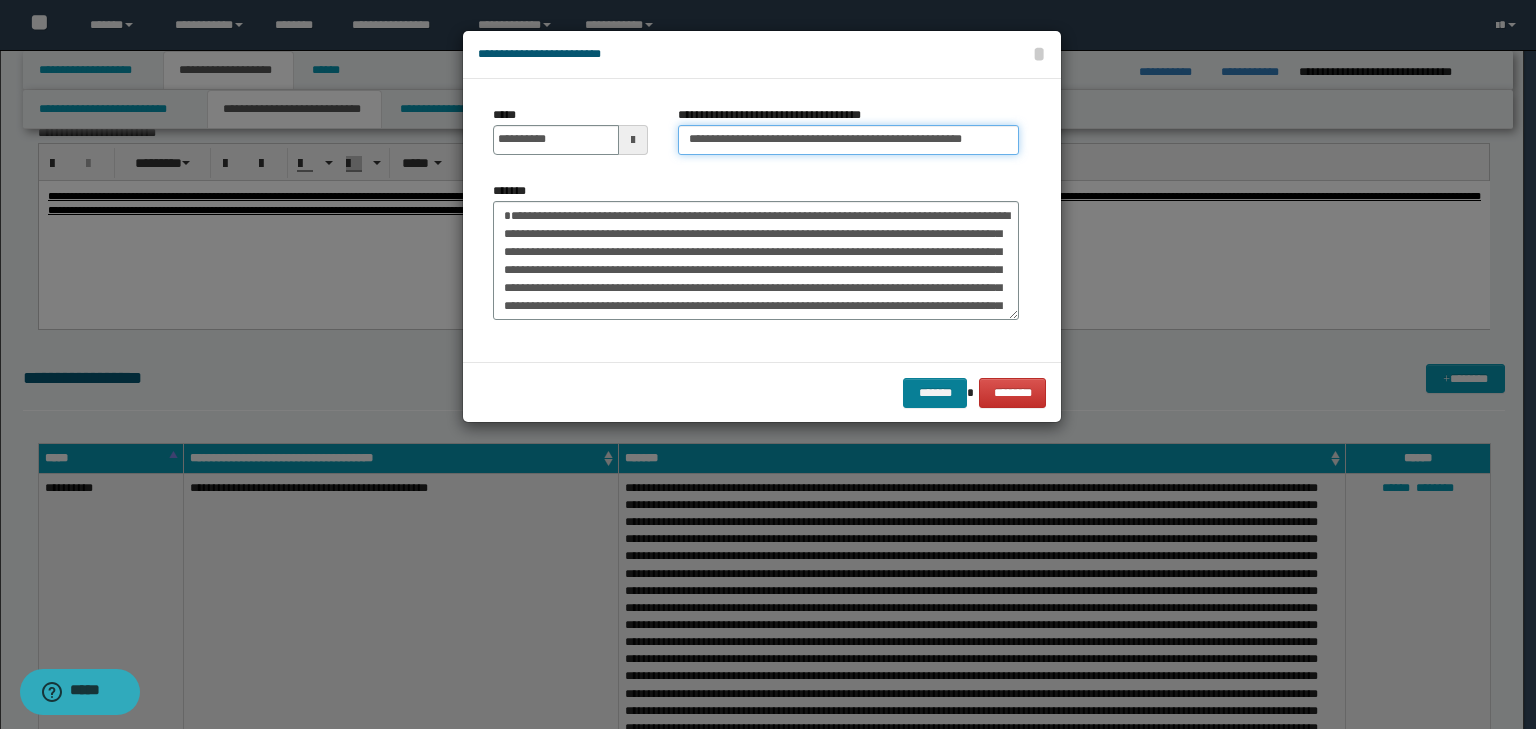 type on "**********" 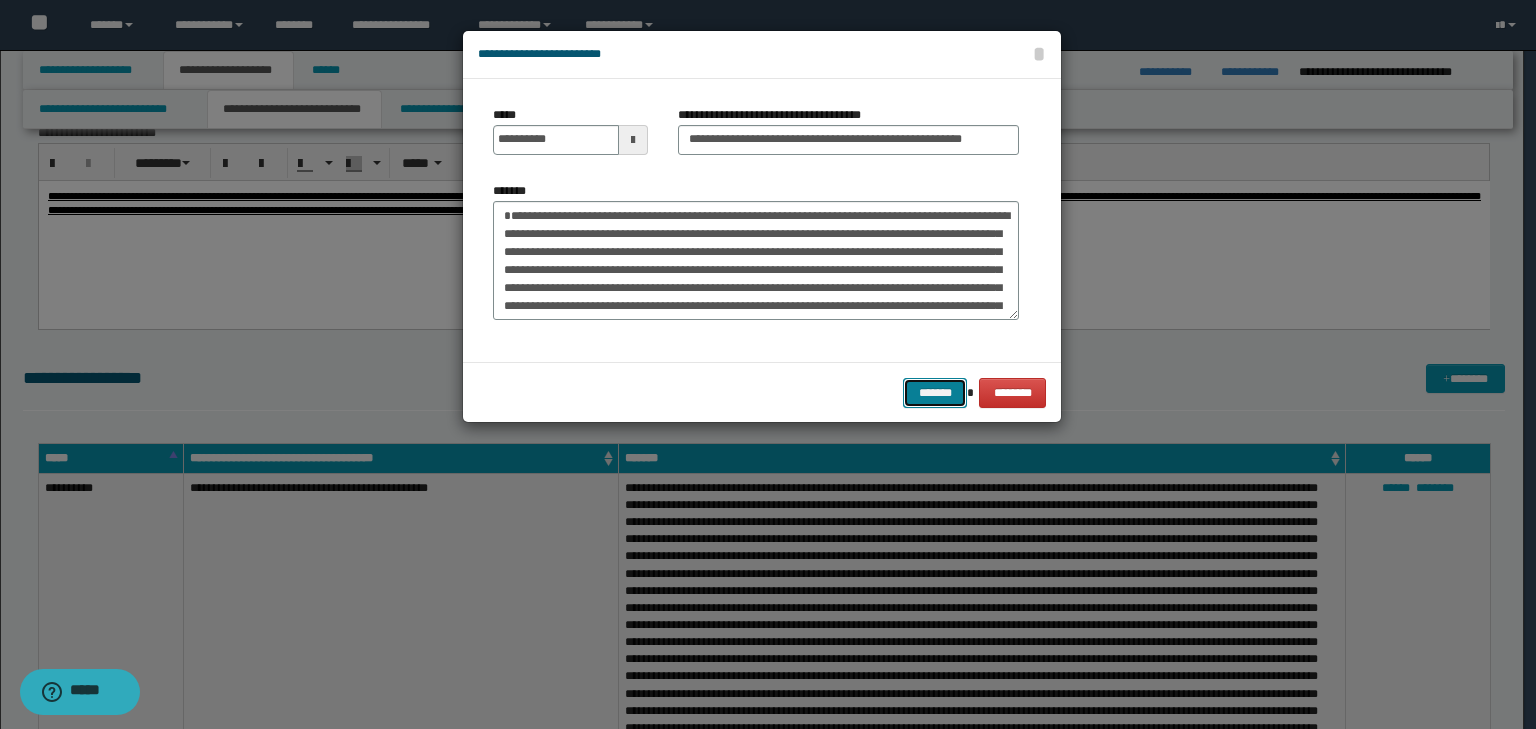 click on "*******" at bounding box center (935, 393) 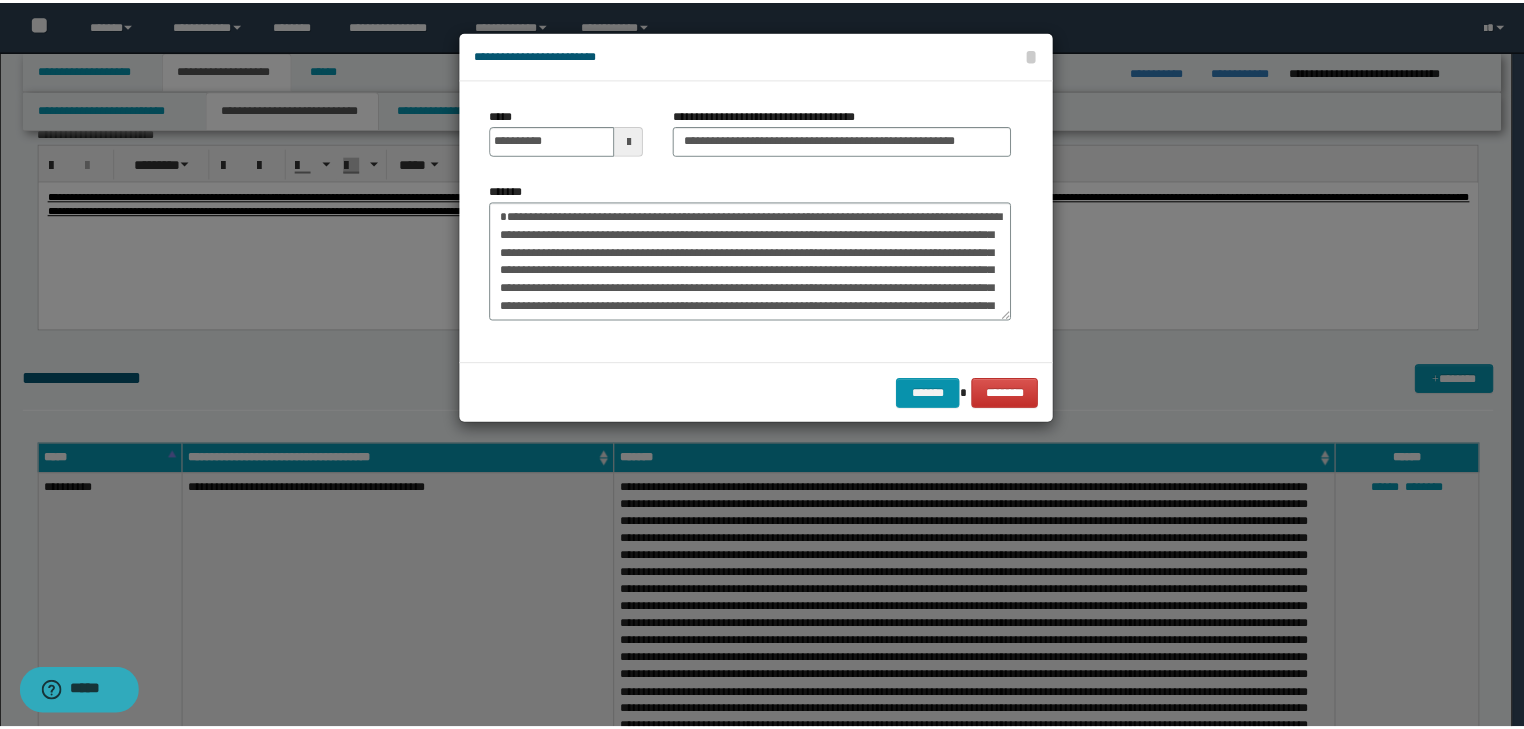 scroll, scrollTop: 0, scrollLeft: 0, axis: both 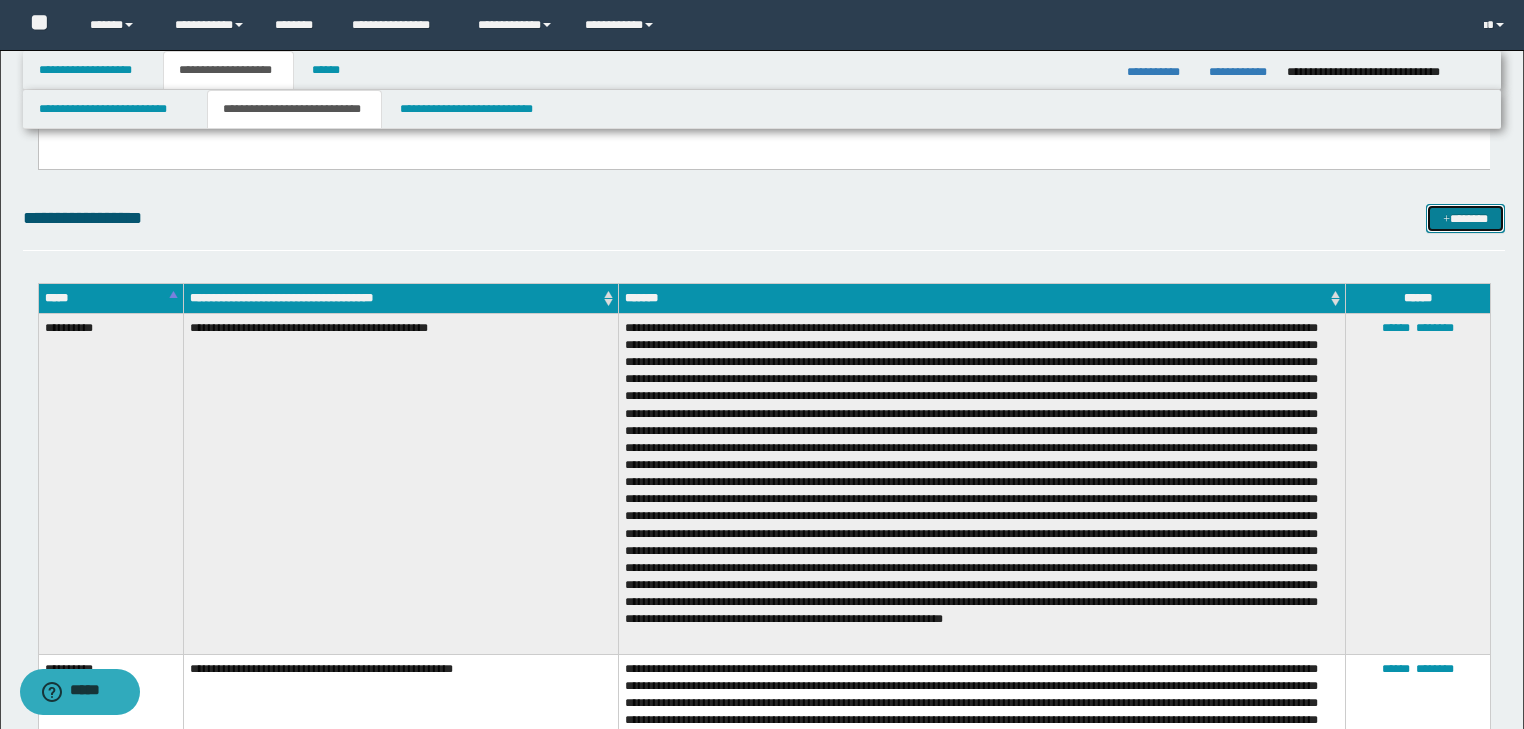 click on "*******" at bounding box center (1465, 219) 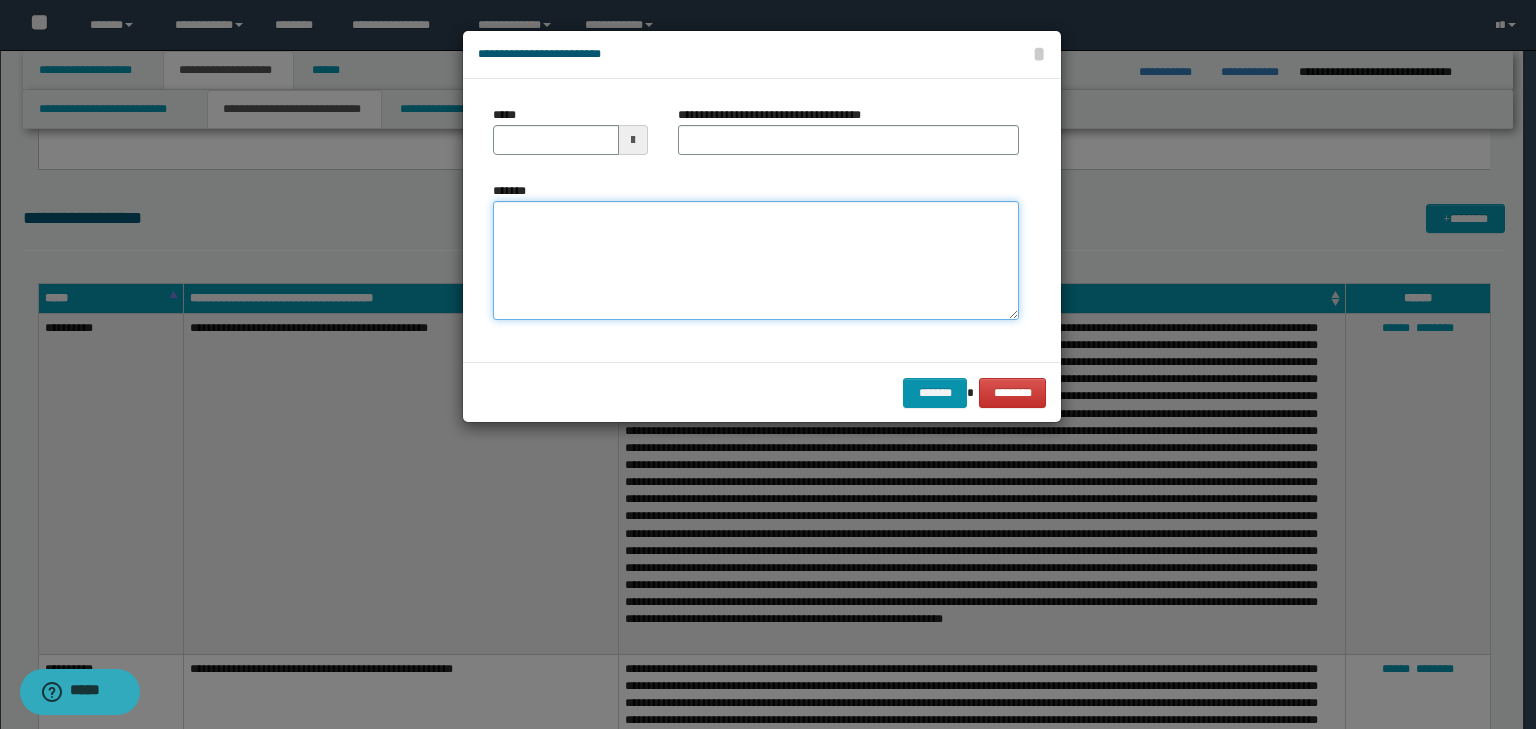 click on "*******" at bounding box center [756, 261] 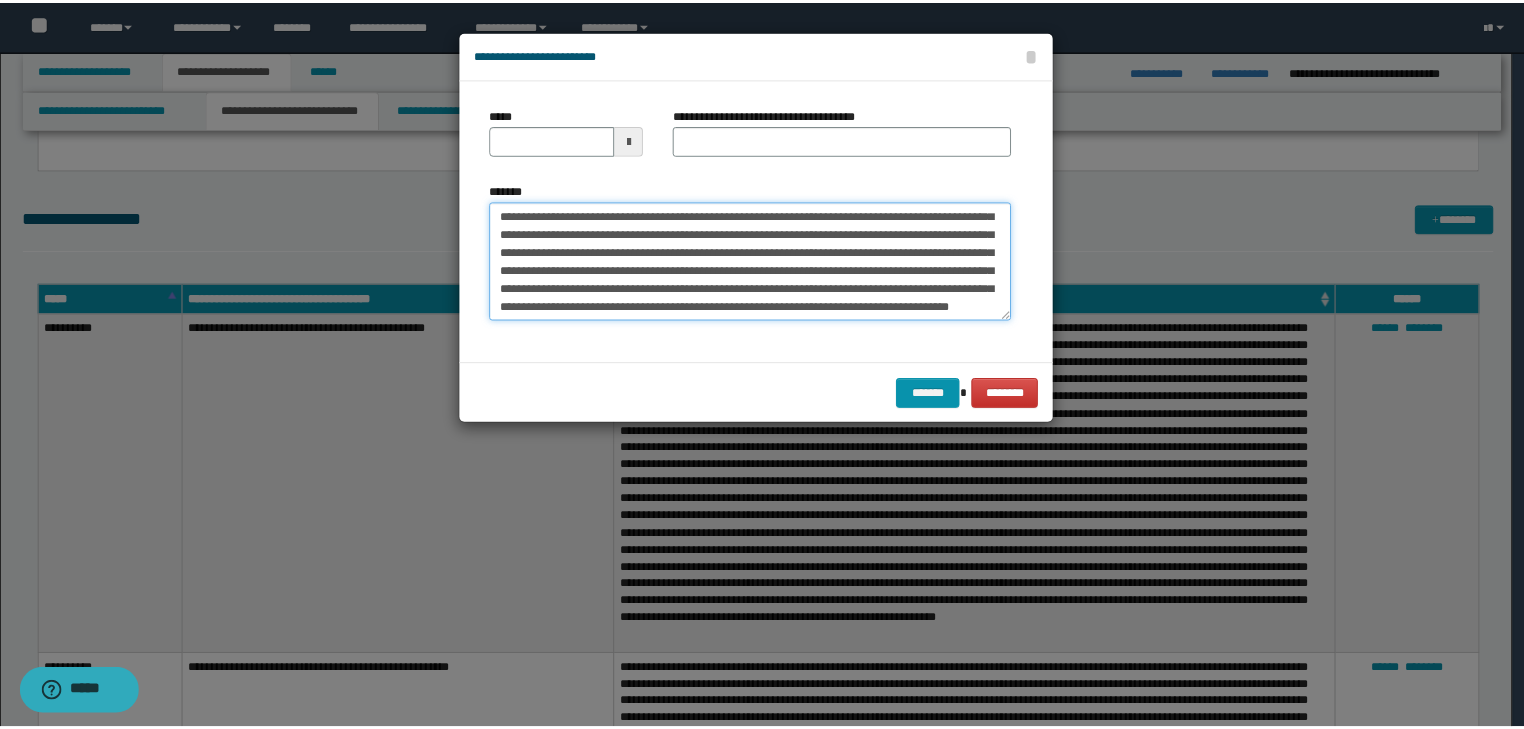 scroll, scrollTop: 0, scrollLeft: 0, axis: both 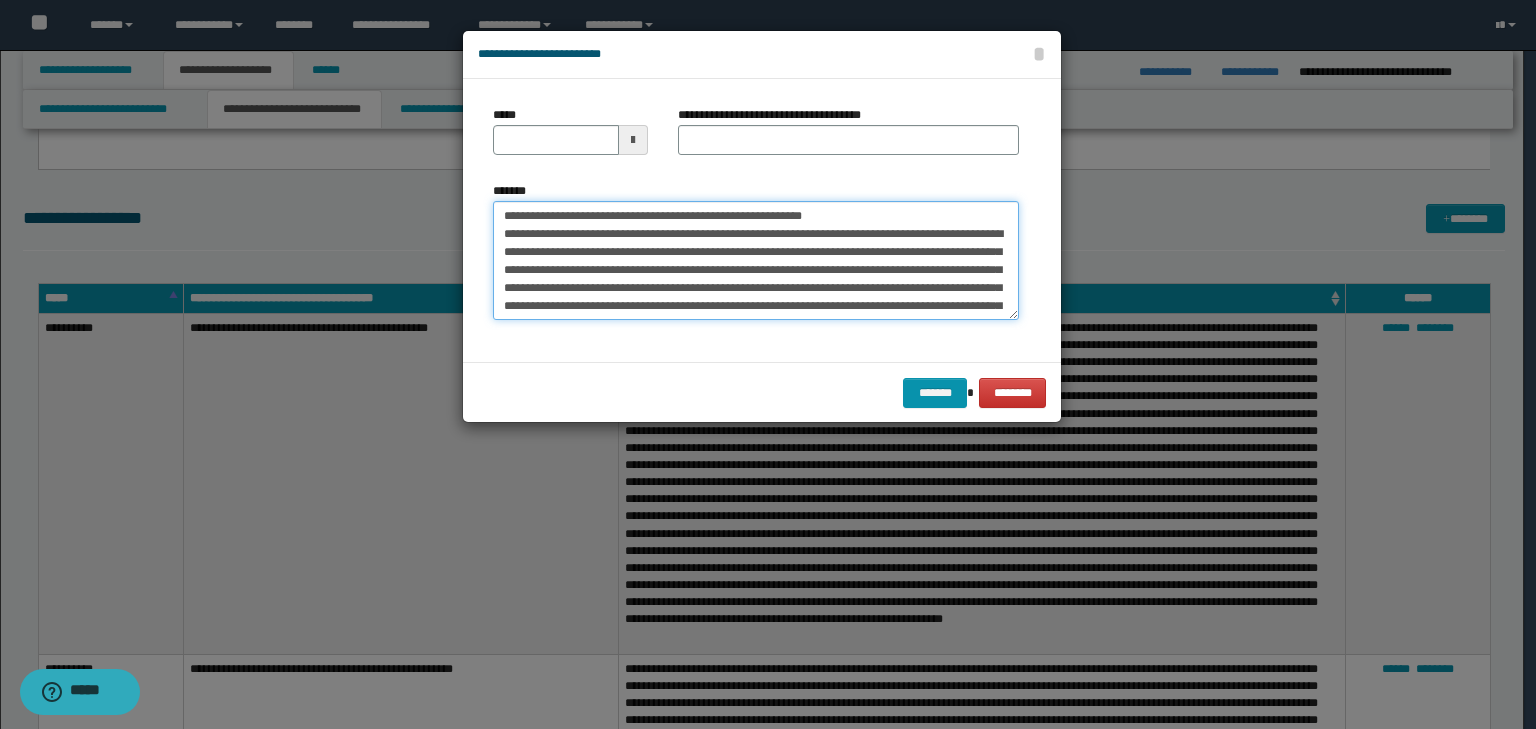 drag, startPoint x: 566, startPoint y: 216, endPoint x: 391, endPoint y: 203, distance: 175.4822 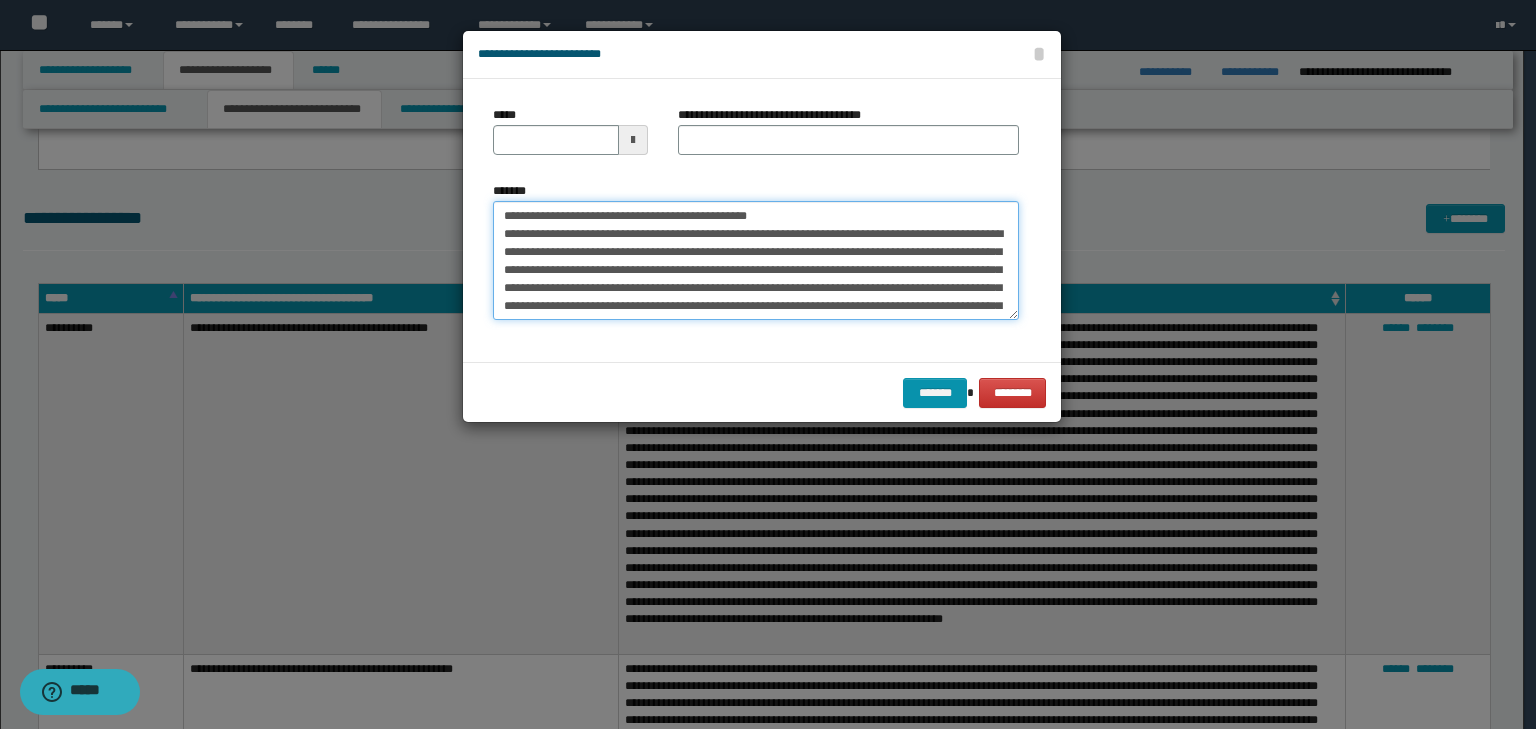type 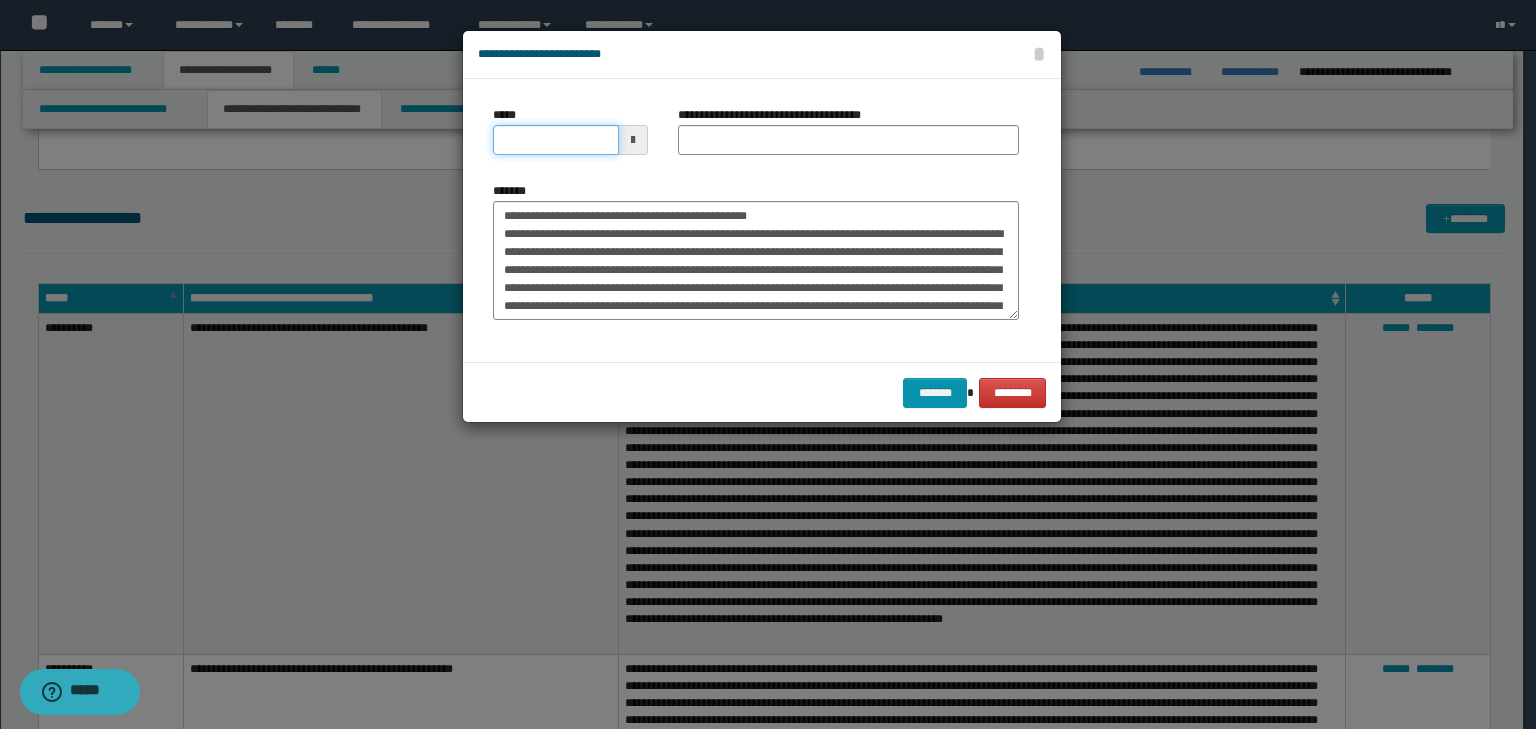 click on "*****" at bounding box center [556, 140] 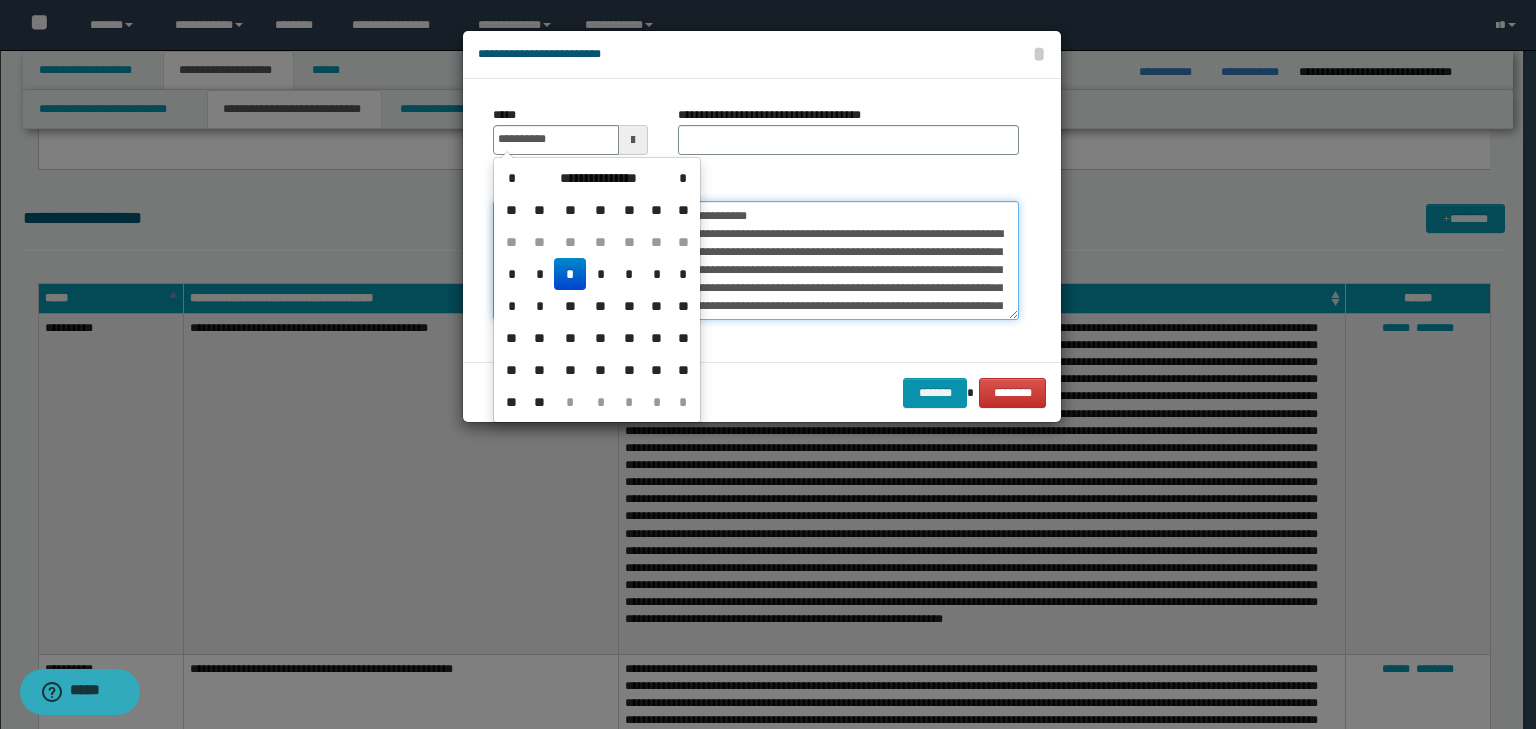 type on "**********" 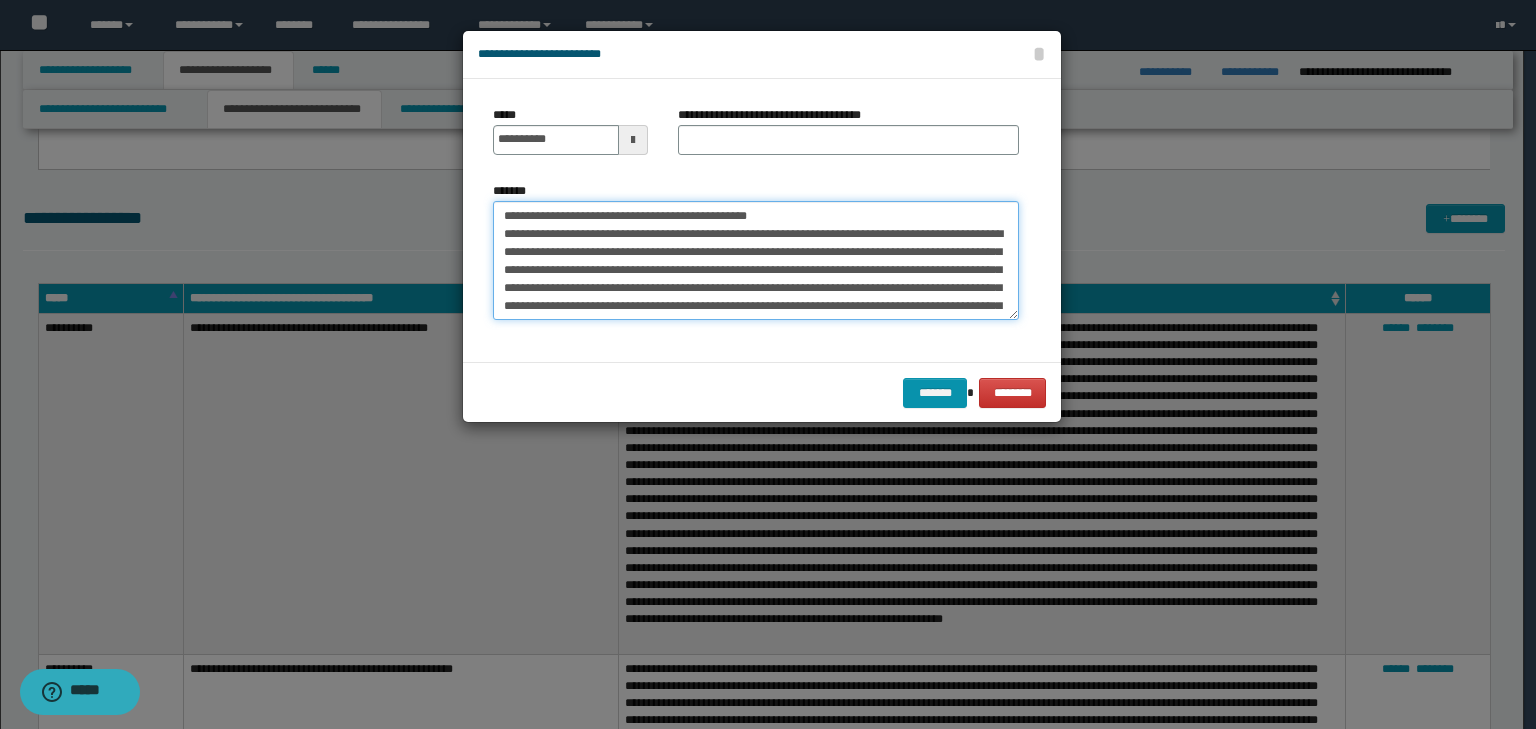 drag, startPoint x: 842, startPoint y: 212, endPoint x: 28, endPoint y: 156, distance: 815.924 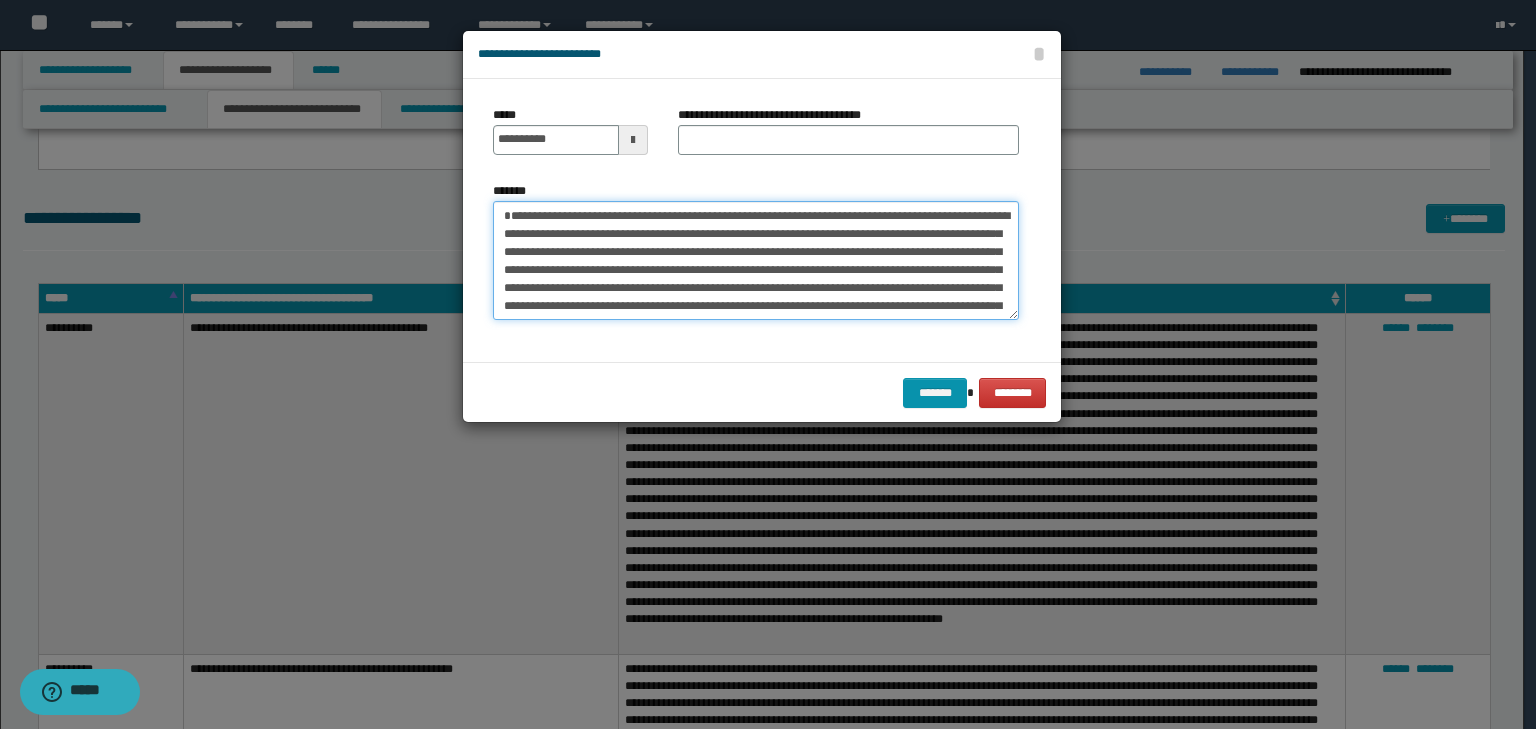 type on "**********" 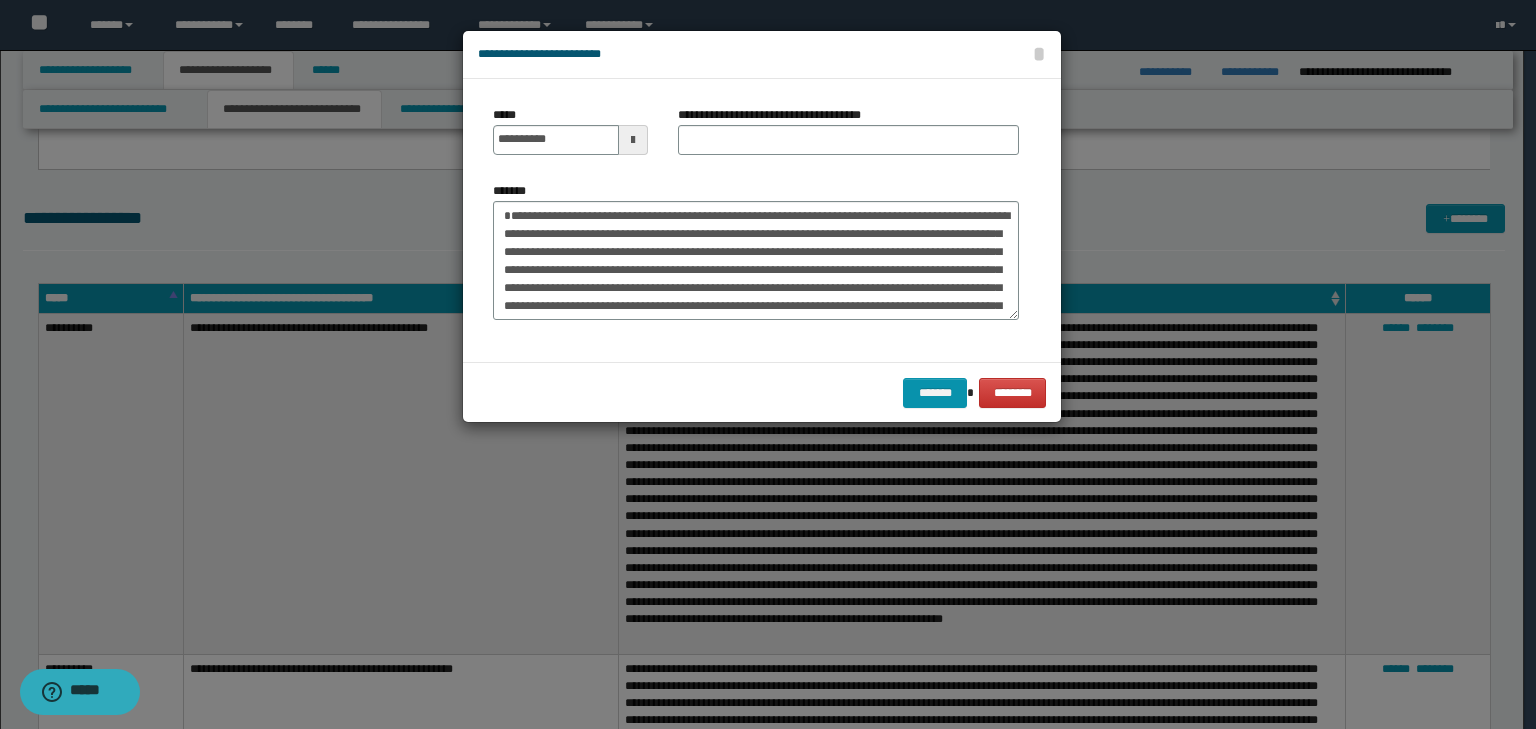 click on "**********" at bounding box center [848, 138] 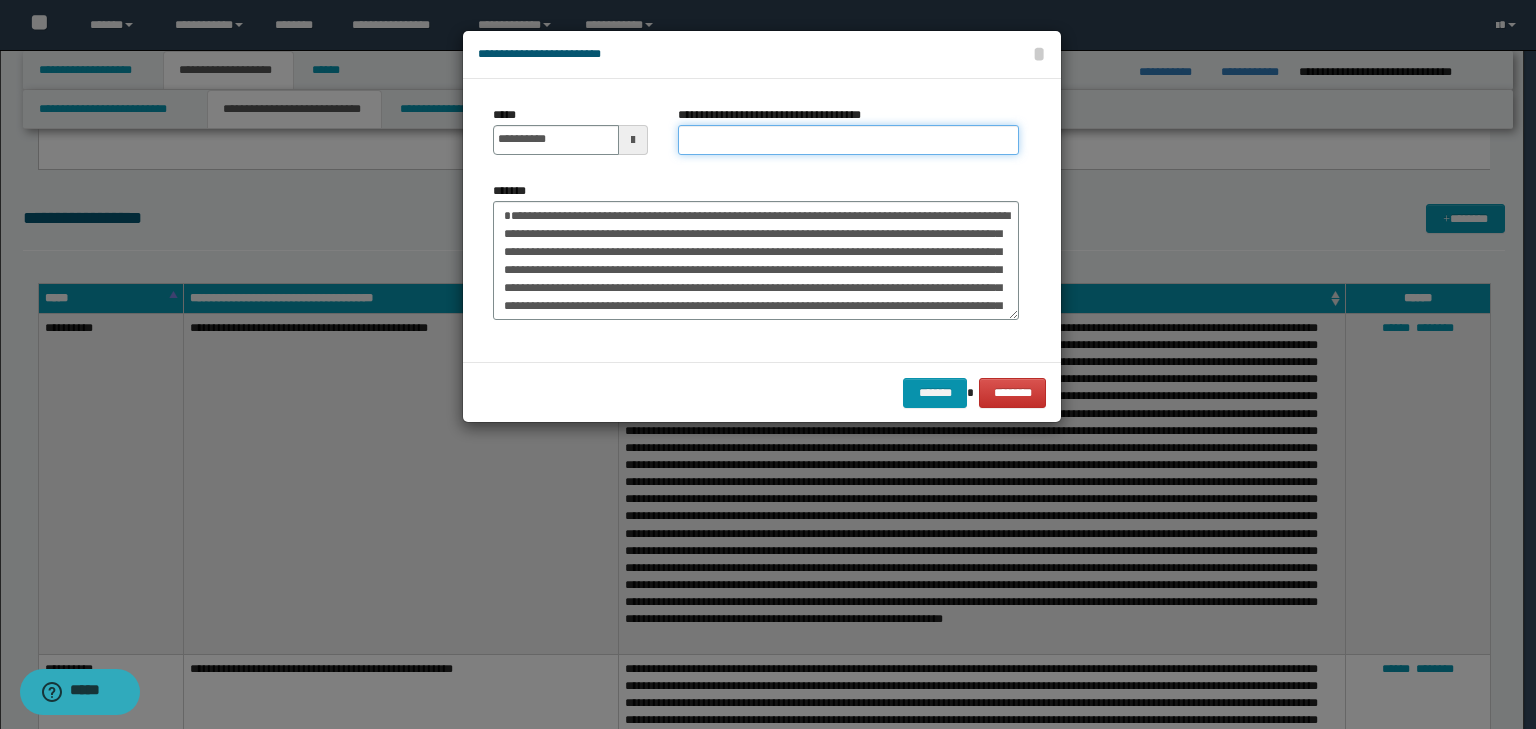 click on "**********" at bounding box center [848, 140] 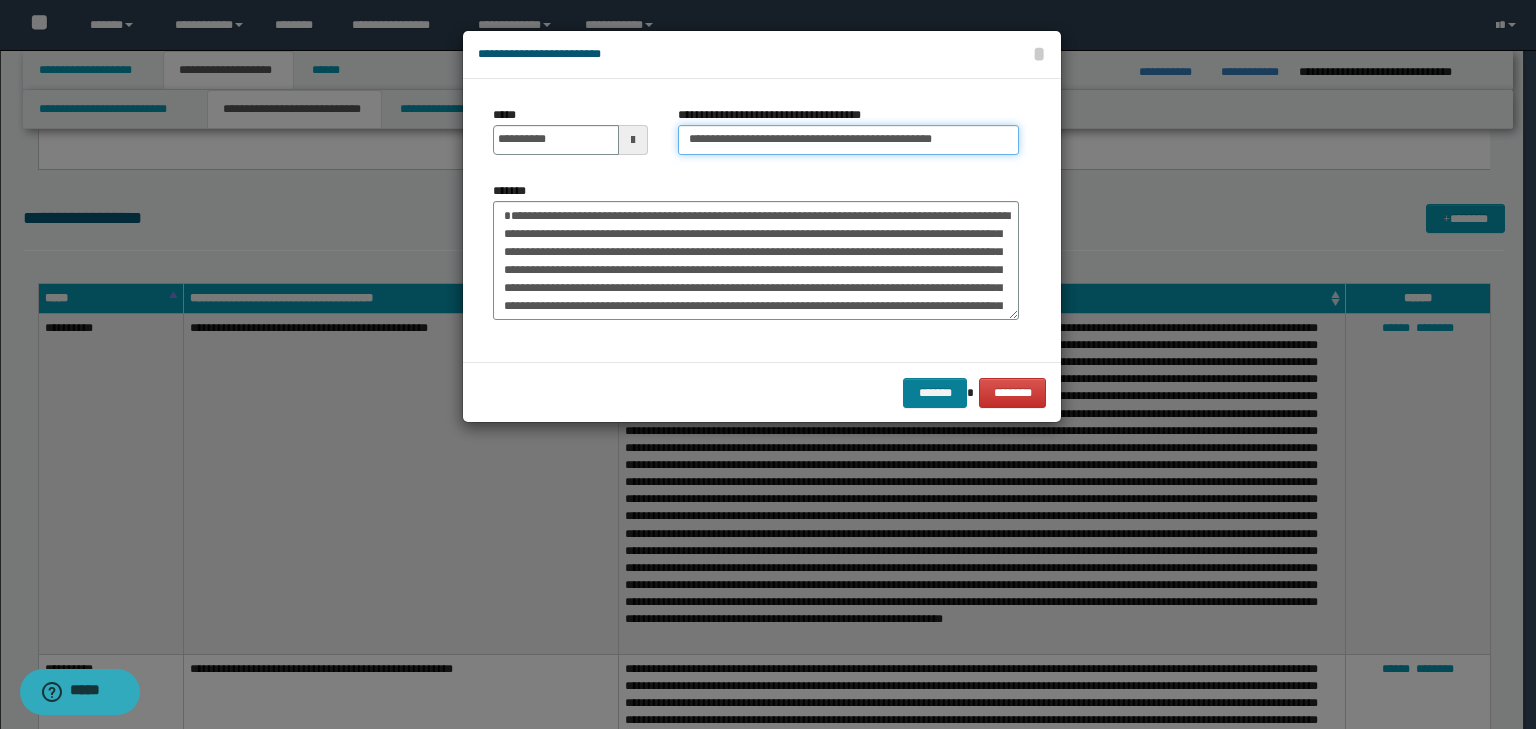 type on "**********" 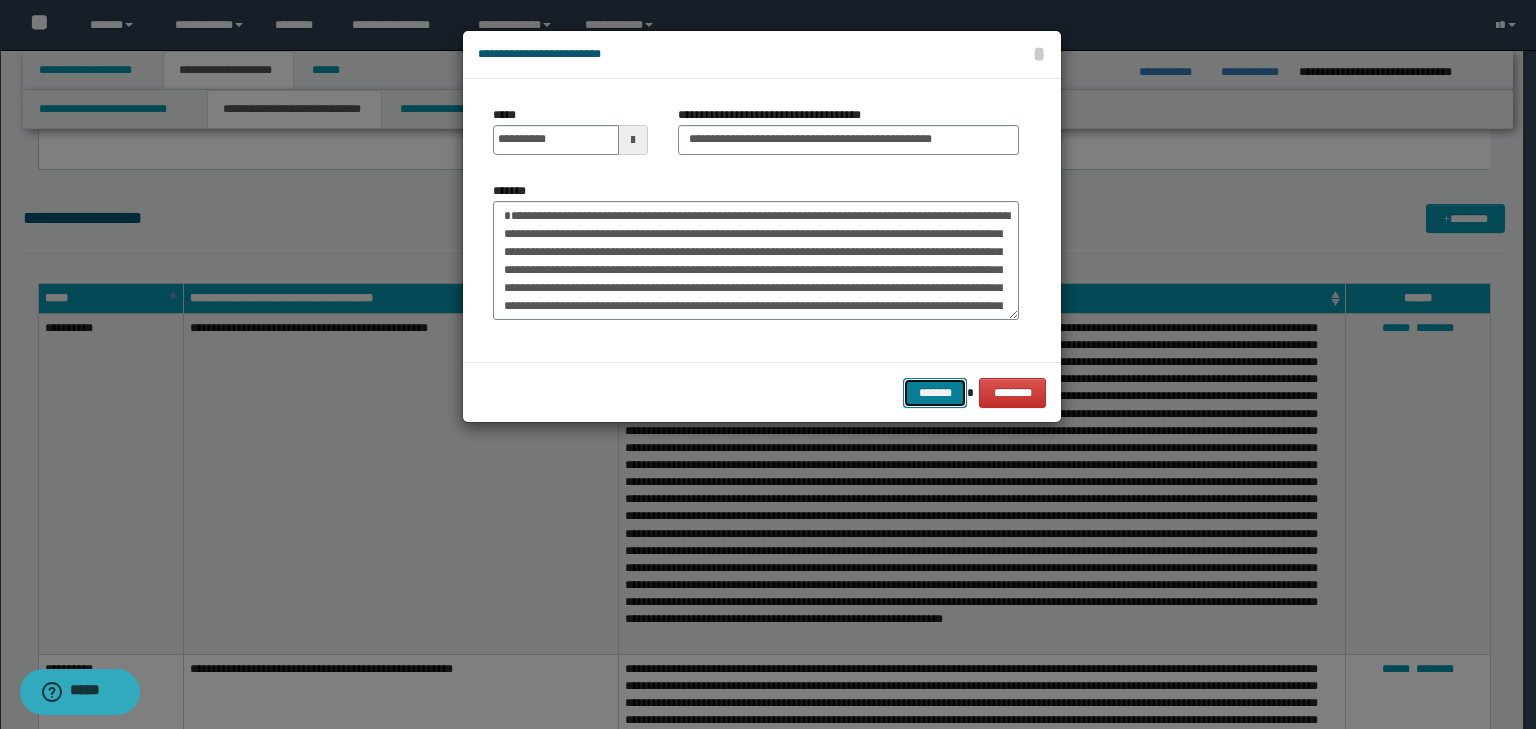click on "*******" at bounding box center (935, 393) 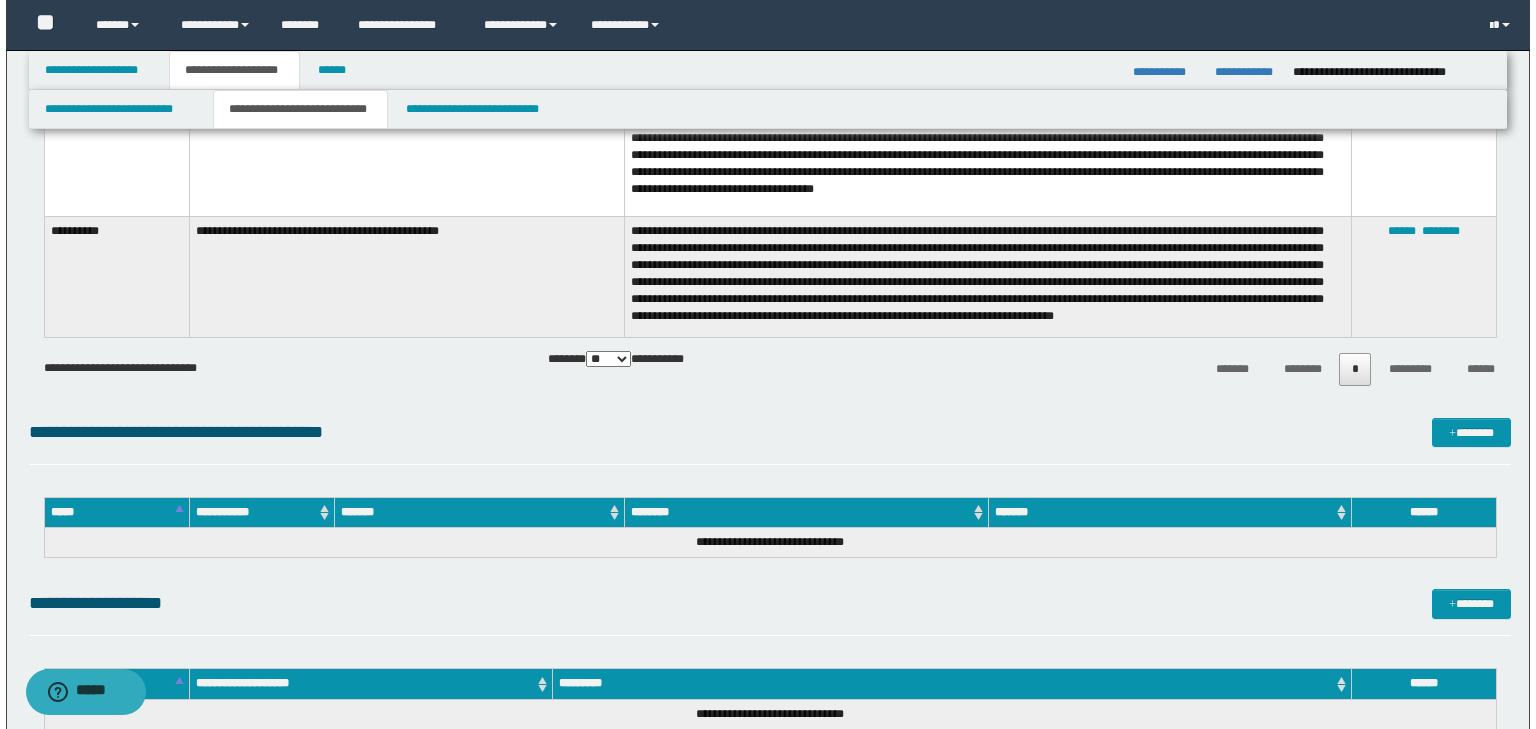 scroll, scrollTop: 2000, scrollLeft: 0, axis: vertical 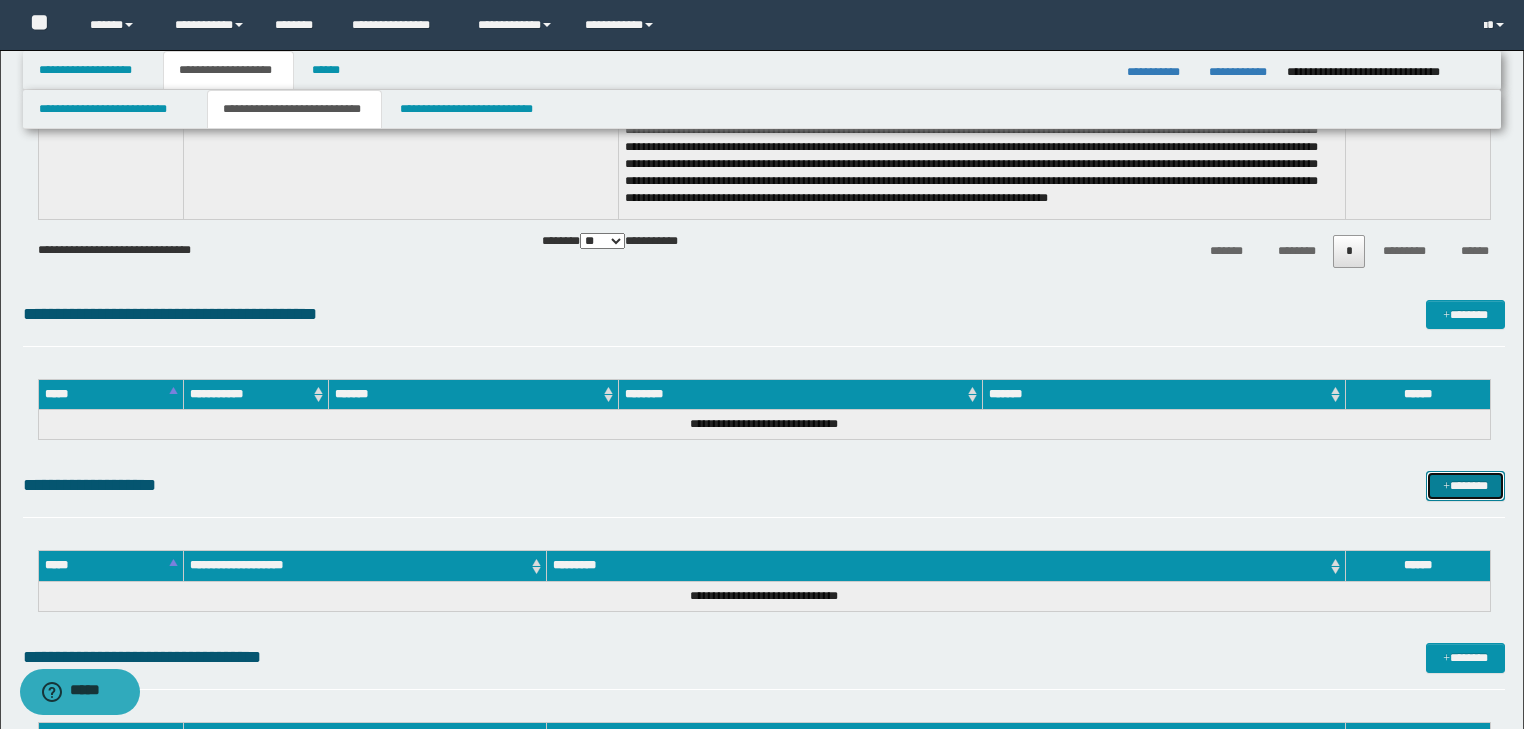 click on "*******" at bounding box center [1465, 486] 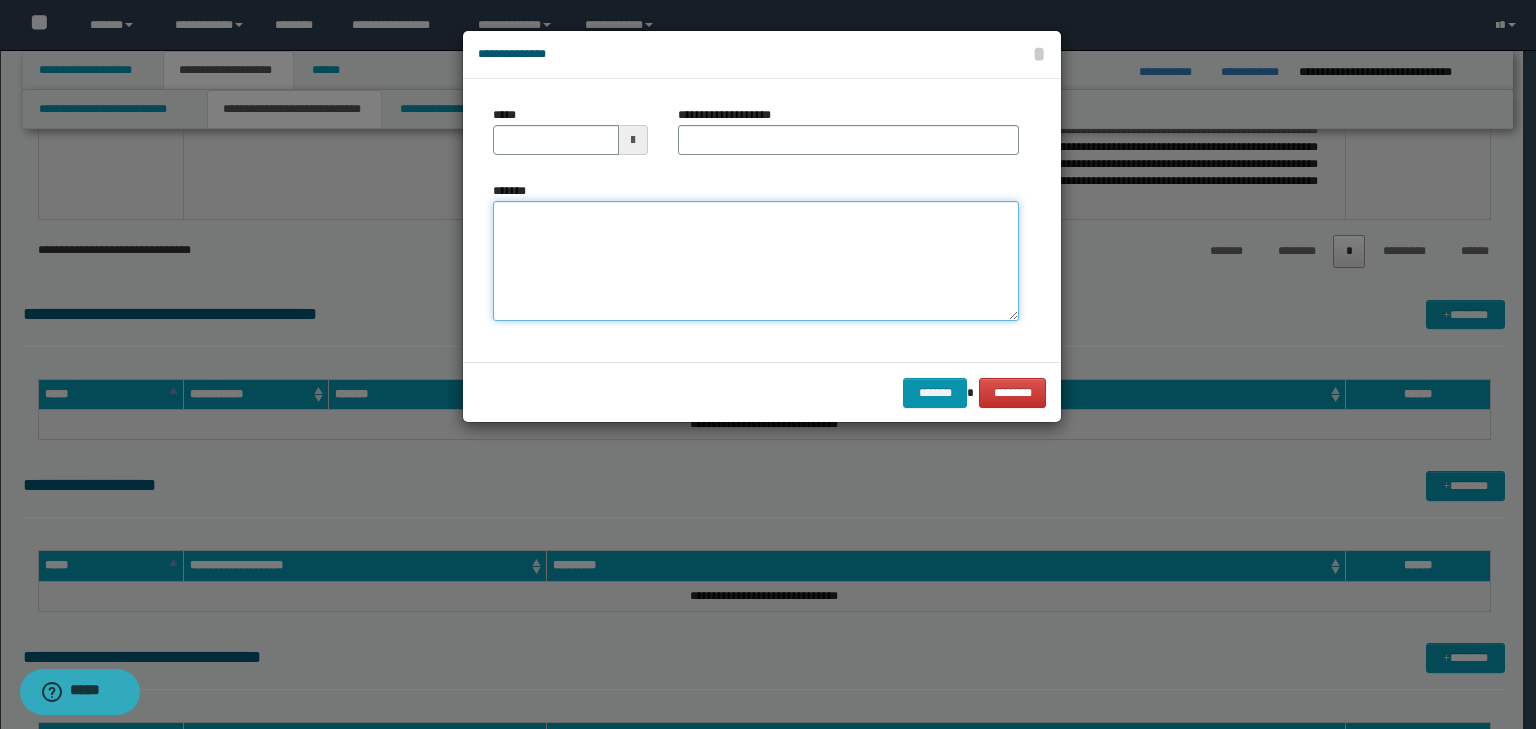 click on "*******" at bounding box center [756, 261] 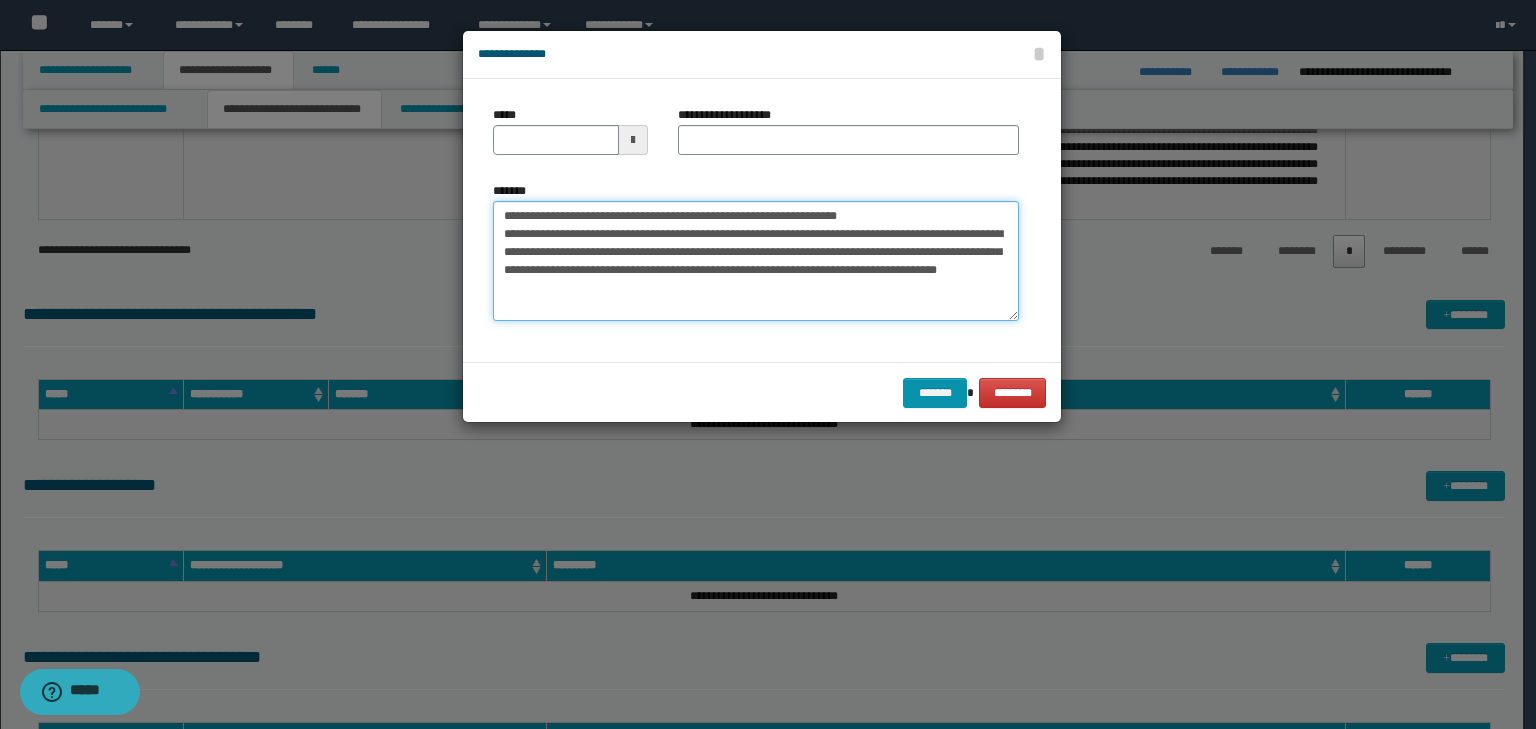 drag, startPoint x: 565, startPoint y: 212, endPoint x: 432, endPoint y: 203, distance: 133.30417 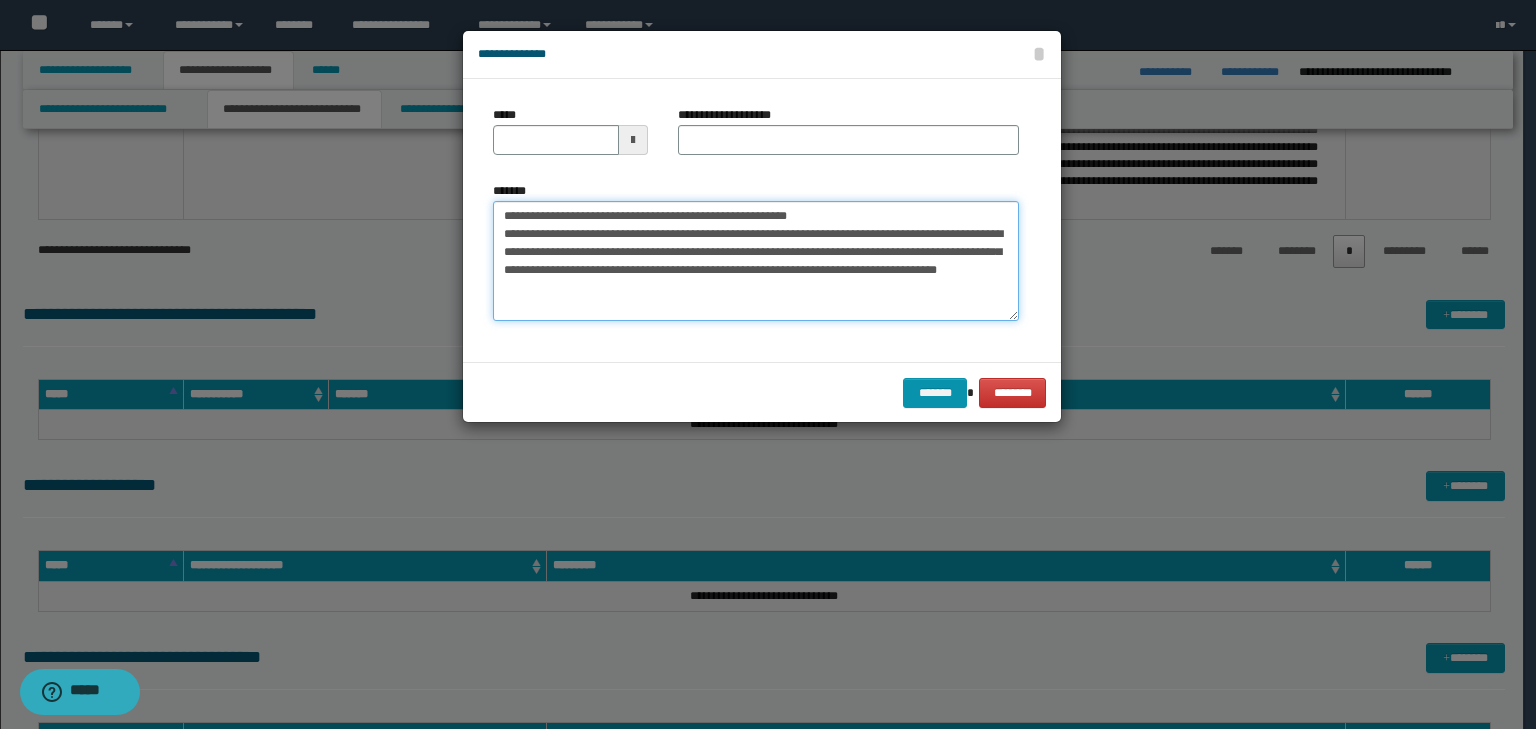 type 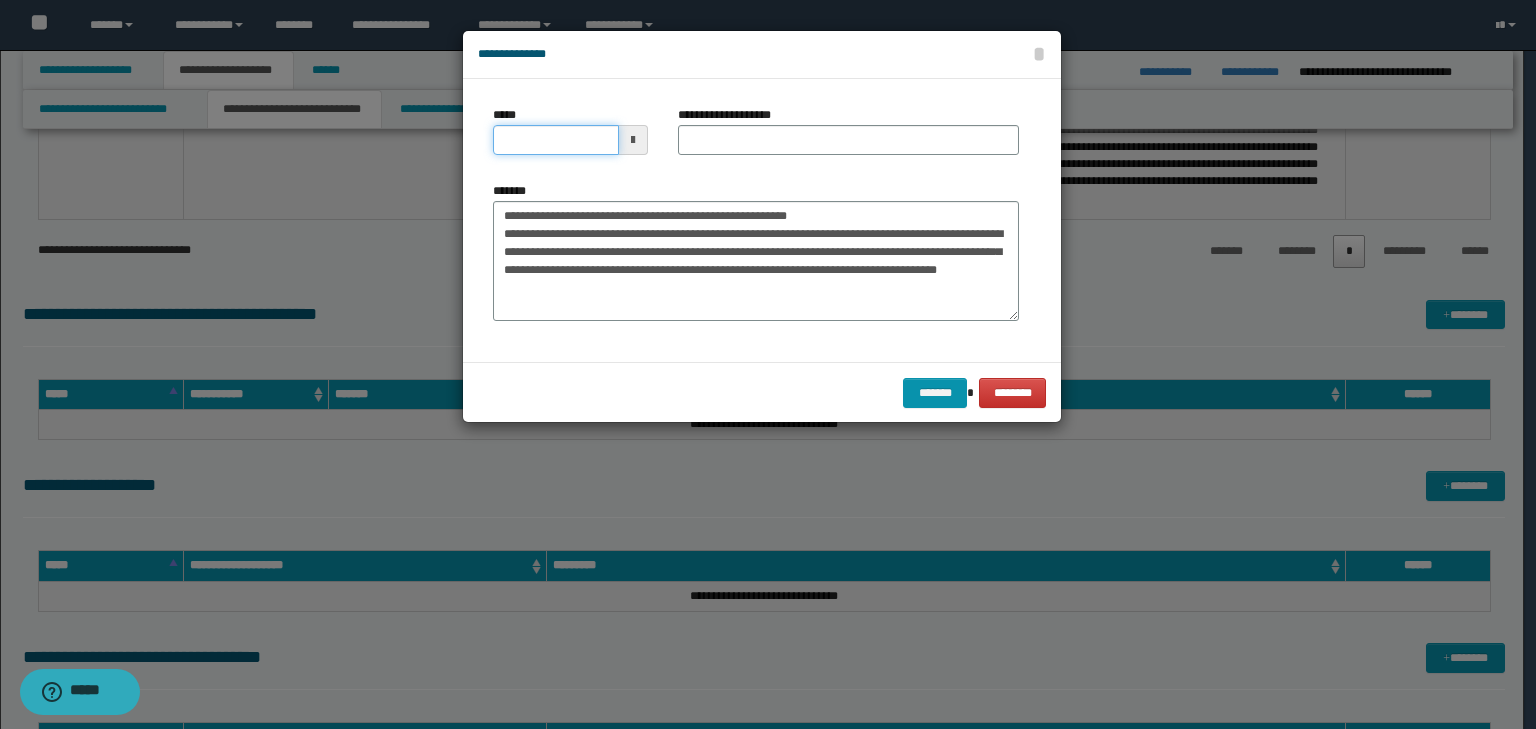 click on "*****" at bounding box center [556, 140] 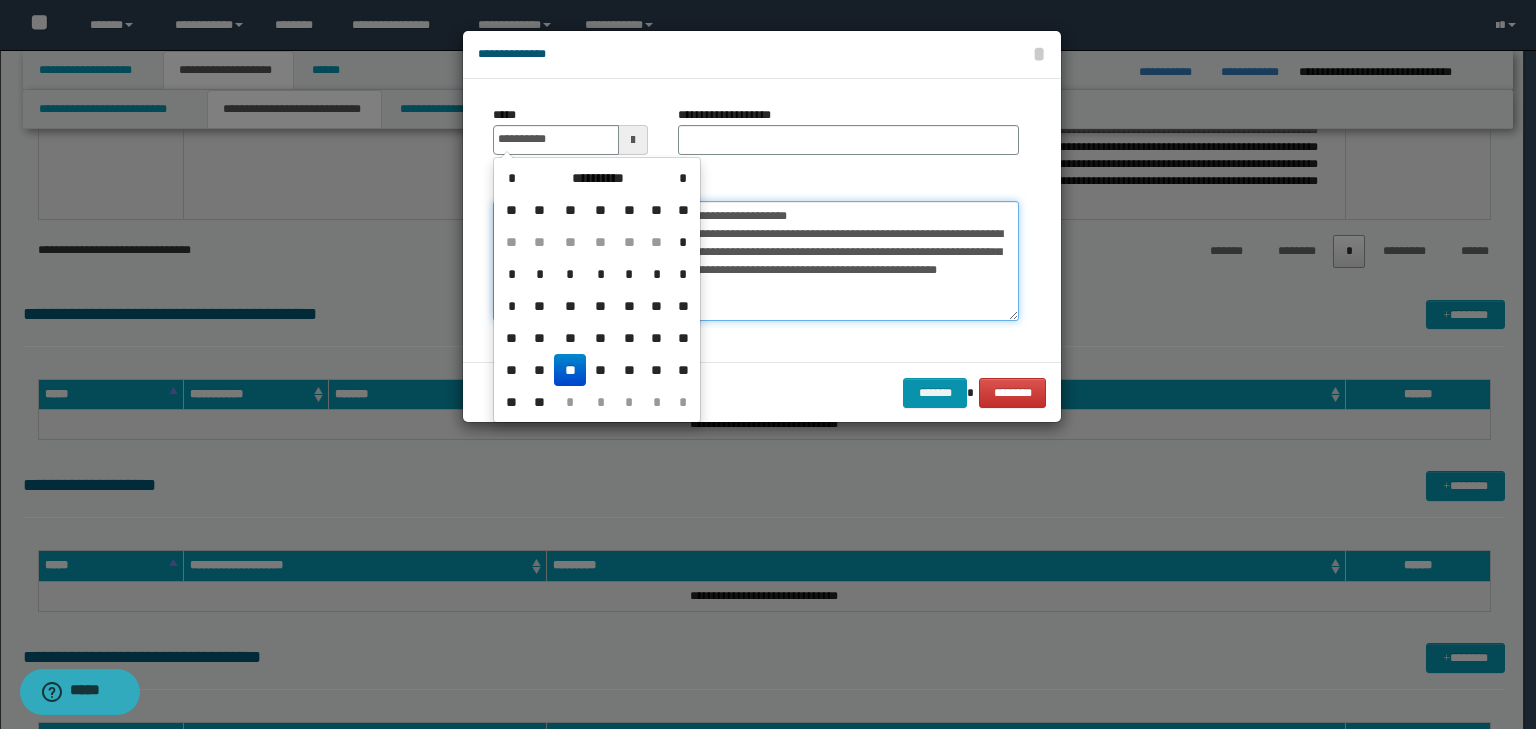 type on "**********" 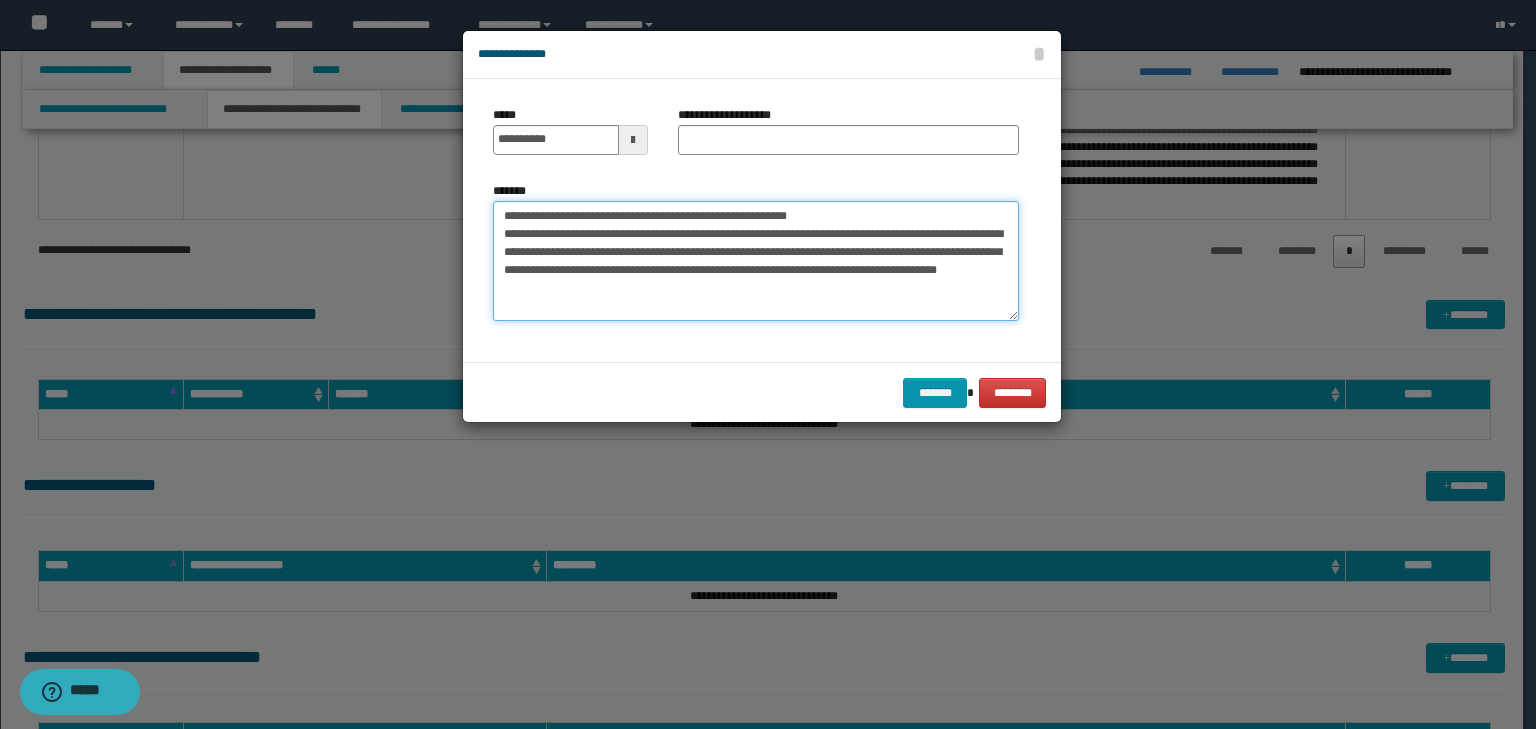 drag, startPoint x: 877, startPoint y: 217, endPoint x: 278, endPoint y: 184, distance: 599.9083 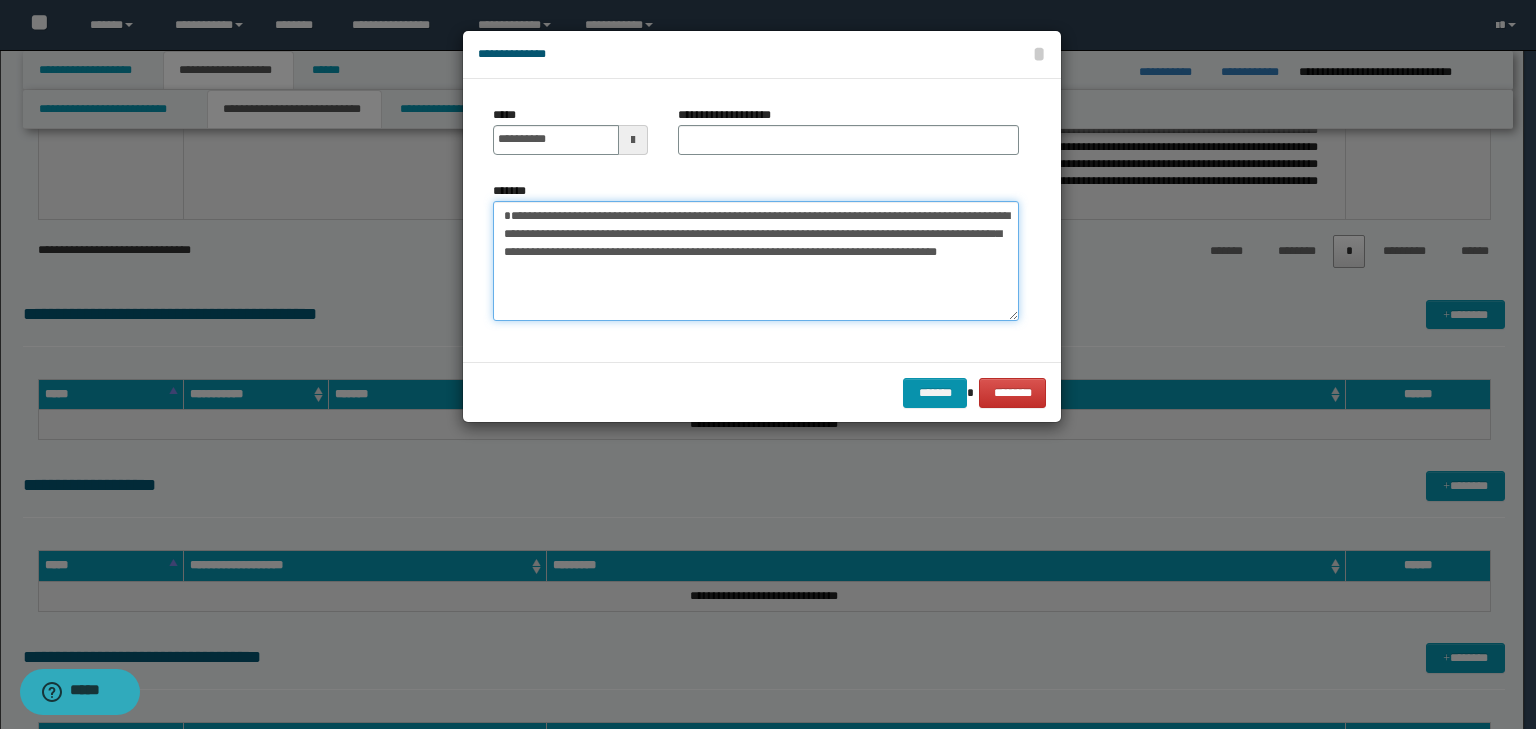 type on "**********" 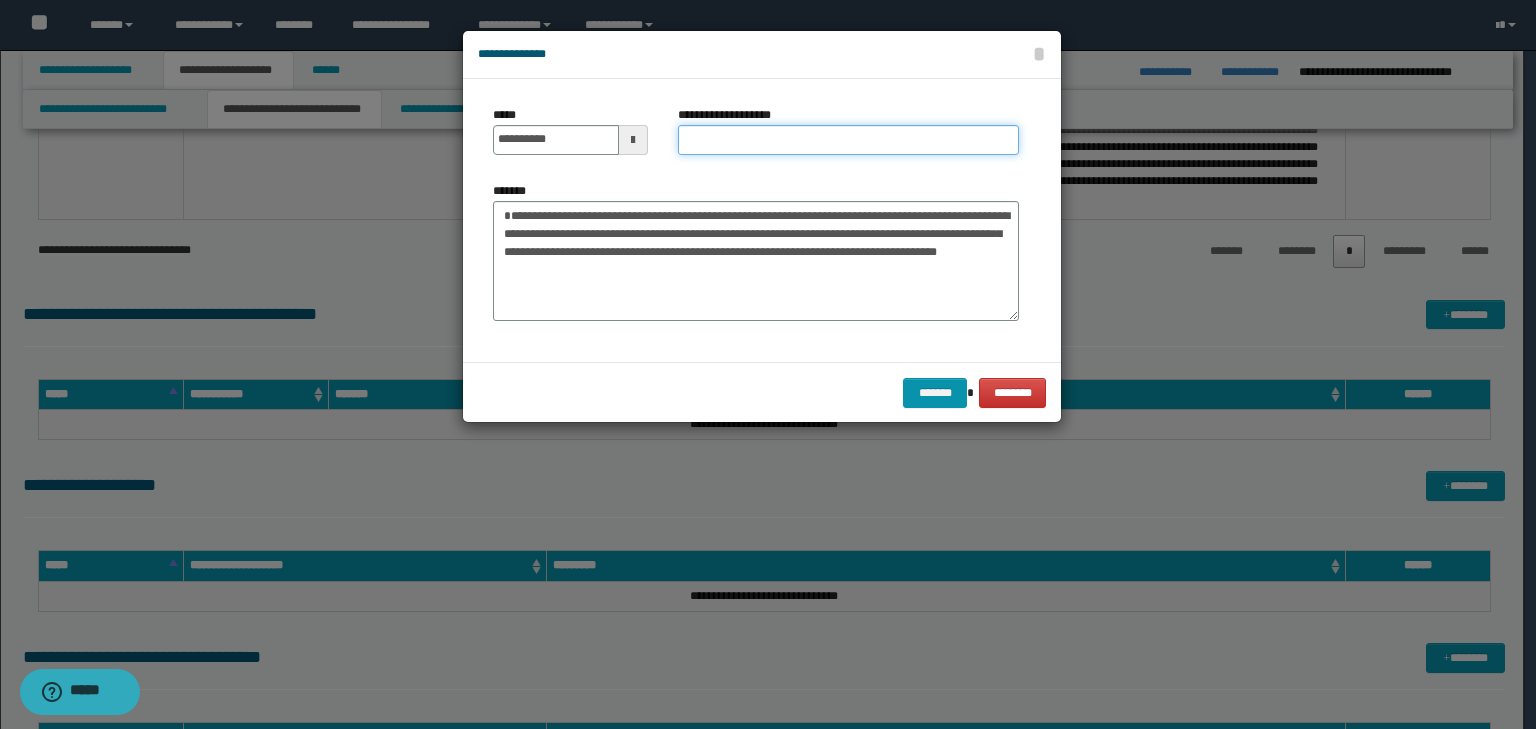 click on "**********" at bounding box center [848, 140] 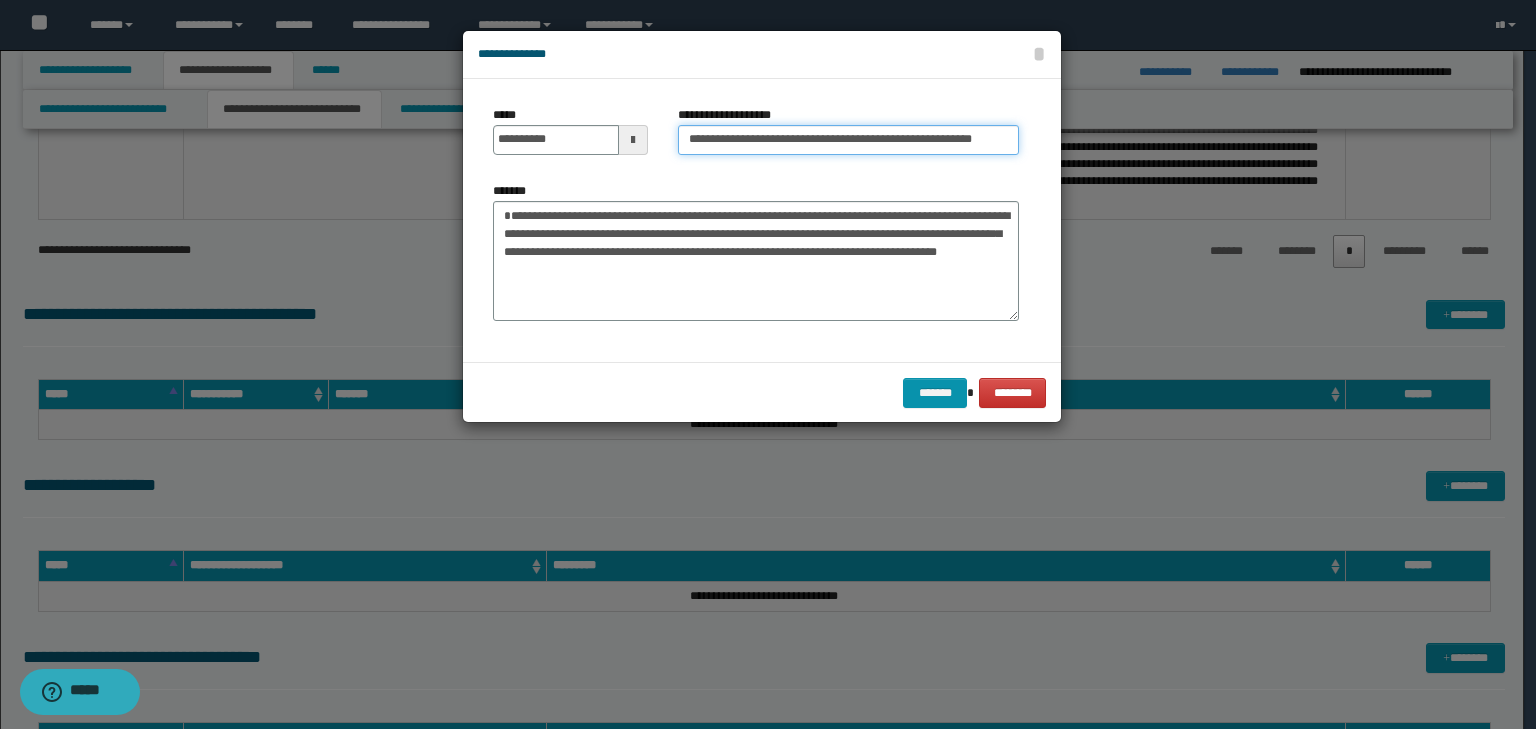 scroll, scrollTop: 0, scrollLeft: 36, axis: horizontal 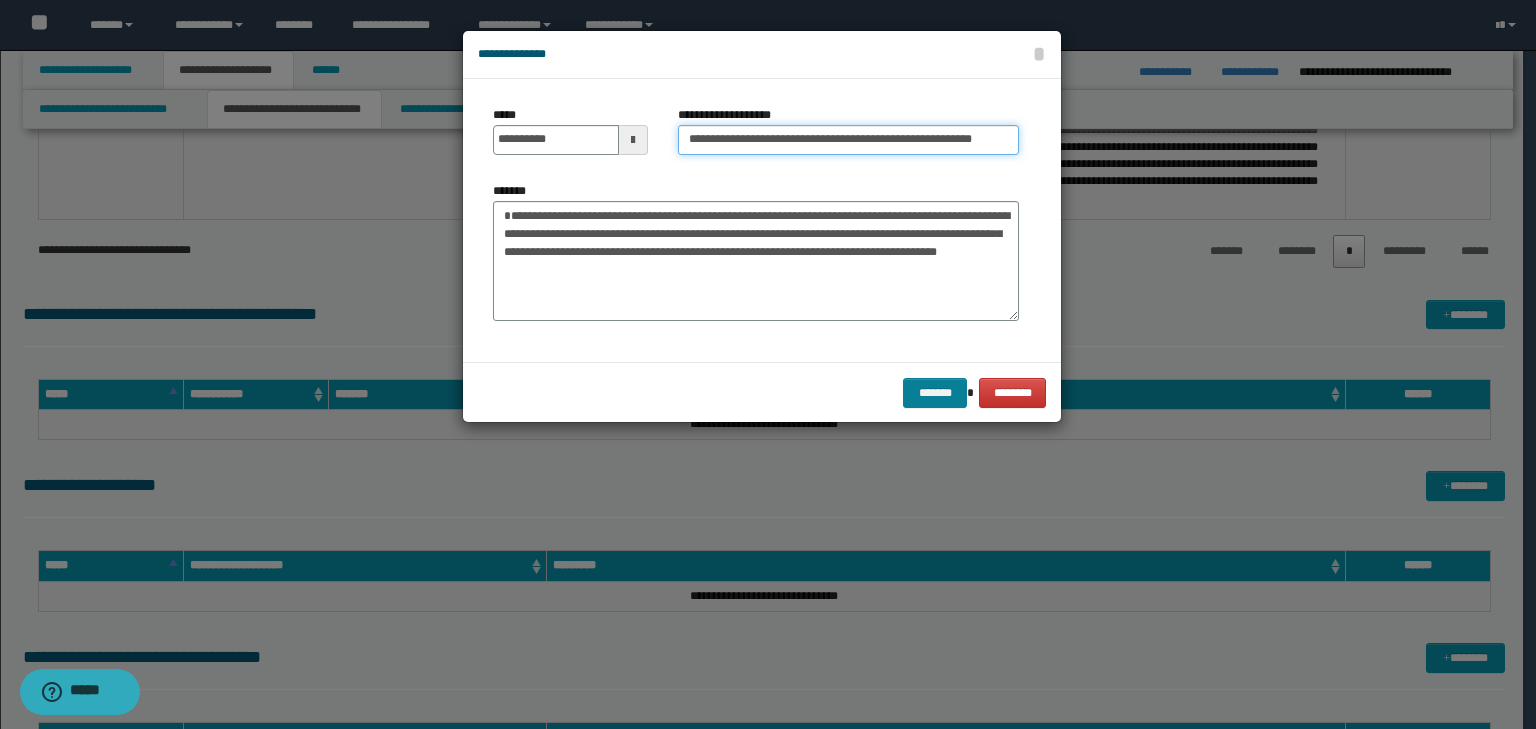 type on "**********" 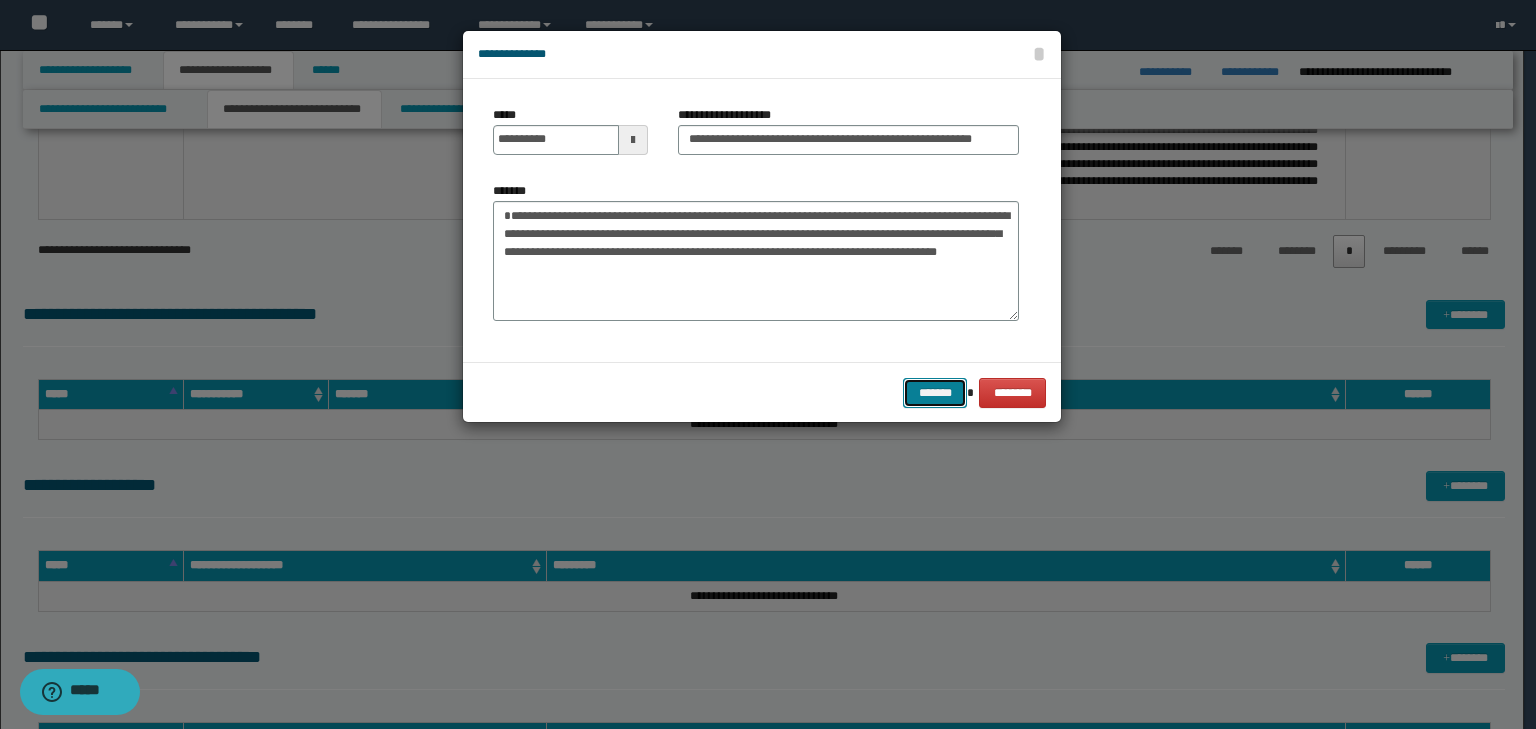 click on "*******" at bounding box center (935, 393) 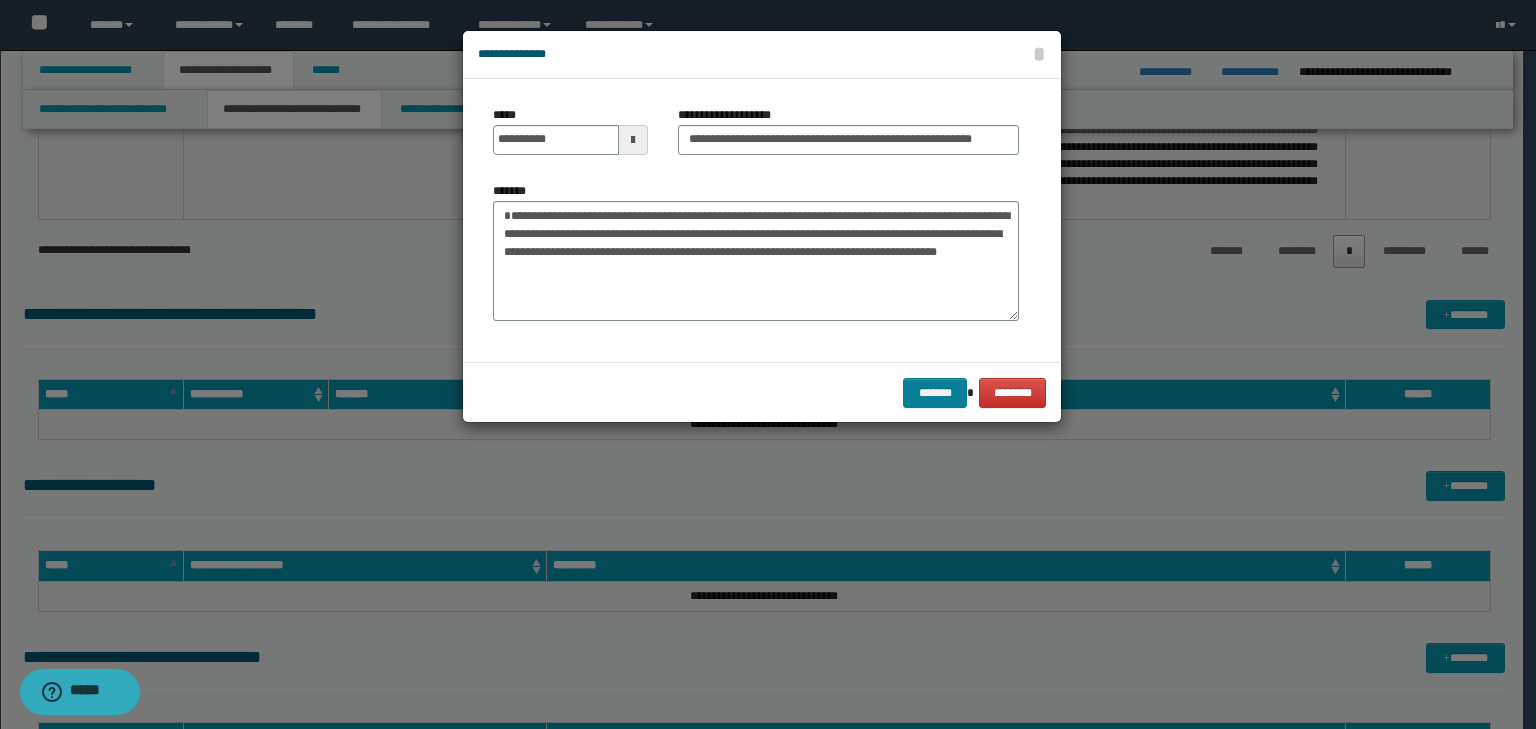 scroll, scrollTop: 0, scrollLeft: 0, axis: both 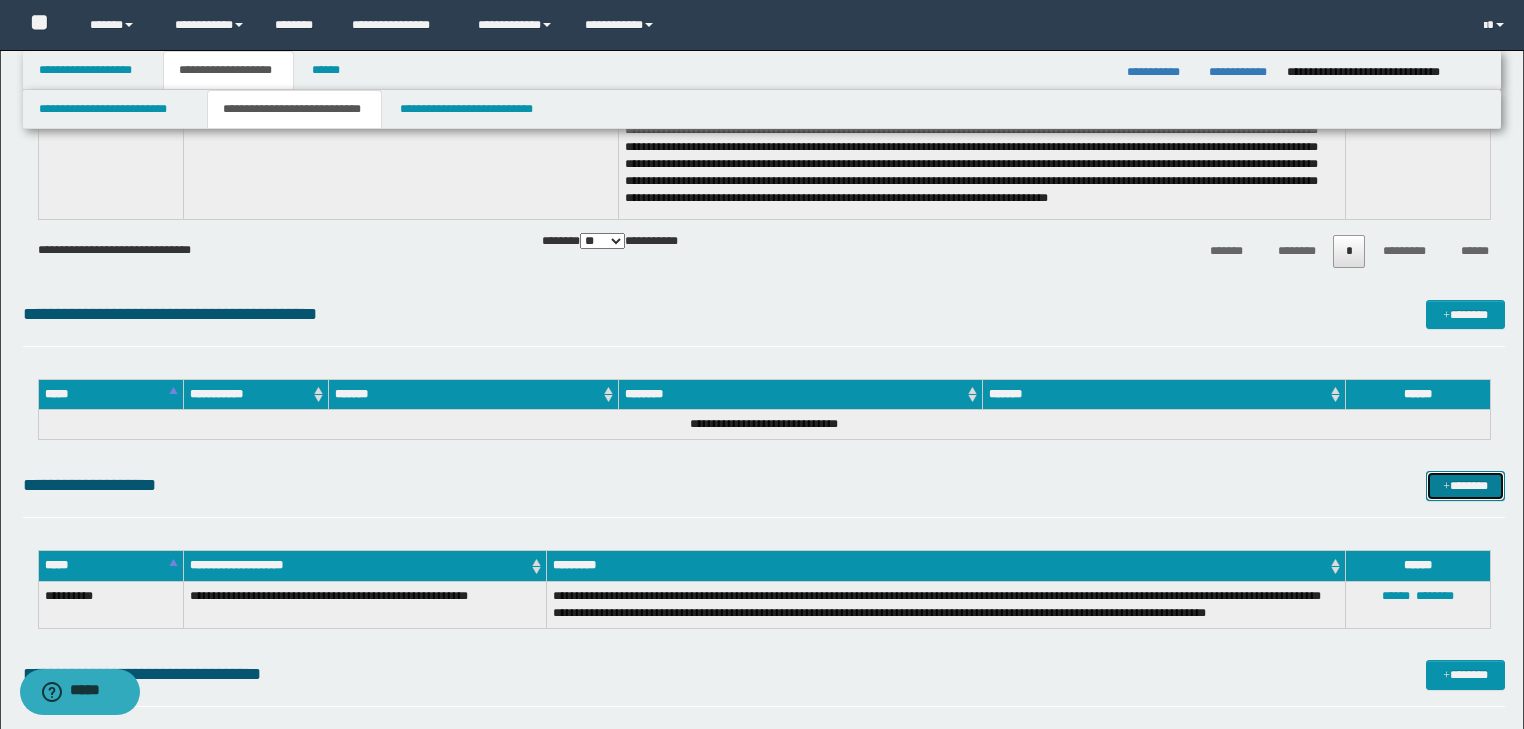 click on "*******" at bounding box center (1465, 486) 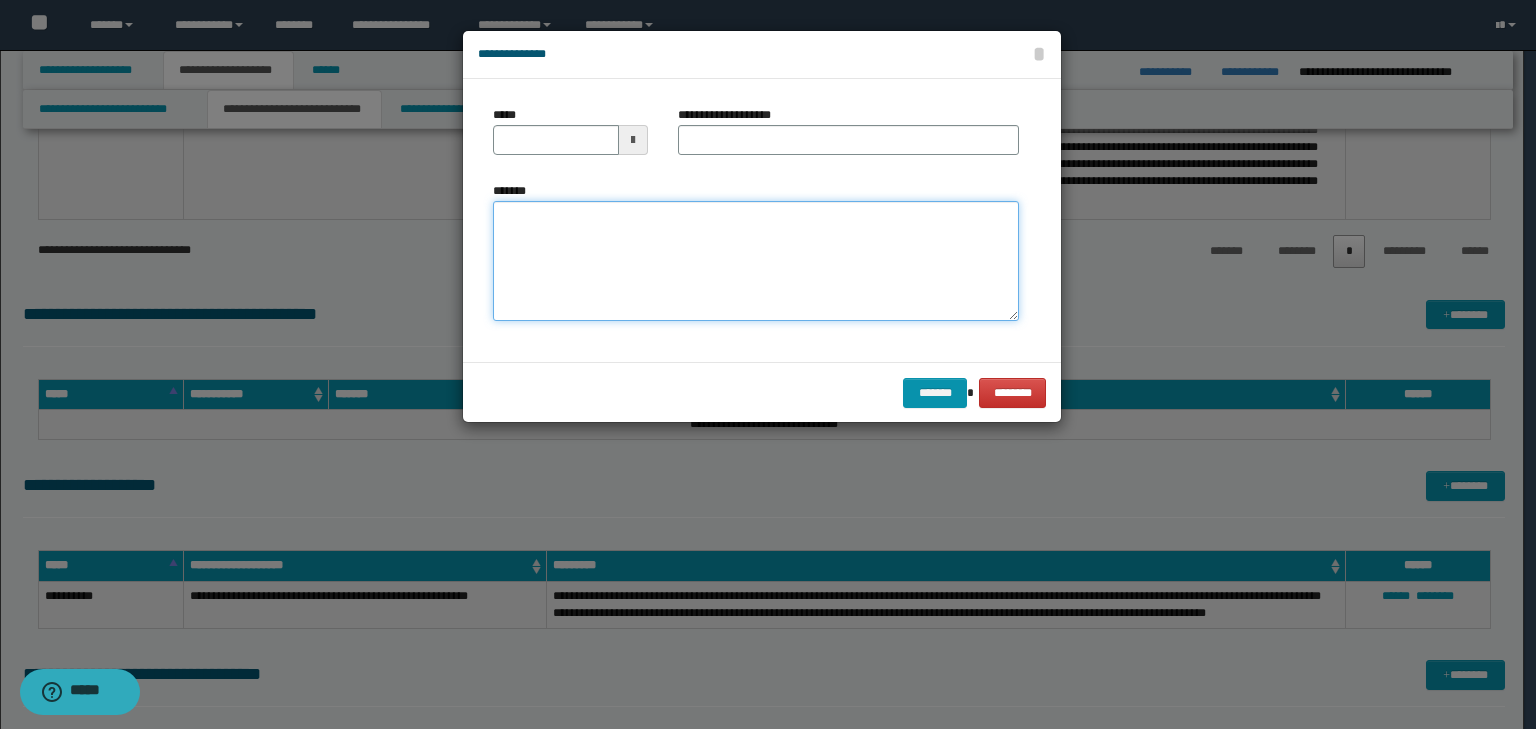 click on "*******" at bounding box center (756, 261) 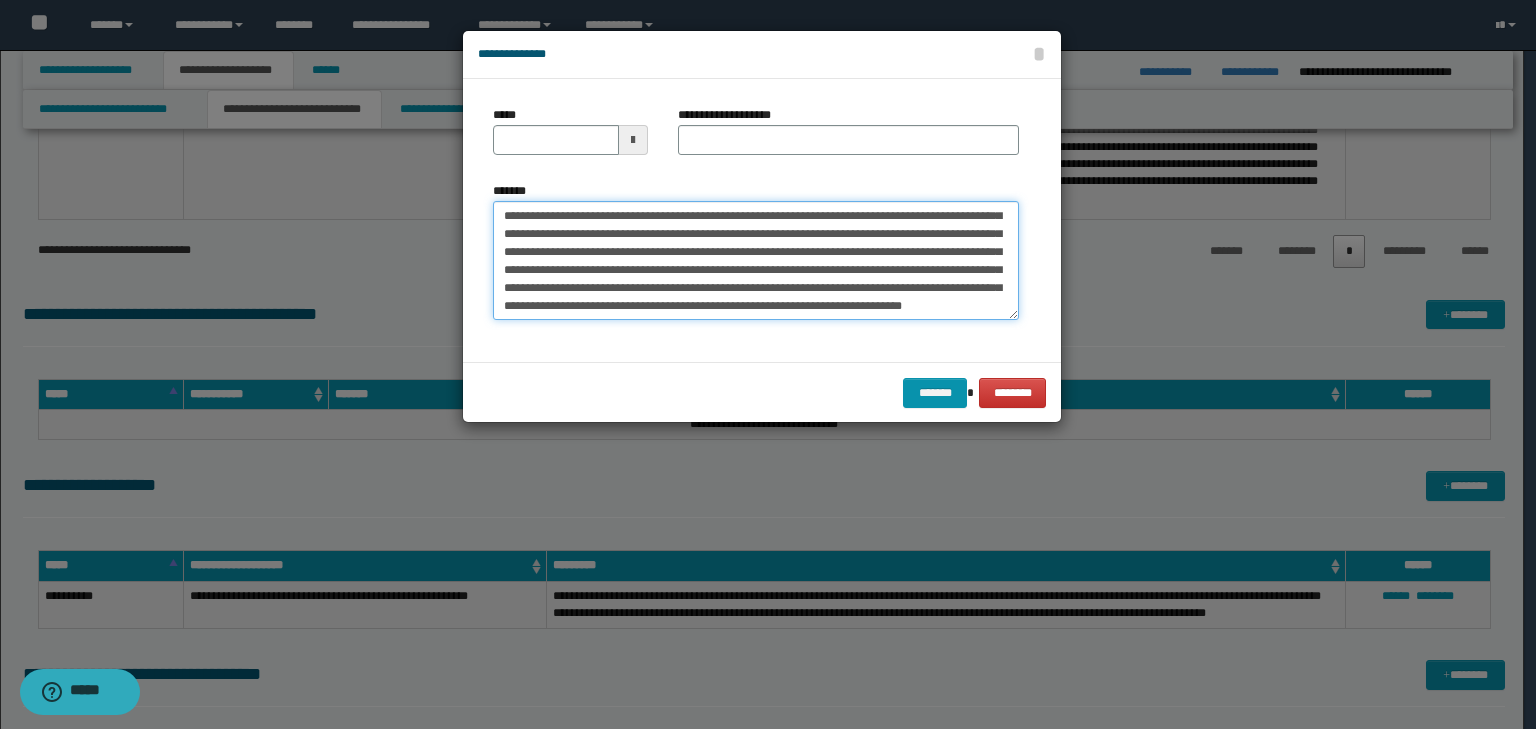 scroll, scrollTop: 0, scrollLeft: 0, axis: both 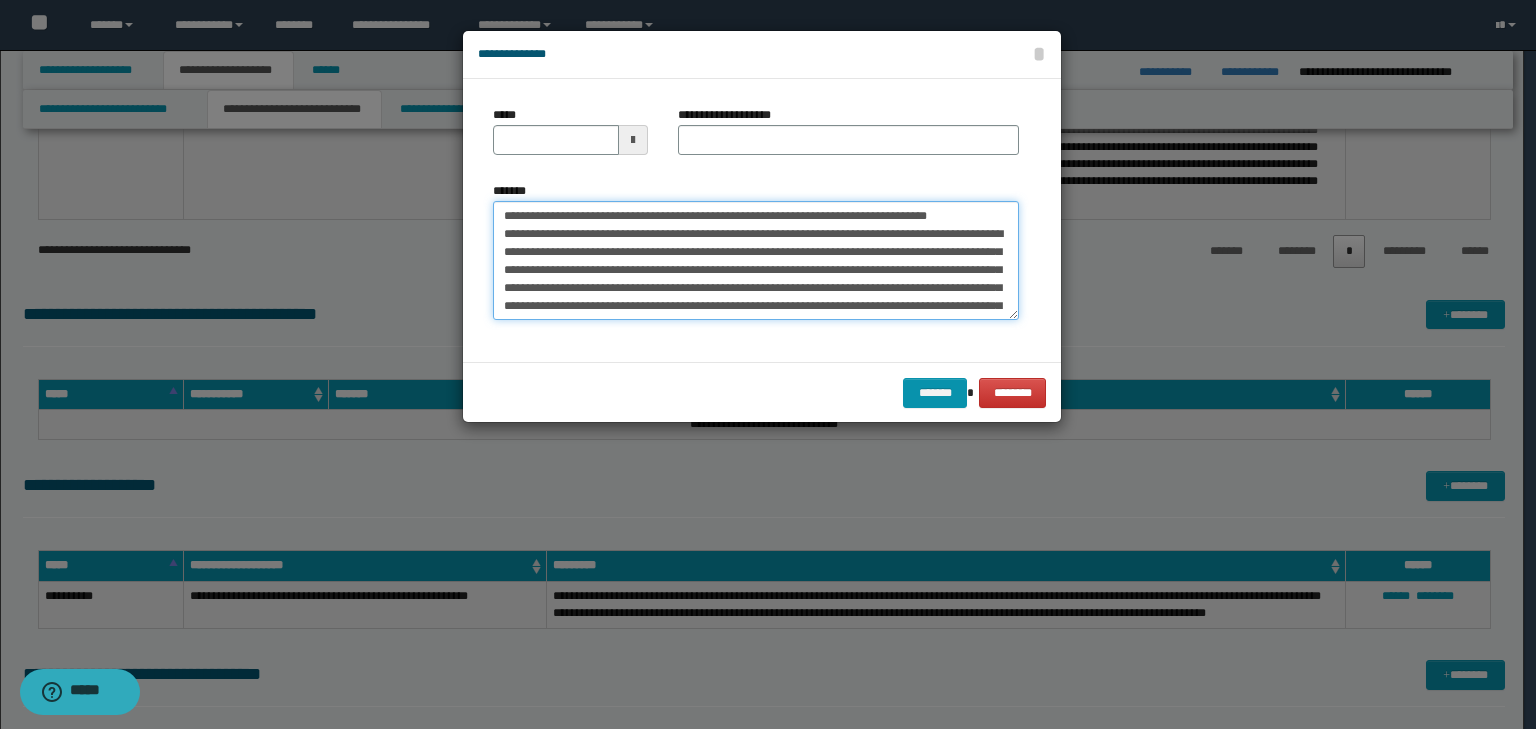 drag, startPoint x: 565, startPoint y: 216, endPoint x: 433, endPoint y: 204, distance: 132.54433 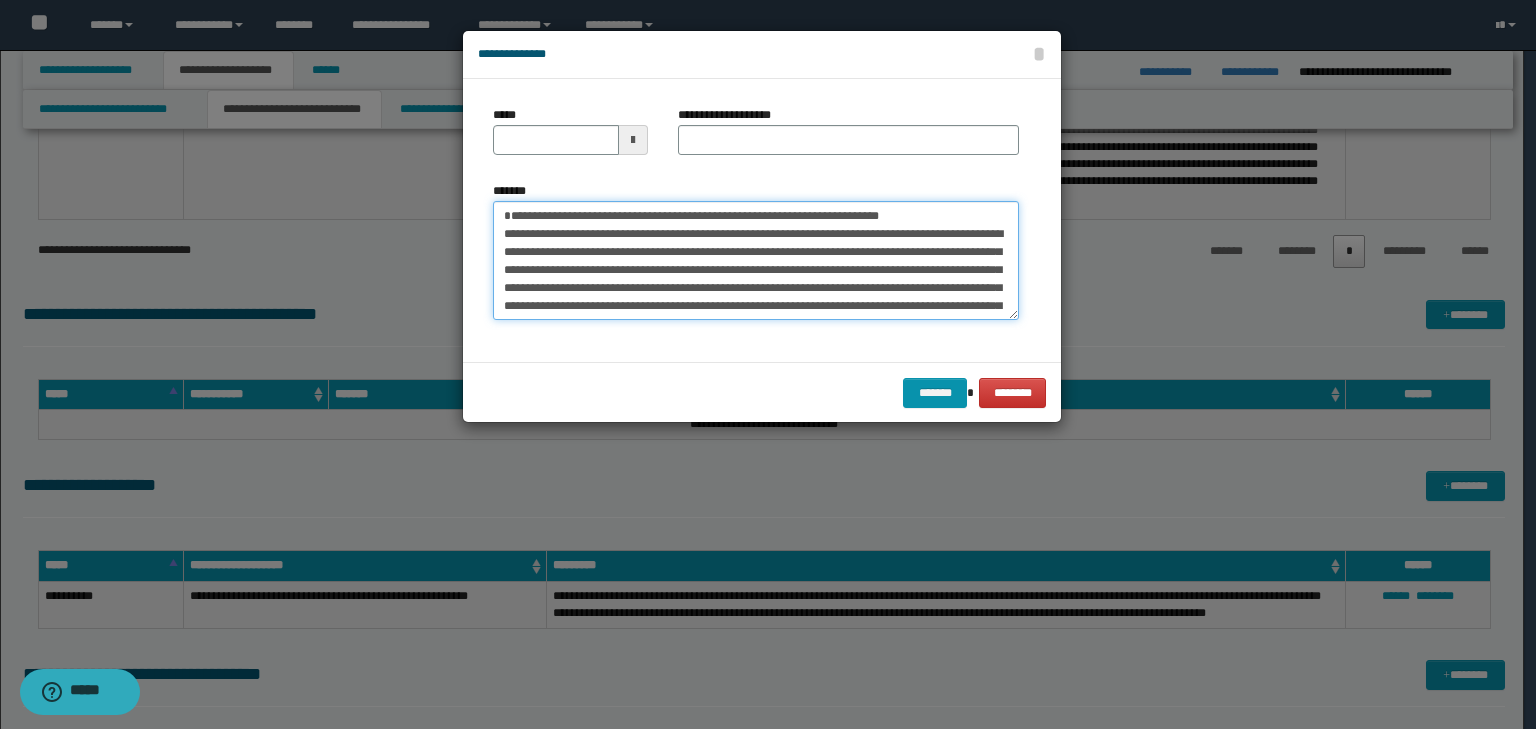 type 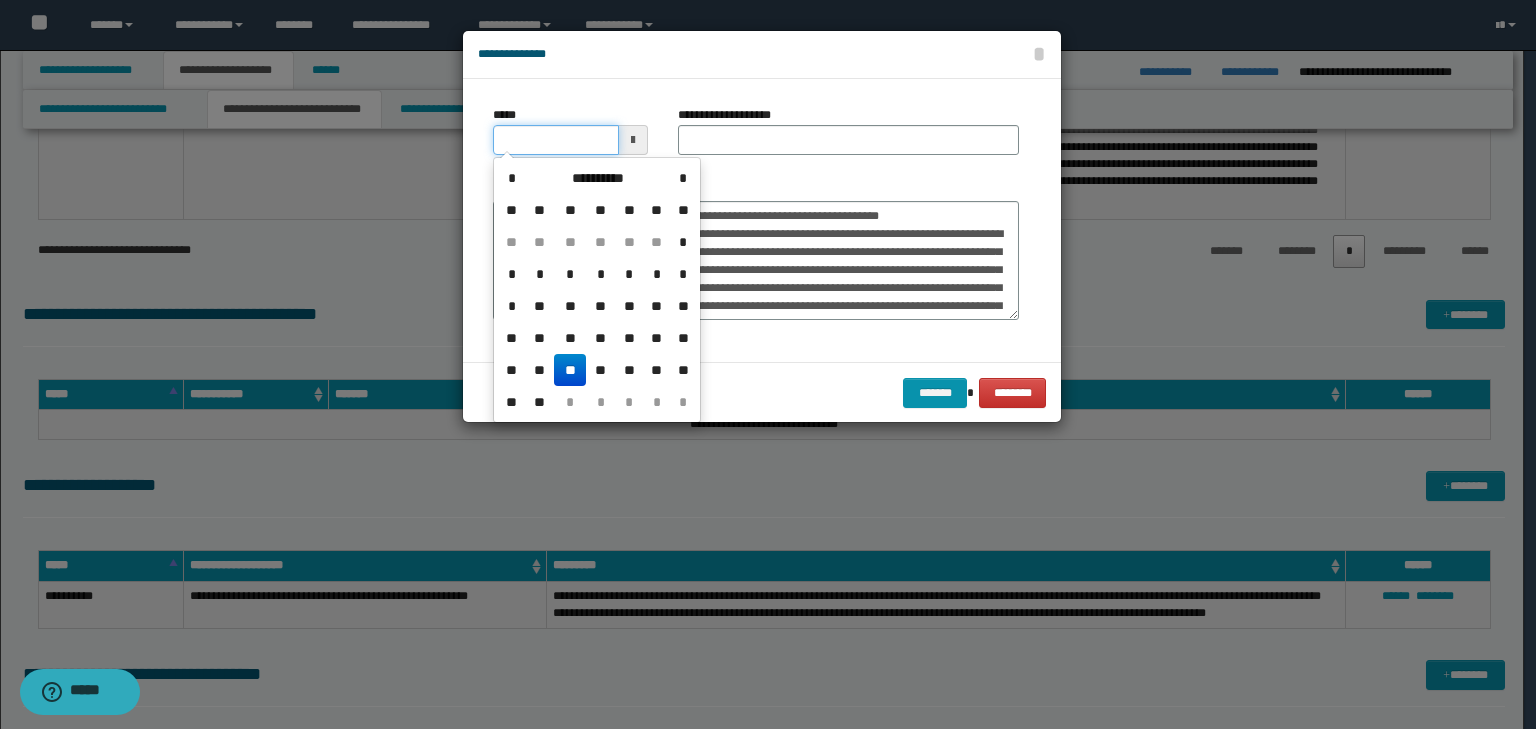 click on "*****" at bounding box center (556, 140) 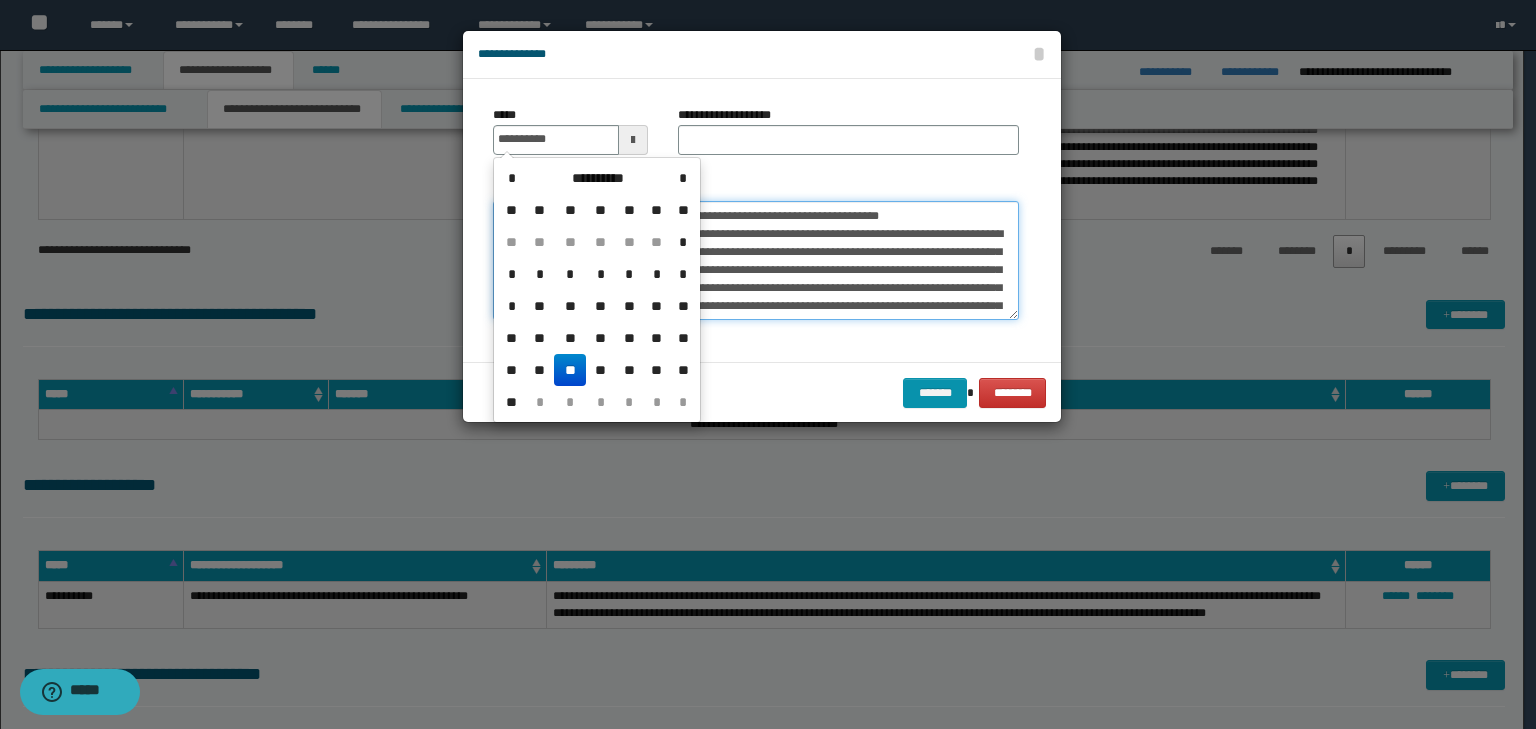type on "**********" 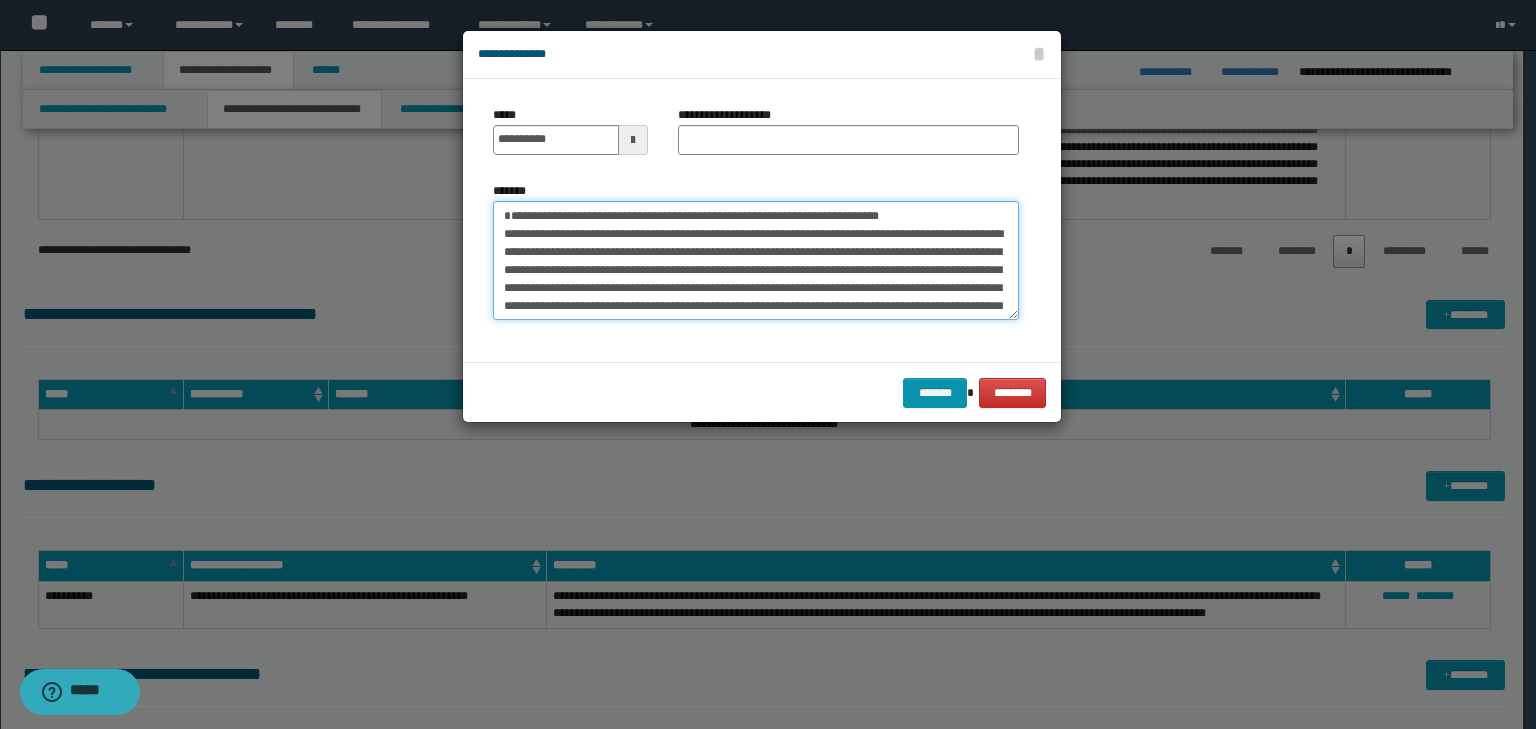 drag, startPoint x: 751, startPoint y: 240, endPoint x: 308, endPoint y: 164, distance: 449.47192 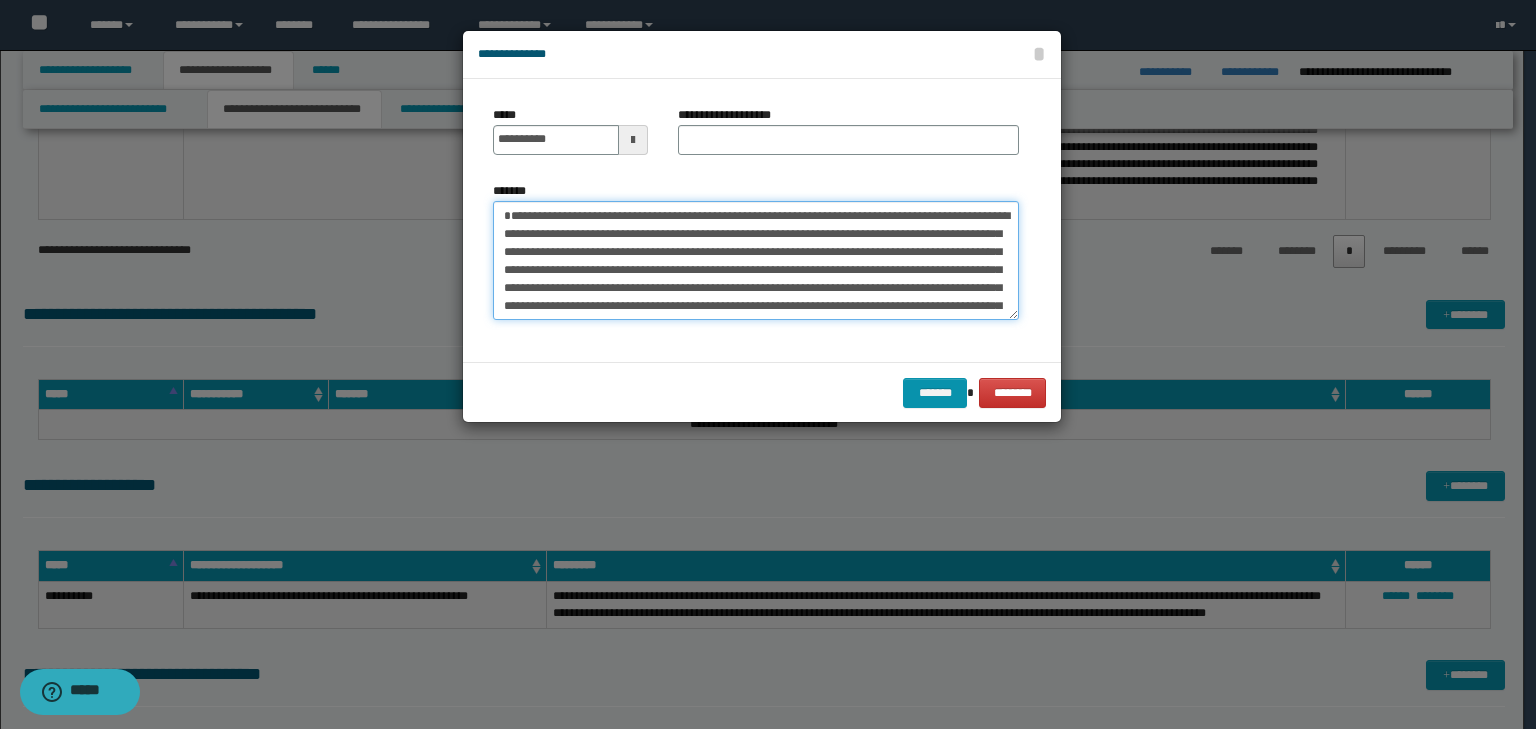 type on "**********" 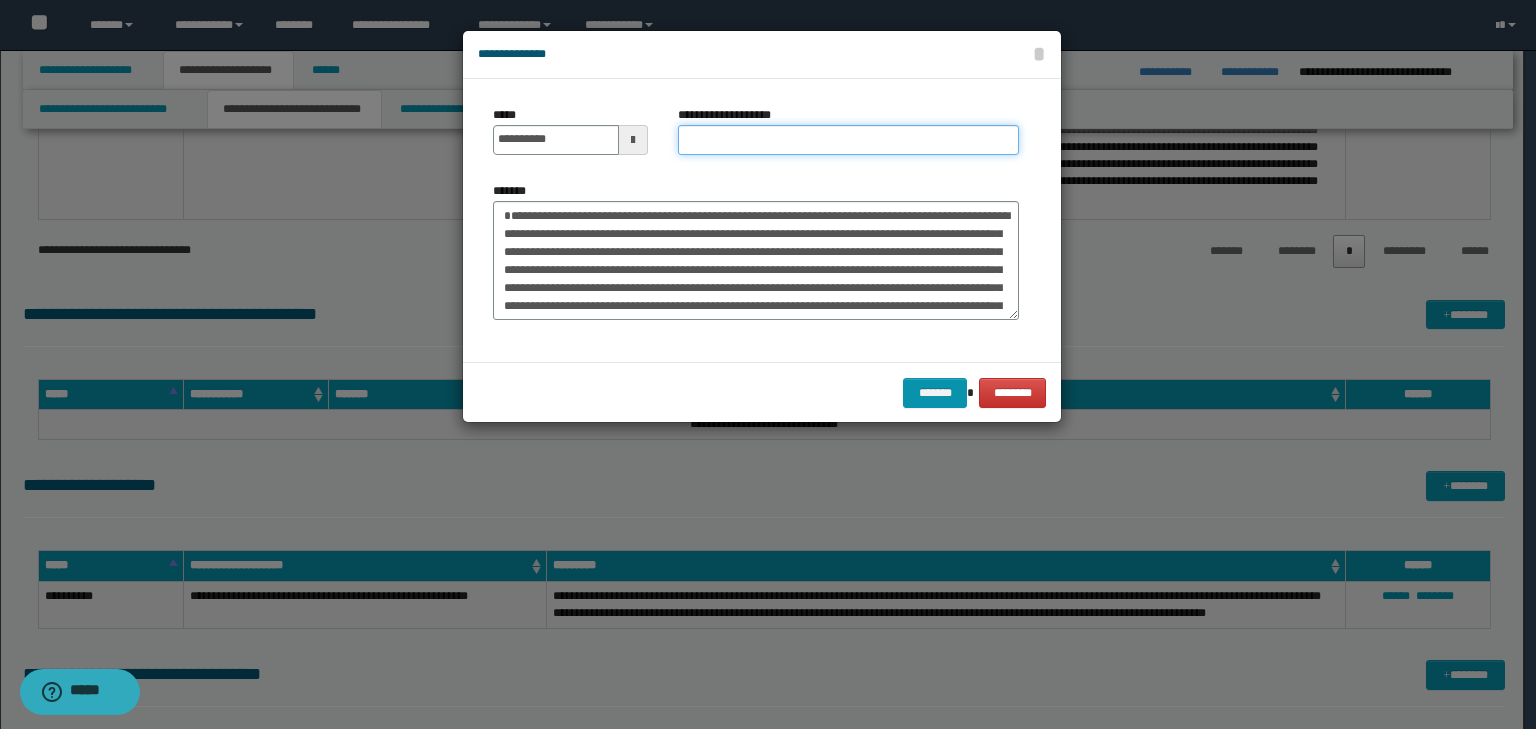 click on "**********" at bounding box center (848, 140) 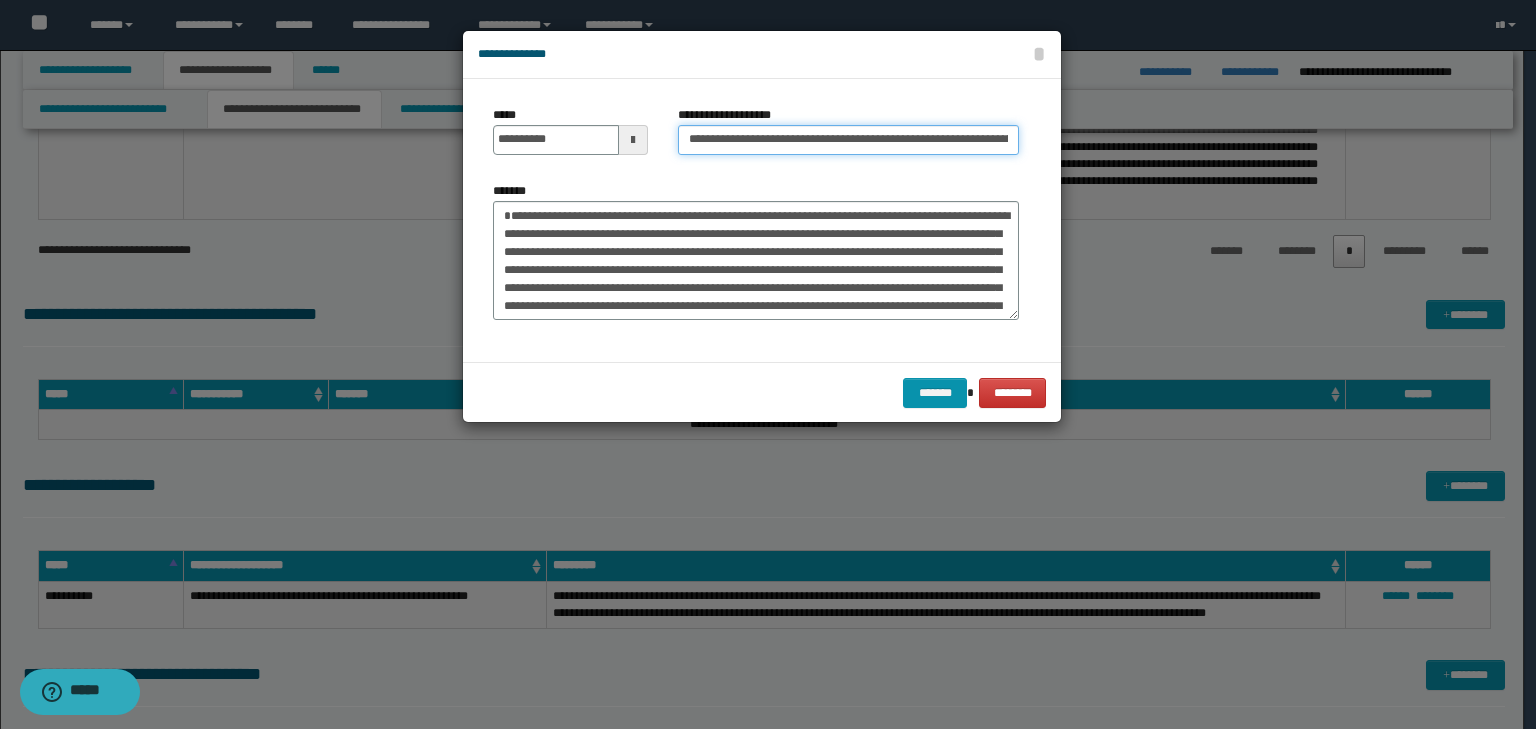 scroll, scrollTop: 0, scrollLeft: 188, axis: horizontal 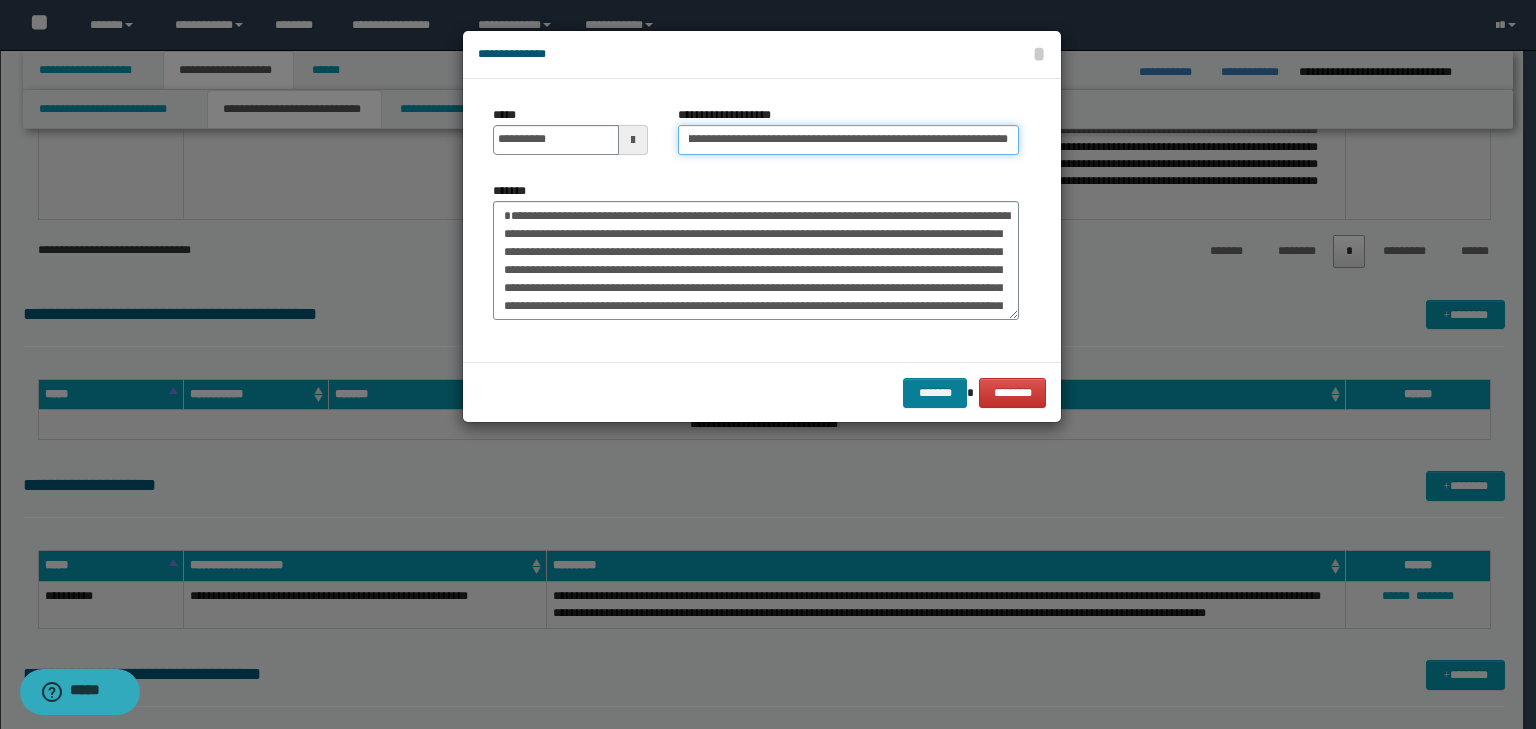 type on "**********" 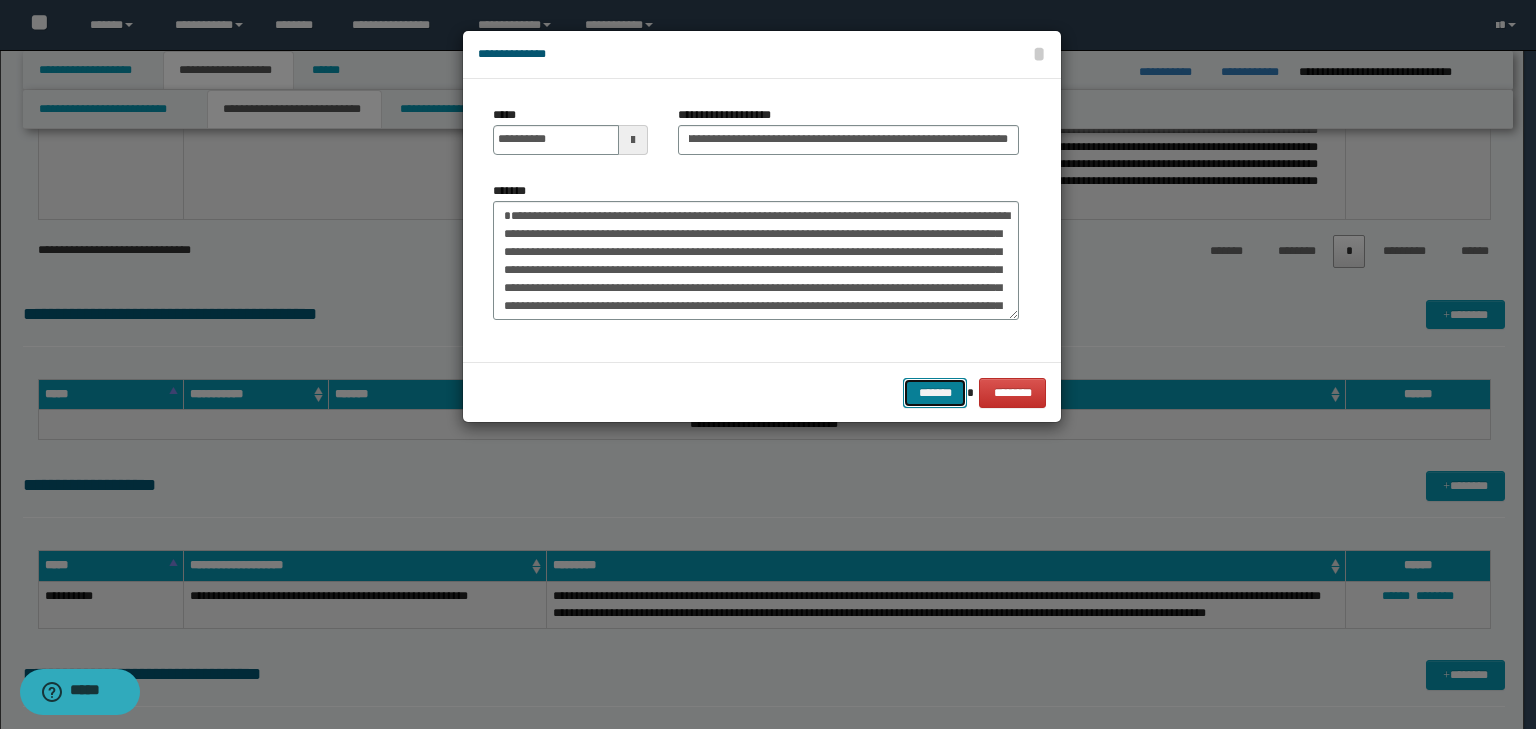 click on "*******" at bounding box center (935, 393) 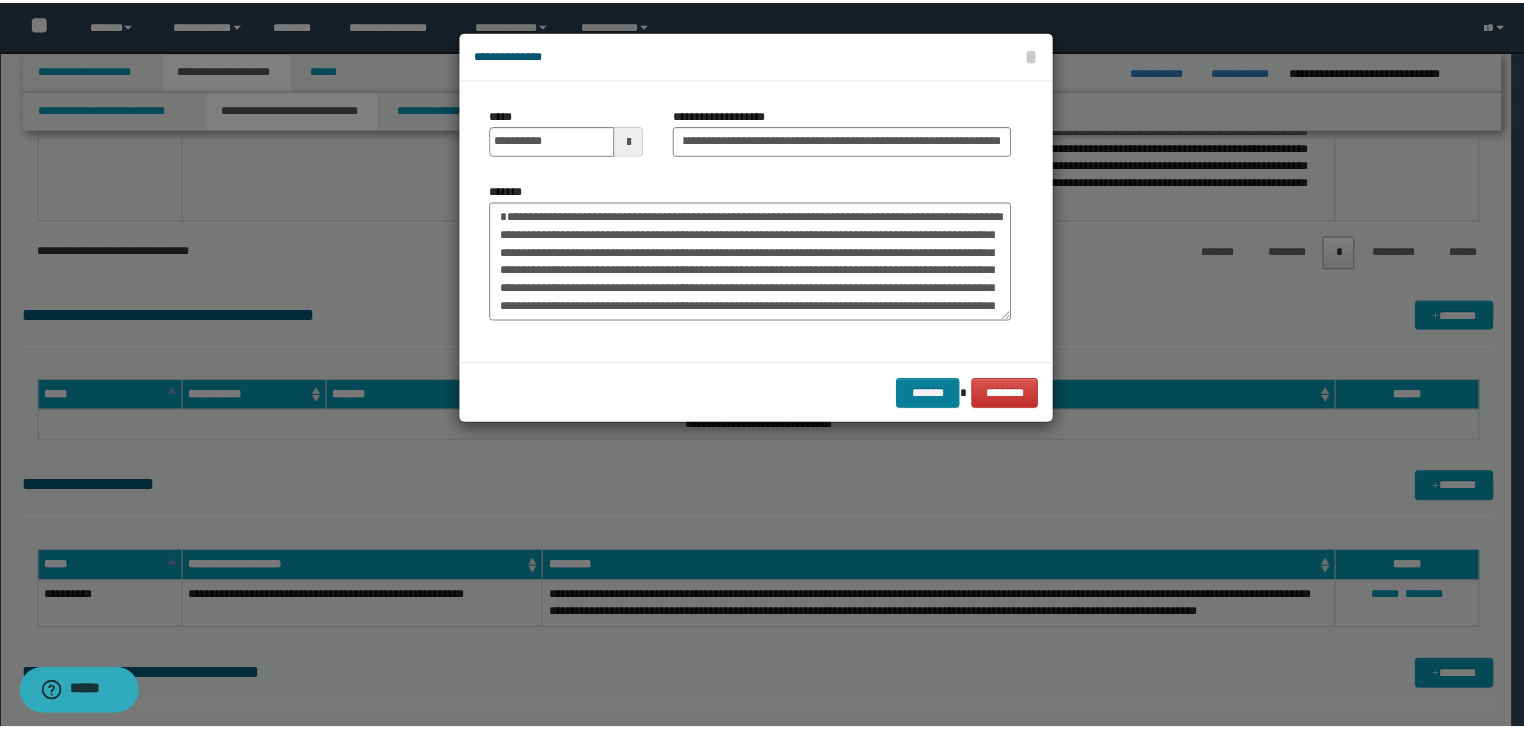 scroll, scrollTop: 0, scrollLeft: 0, axis: both 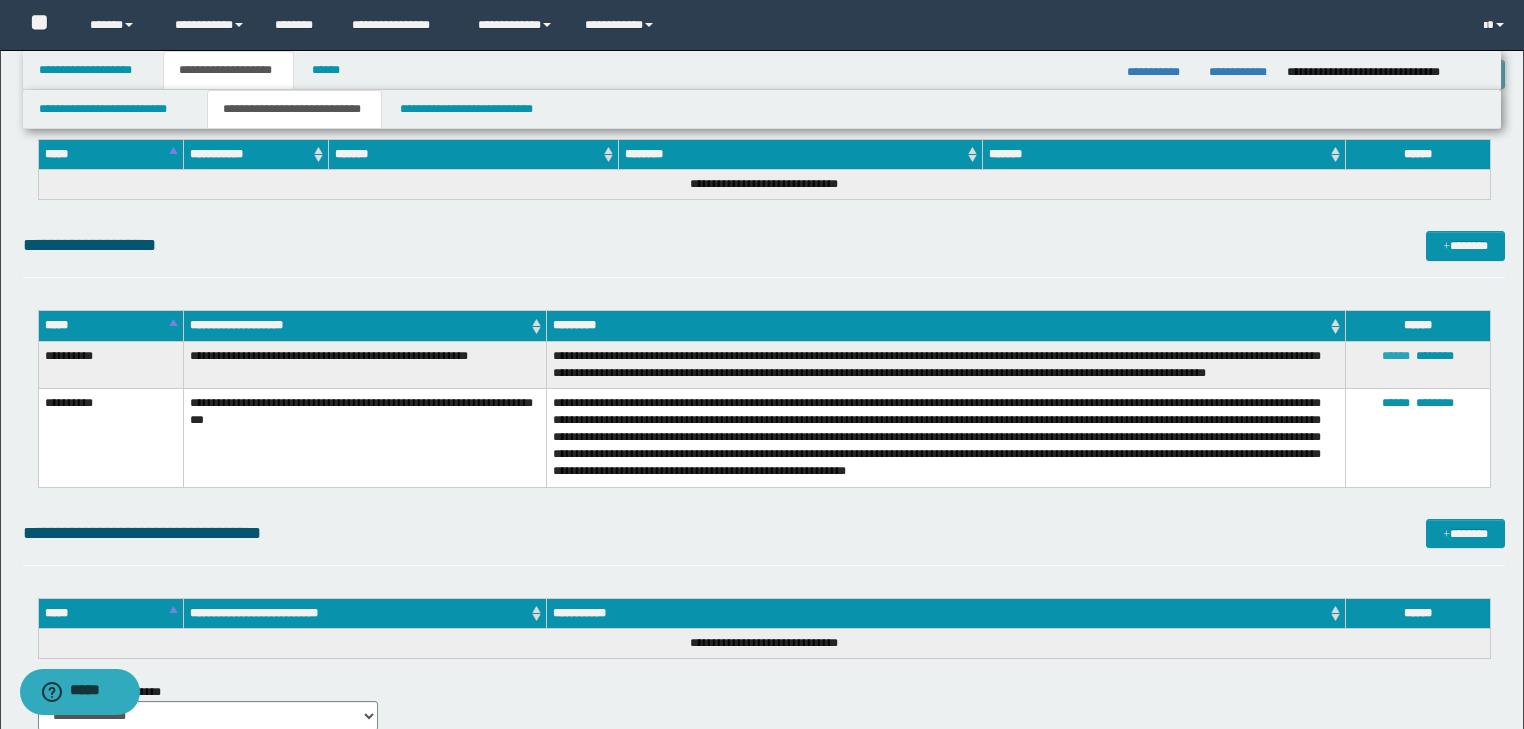 click on "******" at bounding box center [1396, 356] 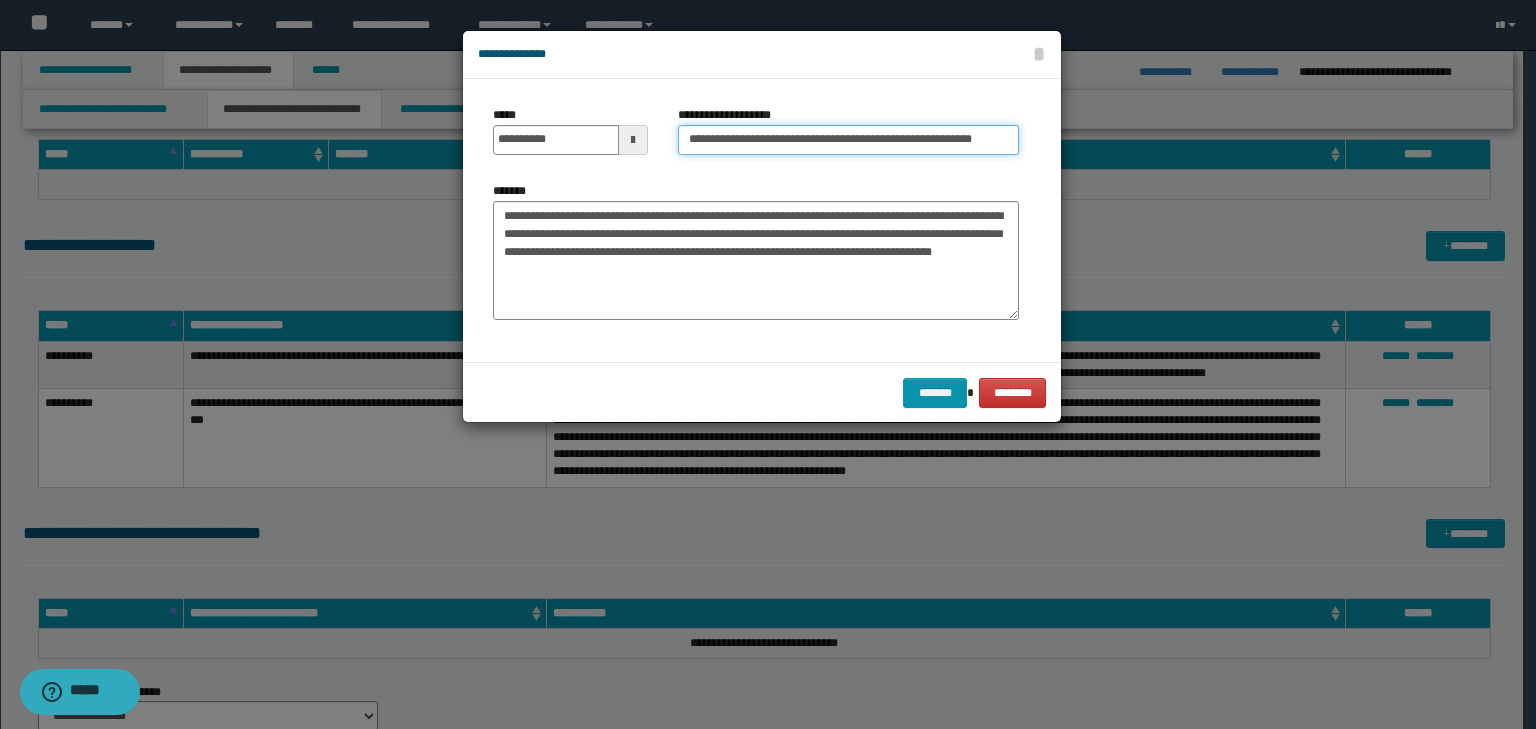 drag, startPoint x: 692, startPoint y: 142, endPoint x: 674, endPoint y: 142, distance: 18 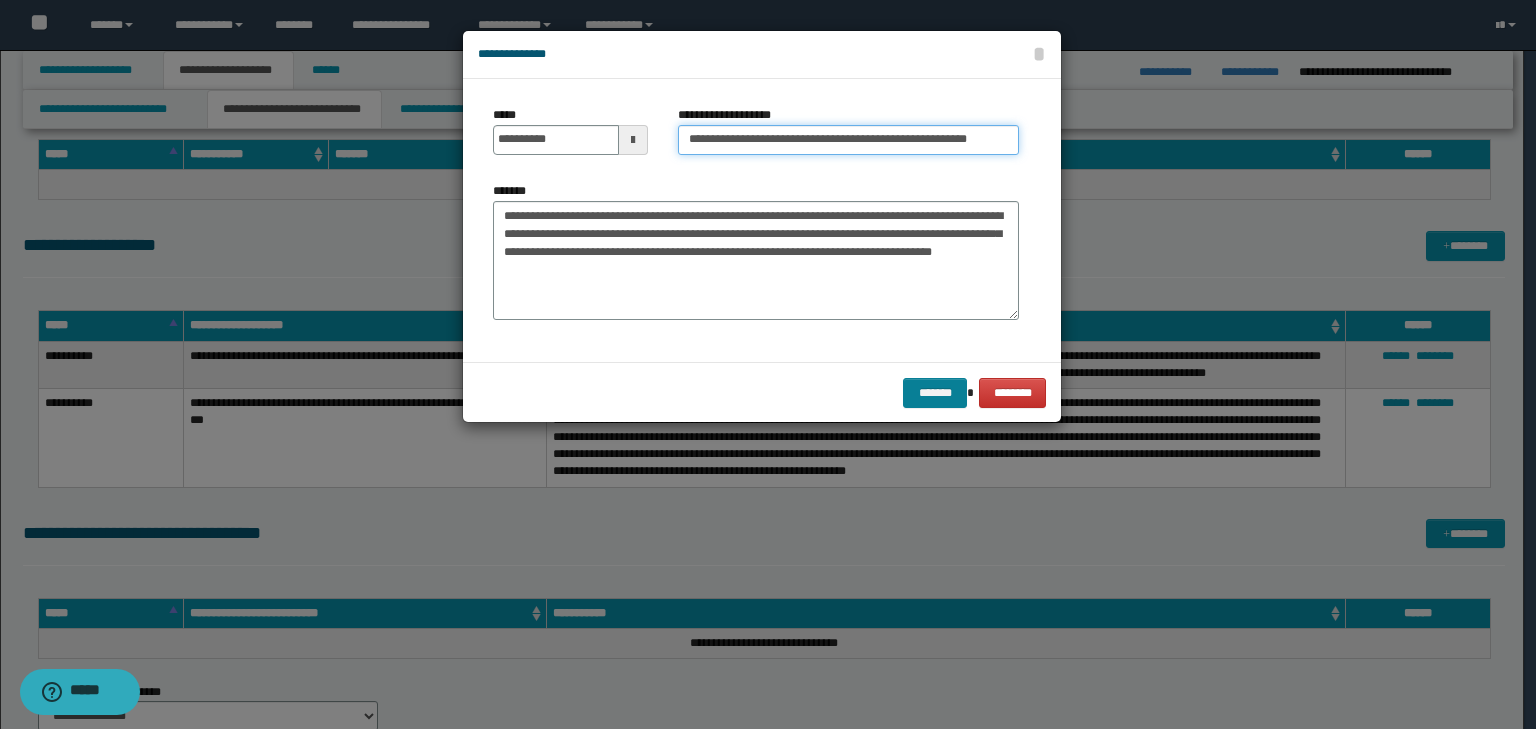 type on "**********" 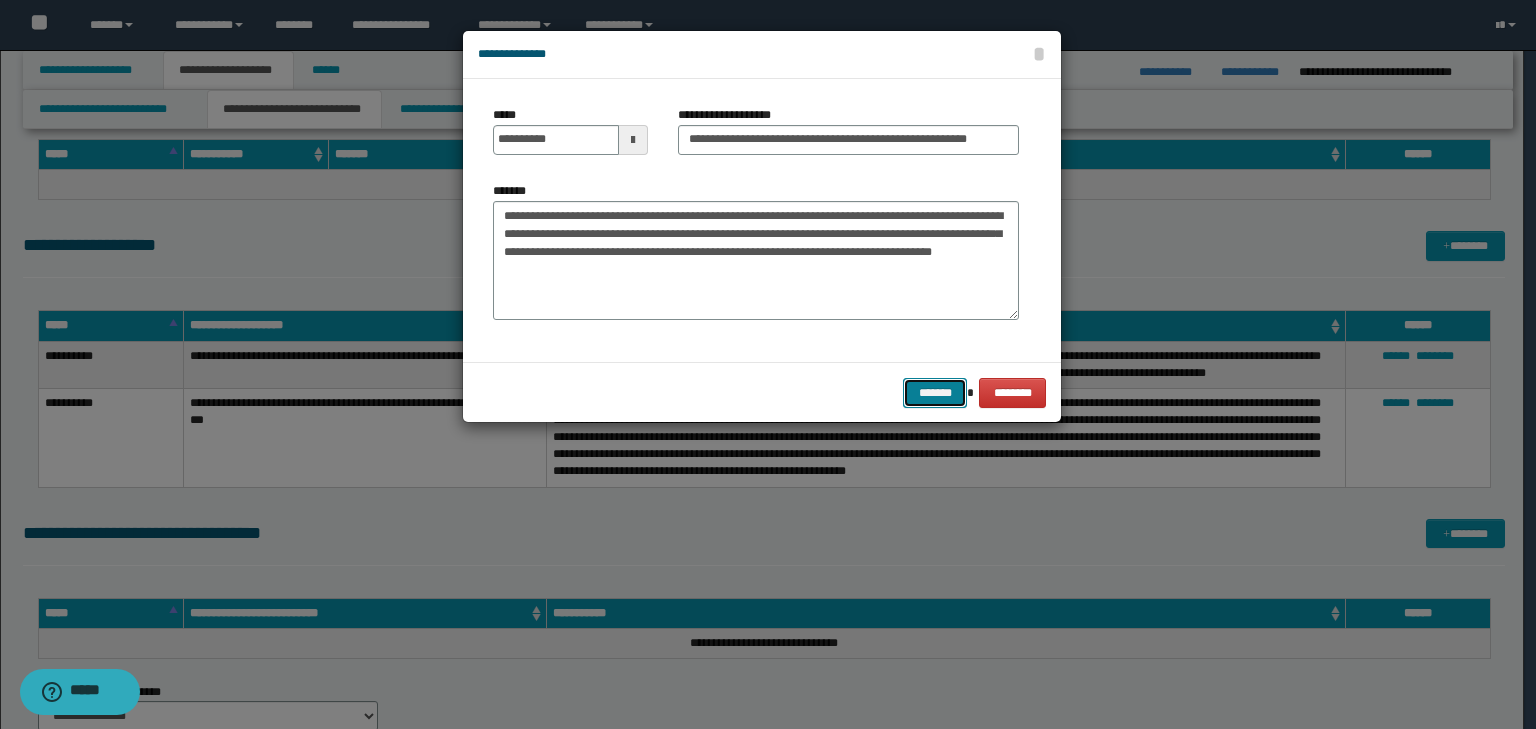 click on "*******" at bounding box center [935, 393] 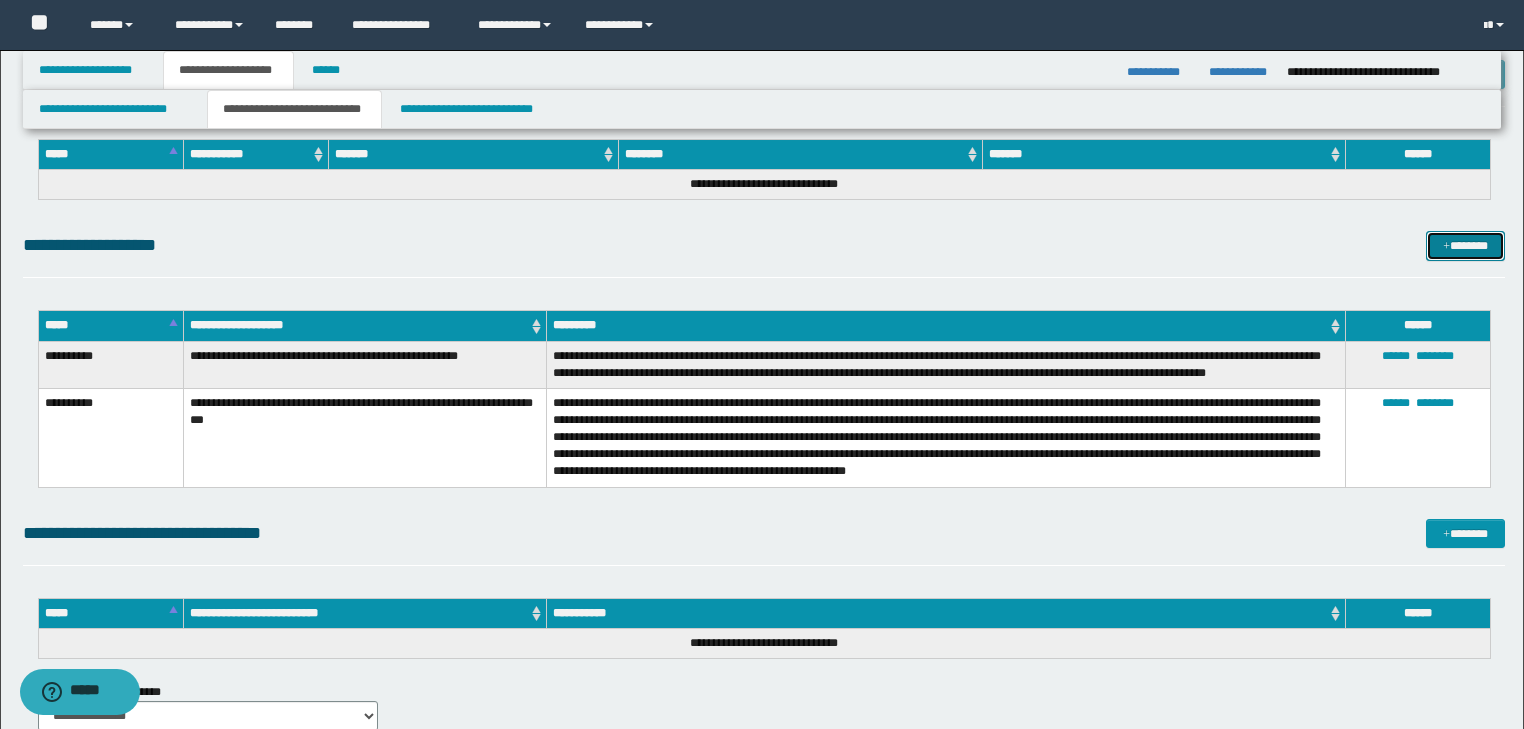 click at bounding box center (1446, 247) 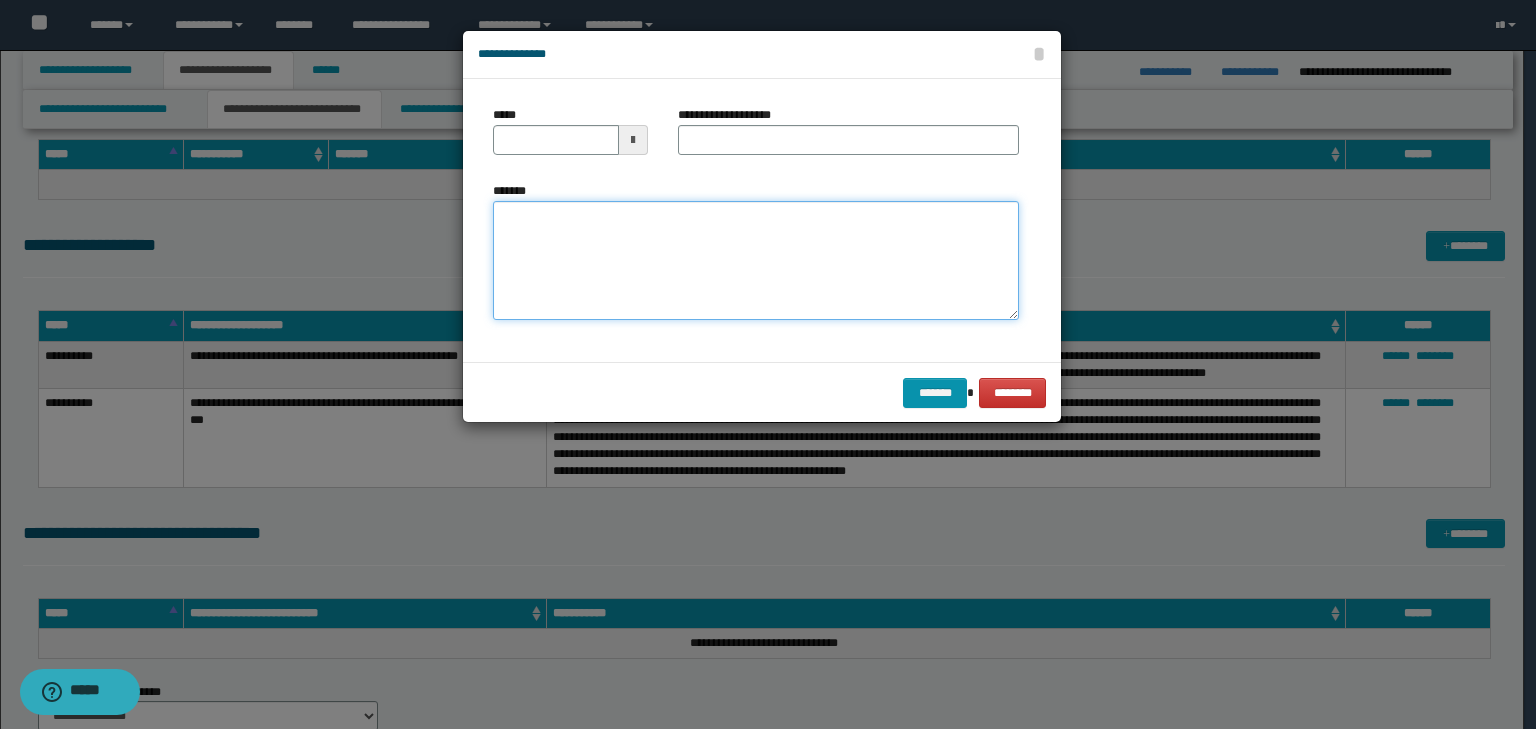 click on "*******" at bounding box center (756, 261) 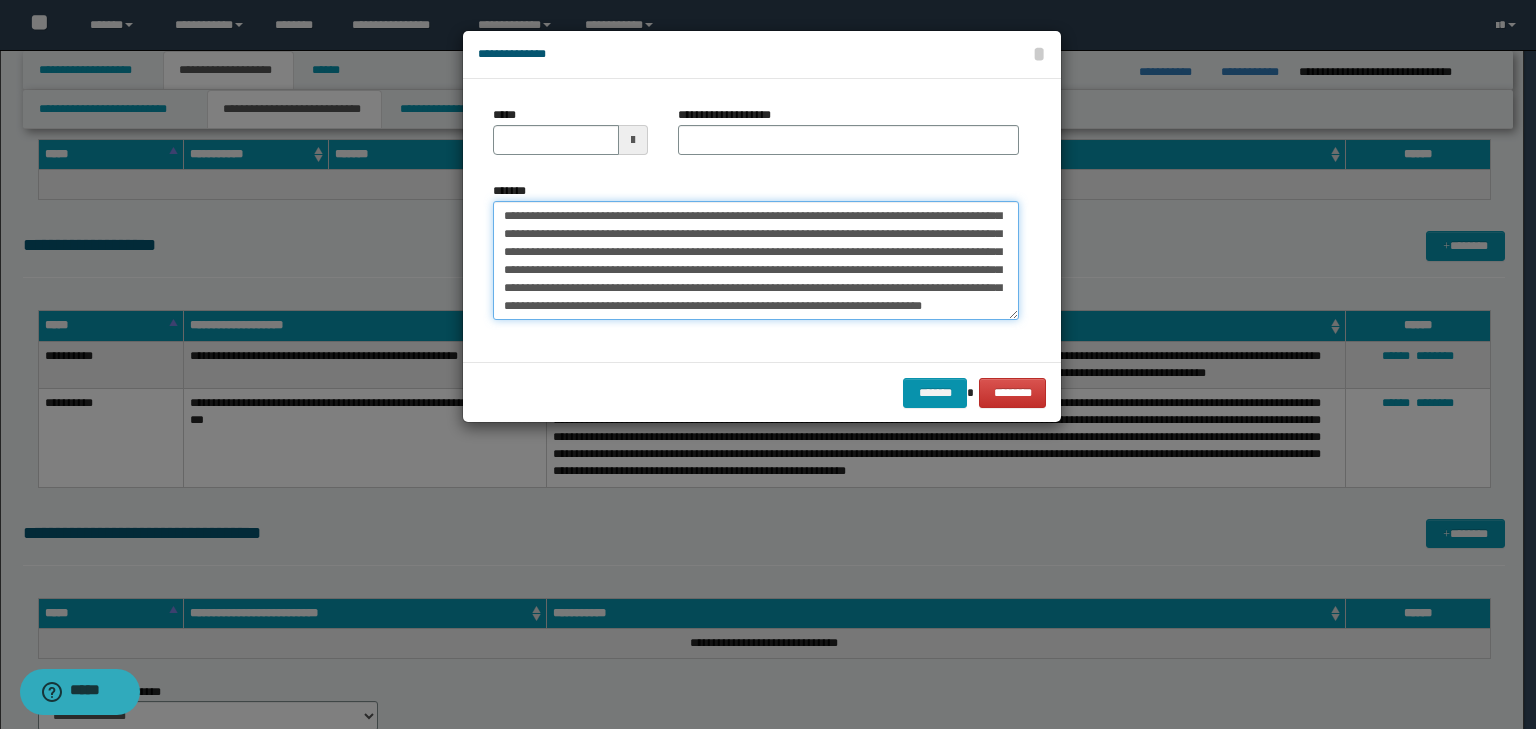 scroll, scrollTop: 0, scrollLeft: 0, axis: both 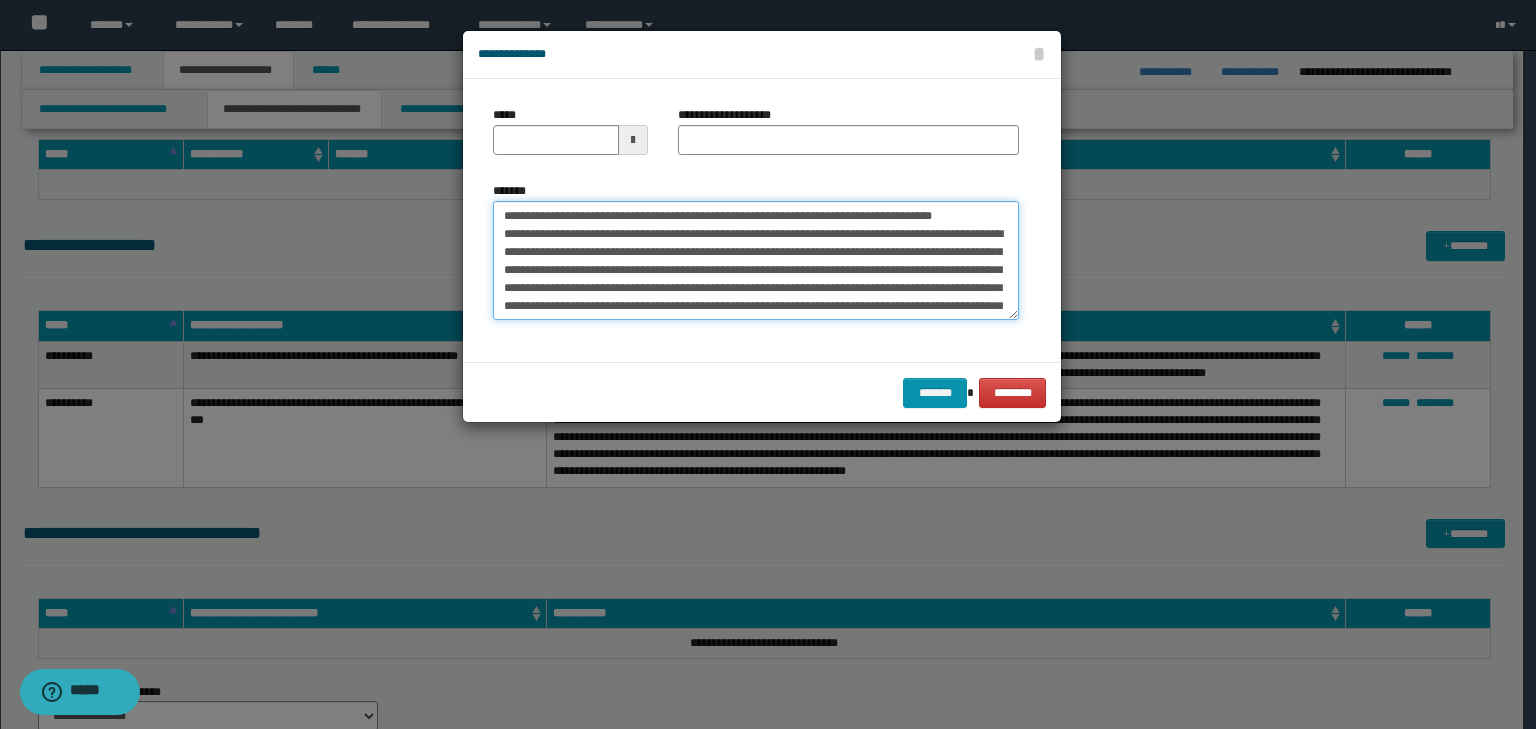 drag, startPoint x: 565, startPoint y: 211, endPoint x: 424, endPoint y: 189, distance: 142.706 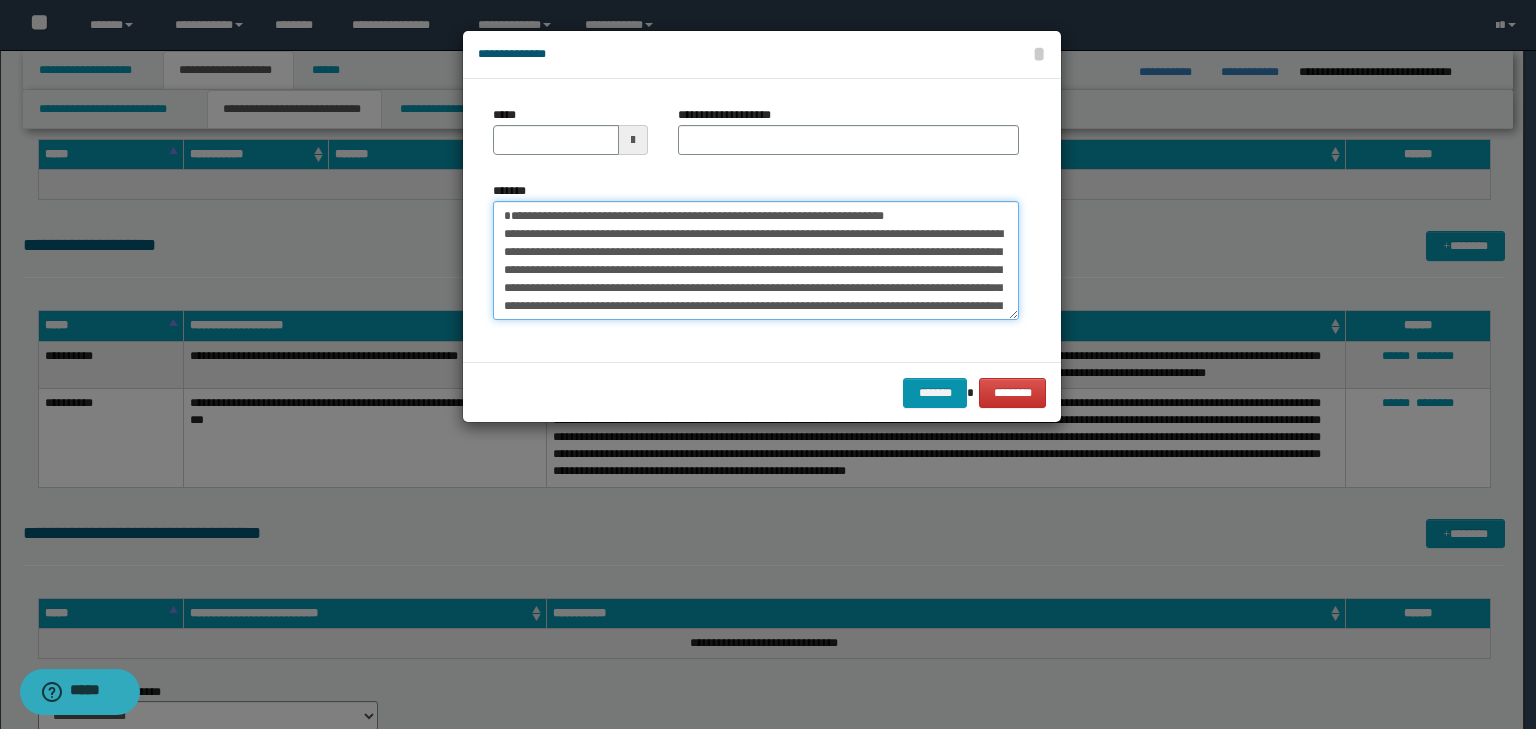 type 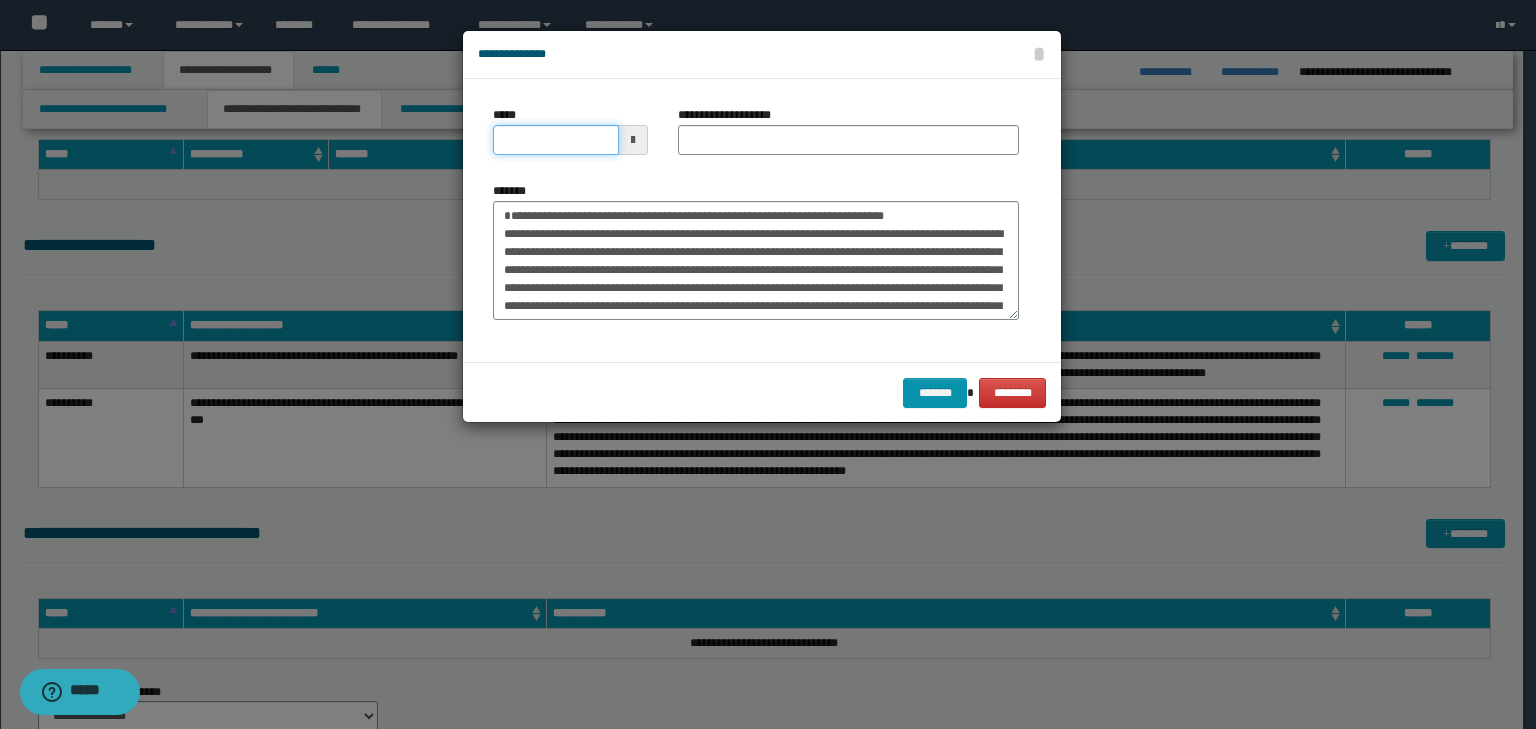 click on "*****" at bounding box center [556, 140] 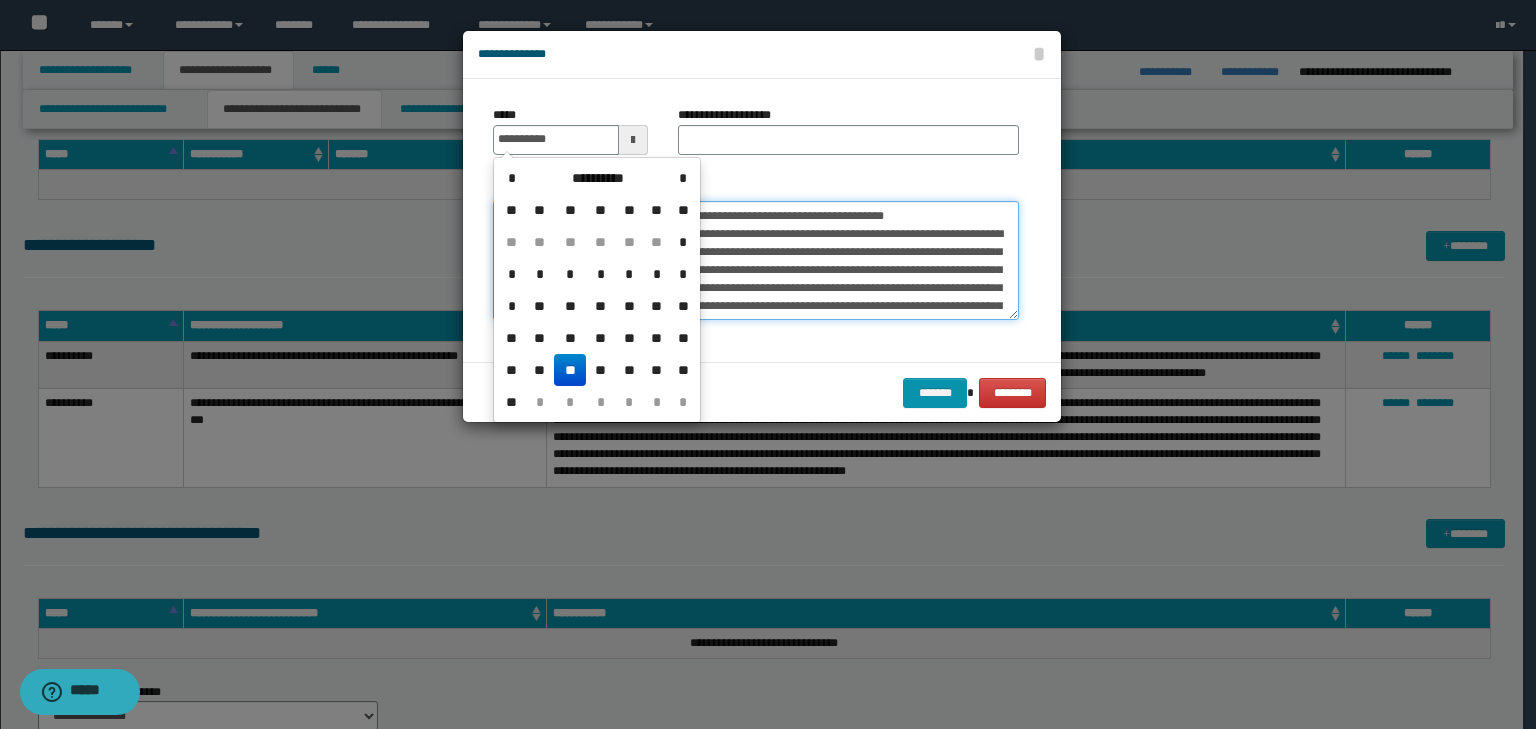 type on "**********" 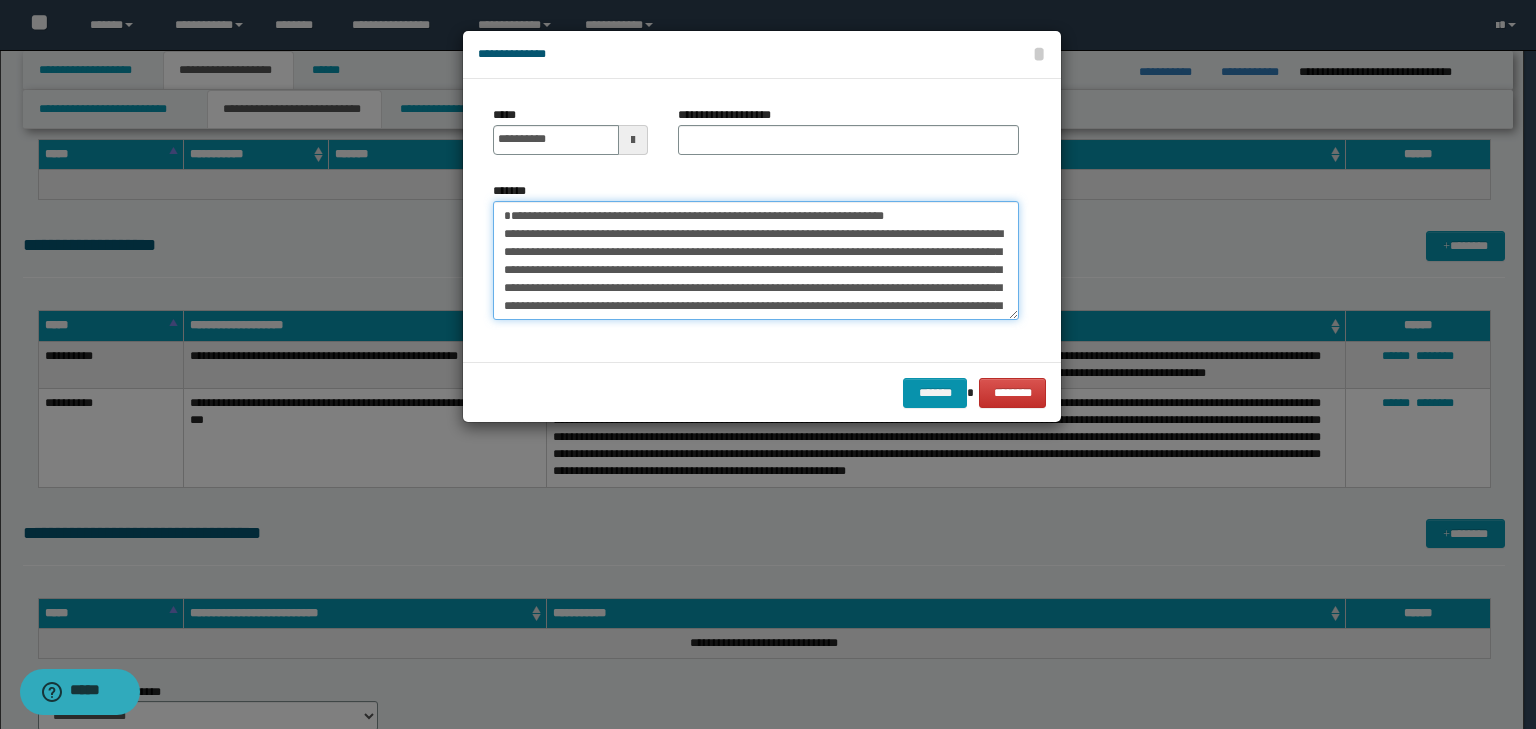 drag, startPoint x: 454, startPoint y: 208, endPoint x: 278, endPoint y: 184, distance: 177.62883 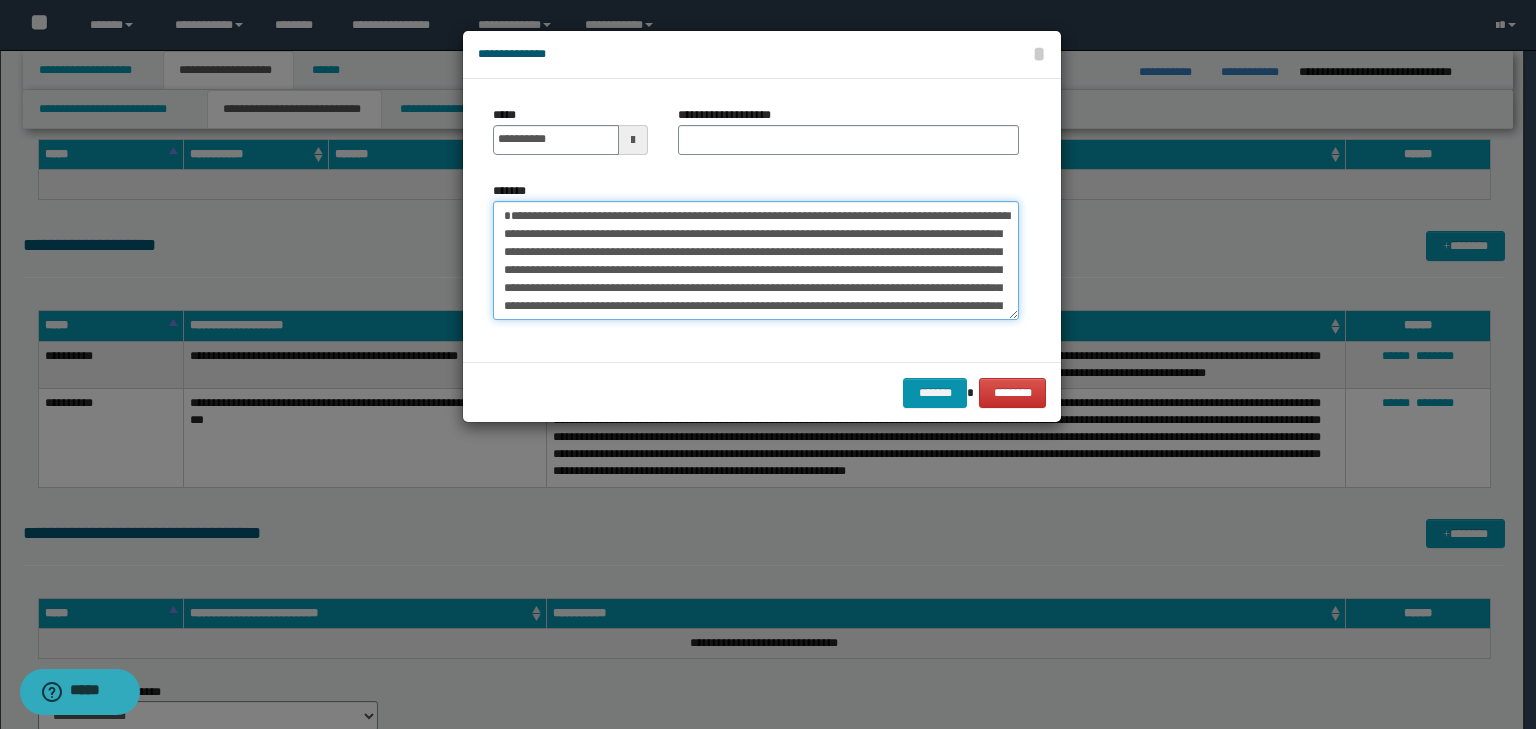 type on "**********" 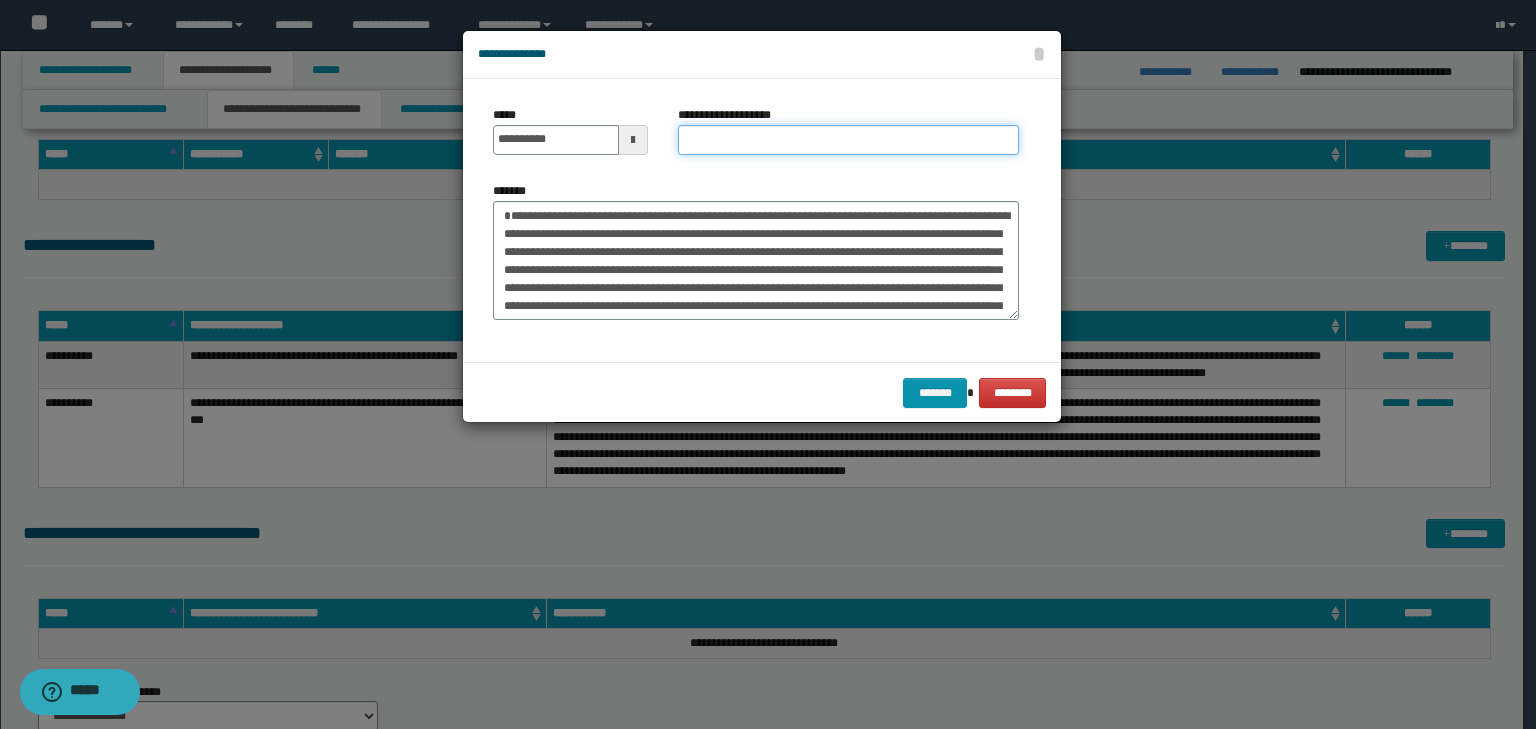 click on "**********" at bounding box center (848, 140) 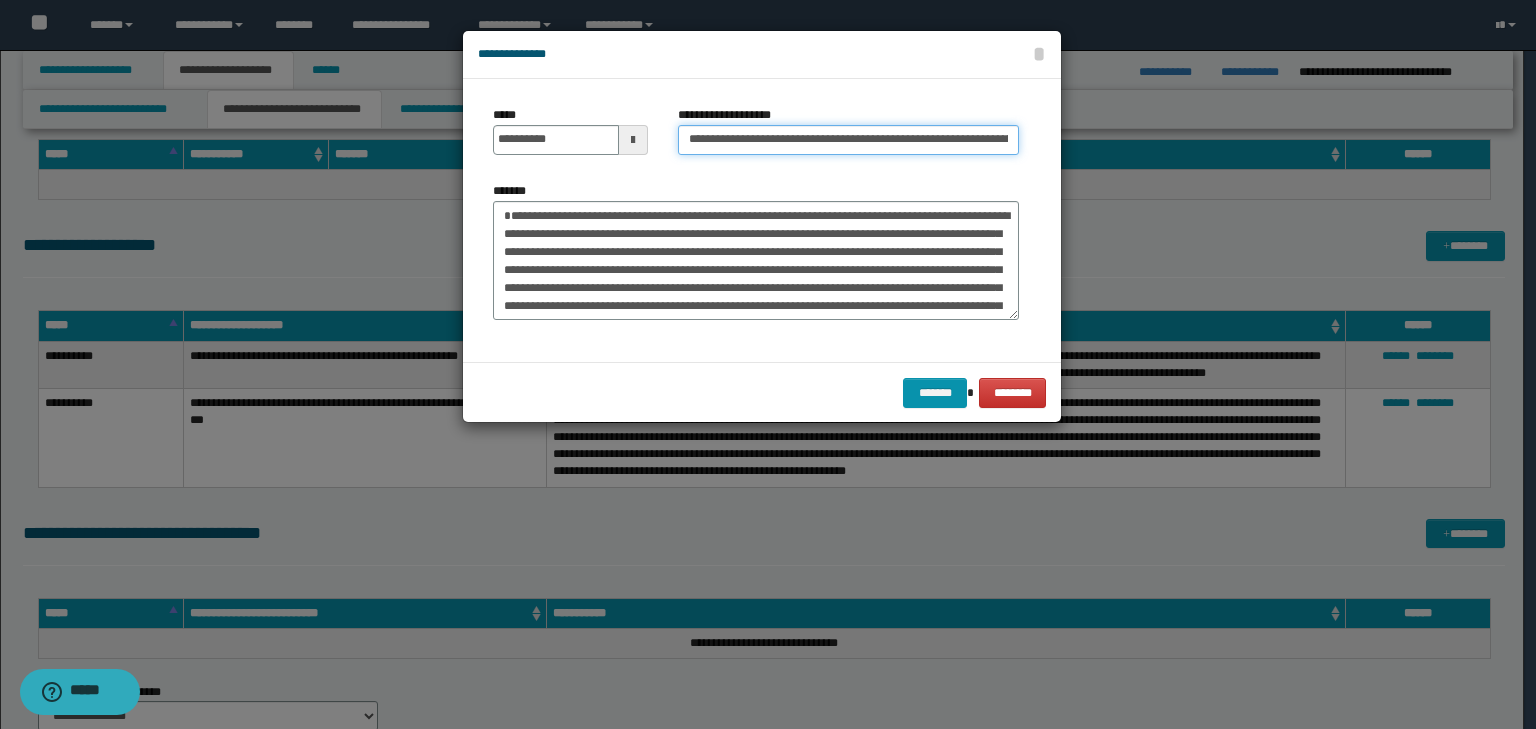 scroll, scrollTop: 0, scrollLeft: 193, axis: horizontal 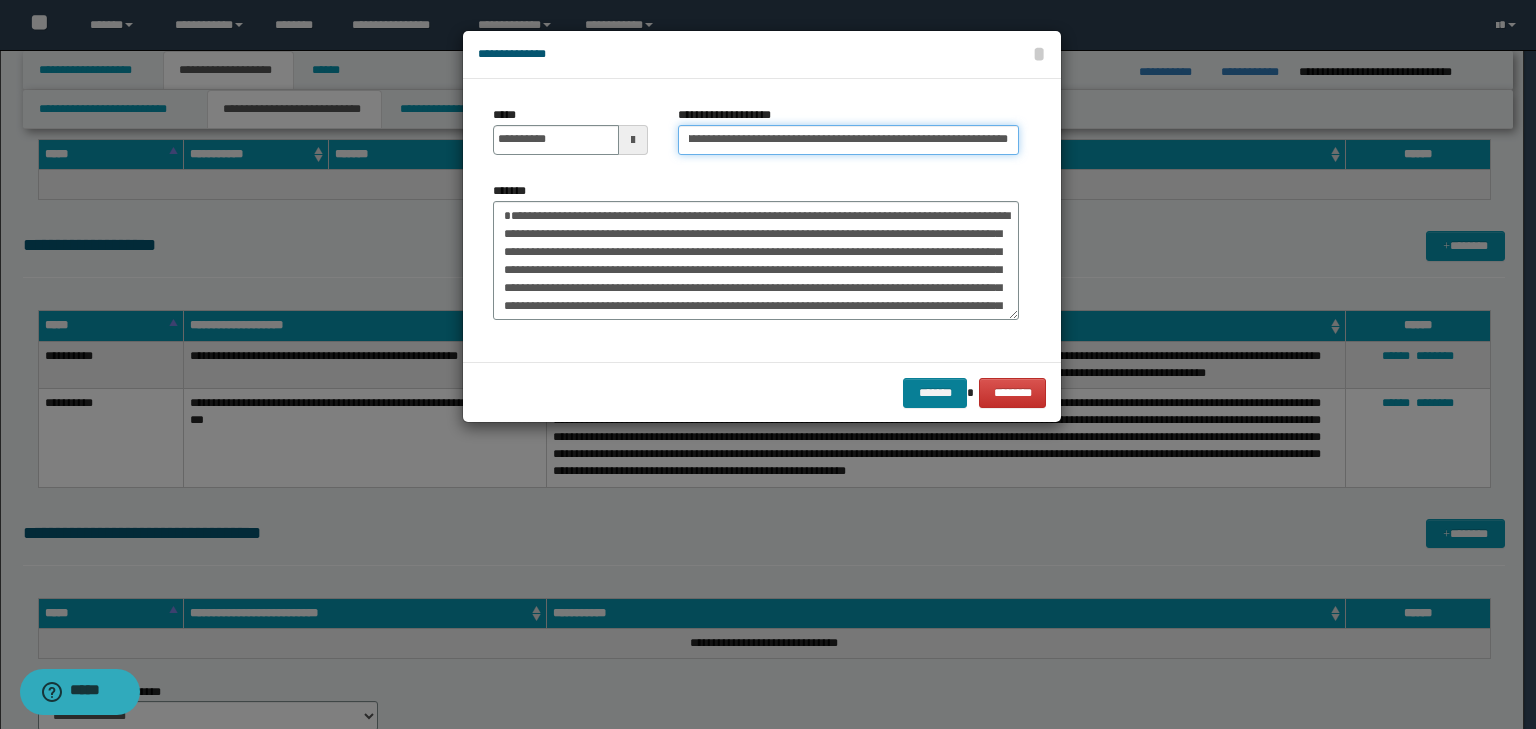 type on "**********" 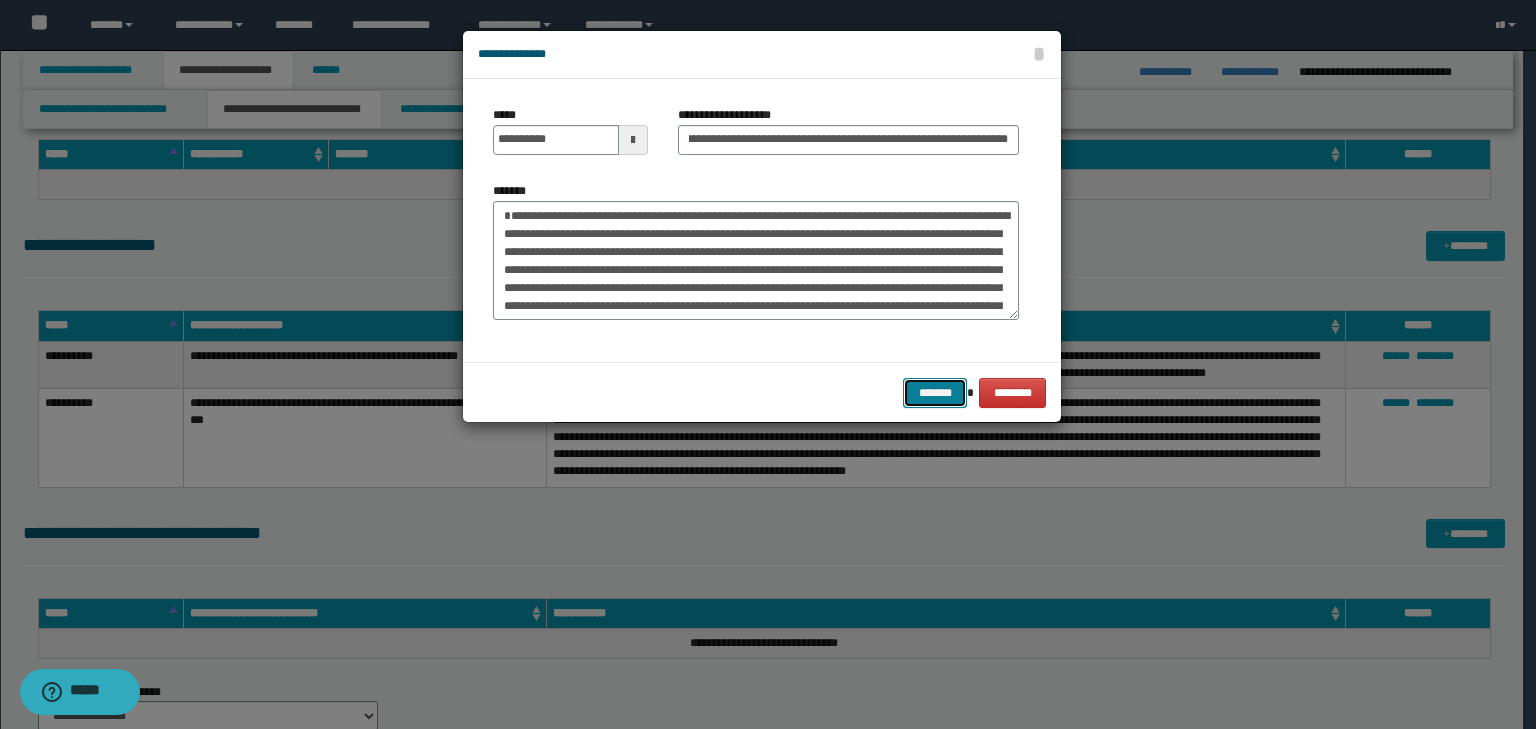 click on "*******" at bounding box center (935, 393) 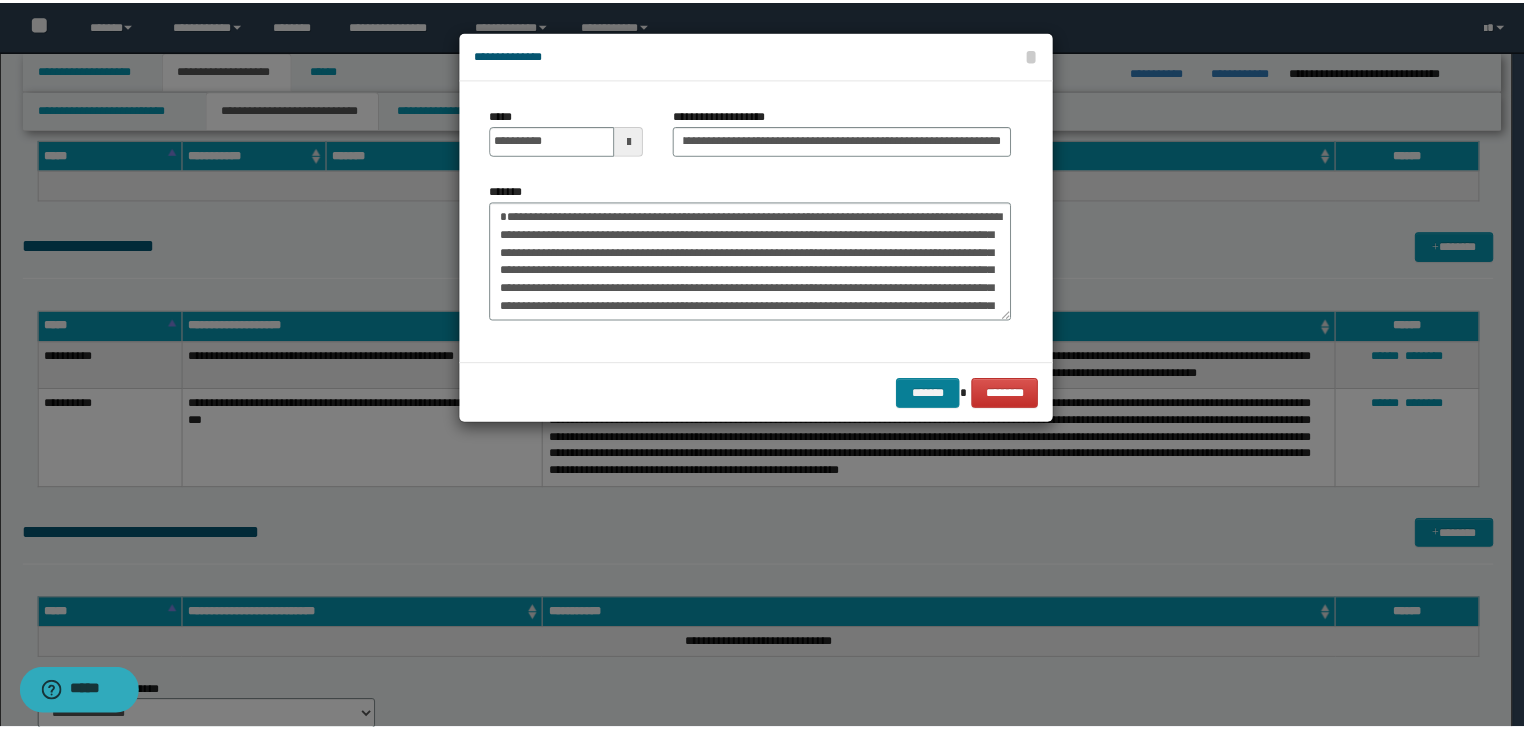 scroll, scrollTop: 0, scrollLeft: 0, axis: both 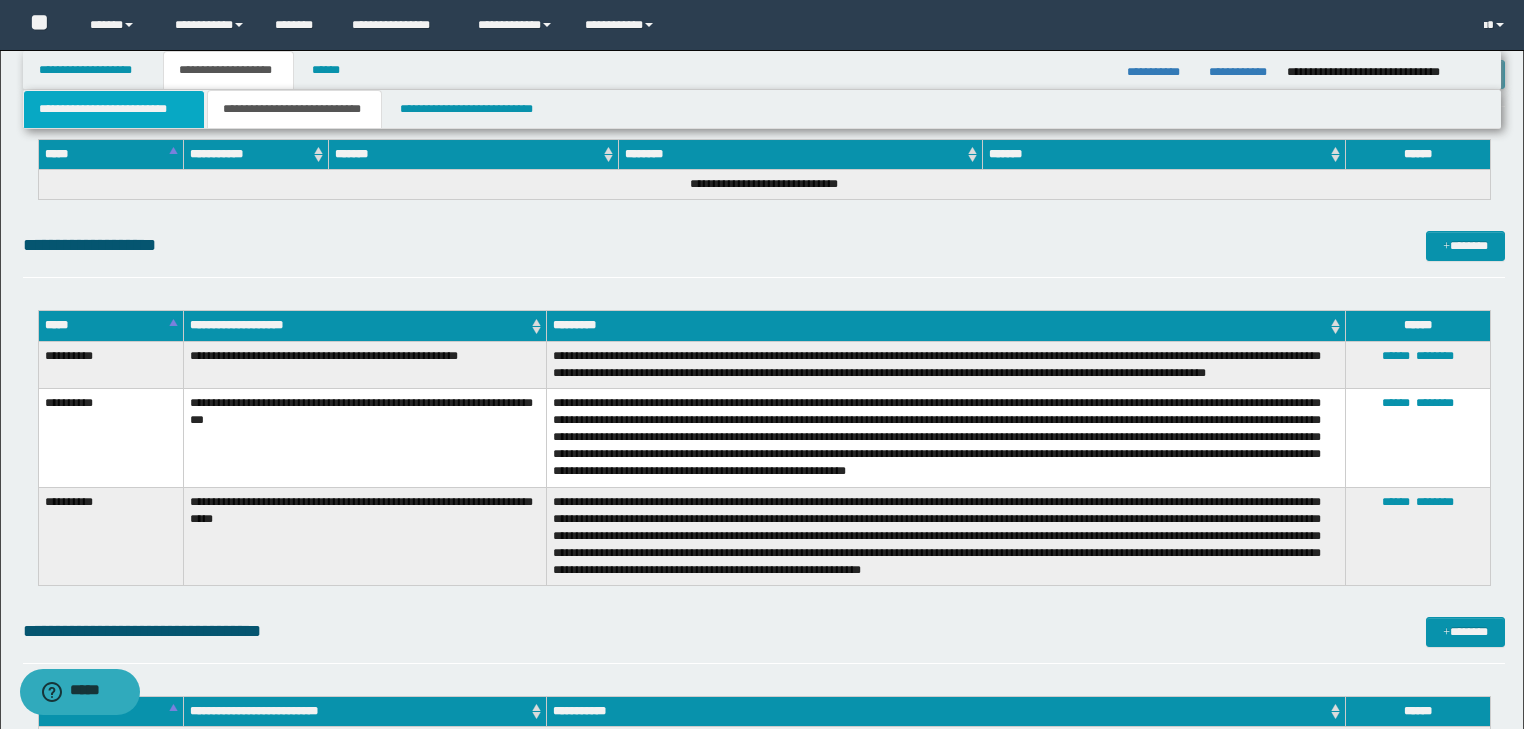 click on "**********" at bounding box center [114, 109] 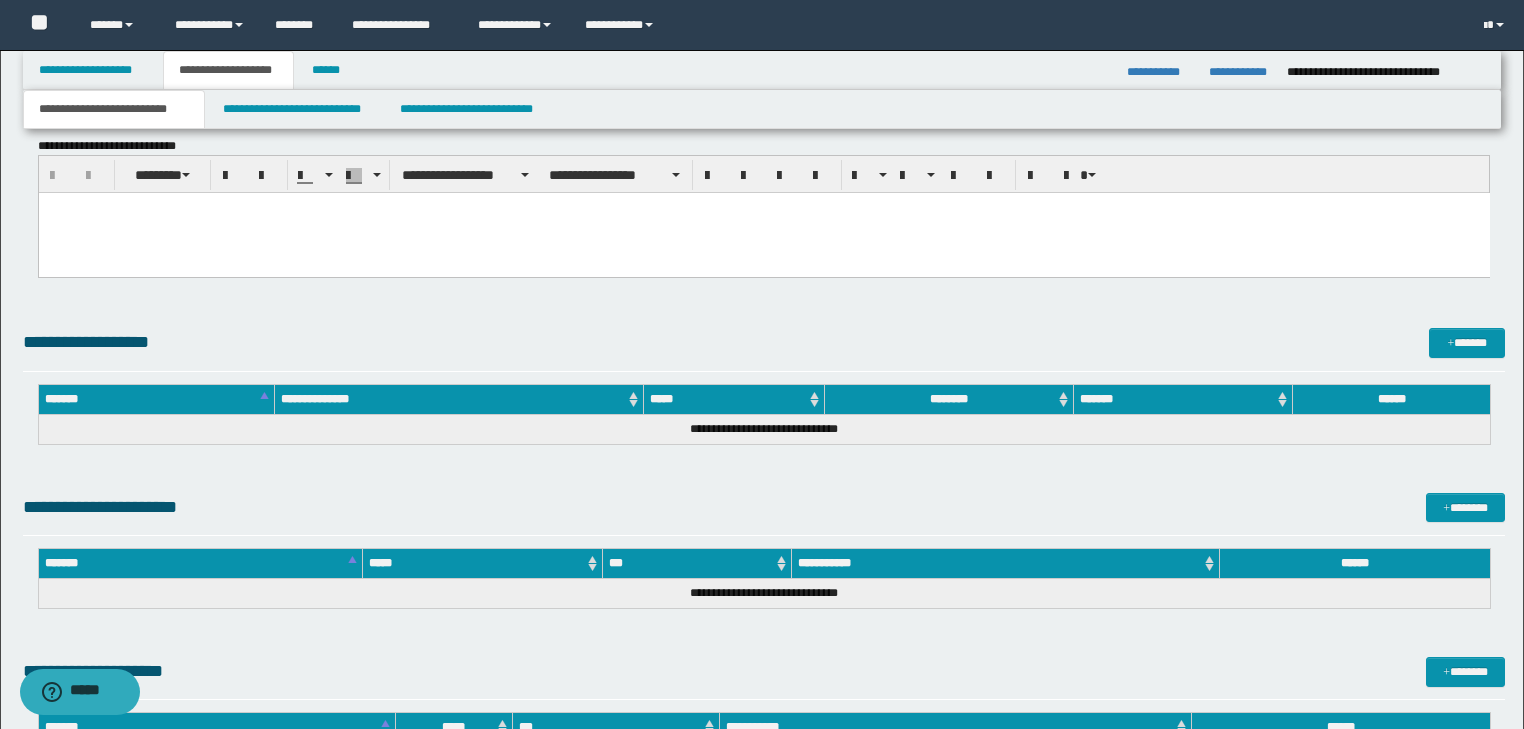 scroll, scrollTop: 781, scrollLeft: 0, axis: vertical 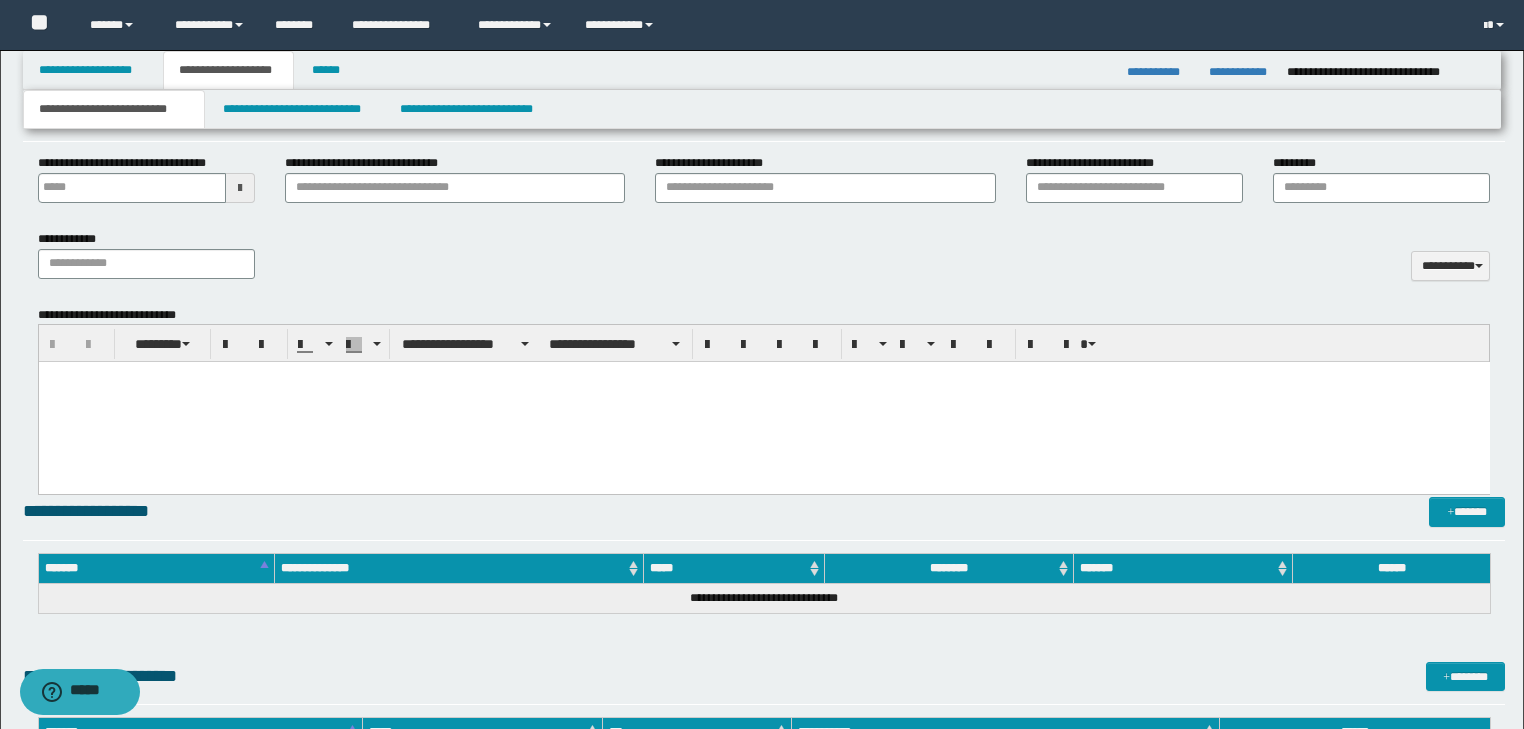 click at bounding box center (763, 402) 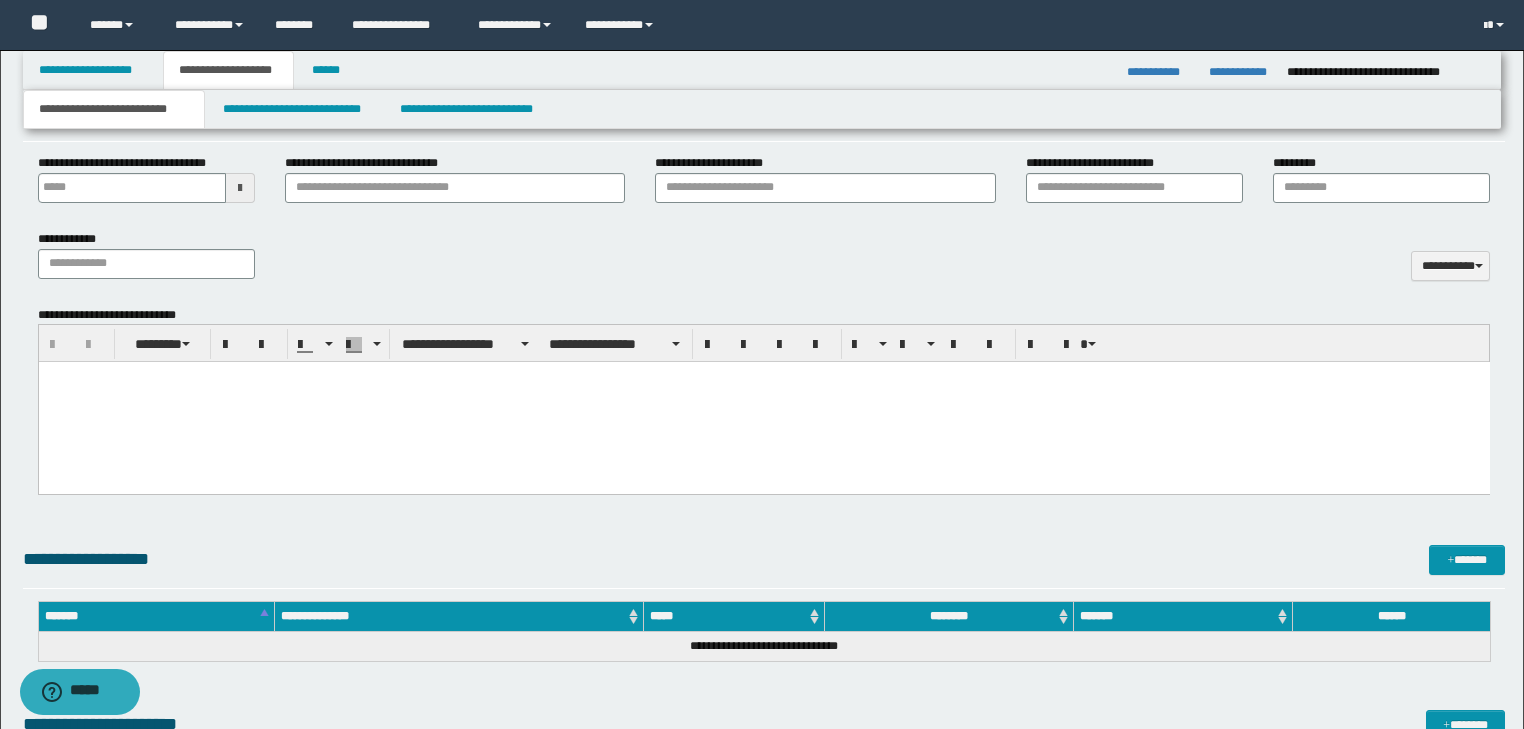 paste 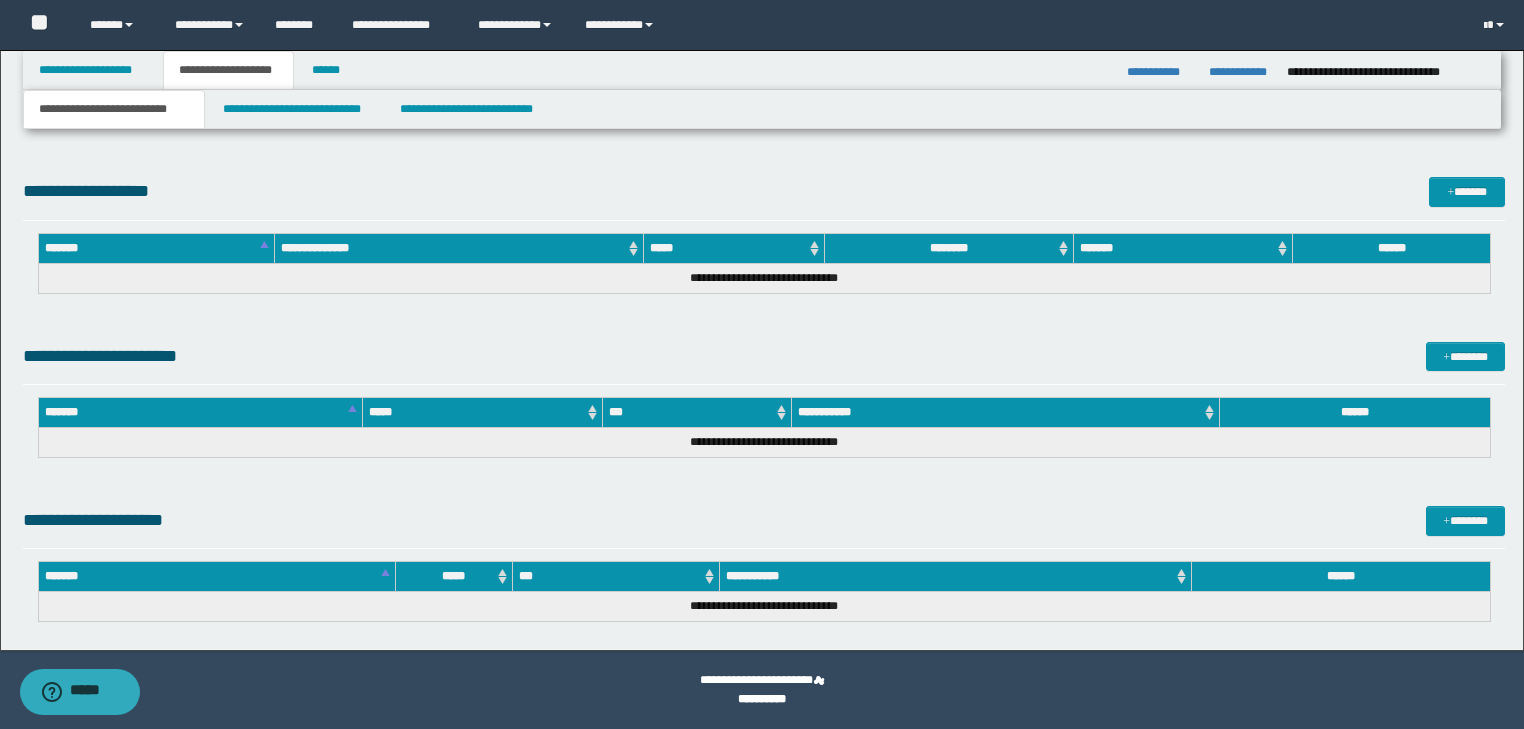 drag, startPoint x: 47, startPoint y: -4626, endPoint x: 542, endPoint y: 768, distance: 5416.665 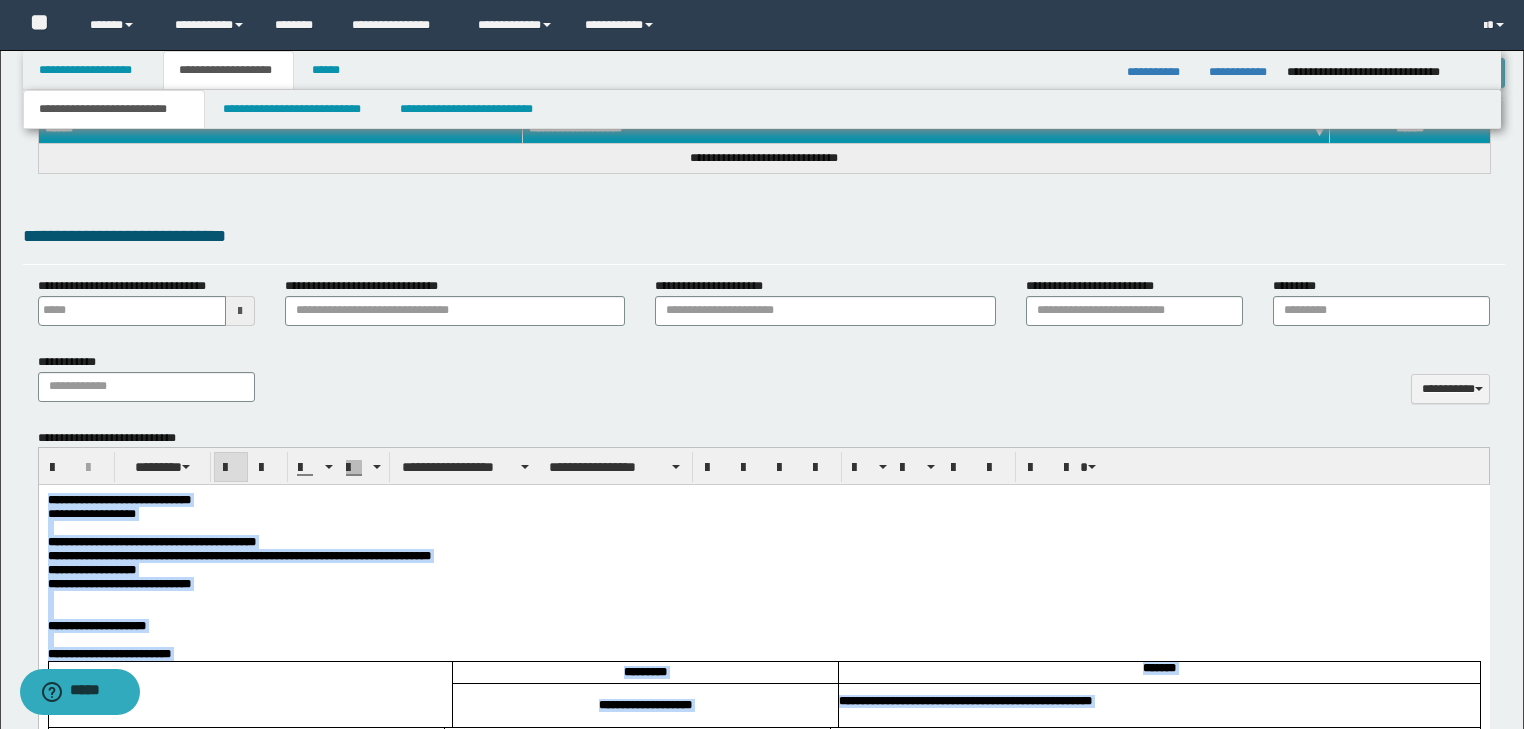 scroll, scrollTop: 818, scrollLeft: 0, axis: vertical 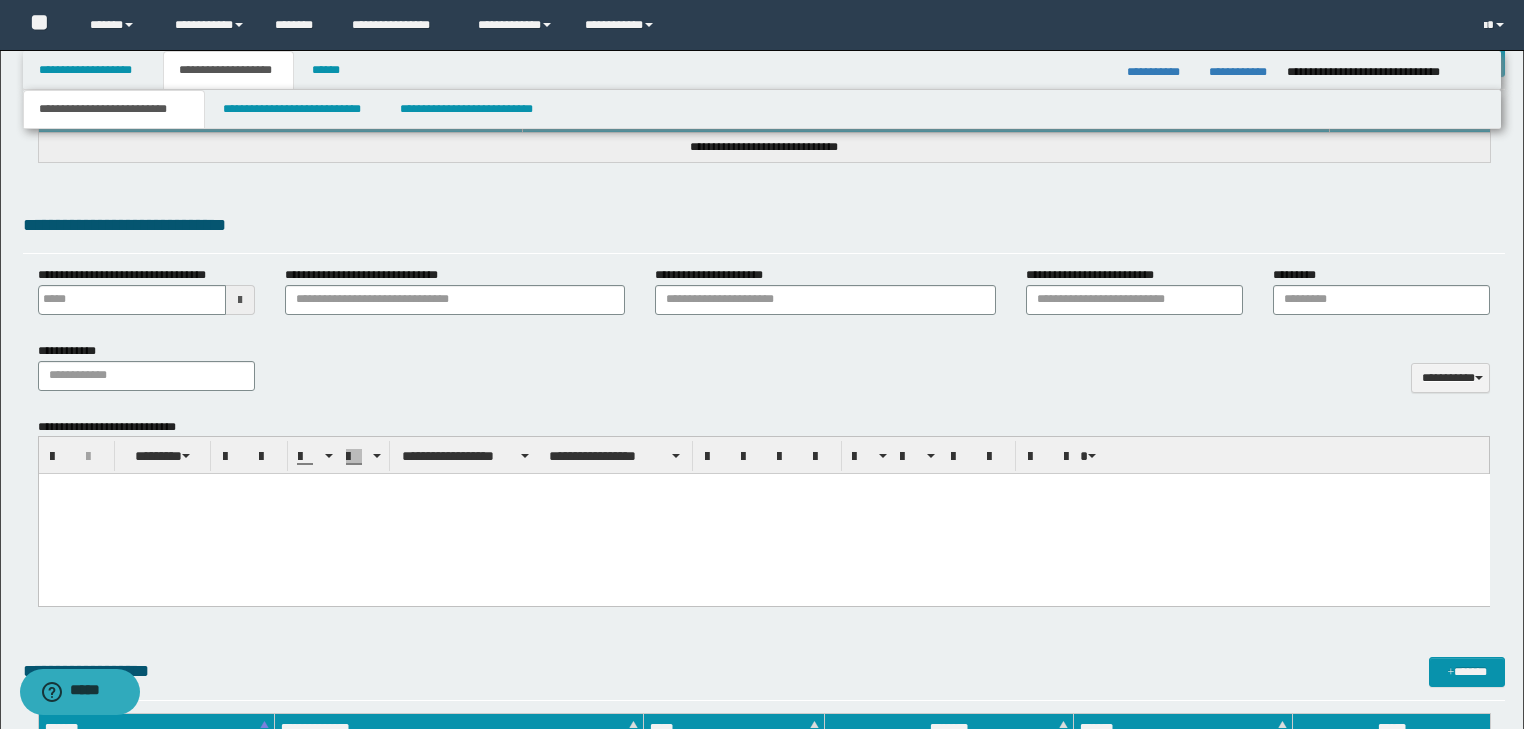 click at bounding box center (763, 489) 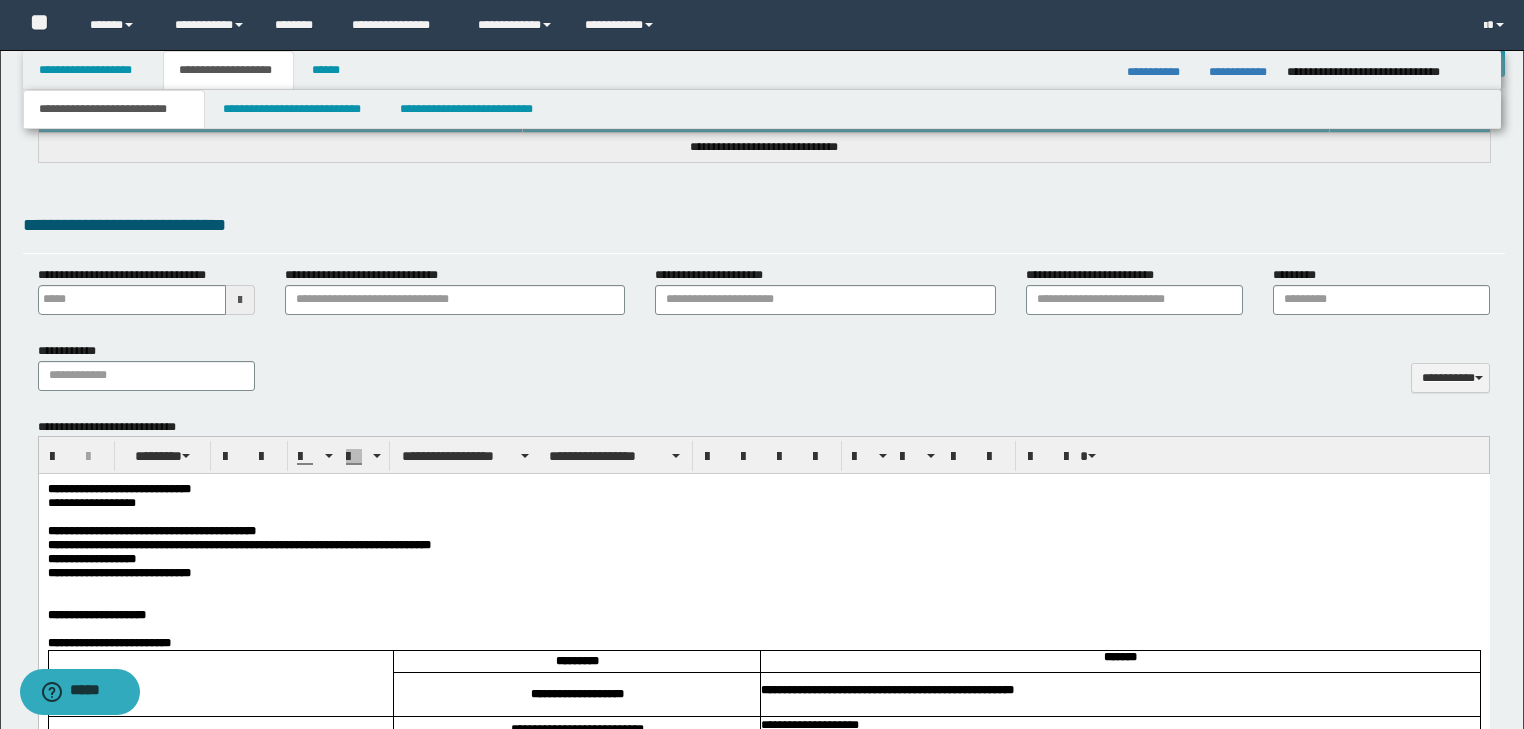 click on "**********" at bounding box center [763, 2722] 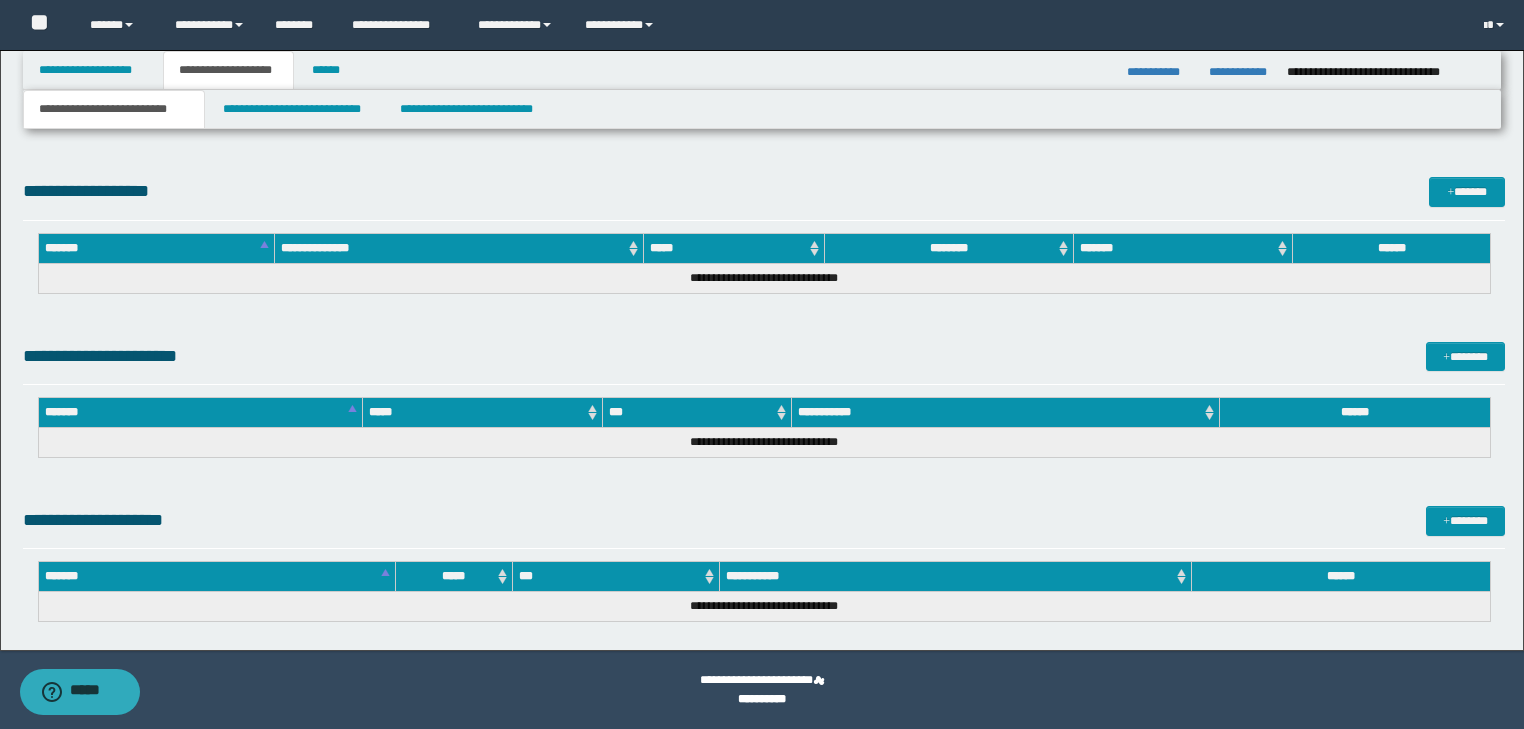 drag, startPoint x: 49, startPoint y: -4688, endPoint x: 375, endPoint y: -3806, distance: 940.3191 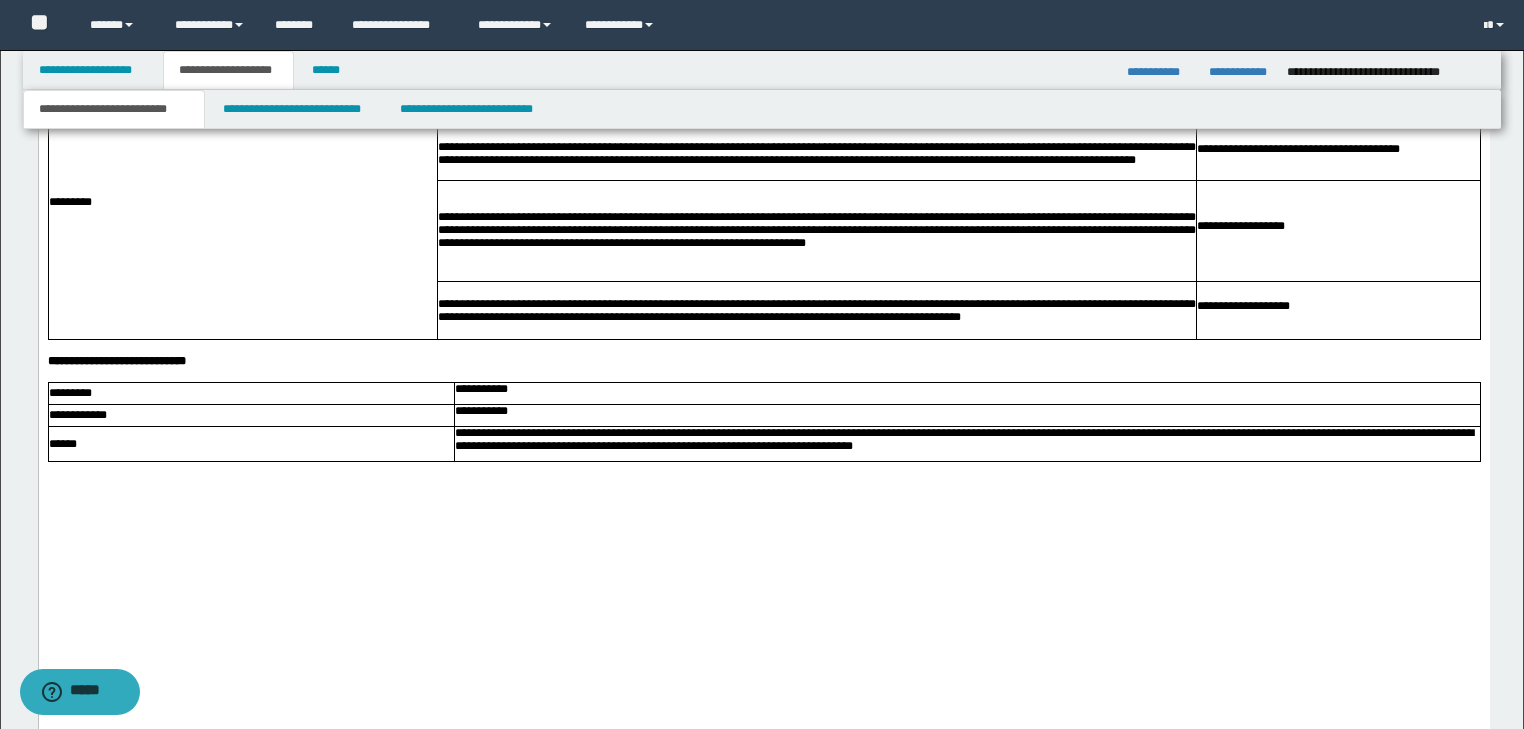 scroll, scrollTop: 5360, scrollLeft: 0, axis: vertical 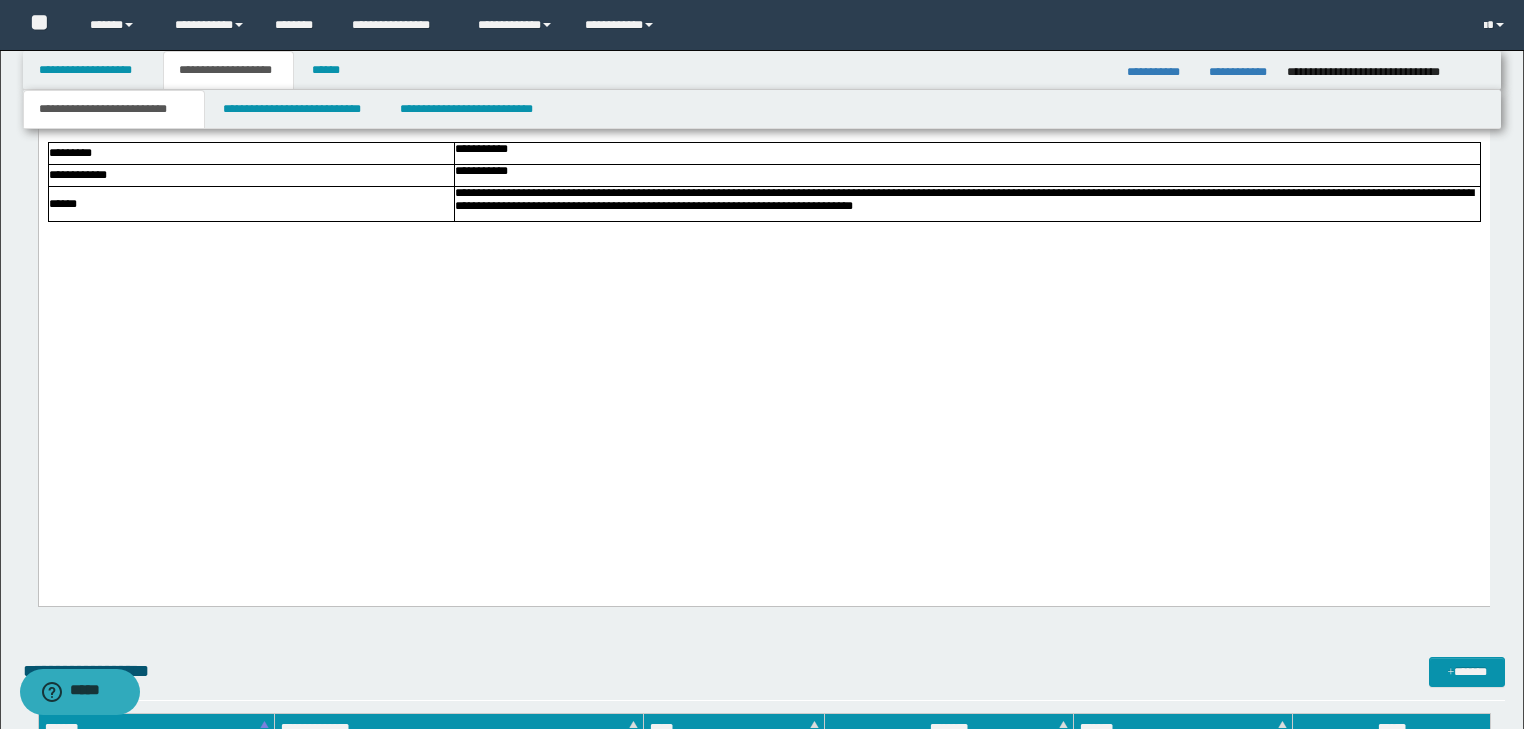 click at bounding box center (763, 136) 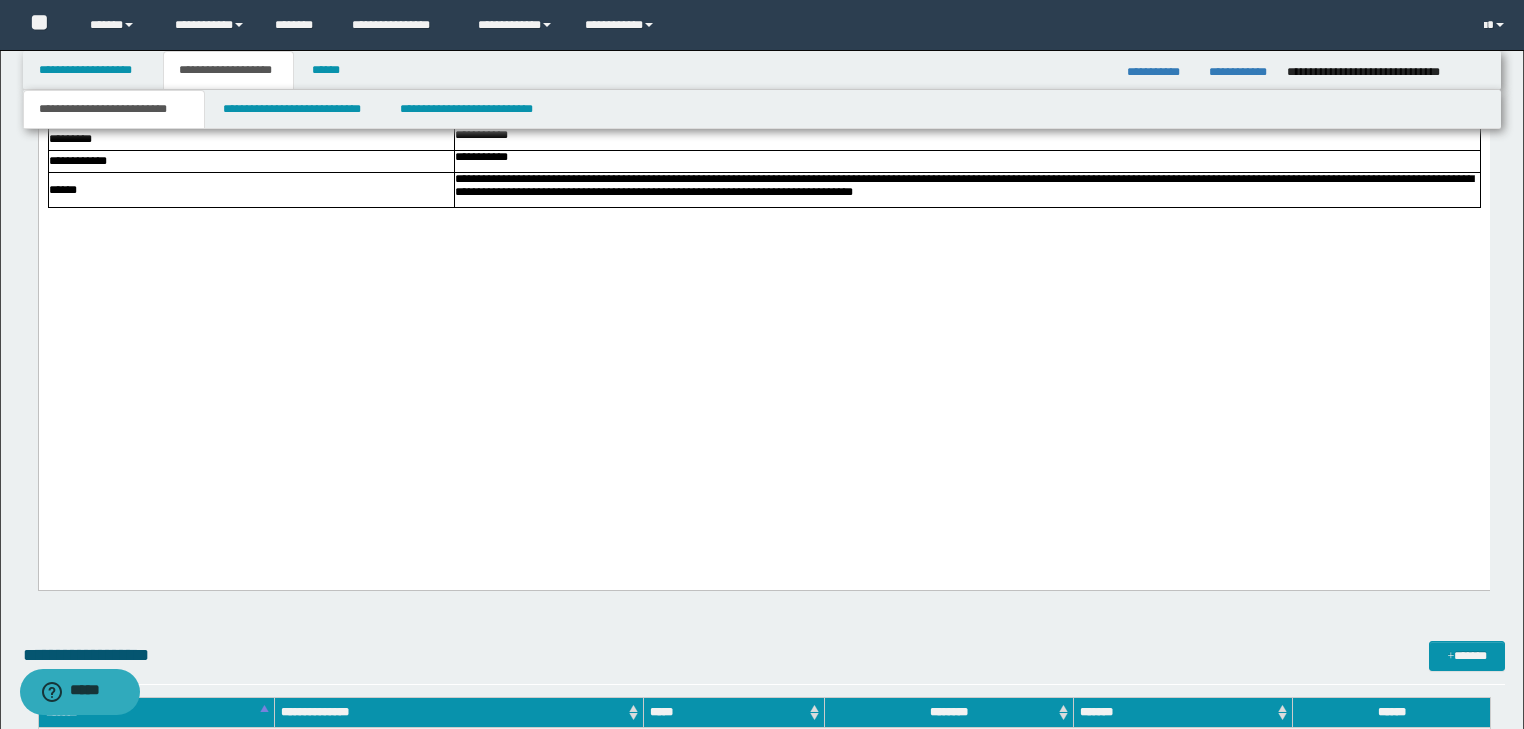 drag, startPoint x: 483, startPoint y: 504, endPoint x: 435, endPoint y: 196, distance: 311.71783 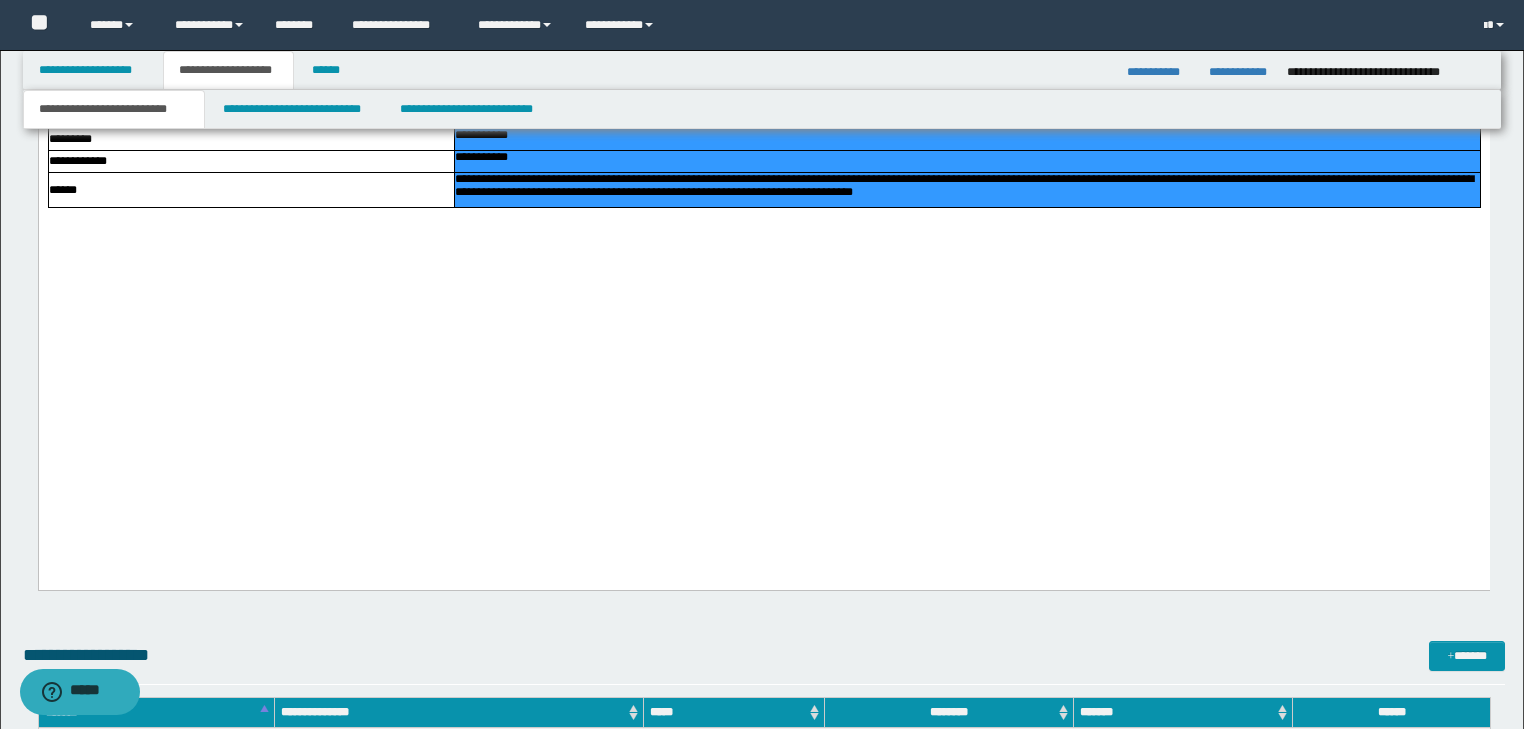 drag, startPoint x: 1174, startPoint y: 474, endPoint x: 718, endPoint y: 311, distance: 484.25717 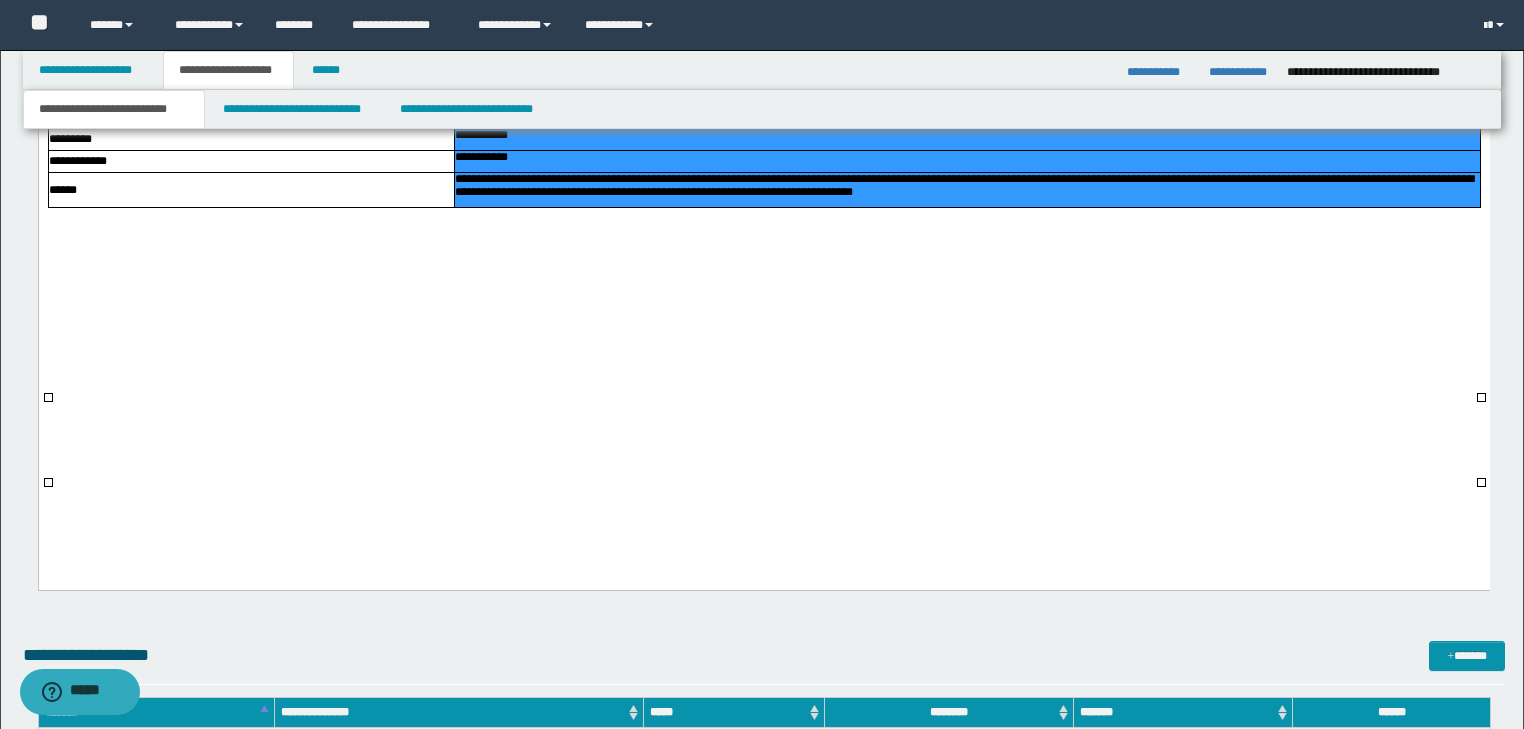 drag, startPoint x: 922, startPoint y: 383, endPoint x: 975, endPoint y: 399, distance: 55.362442 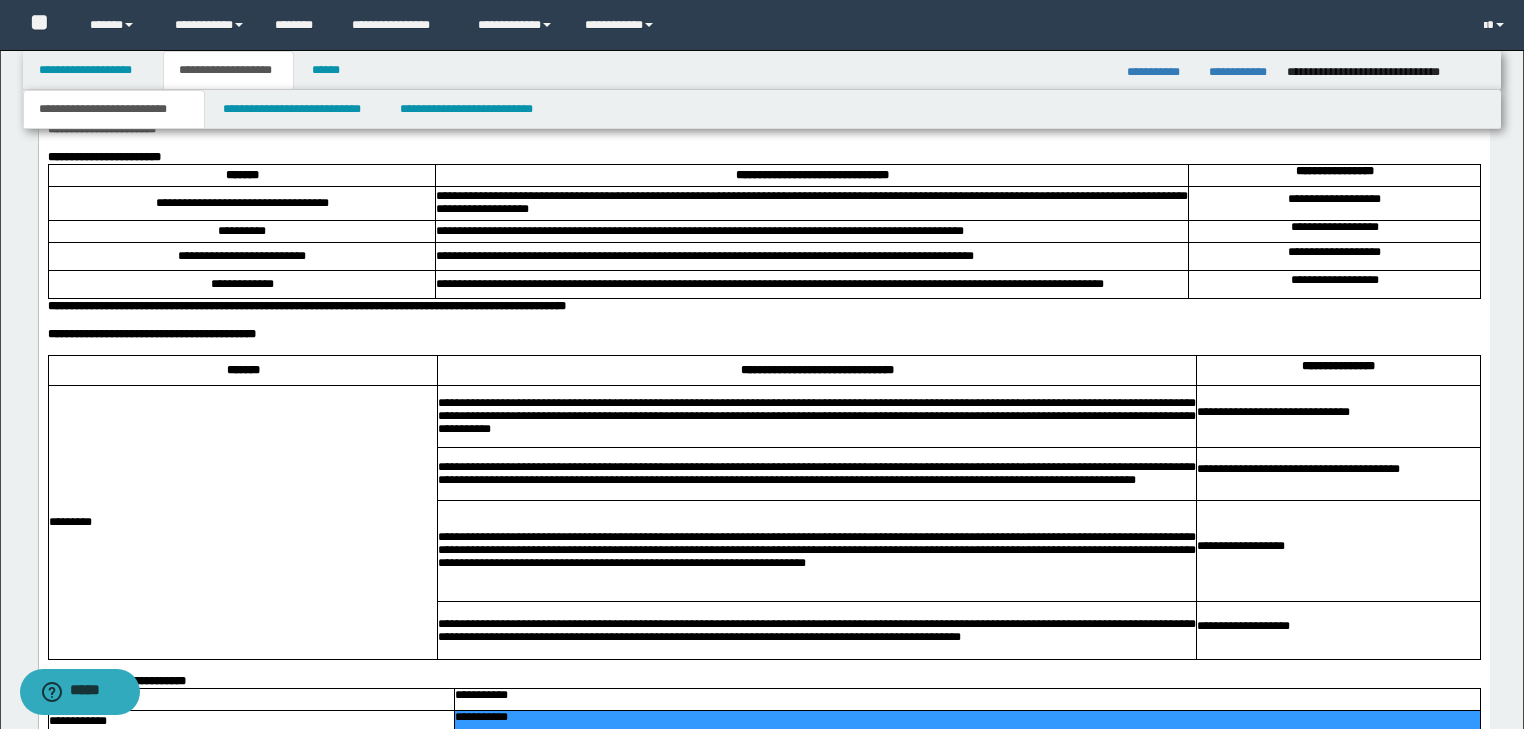 drag, startPoint x: 1150, startPoint y: 1033, endPoint x: 430, endPoint y: 255, distance: 1060.0397 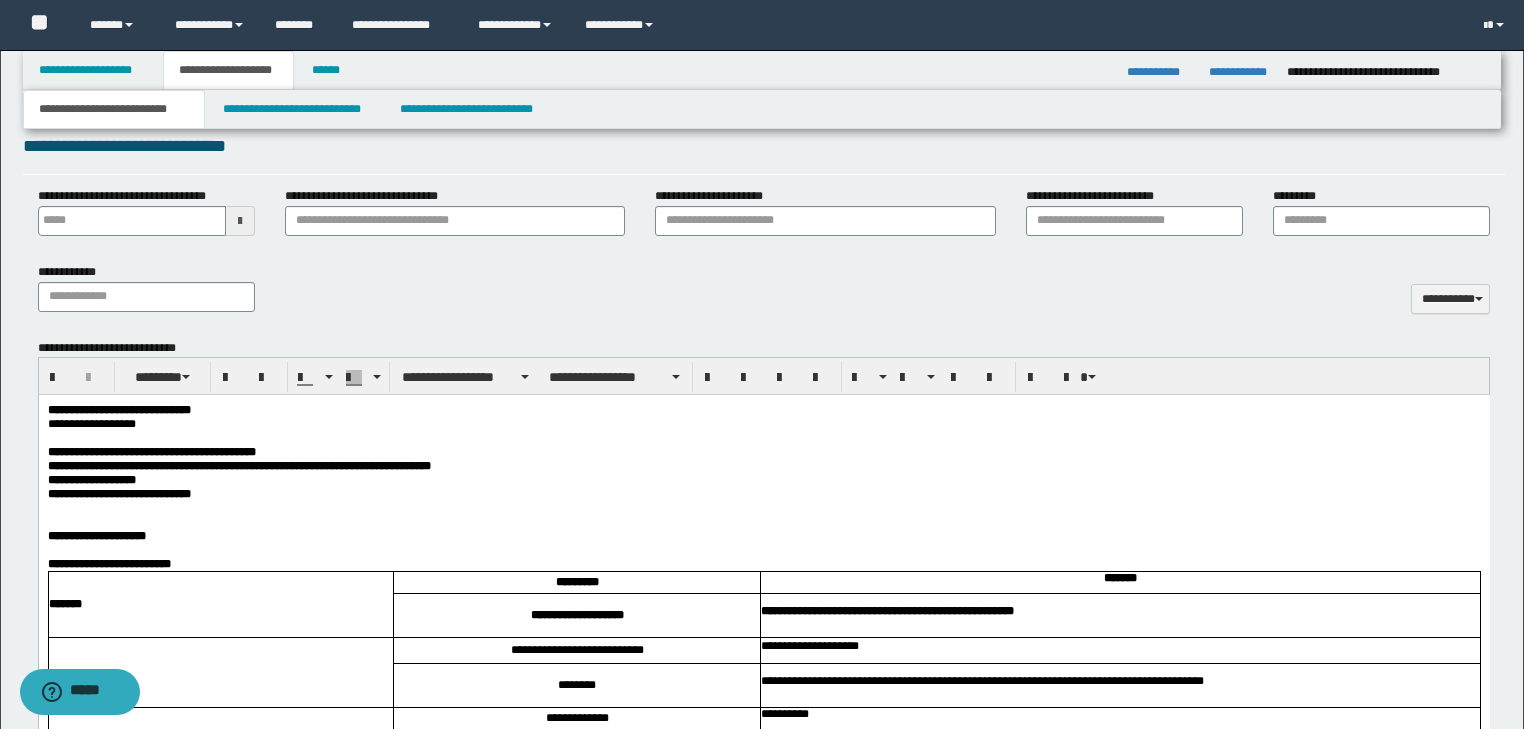 scroll, scrollTop: 640, scrollLeft: 0, axis: vertical 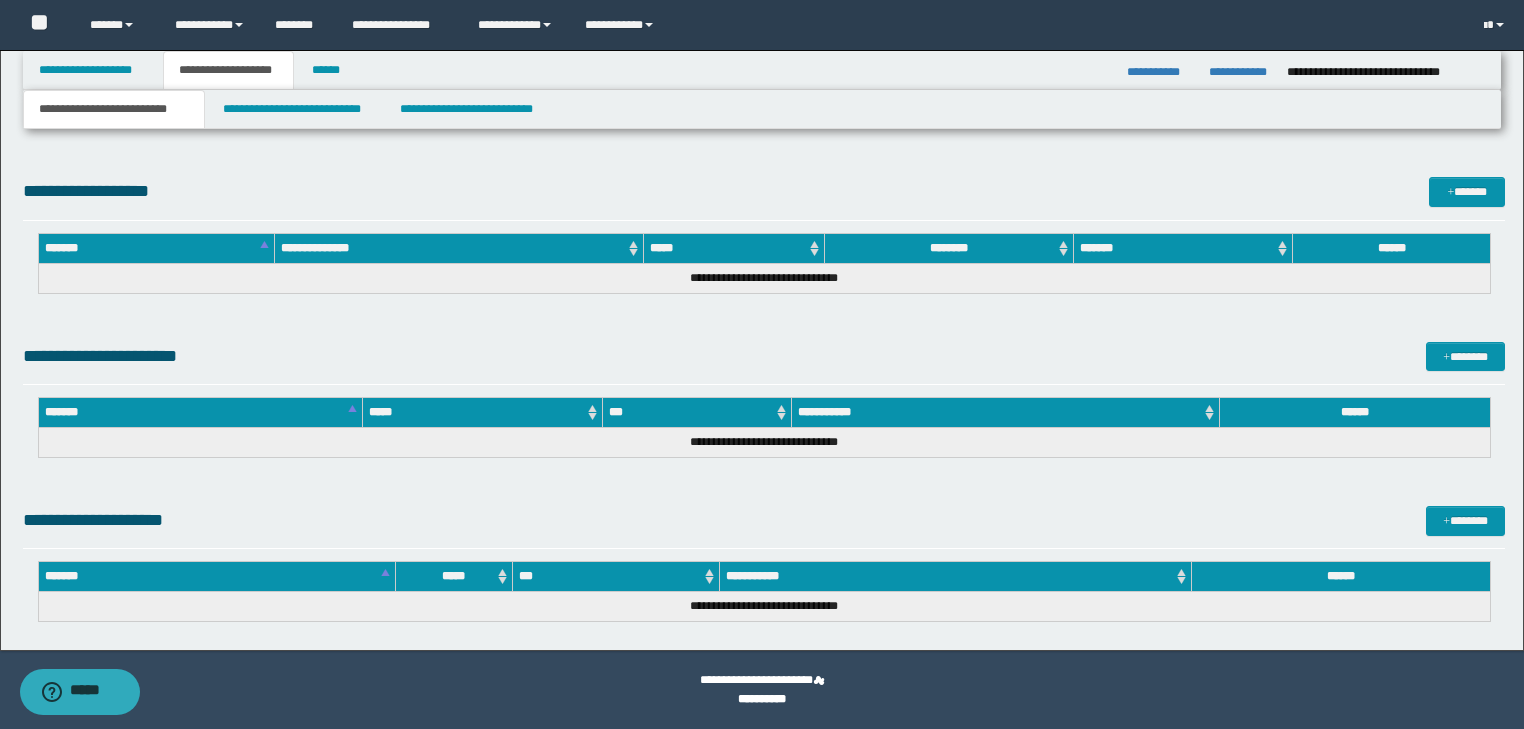 drag, startPoint x: 48, startPoint y: -4665, endPoint x: 497, endPoint y: 629, distance: 5313.0063 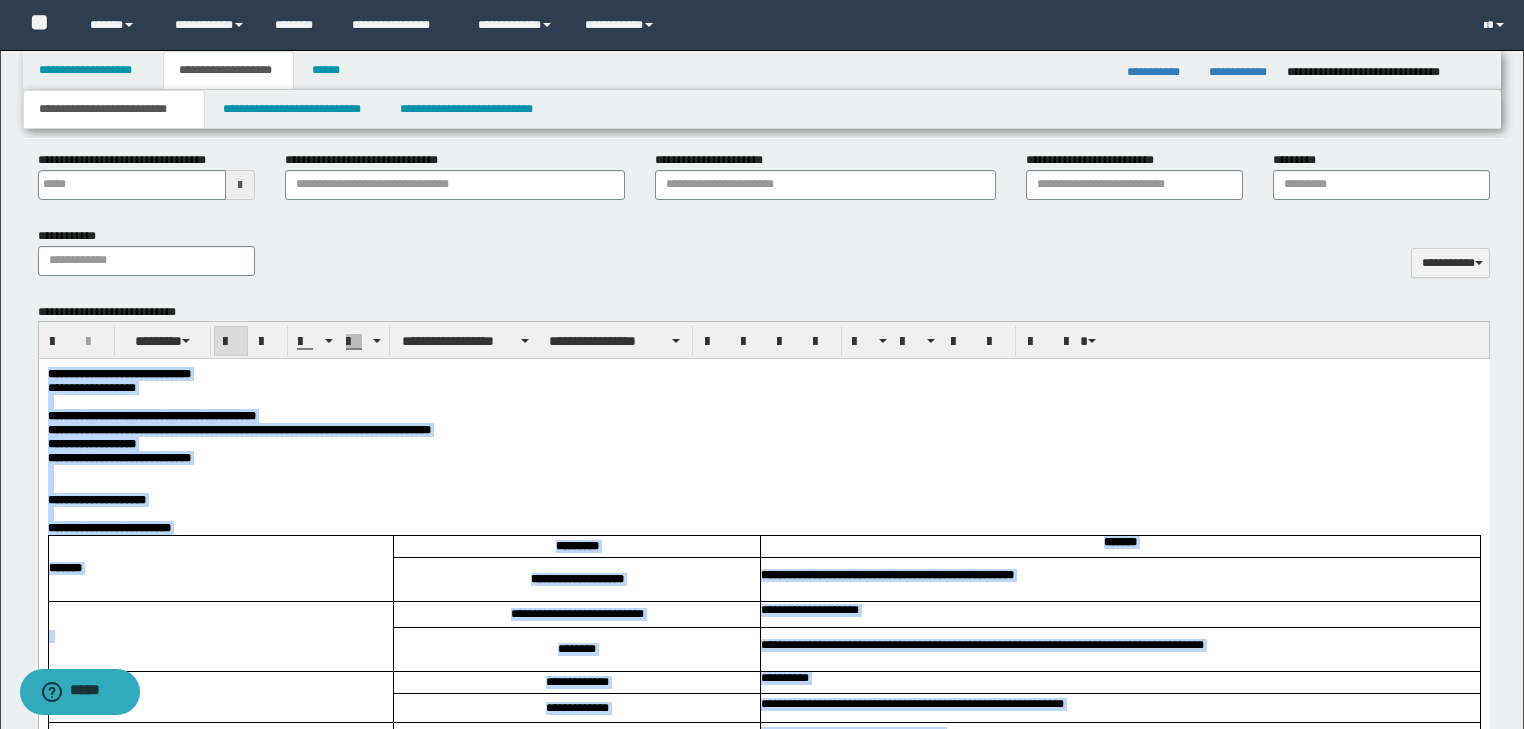 scroll, scrollTop: 624, scrollLeft: 0, axis: vertical 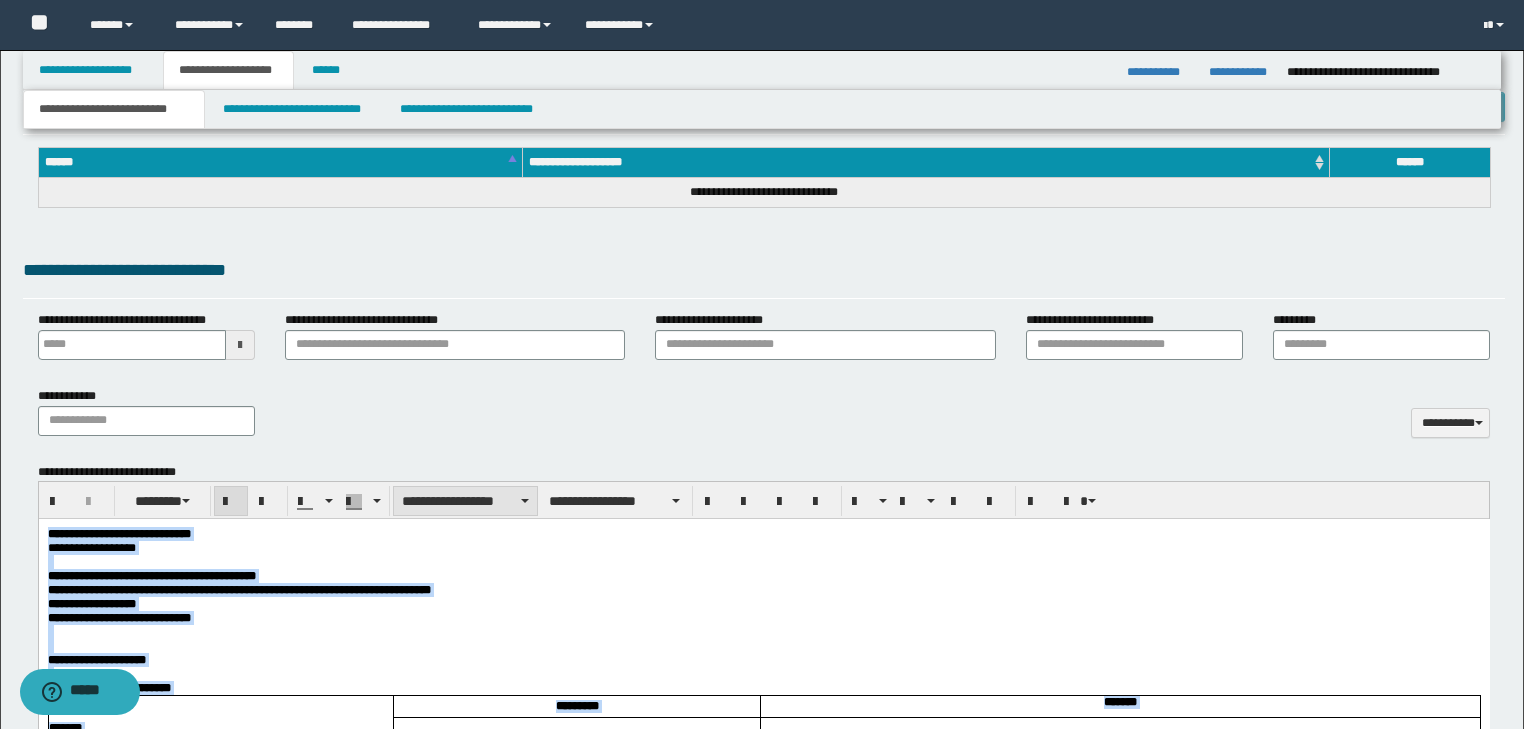 click on "**********" at bounding box center [465, 501] 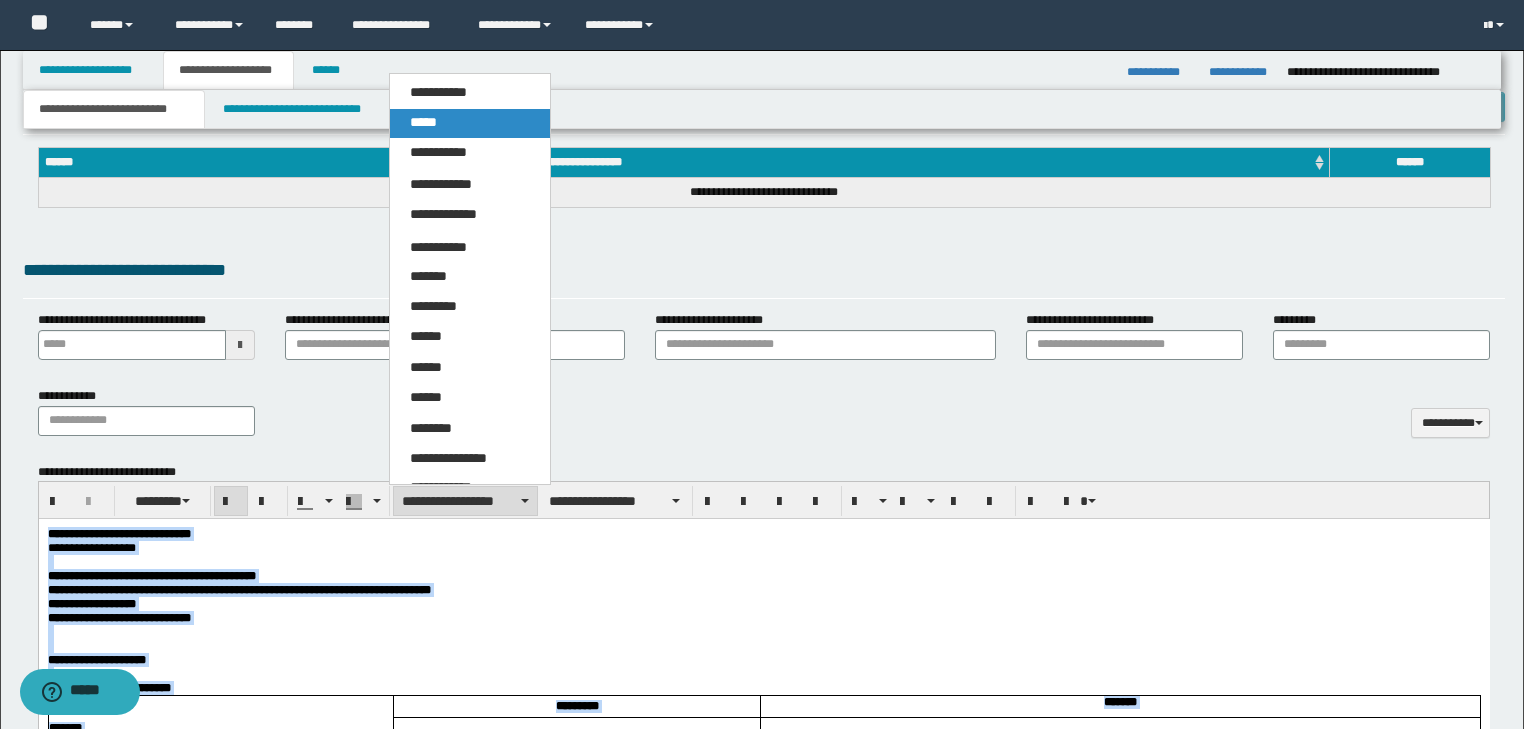 click on "*****" at bounding box center [470, 123] 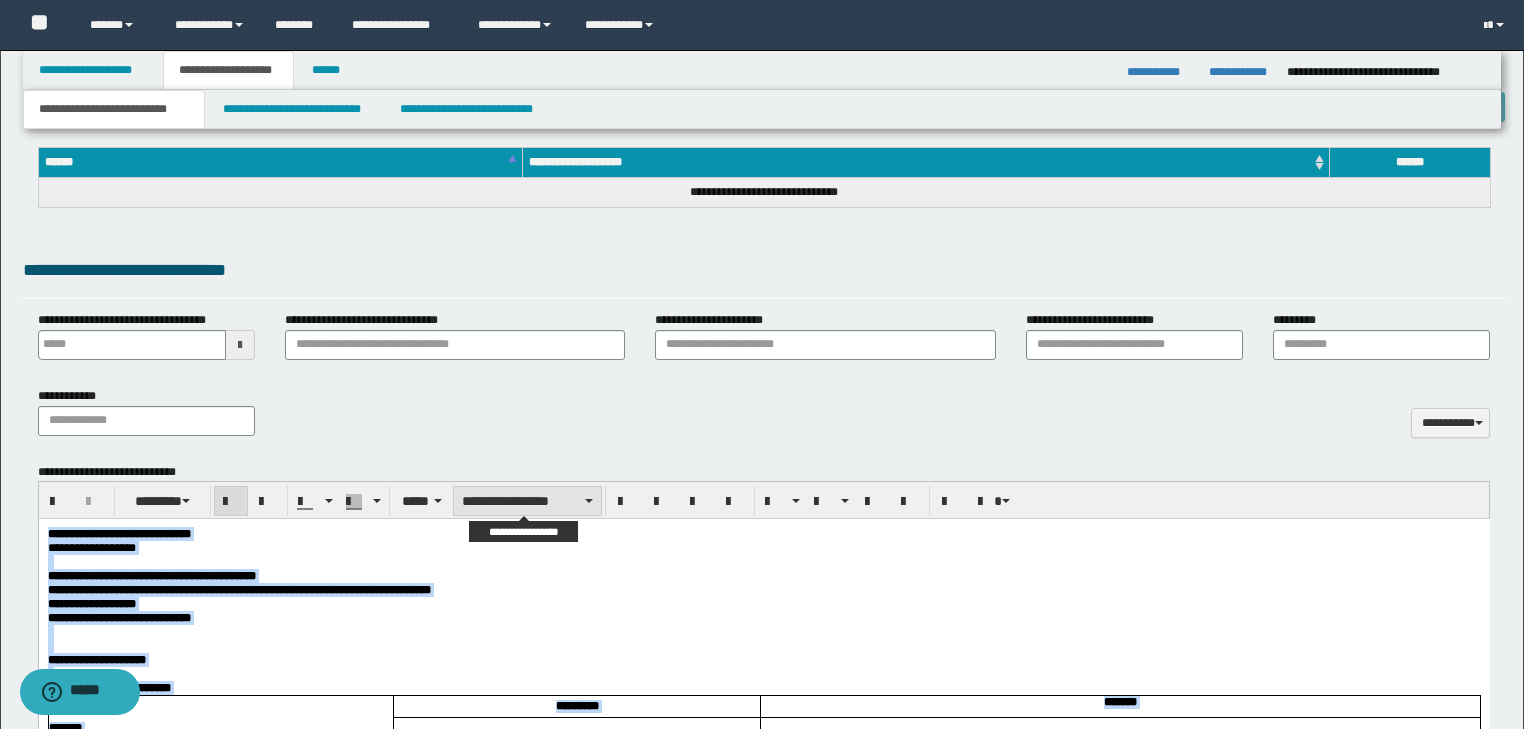 click on "**********" at bounding box center [527, 501] 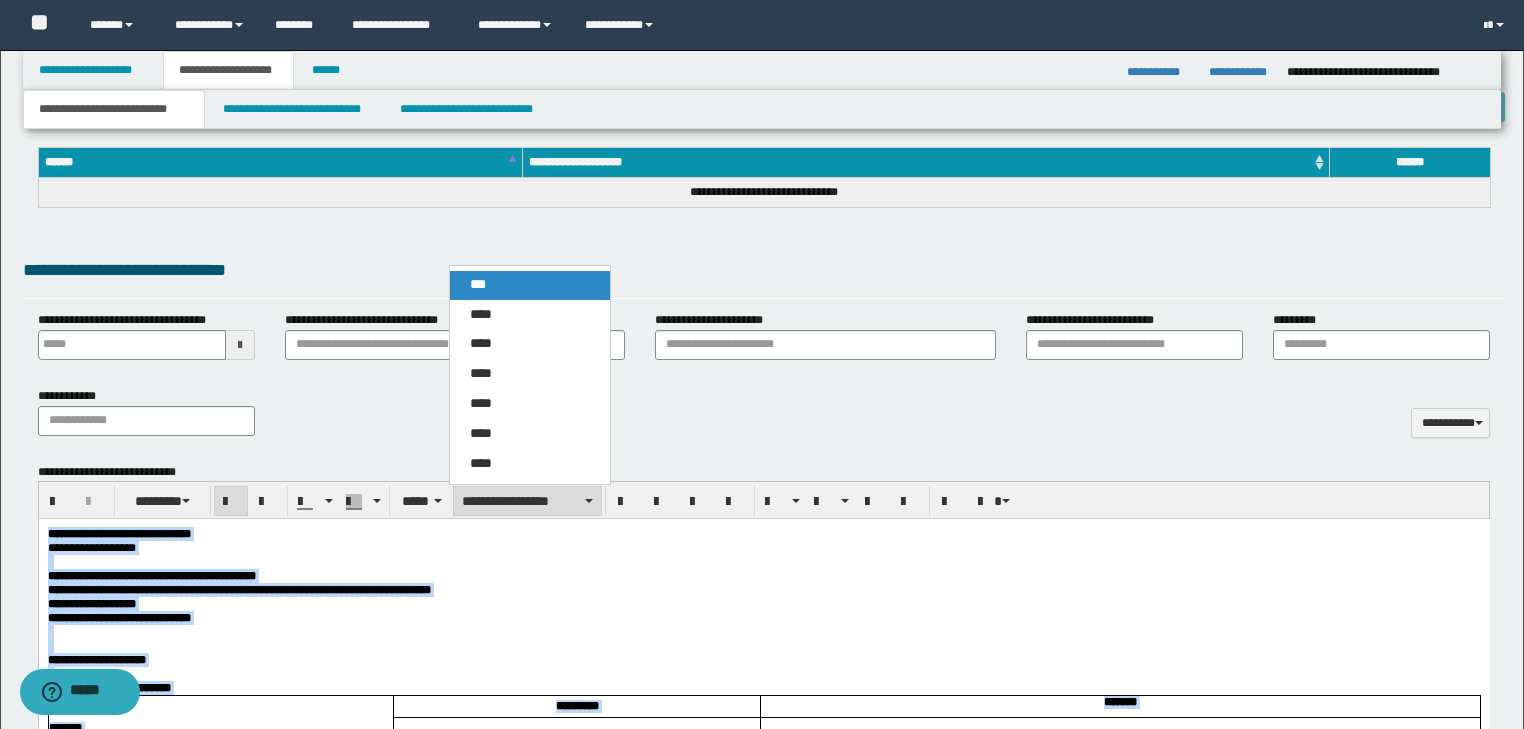click on "***" at bounding box center (530, 285) 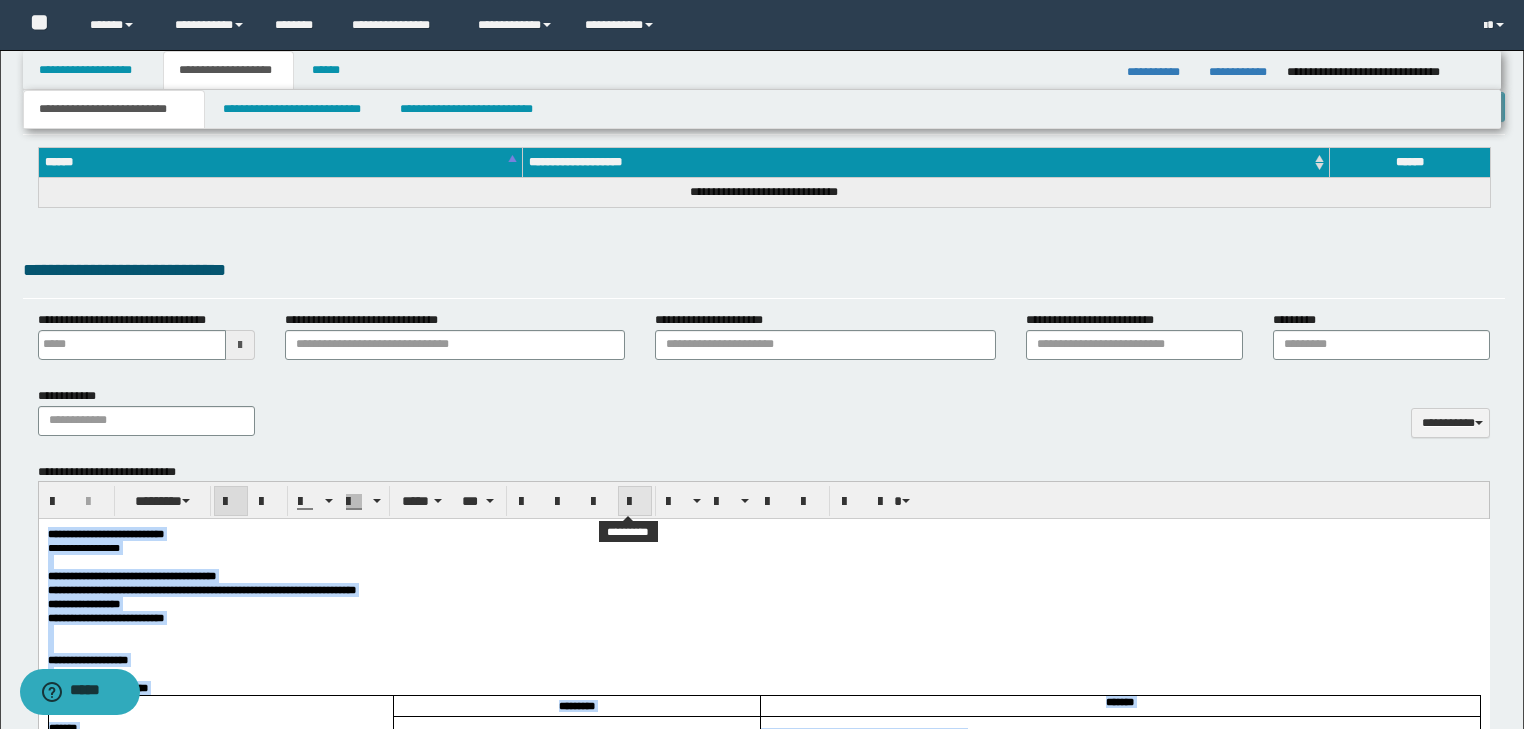 click at bounding box center [635, 502] 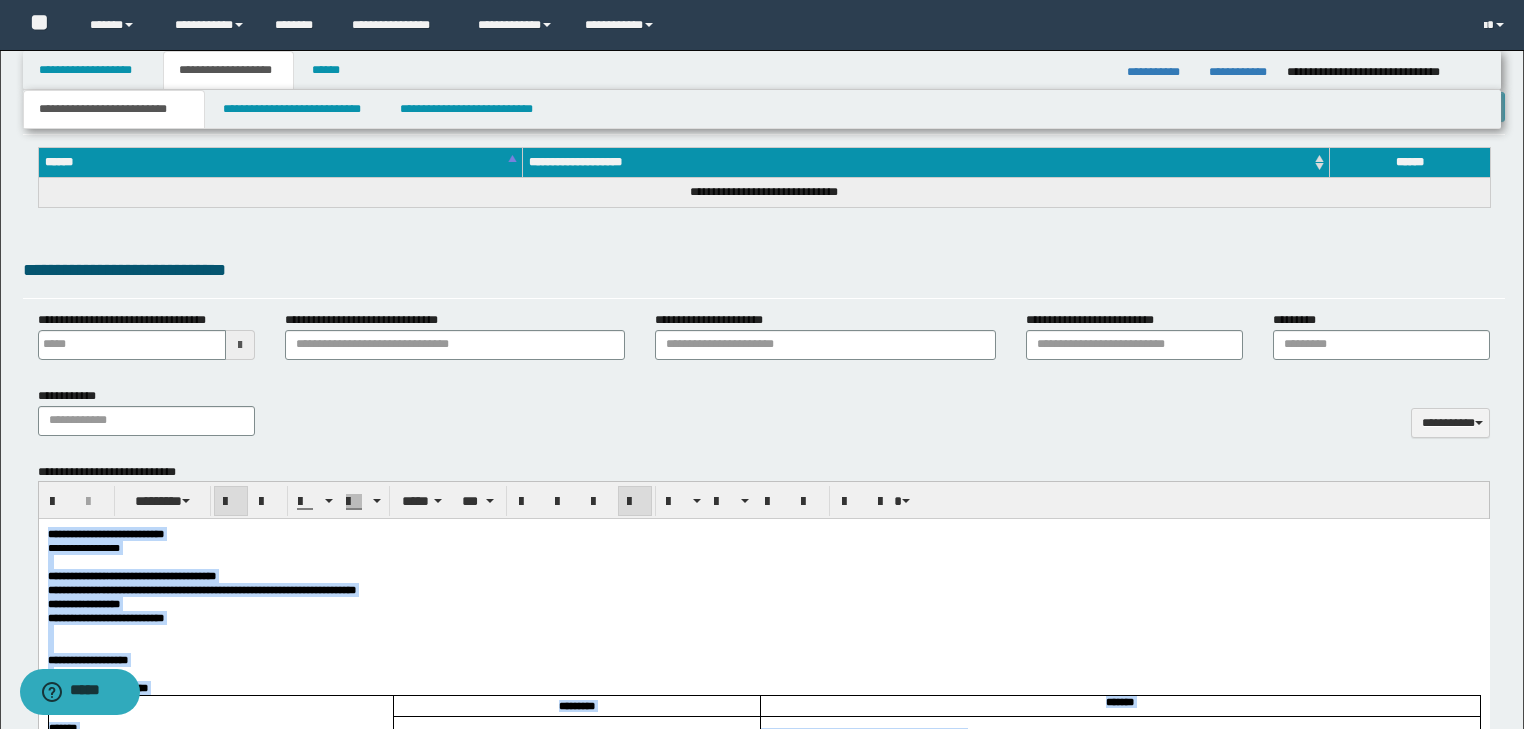 click on "**********" at bounding box center [763, 548] 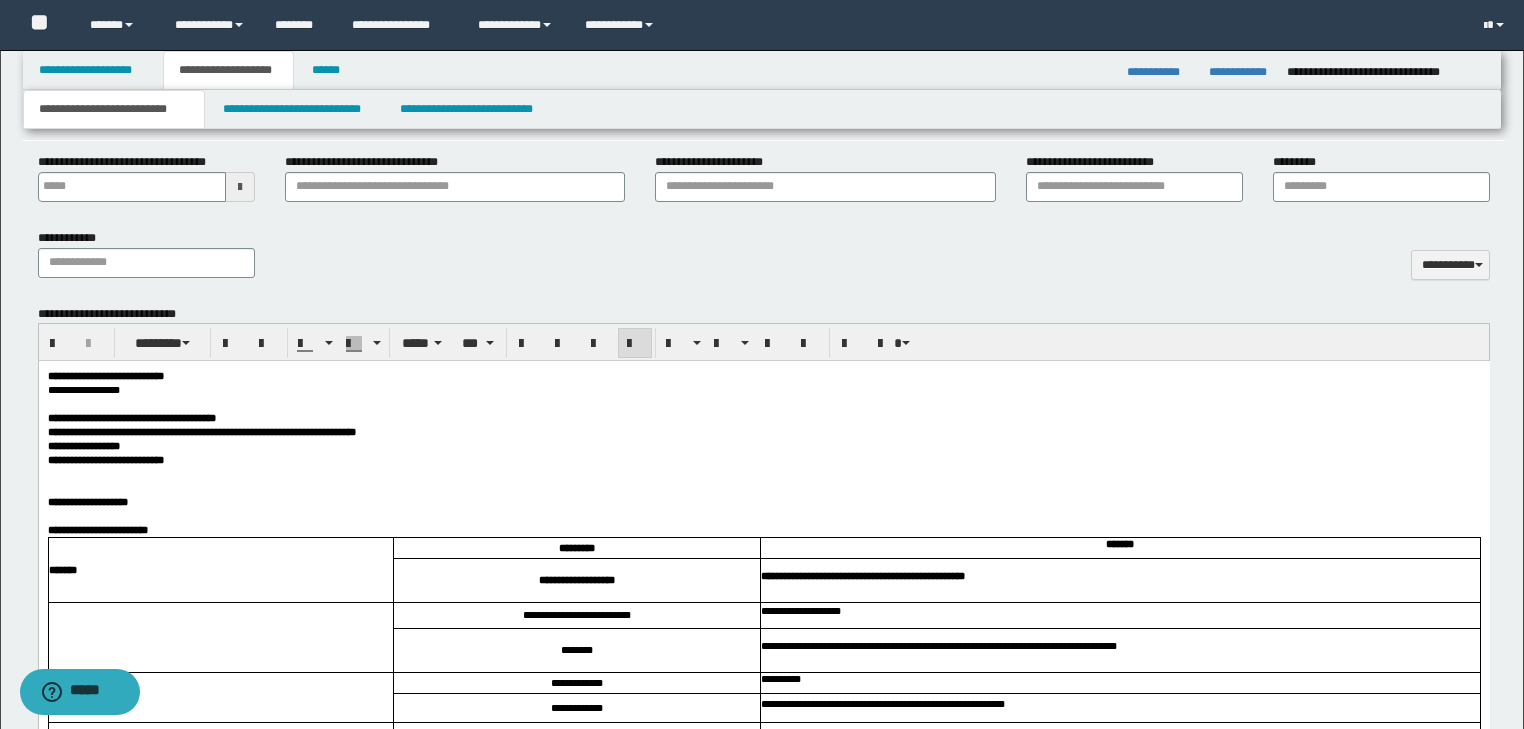 scroll, scrollTop: 784, scrollLeft: 0, axis: vertical 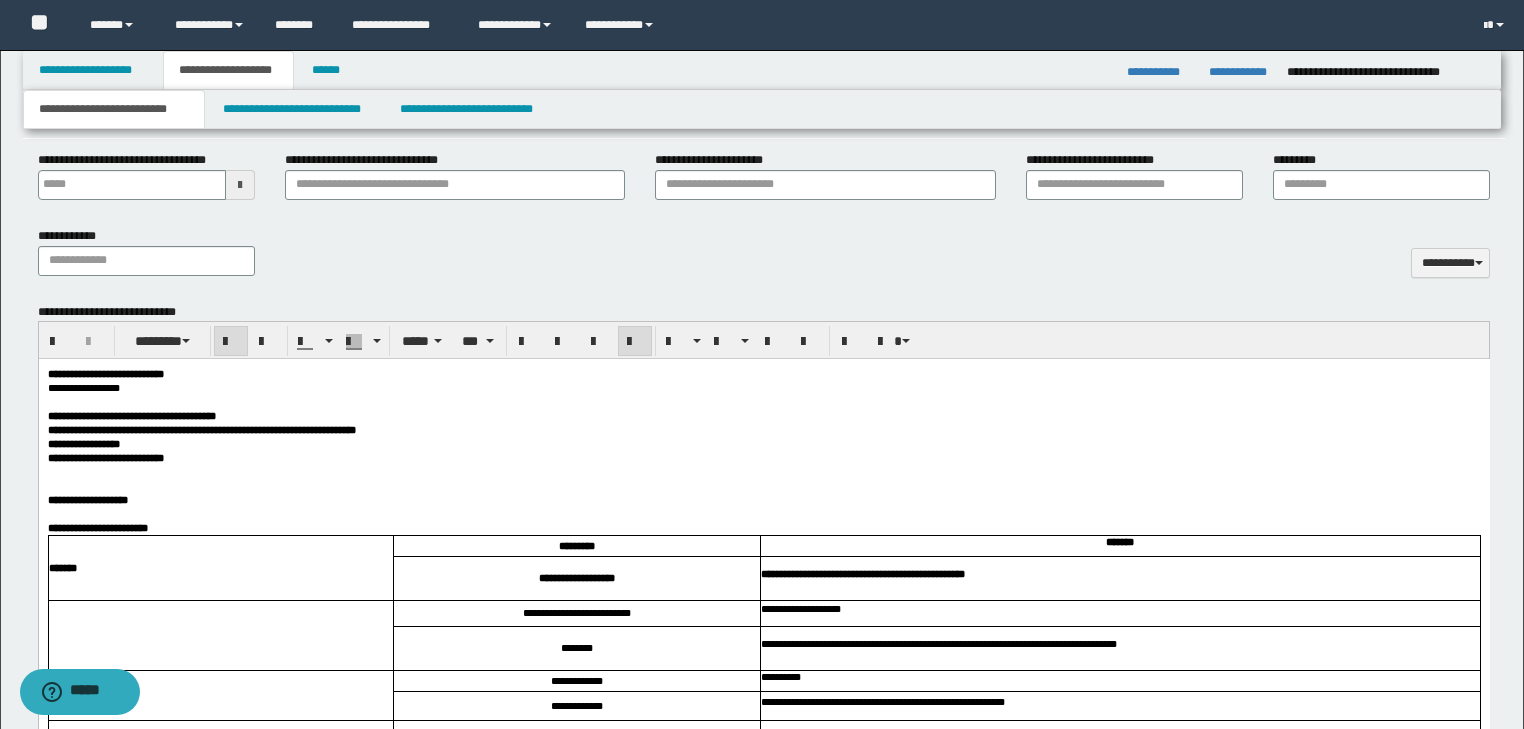 click on "**********" at bounding box center (763, 458) 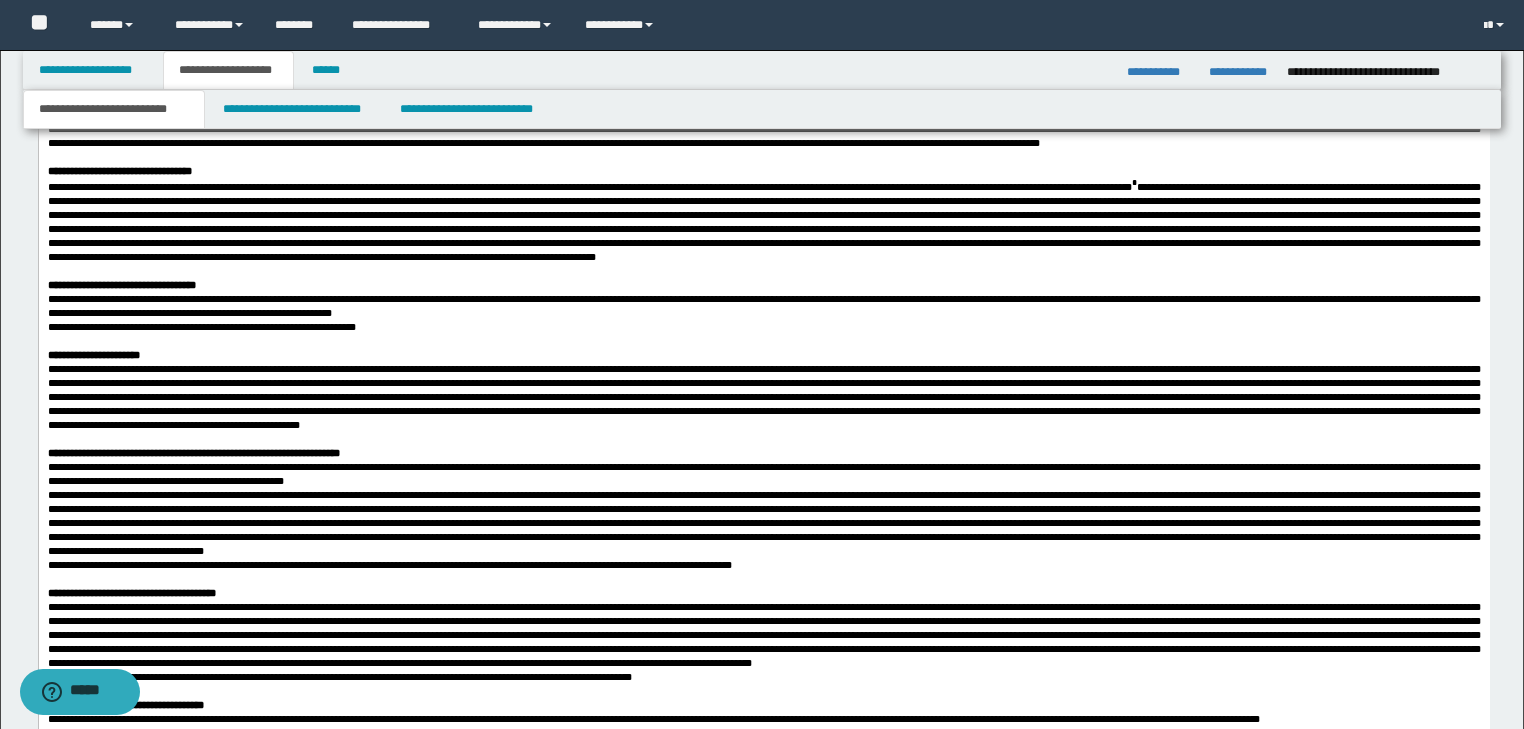 scroll, scrollTop: 2224, scrollLeft: 0, axis: vertical 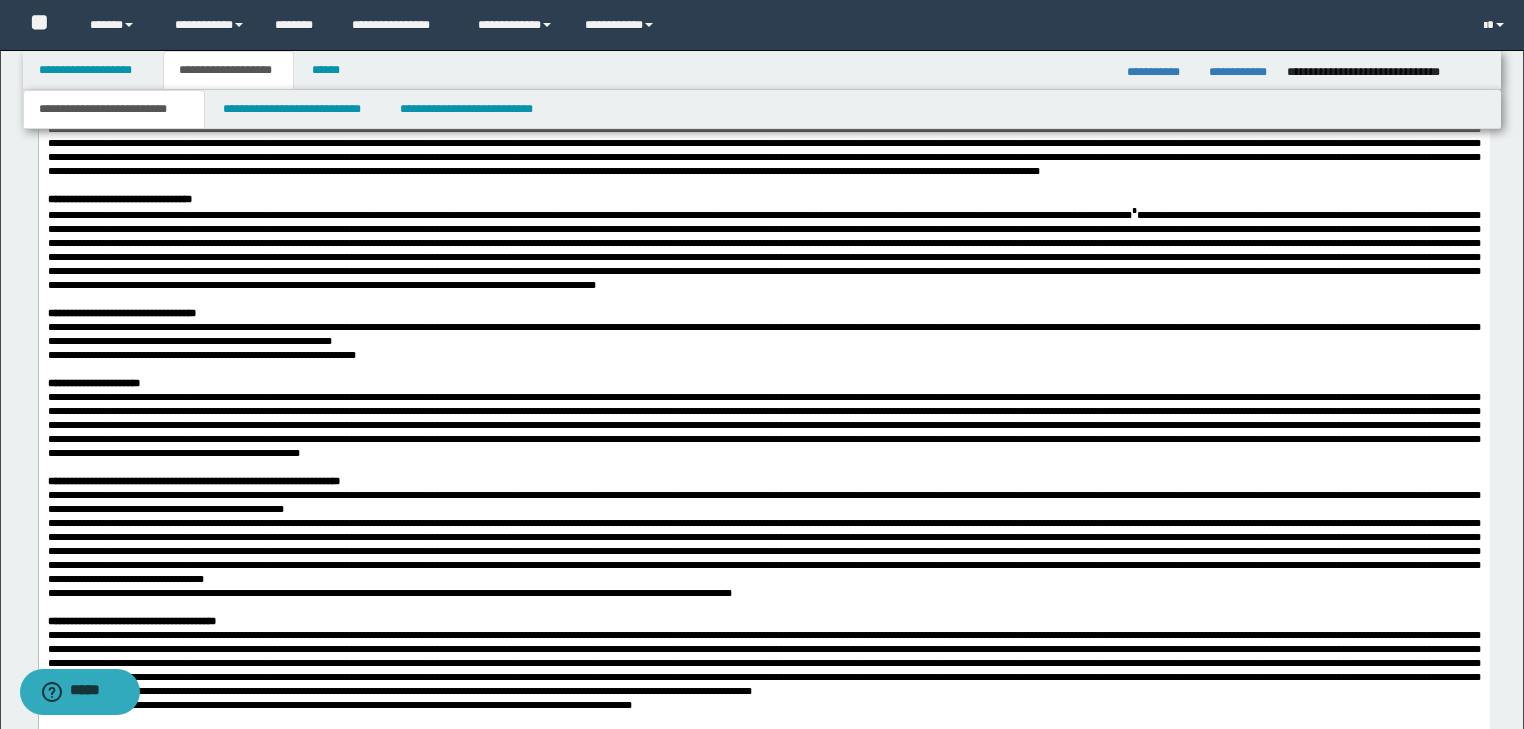 click on "**********" at bounding box center [763, 95] 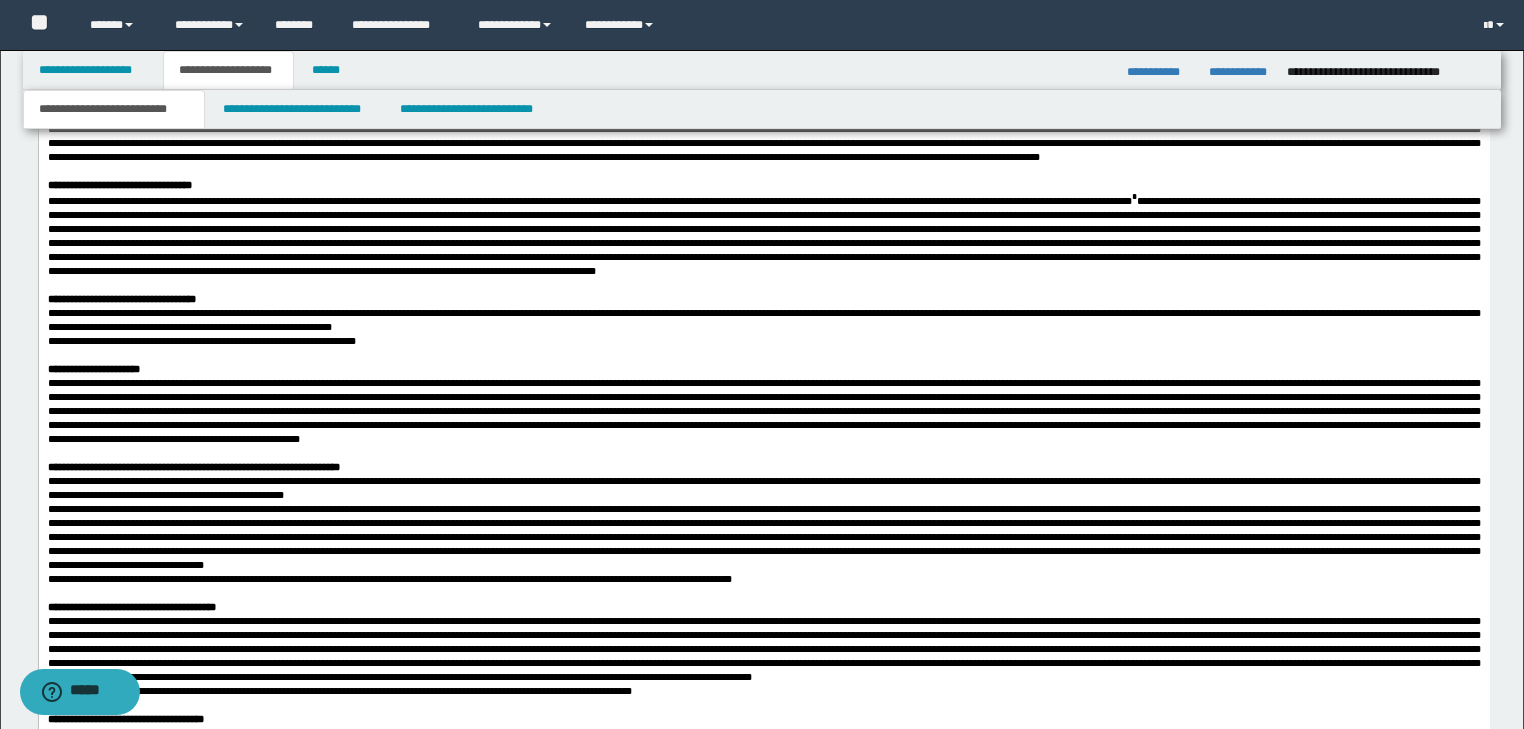 click at bounding box center (763, 172) 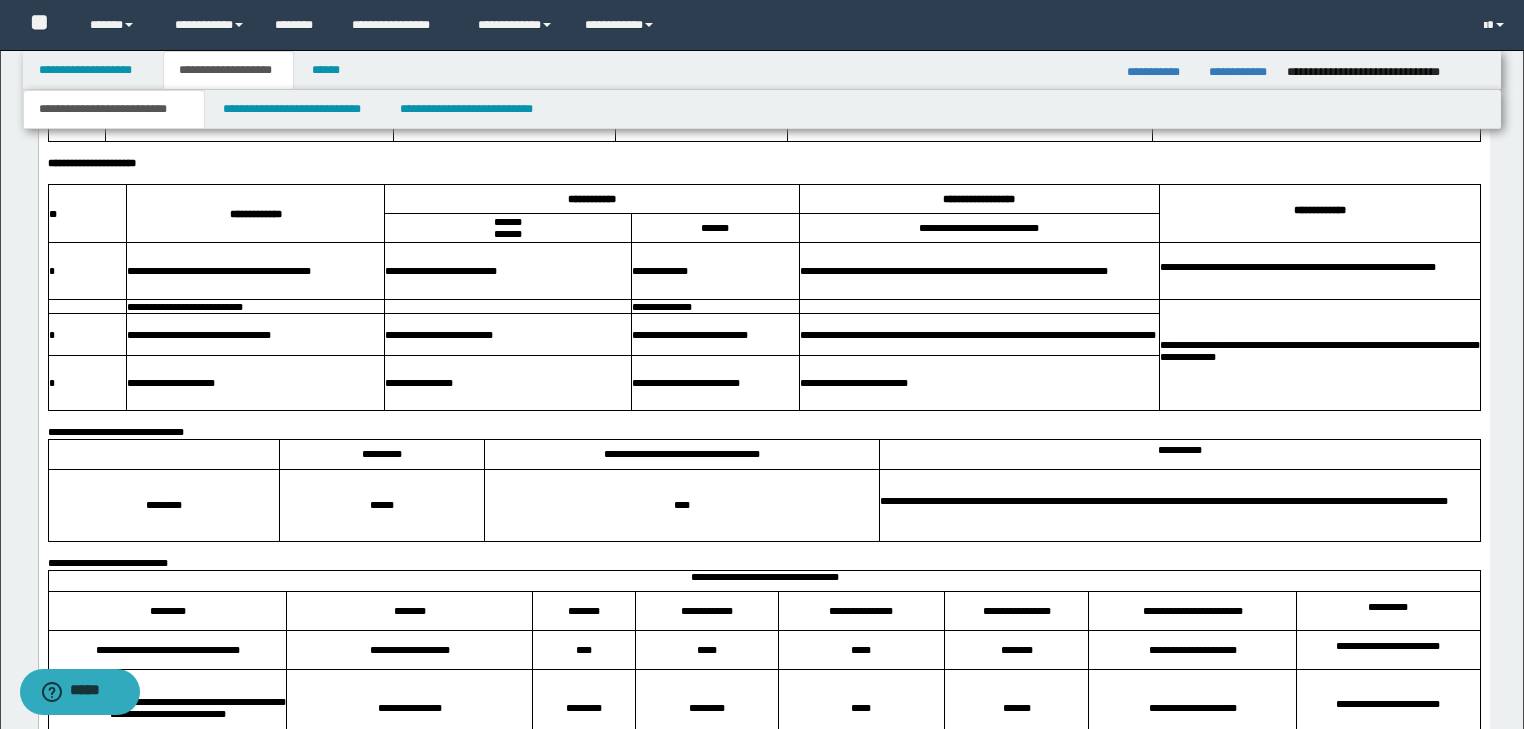 scroll, scrollTop: 3104, scrollLeft: 0, axis: vertical 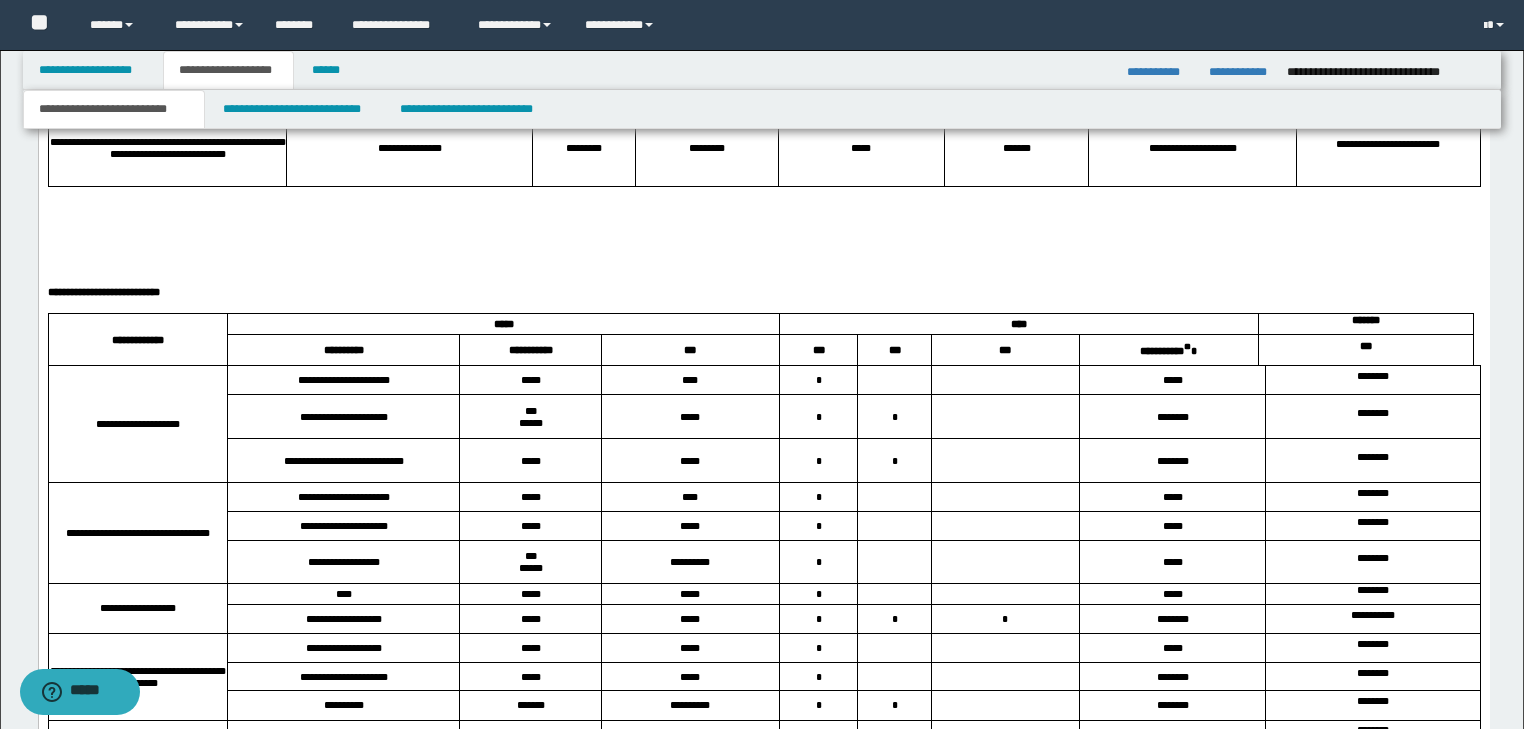 click at bounding box center [763, -10] 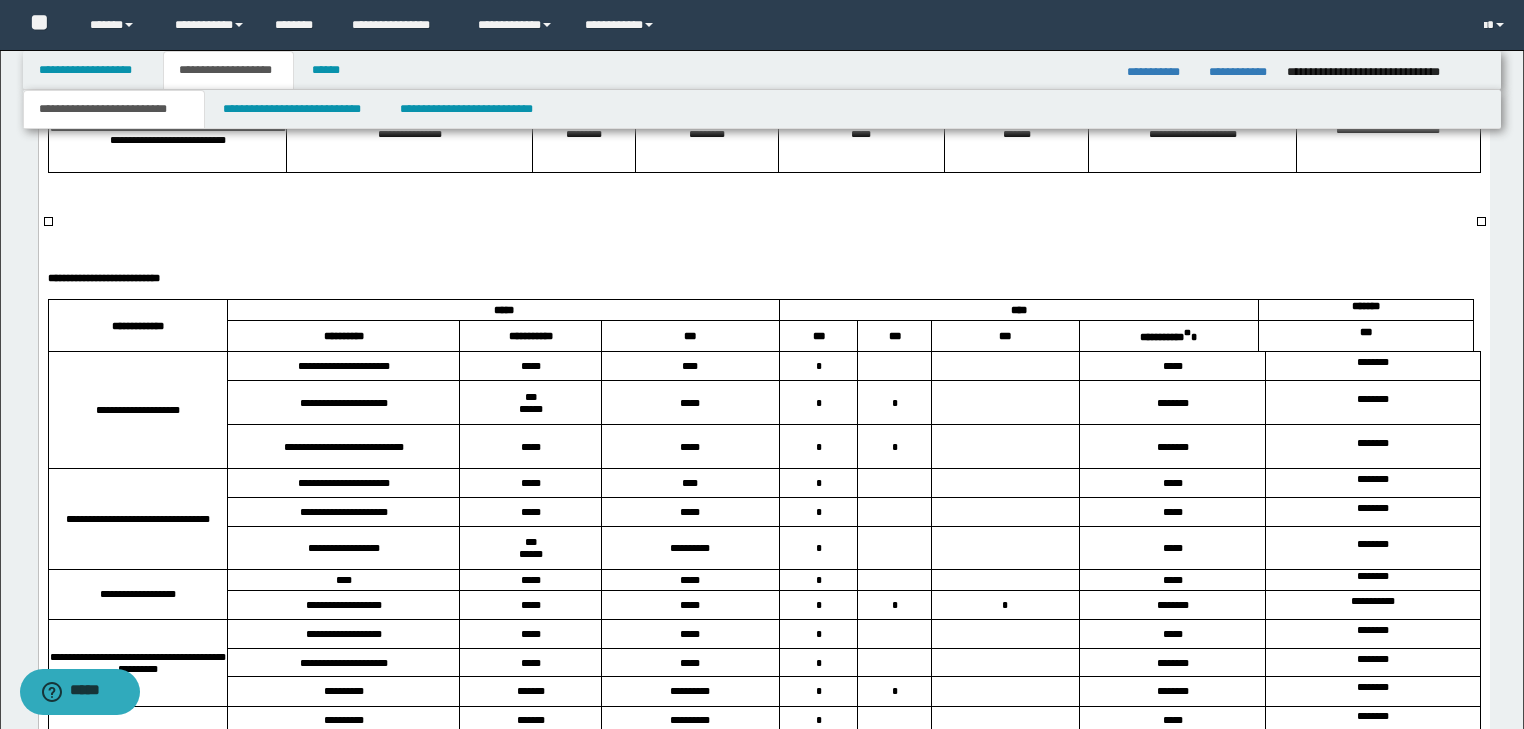 drag, startPoint x: 384, startPoint y: 219, endPoint x: 379, endPoint y: 229, distance: 11.18034 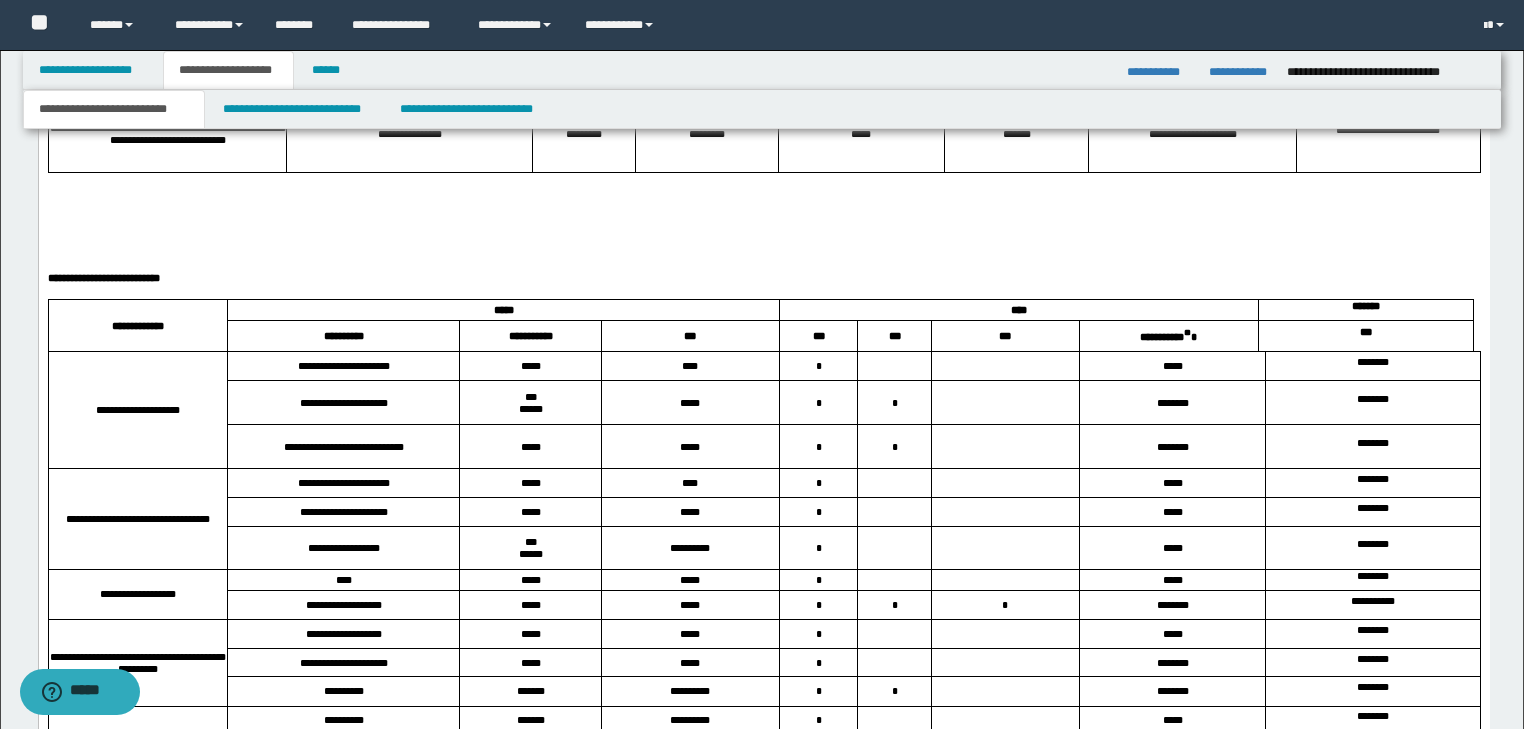 click on "**********" at bounding box center (115, -127) 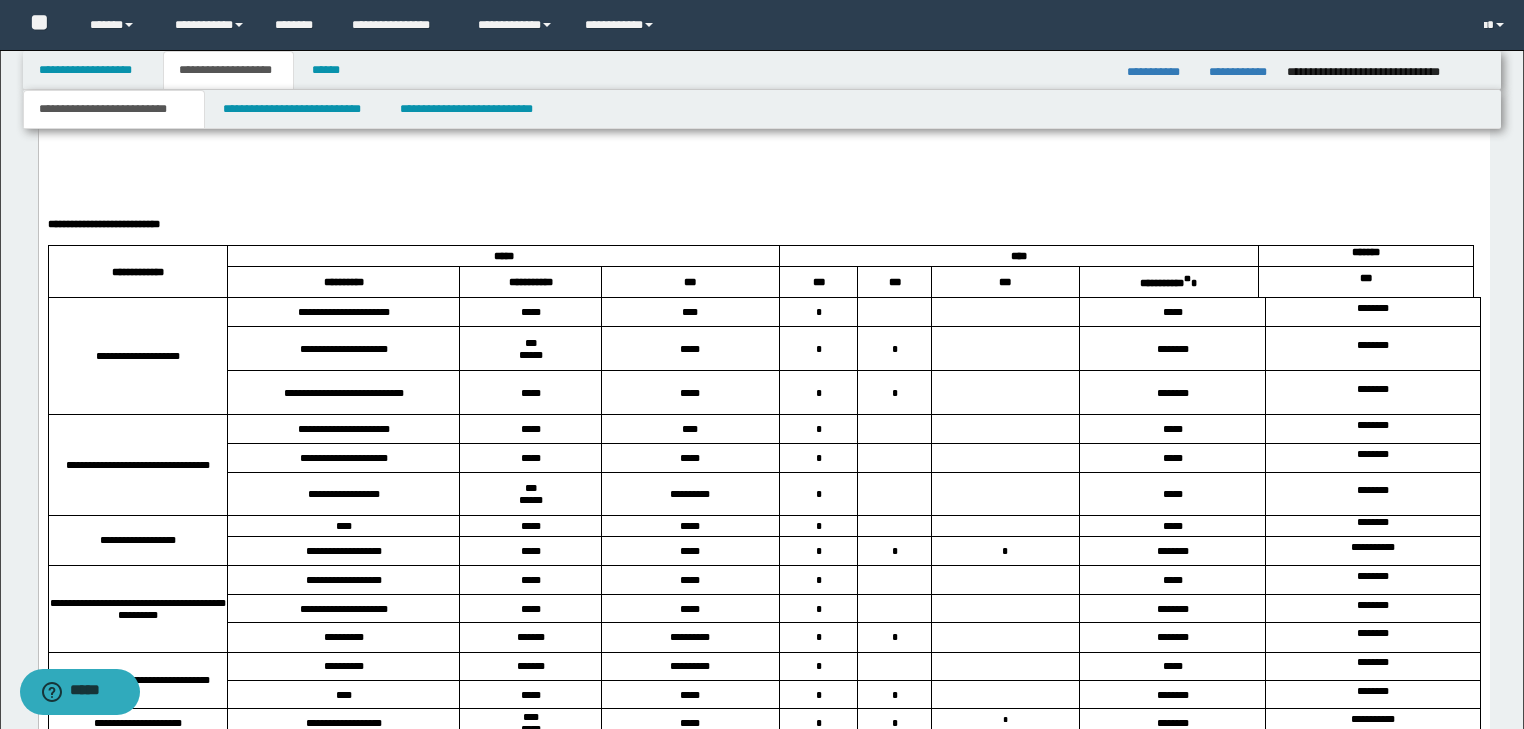 scroll, scrollTop: 3744, scrollLeft: 0, axis: vertical 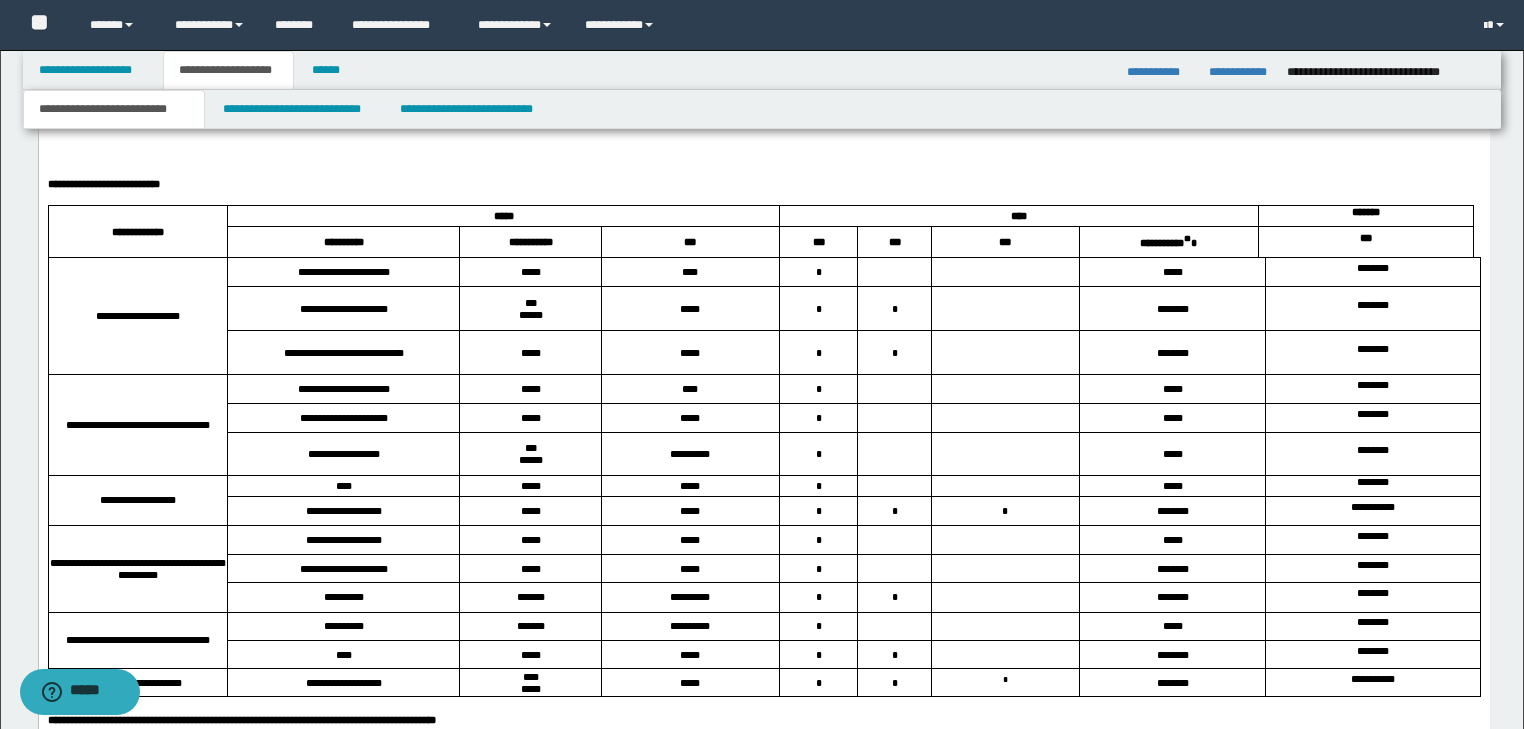 click at bounding box center [763, 101] 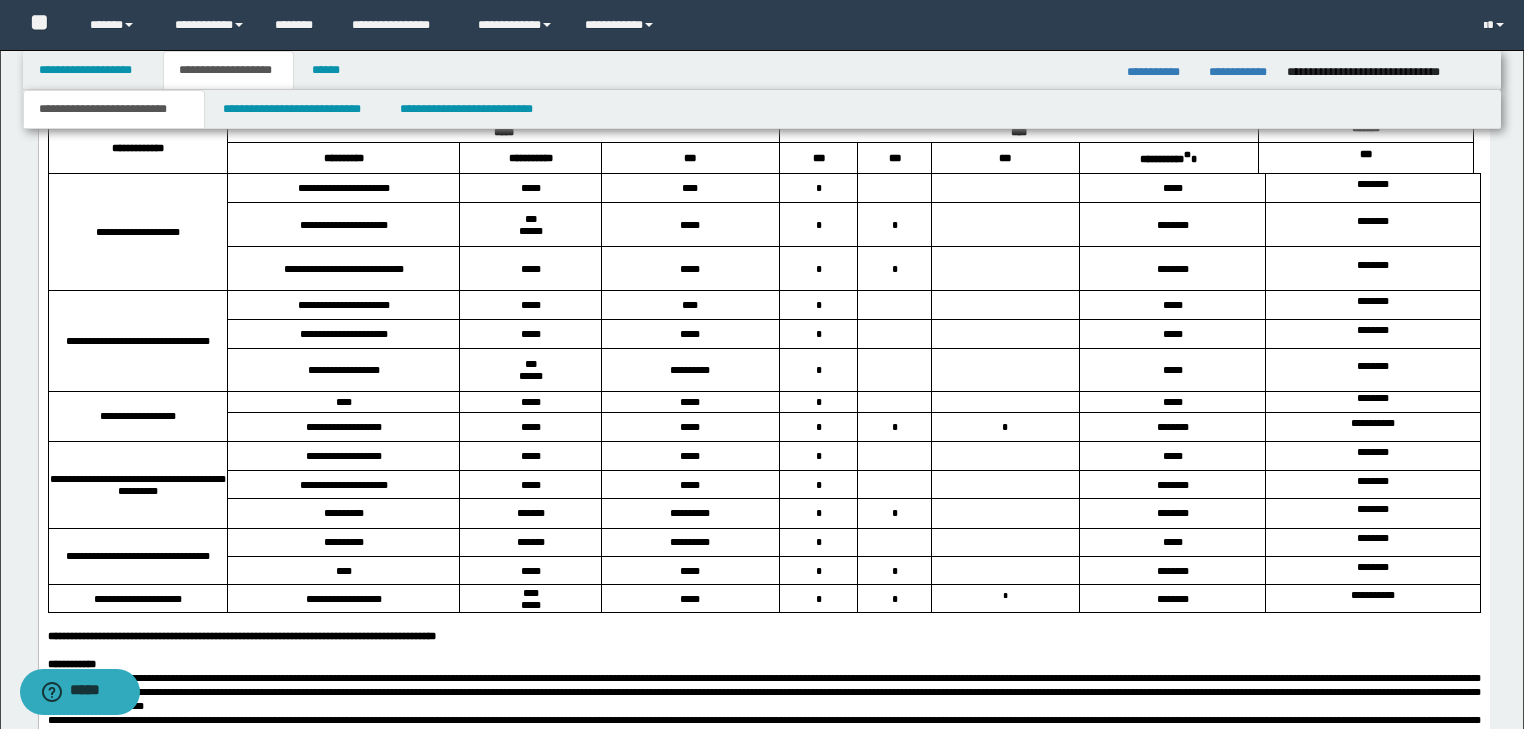 click on "**********" at bounding box center (763, 101) 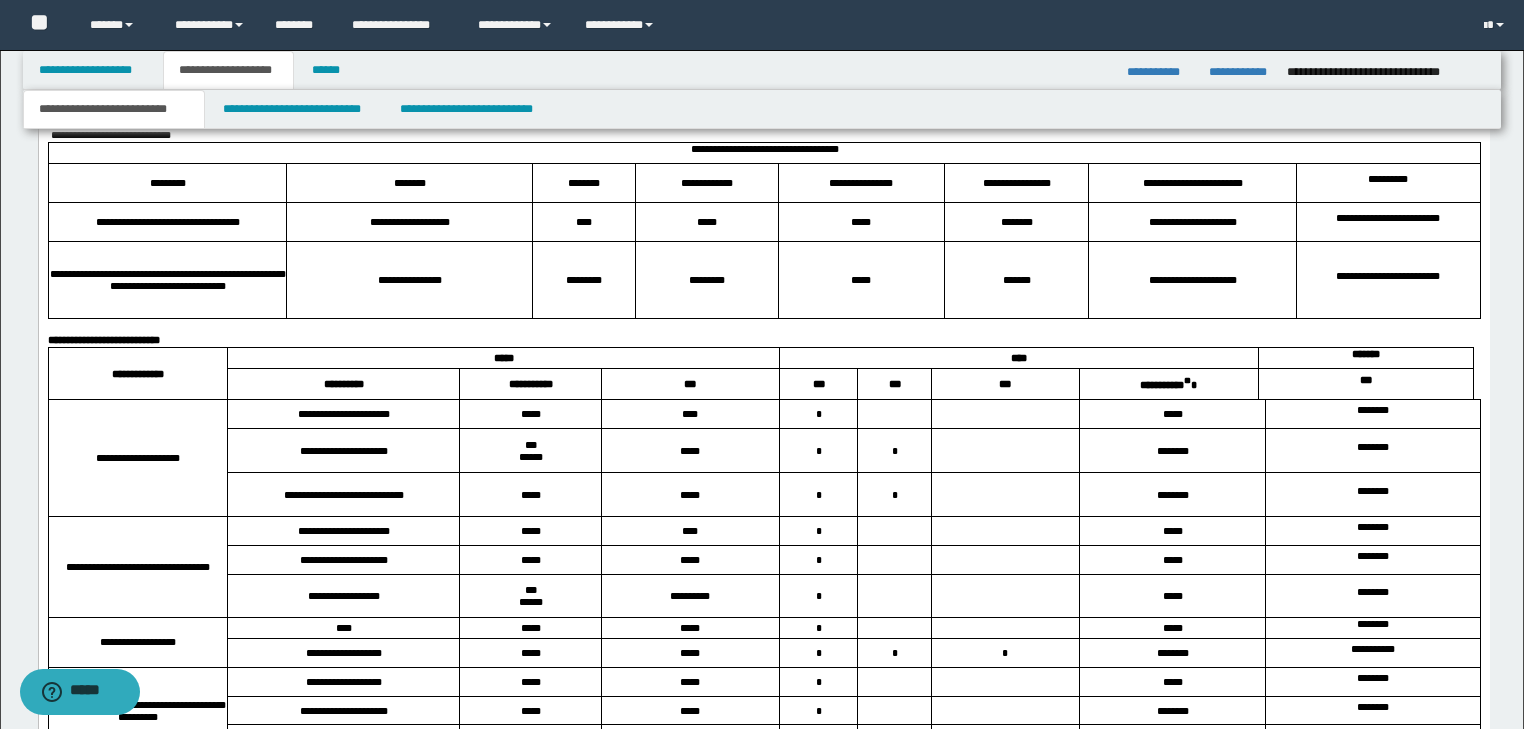 scroll, scrollTop: 3824, scrollLeft: 0, axis: vertical 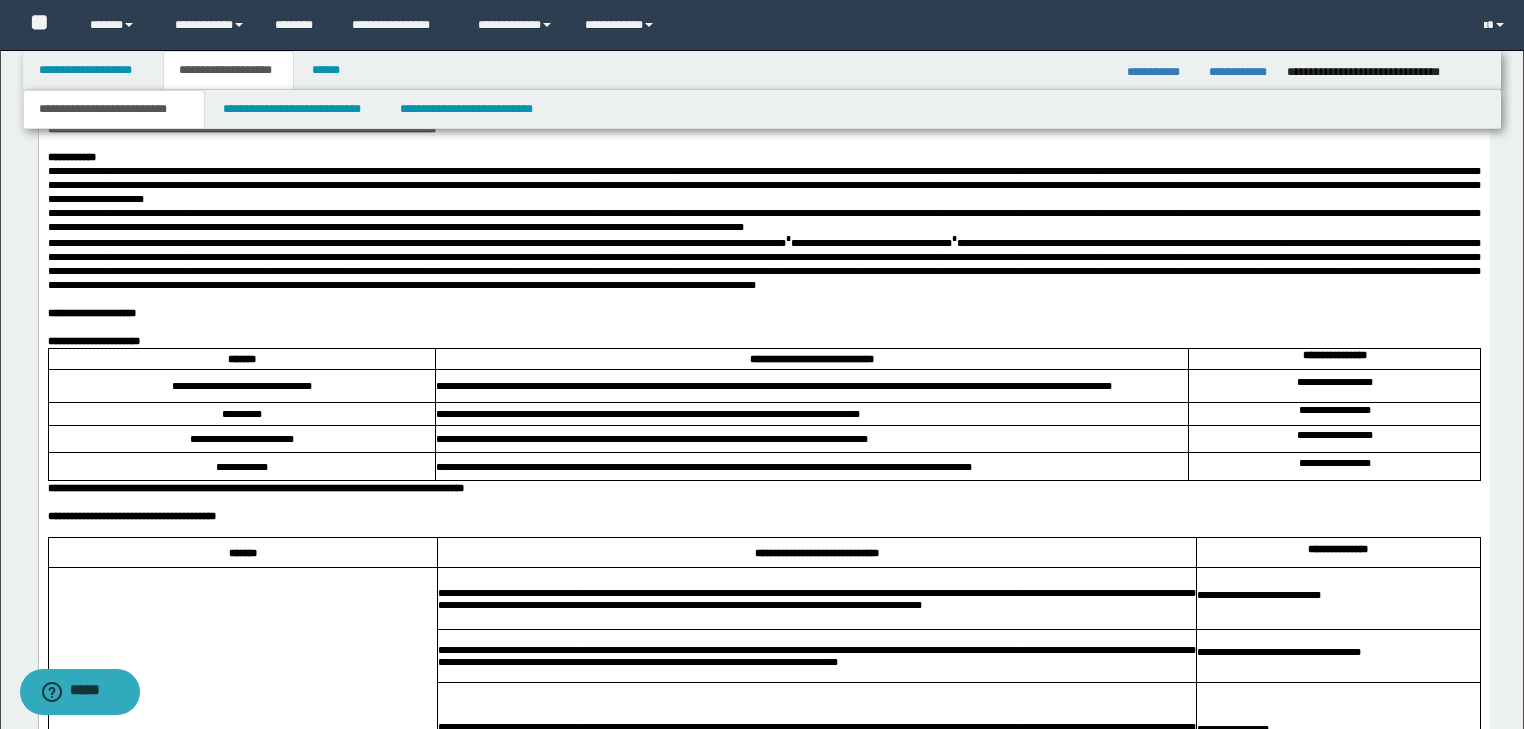 drag, startPoint x: 63, startPoint y: 4, endPoint x: 1377, endPoint y: 463, distance: 1391.861 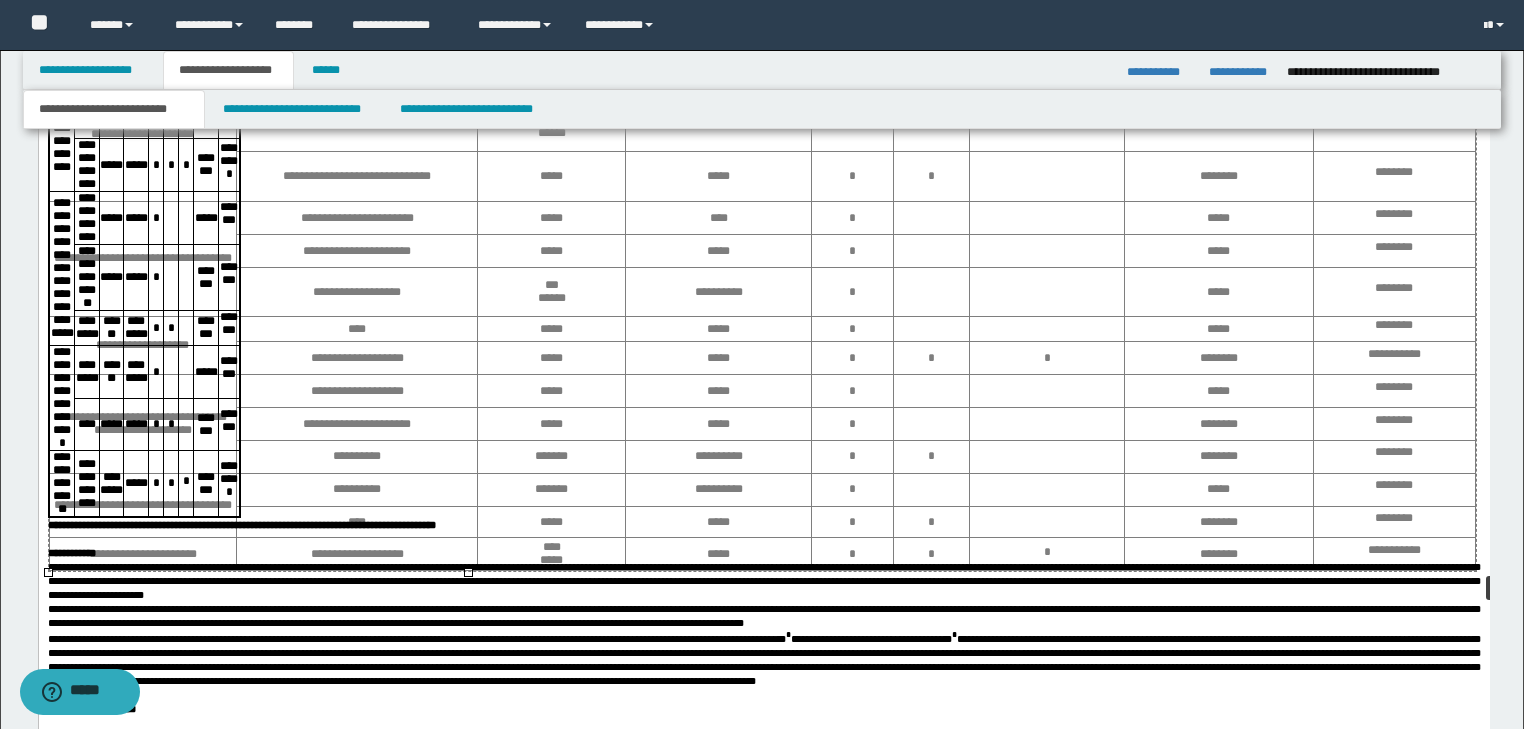 drag, startPoint x: 465, startPoint y: 573, endPoint x: 1271, endPoint y: 571, distance: 806.0025 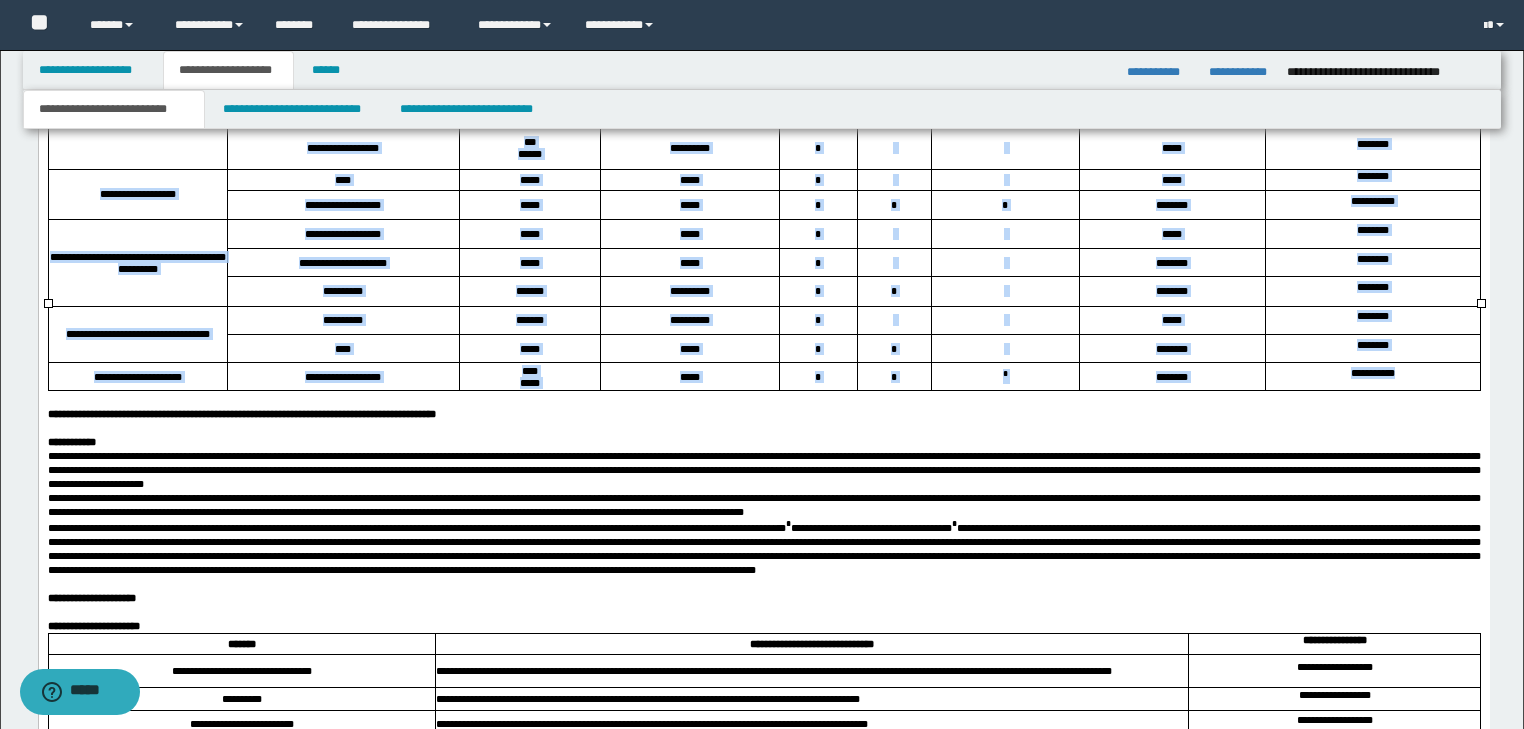 scroll, scrollTop: 3917, scrollLeft: 0, axis: vertical 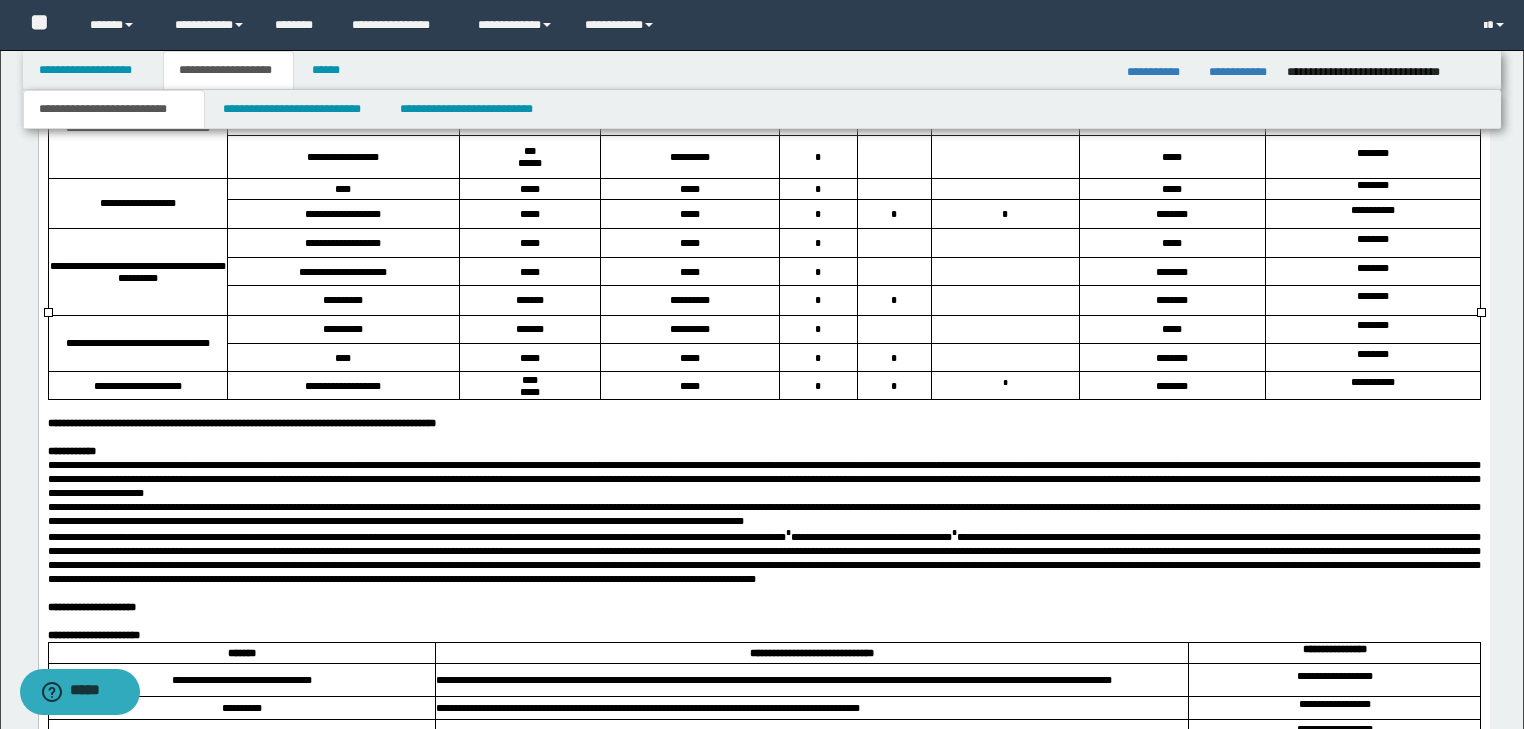 drag, startPoint x: 51, startPoint y: 321, endPoint x: 71, endPoint y: 336, distance: 25 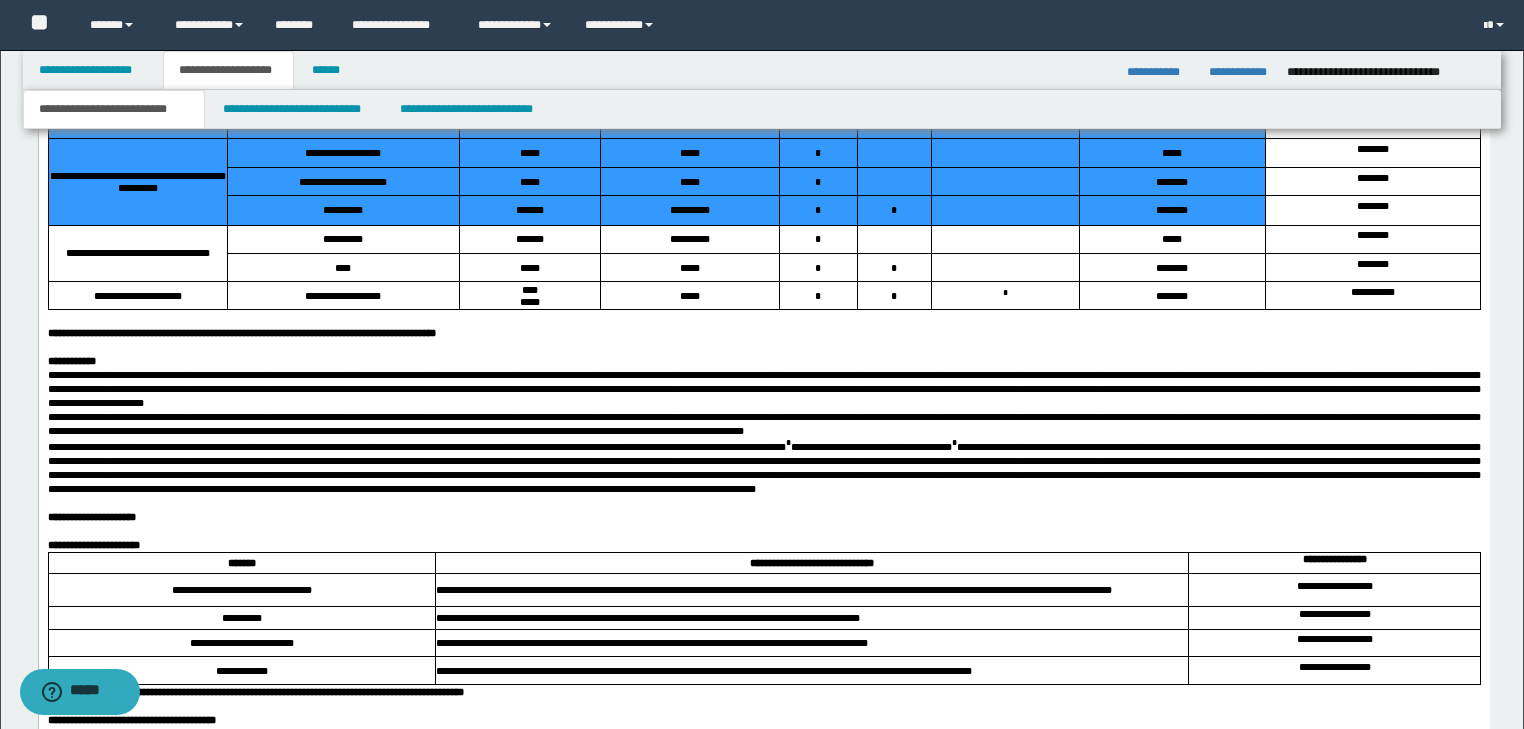 scroll, scrollTop: 4077, scrollLeft: 0, axis: vertical 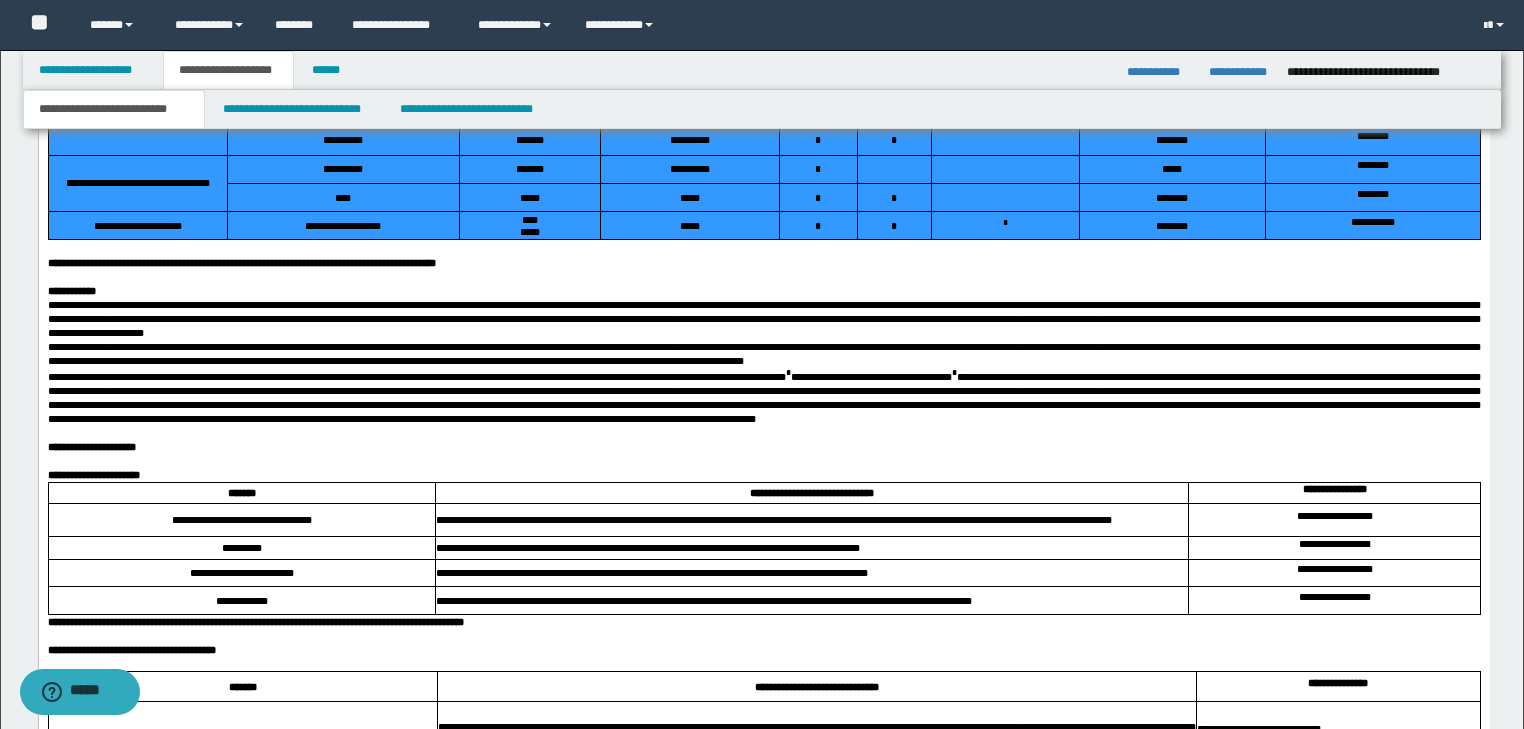 drag, startPoint x: 63, startPoint y: 168, endPoint x: 1326, endPoint y: 636, distance: 1346.9198 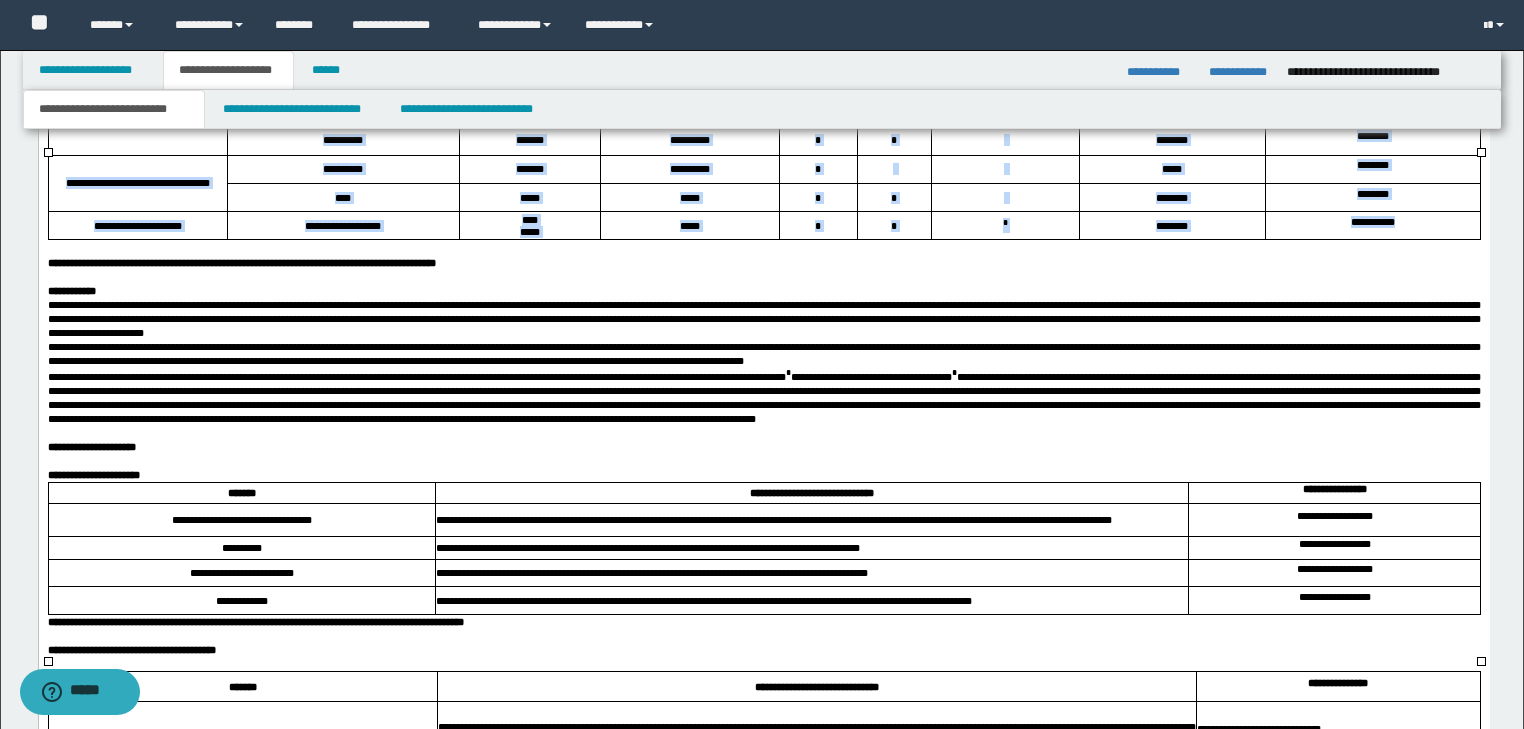 click on "**********" at bounding box center [137, -141] 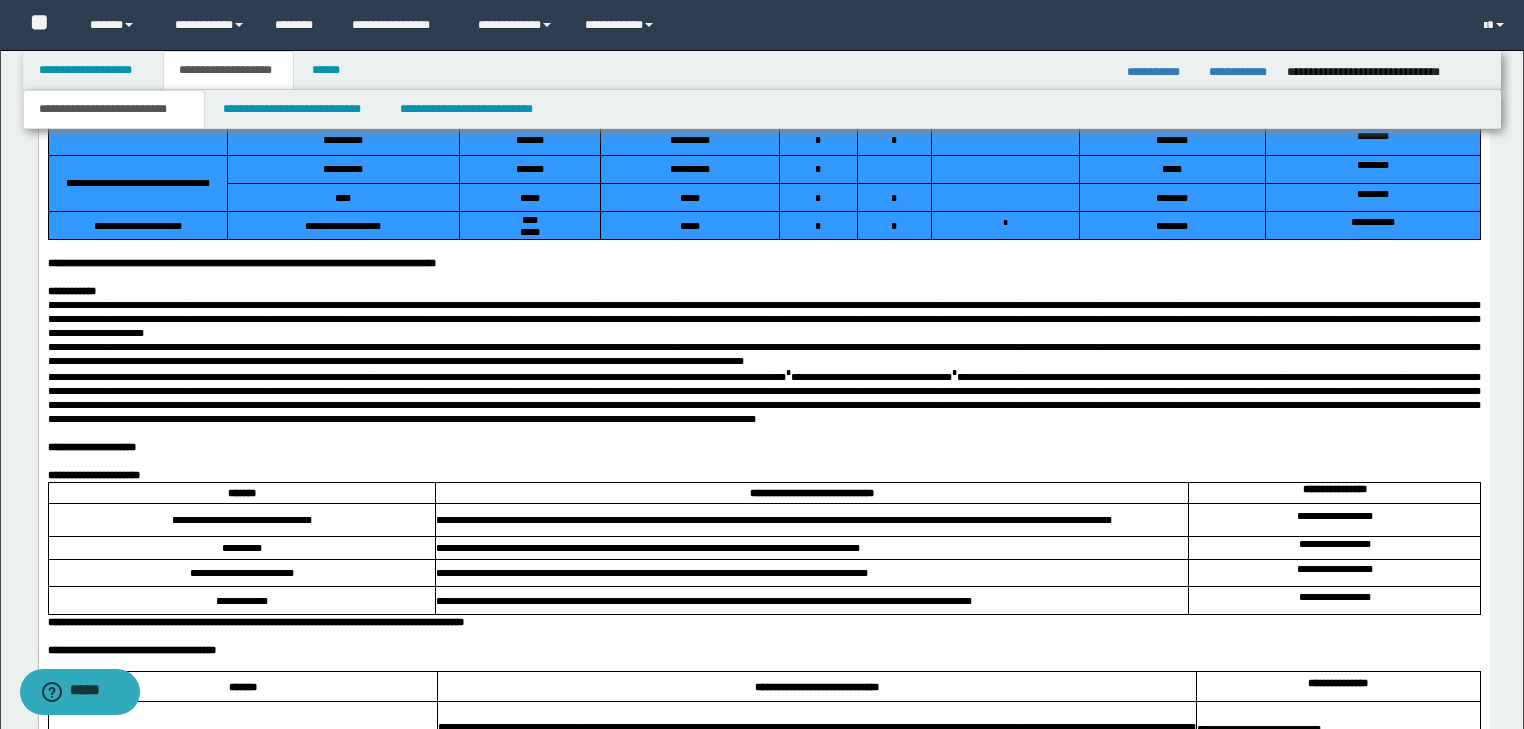 drag, startPoint x: 63, startPoint y: 162, endPoint x: 1370, endPoint y: 627, distance: 1387.2542 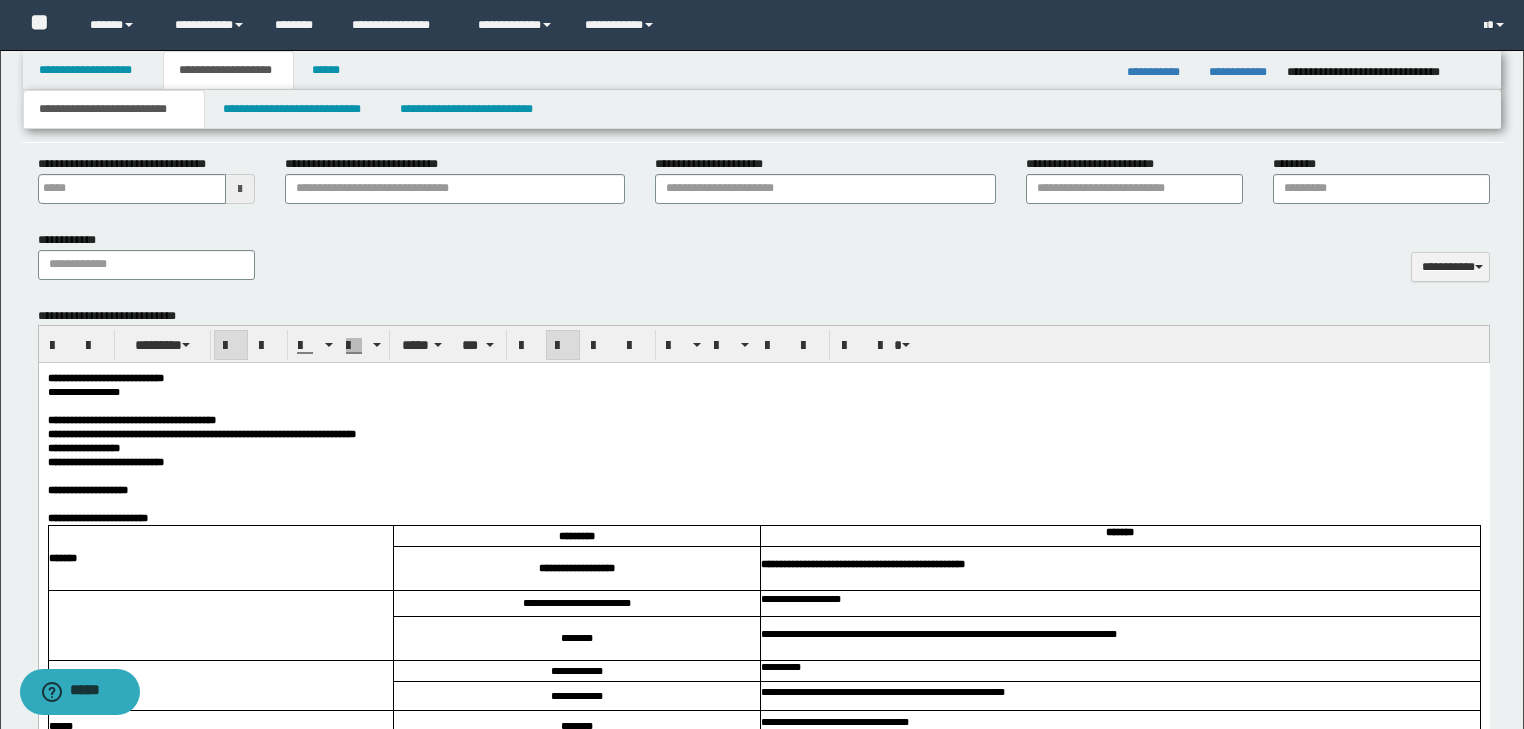 scroll, scrollTop: 1037, scrollLeft: 0, axis: vertical 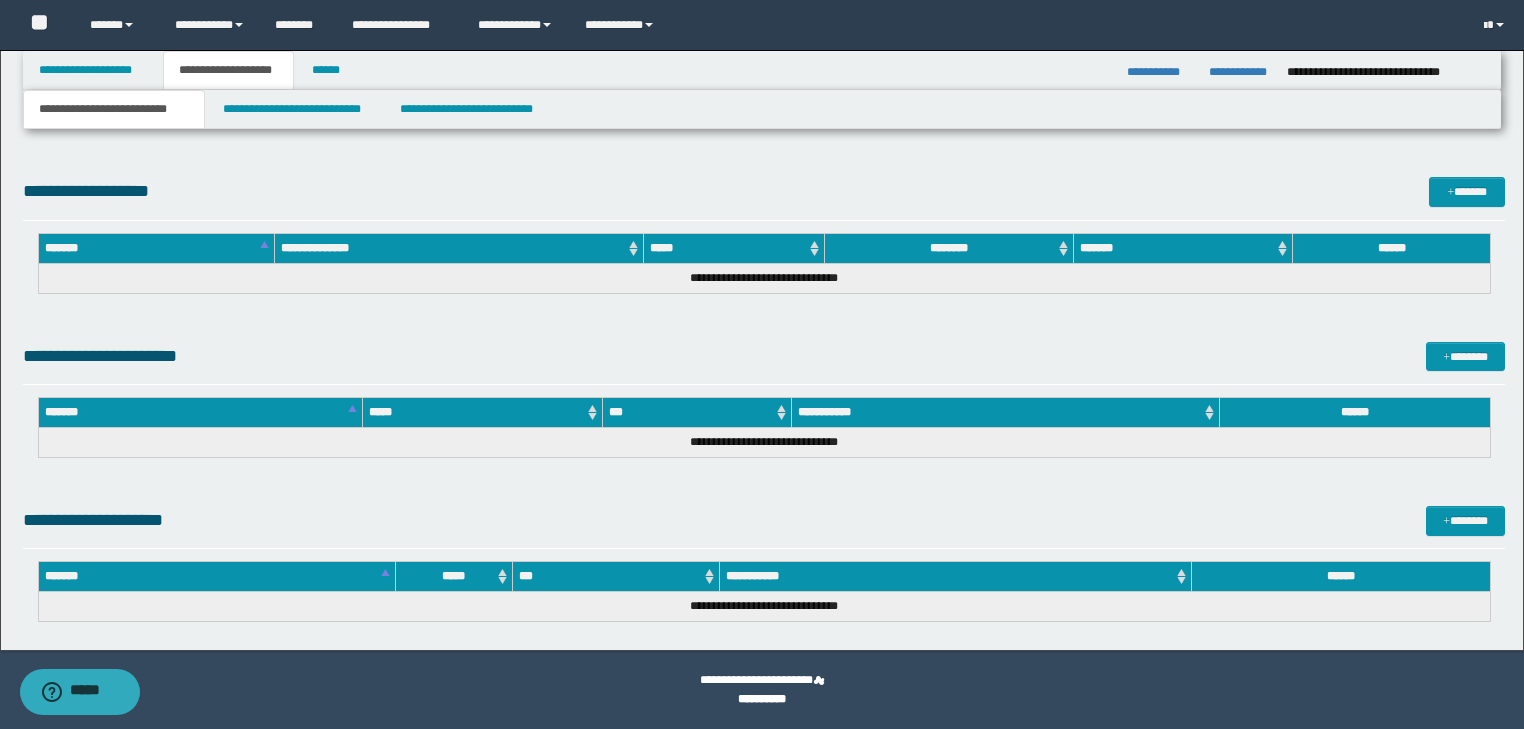 drag, startPoint x: 47, startPoint y: -4324, endPoint x: 435, endPoint y: 757, distance: 5095.793 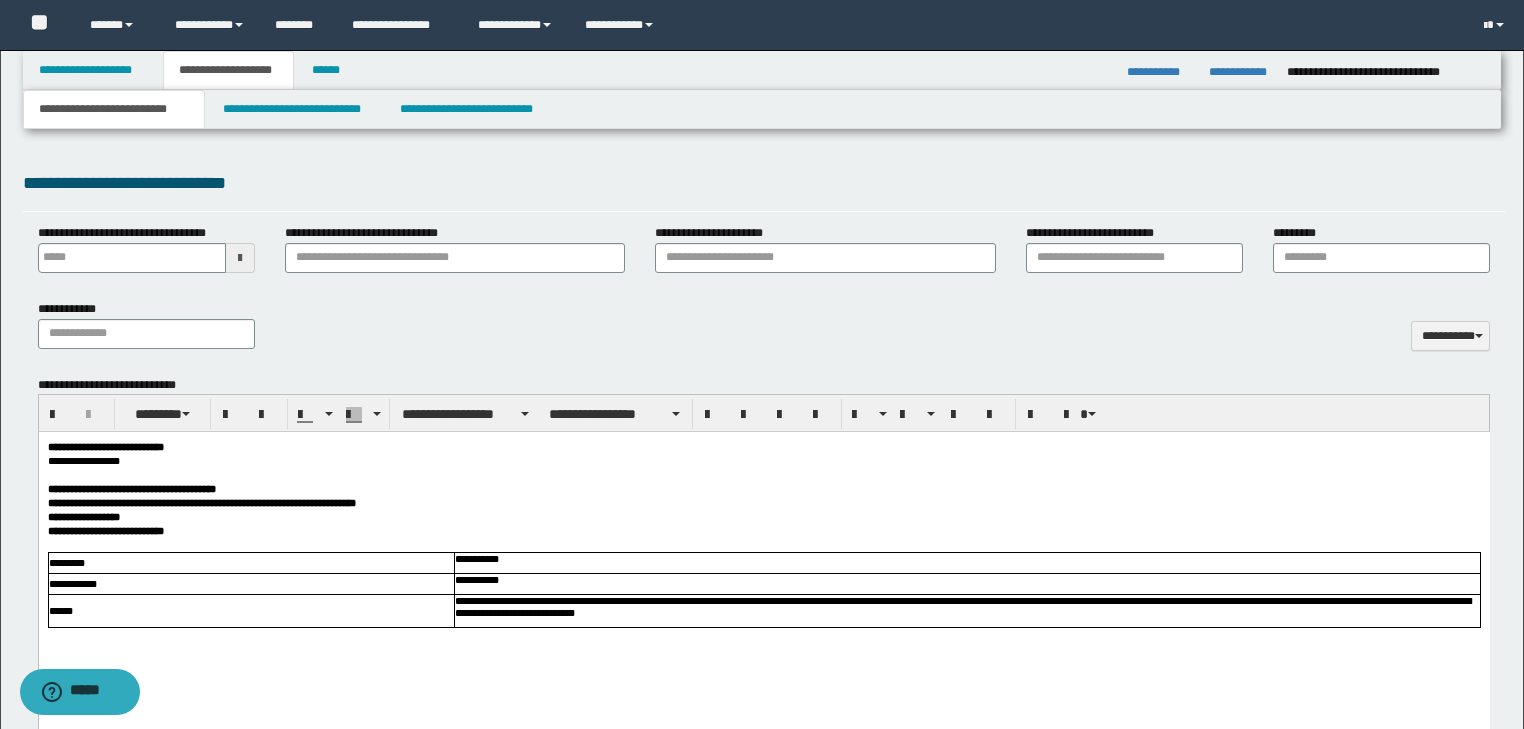 scroll, scrollTop: 863, scrollLeft: 0, axis: vertical 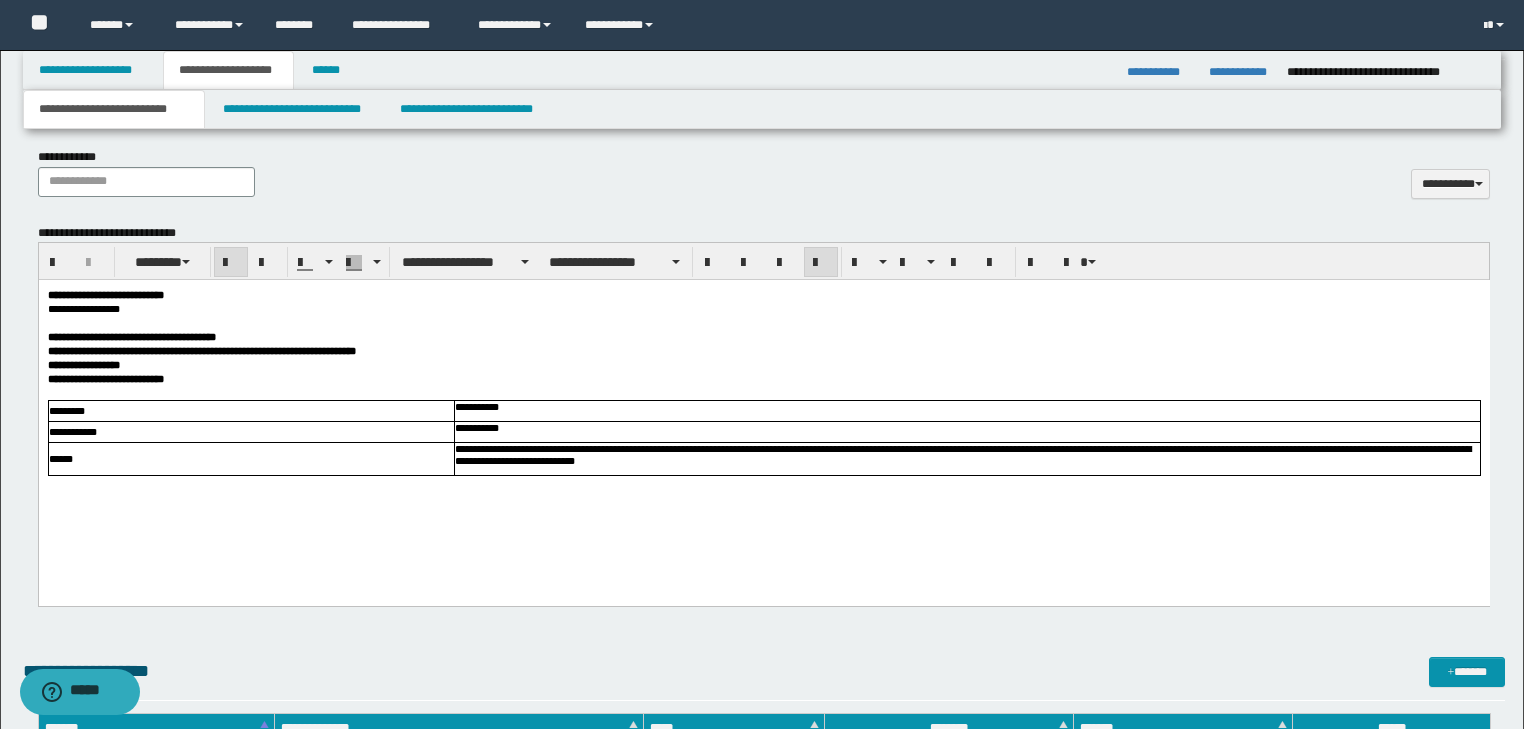 click on "**********" at bounding box center (763, 379) 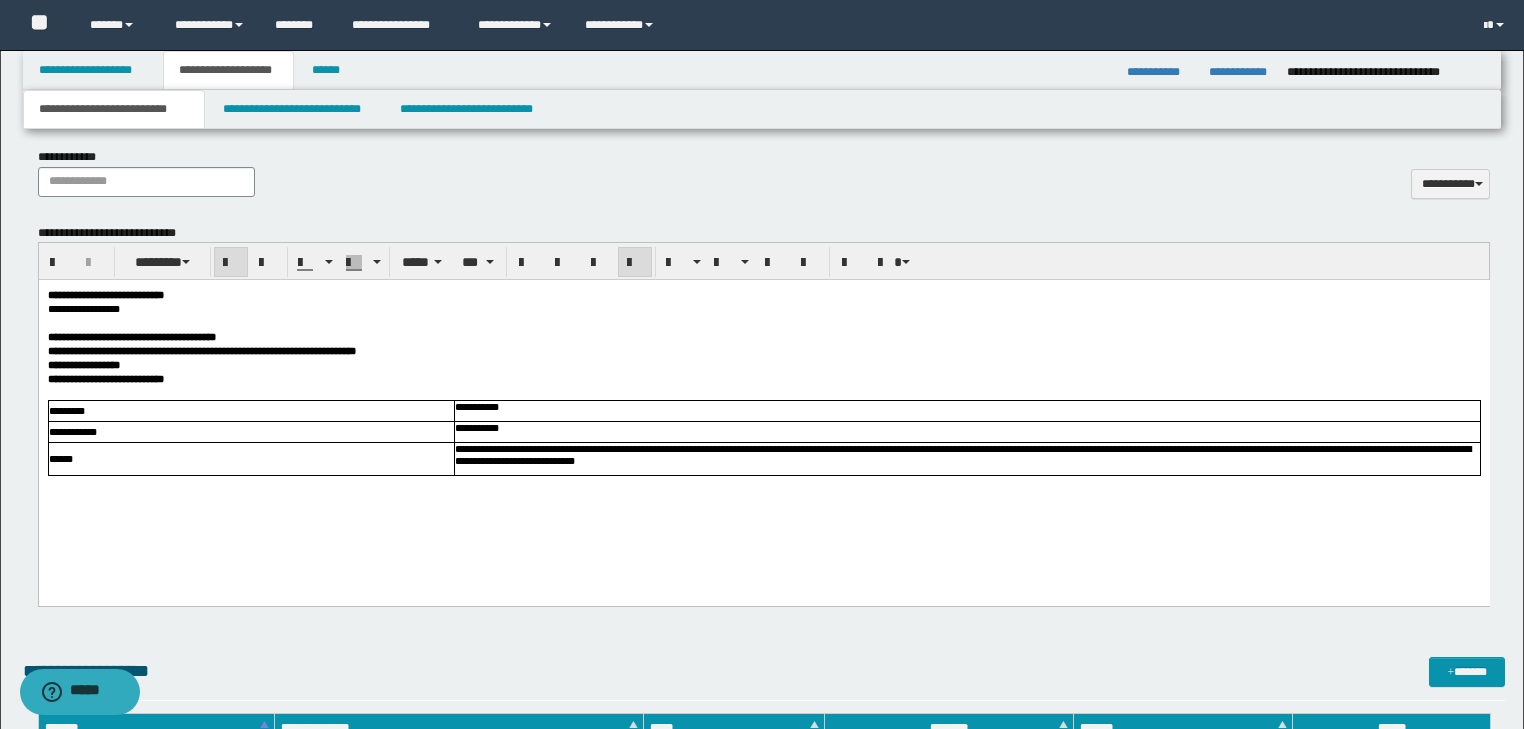 drag, startPoint x: 65, startPoint y: 410, endPoint x: 176, endPoint y: 593, distance: 214.03271 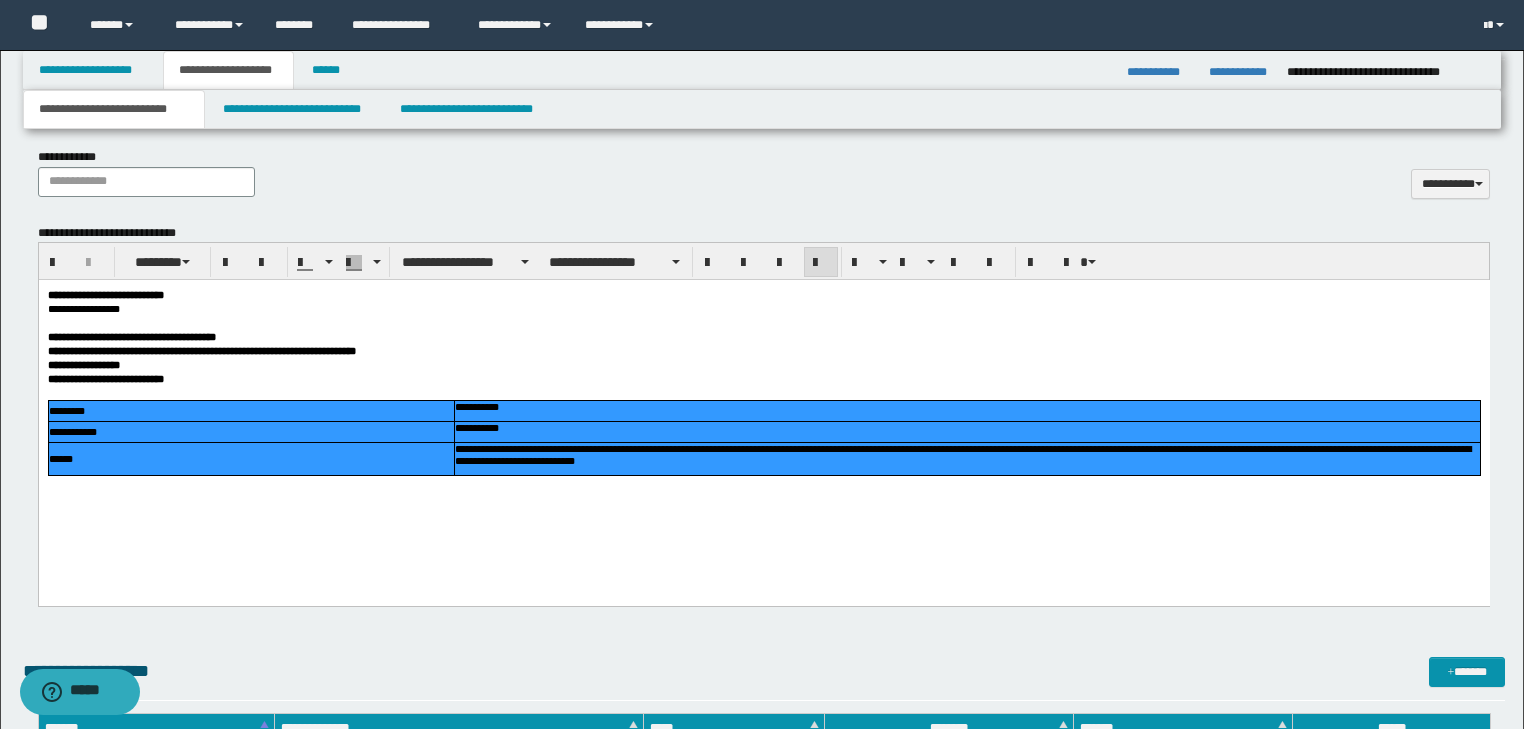 drag, startPoint x: 79, startPoint y: 424, endPoint x: 1255, endPoint y: 515, distance: 1179.5156 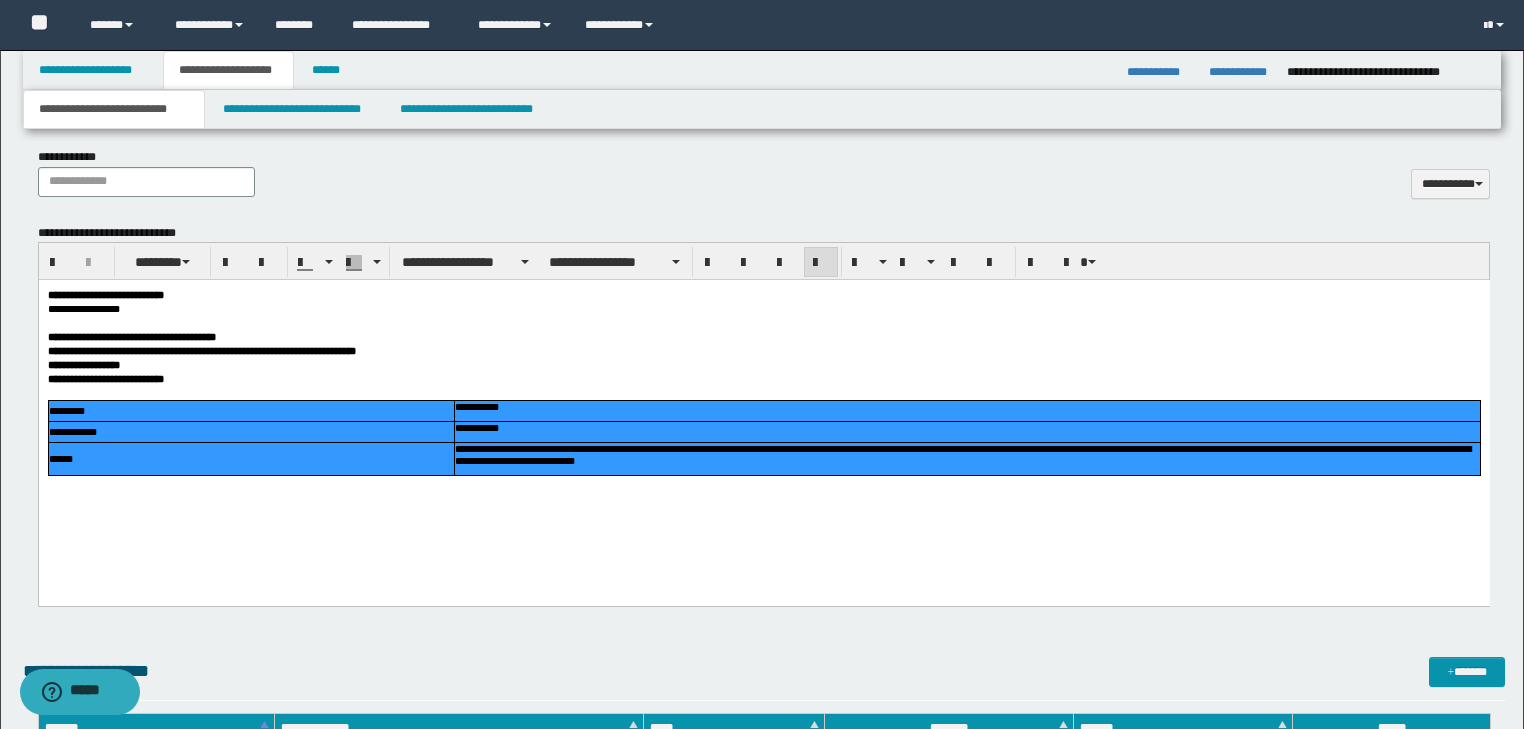 click on "**********" at bounding box center (763, 407) 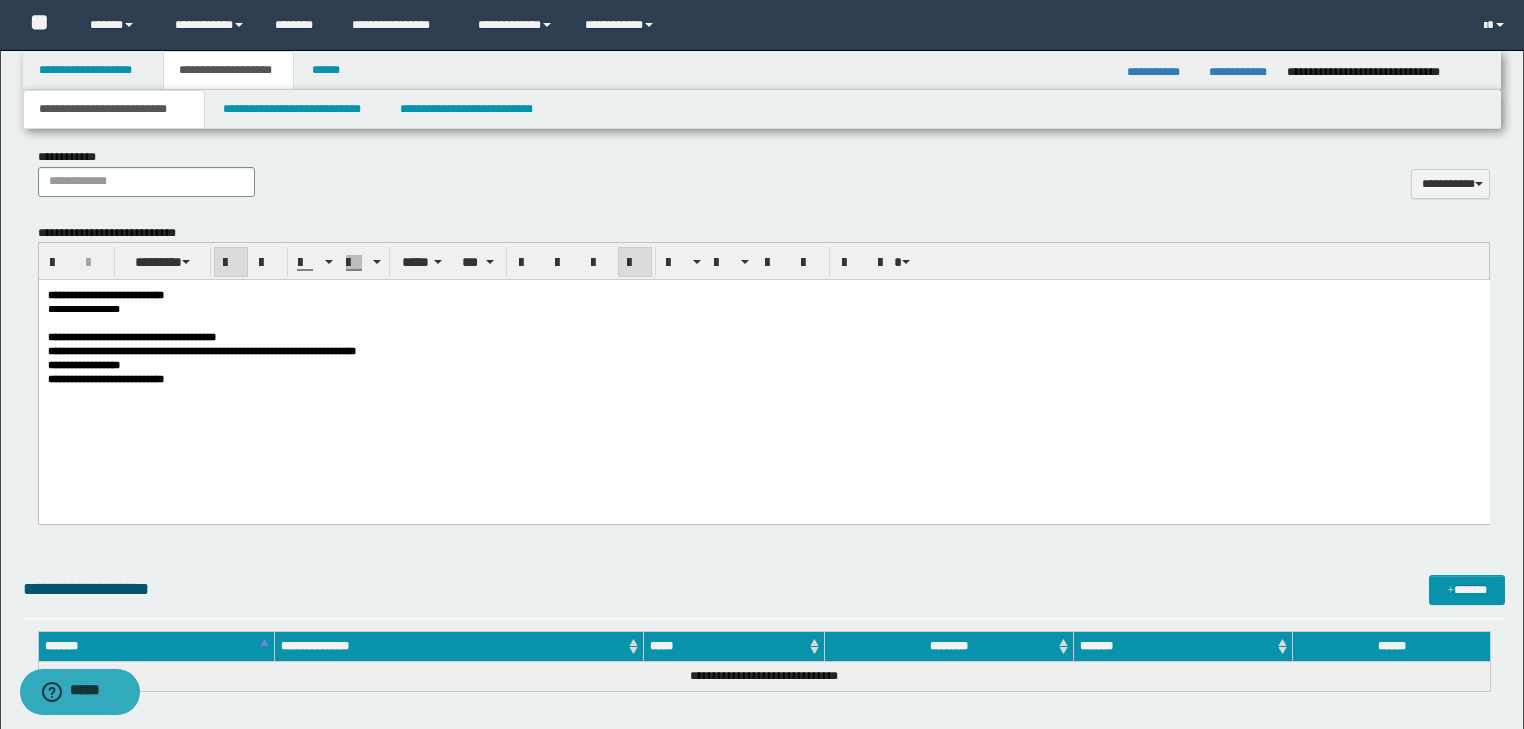 click at bounding box center [763, 393] 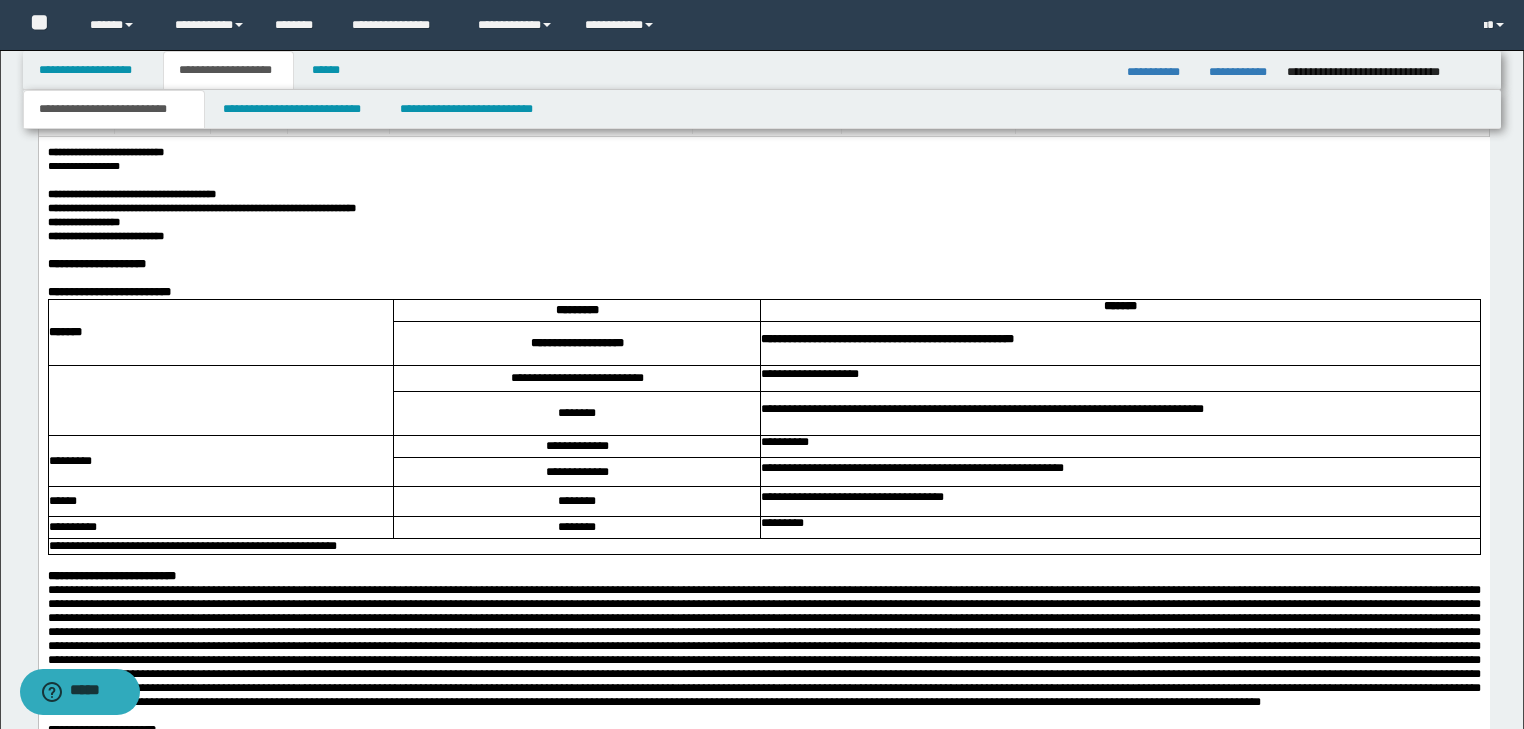 scroll, scrollTop: 863, scrollLeft: 0, axis: vertical 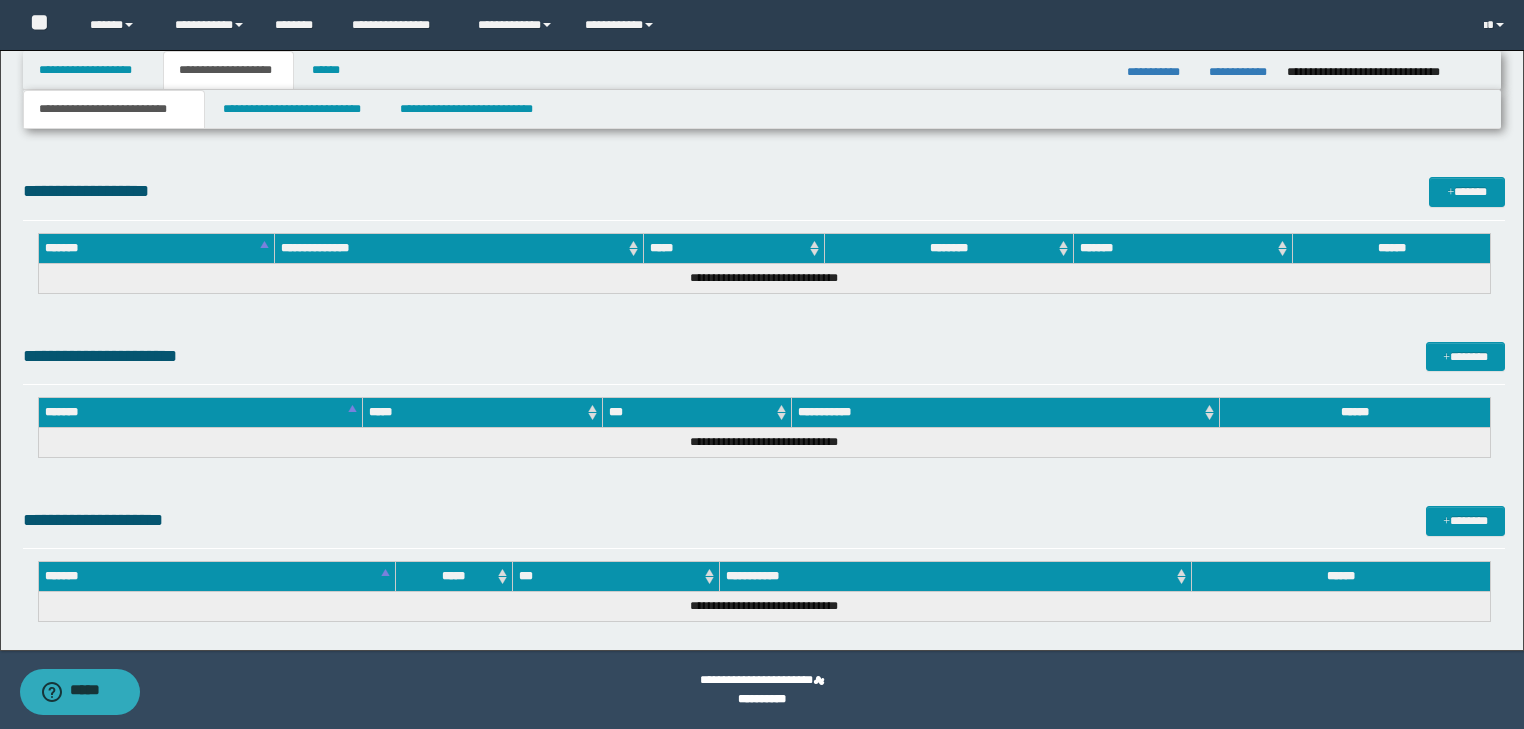 drag, startPoint x: 47, startPoint y: -4666, endPoint x: 455, endPoint y: -3492, distance: 1242.8757 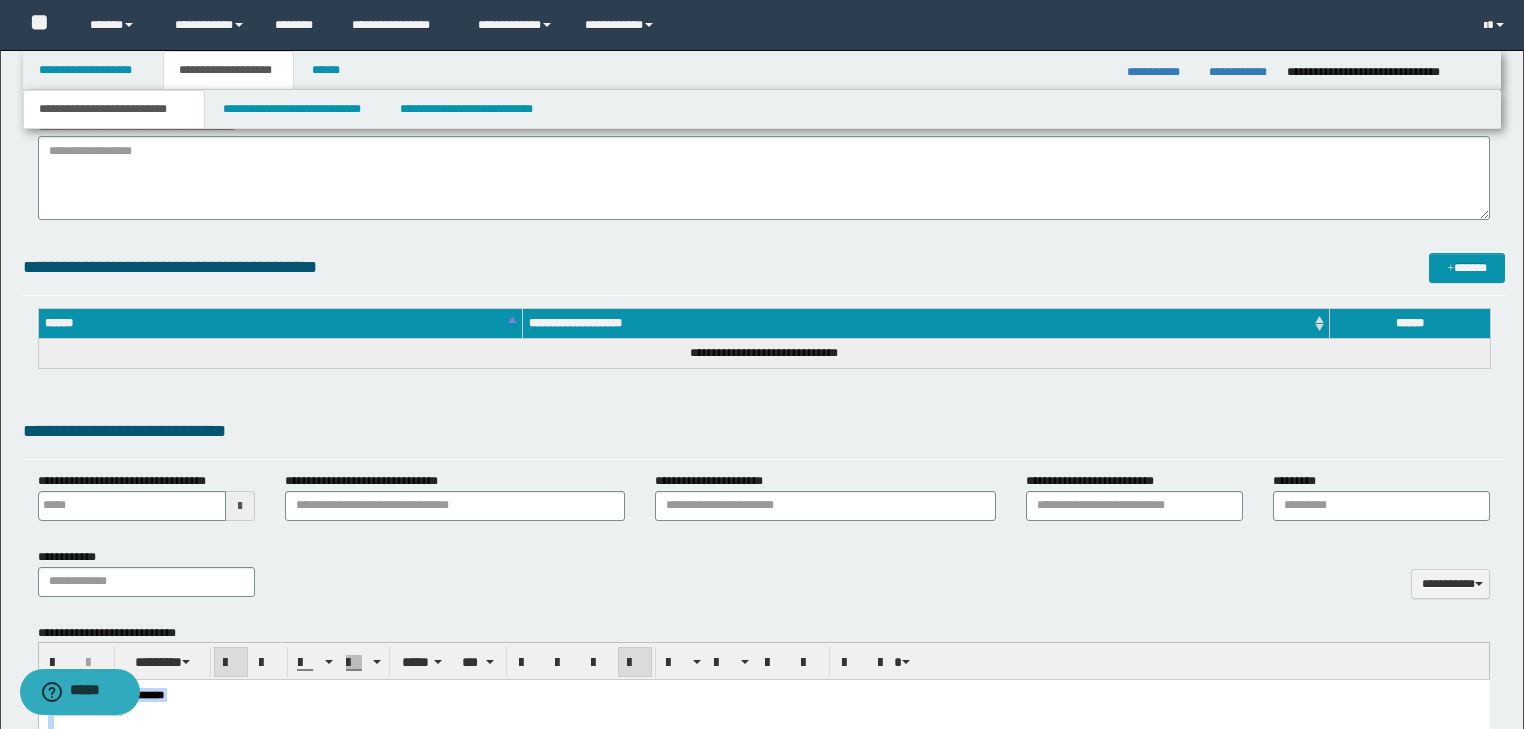 scroll, scrollTop: 473, scrollLeft: 0, axis: vertical 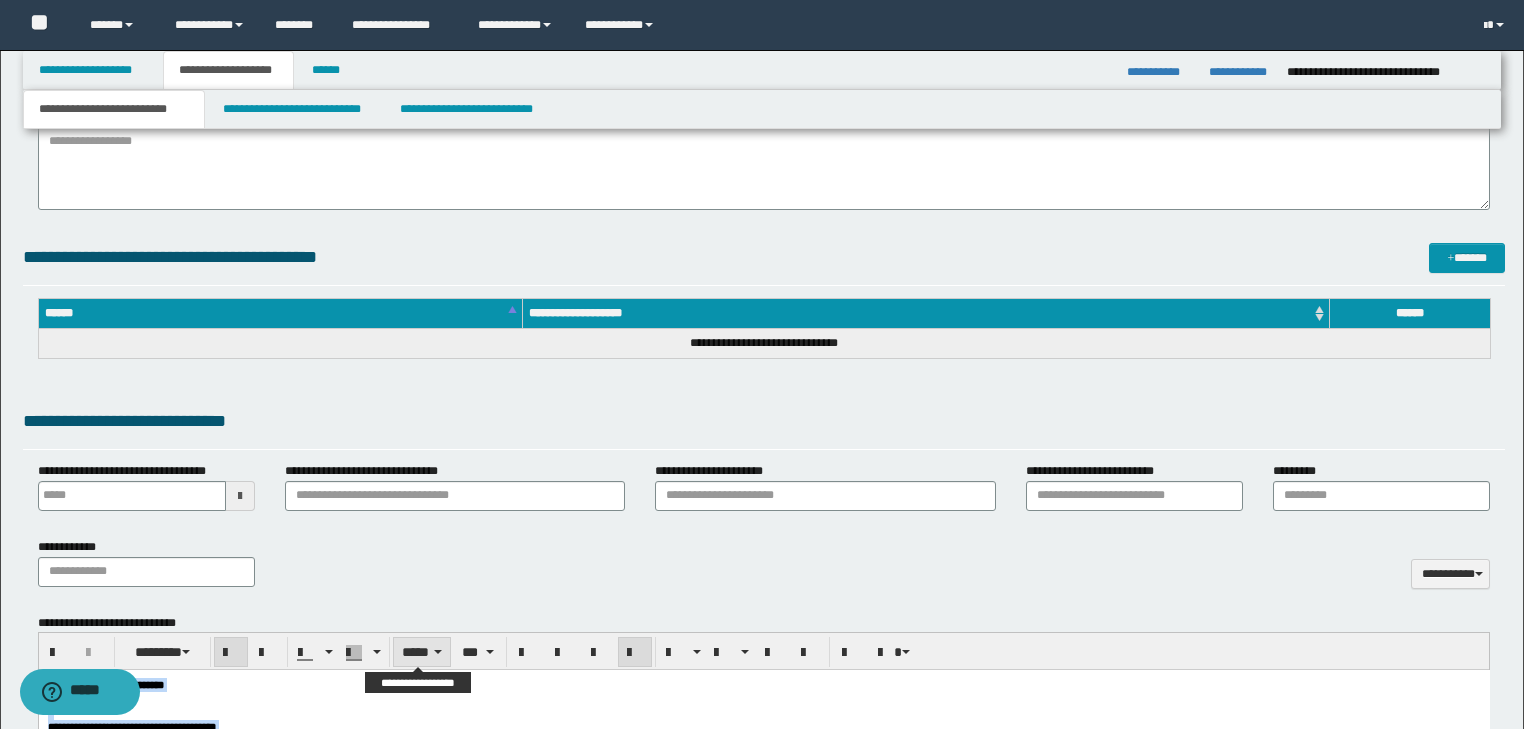 click on "*****" at bounding box center (422, 652) 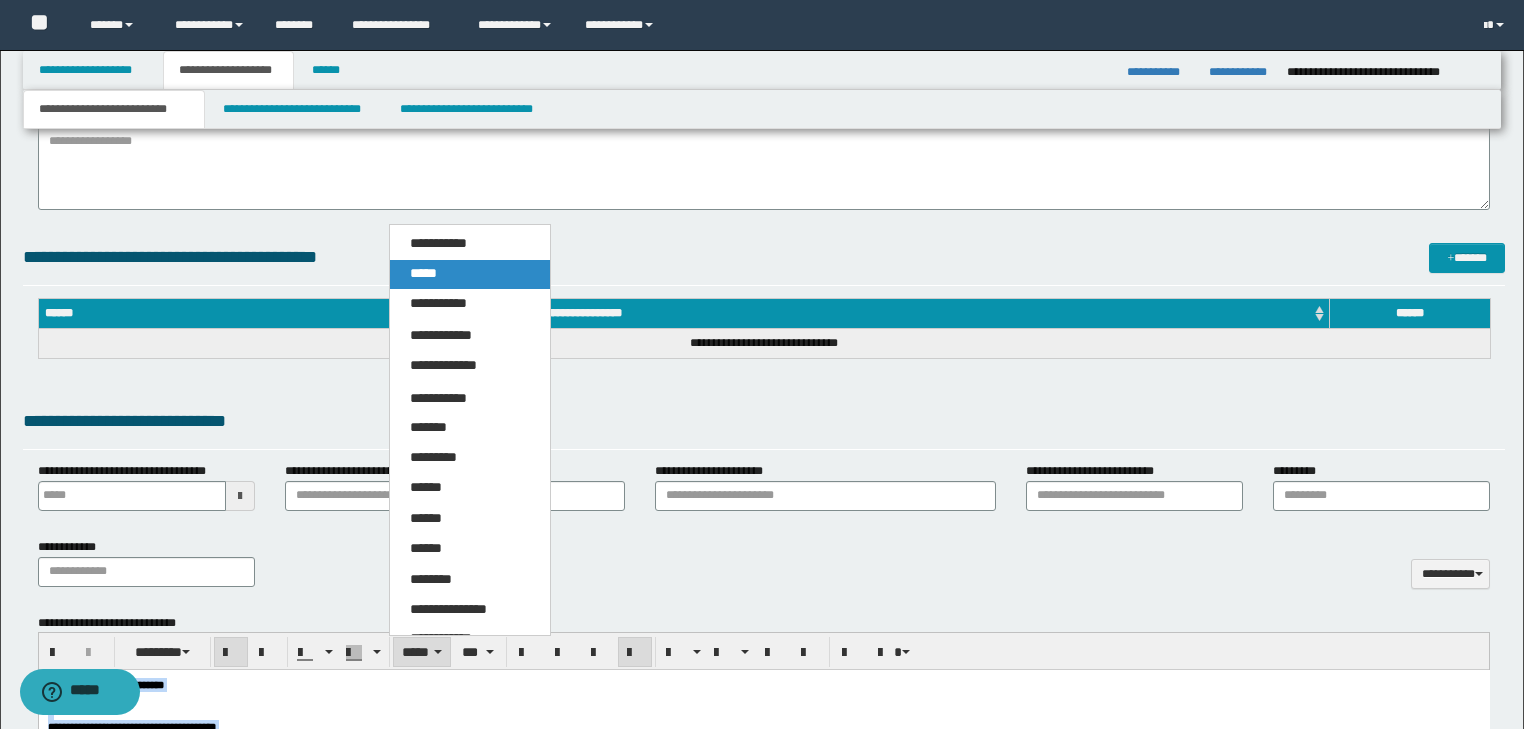 click on "*****" at bounding box center (470, 274) 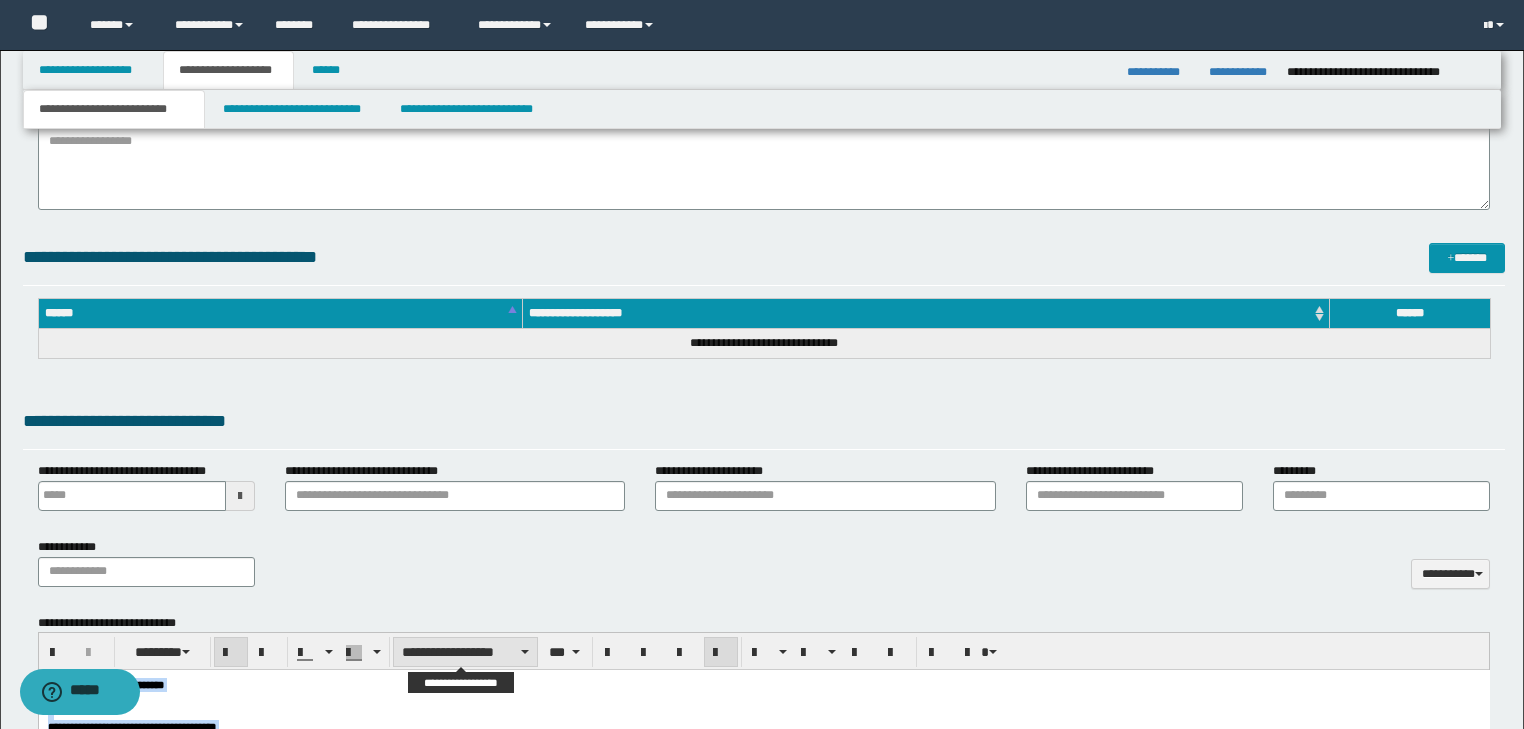 click on "**********" at bounding box center (465, 652) 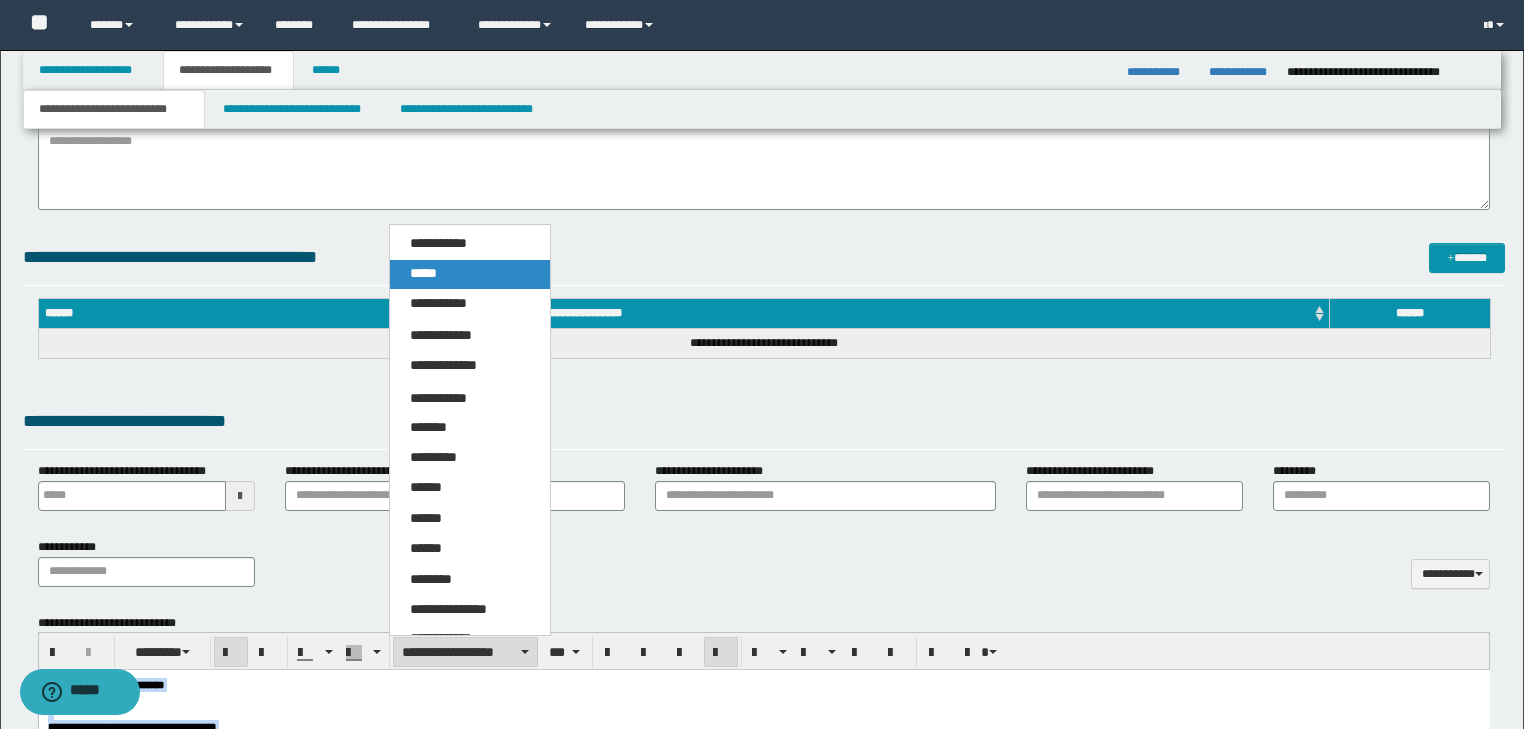 click on "*****" at bounding box center (470, 274) 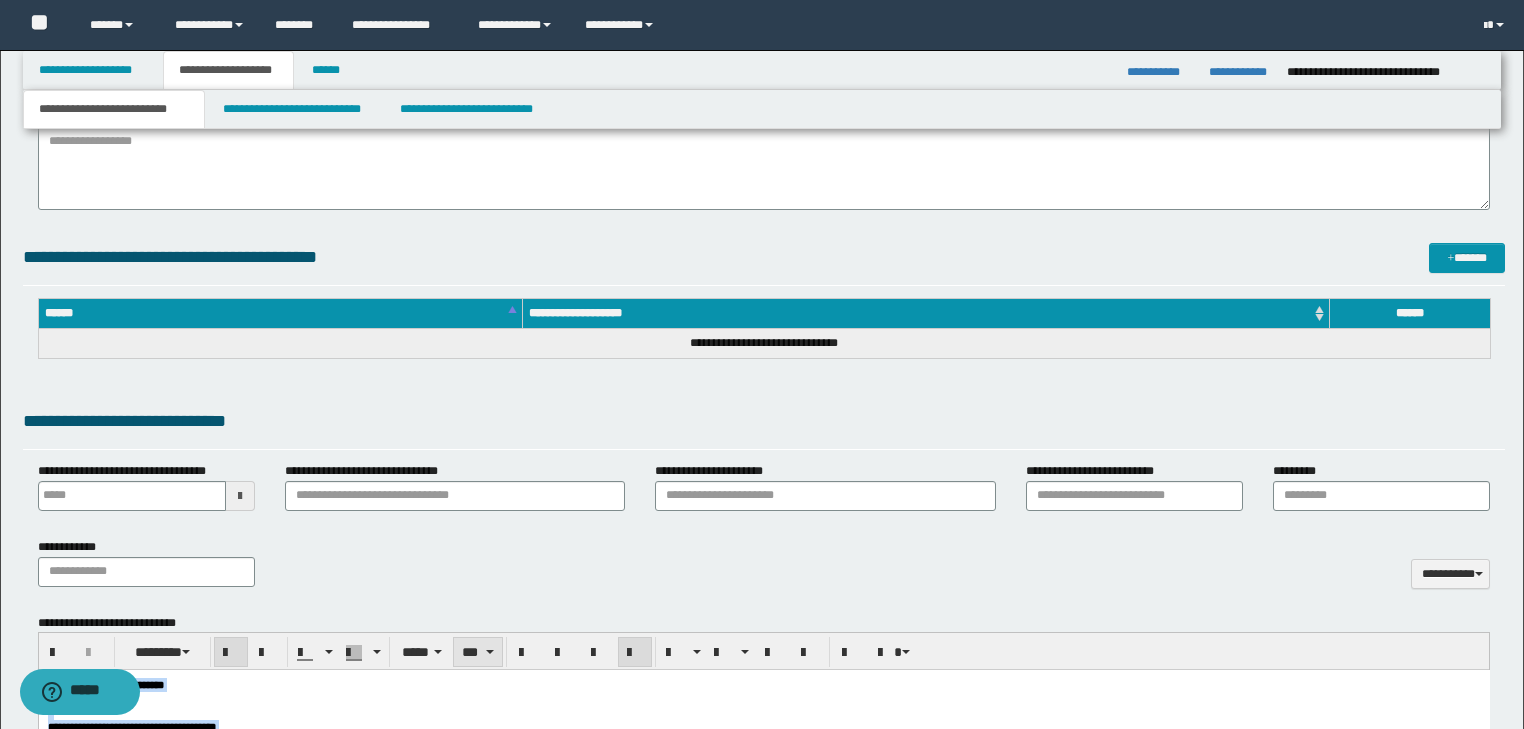 click on "***" at bounding box center (477, 652) 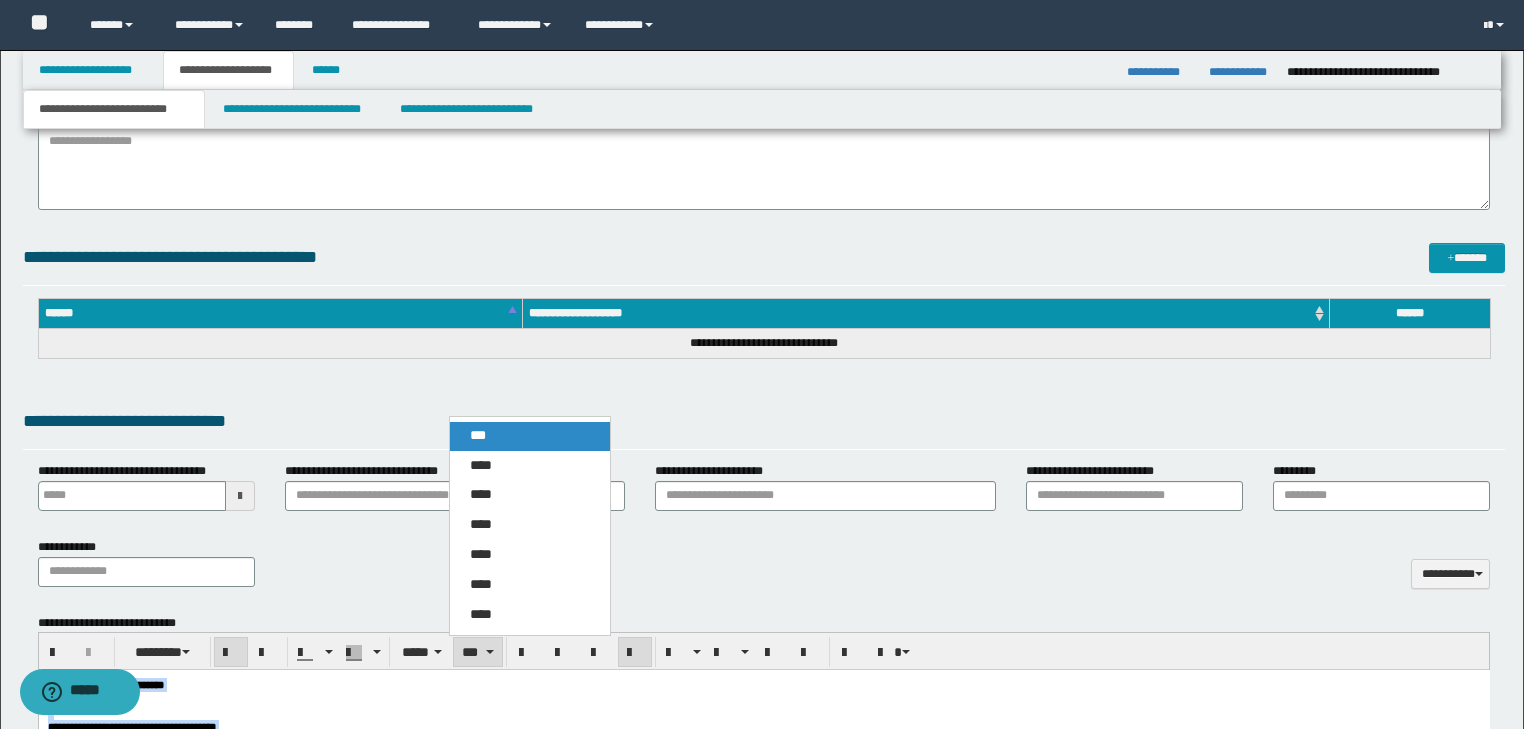 click on "***" at bounding box center (478, 435) 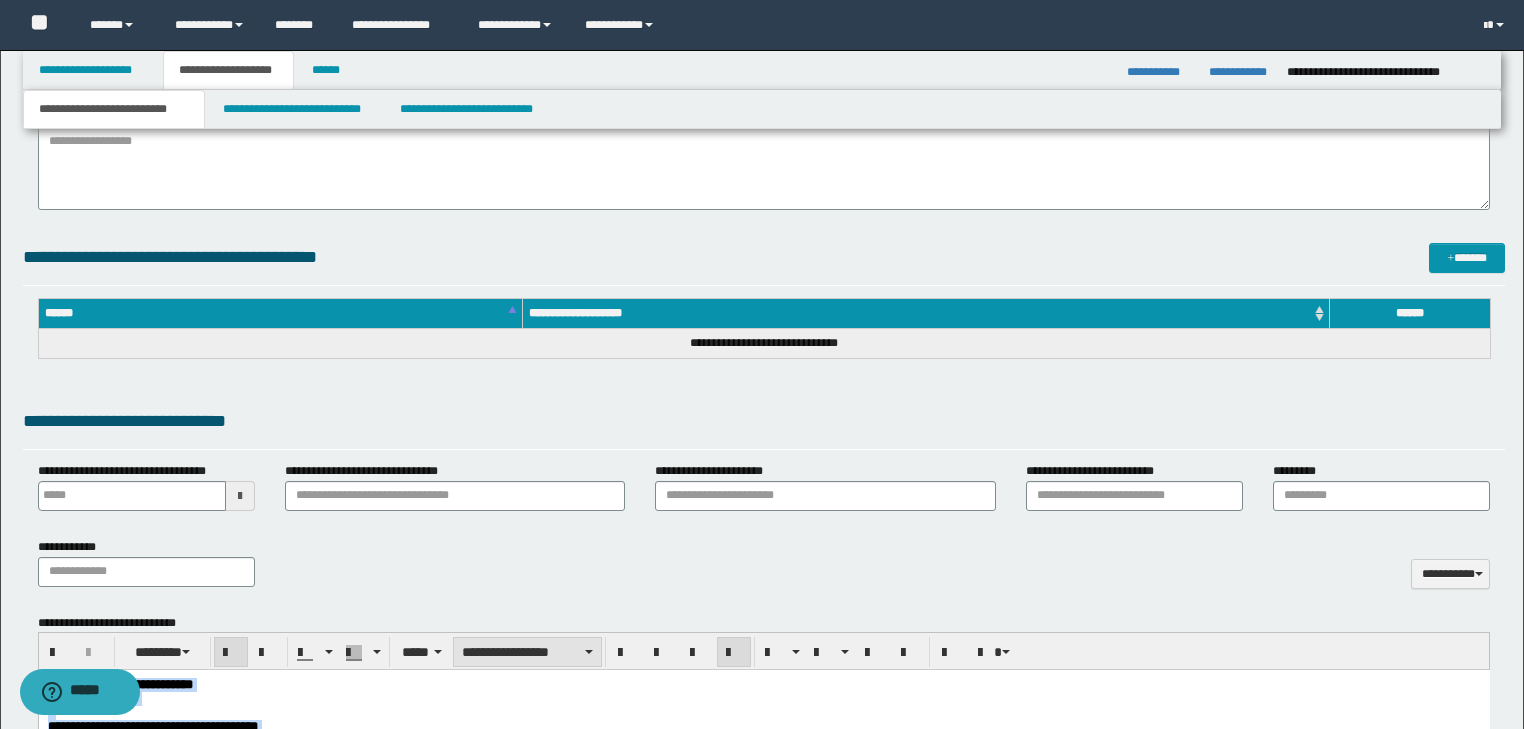 click on "**********" at bounding box center [527, 652] 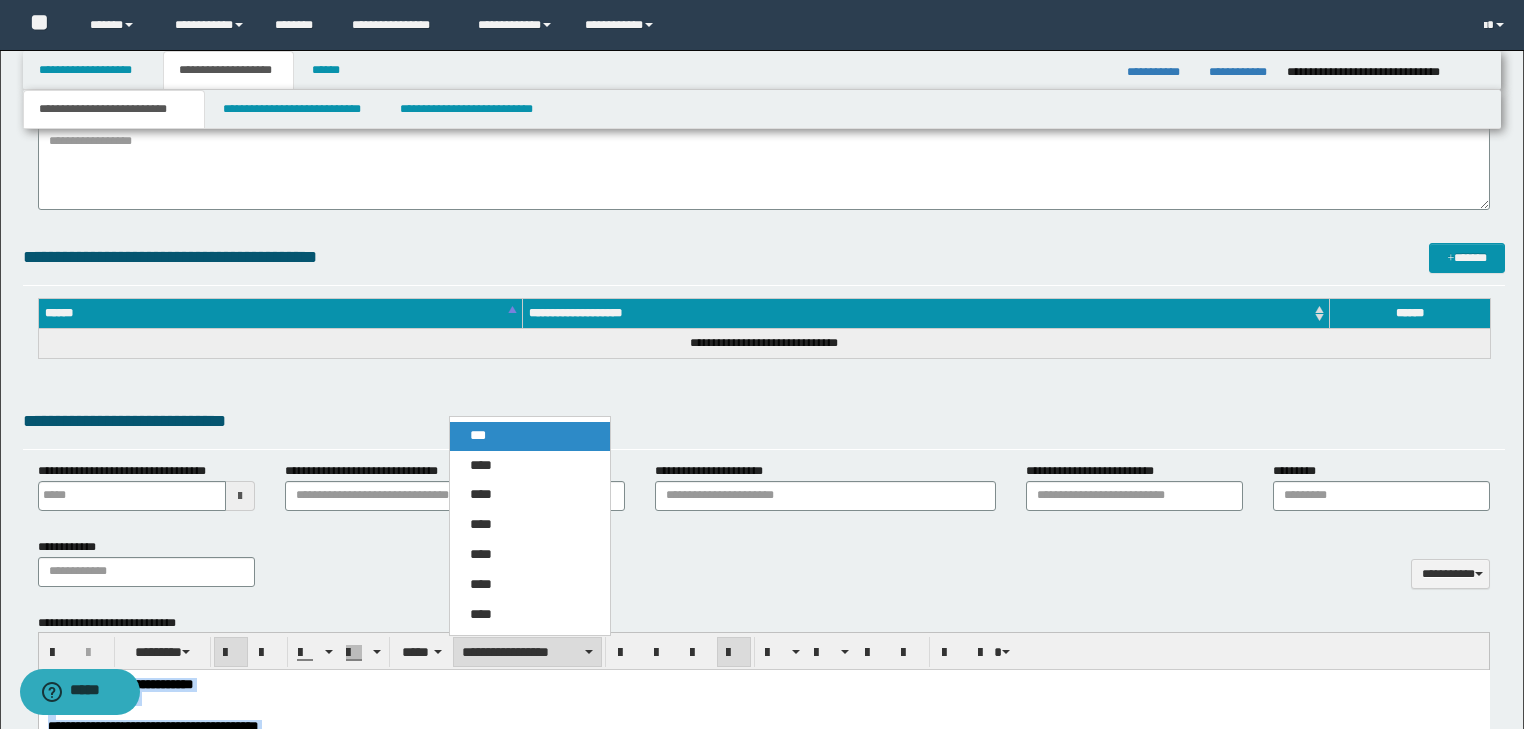 click on "***" at bounding box center (530, 436) 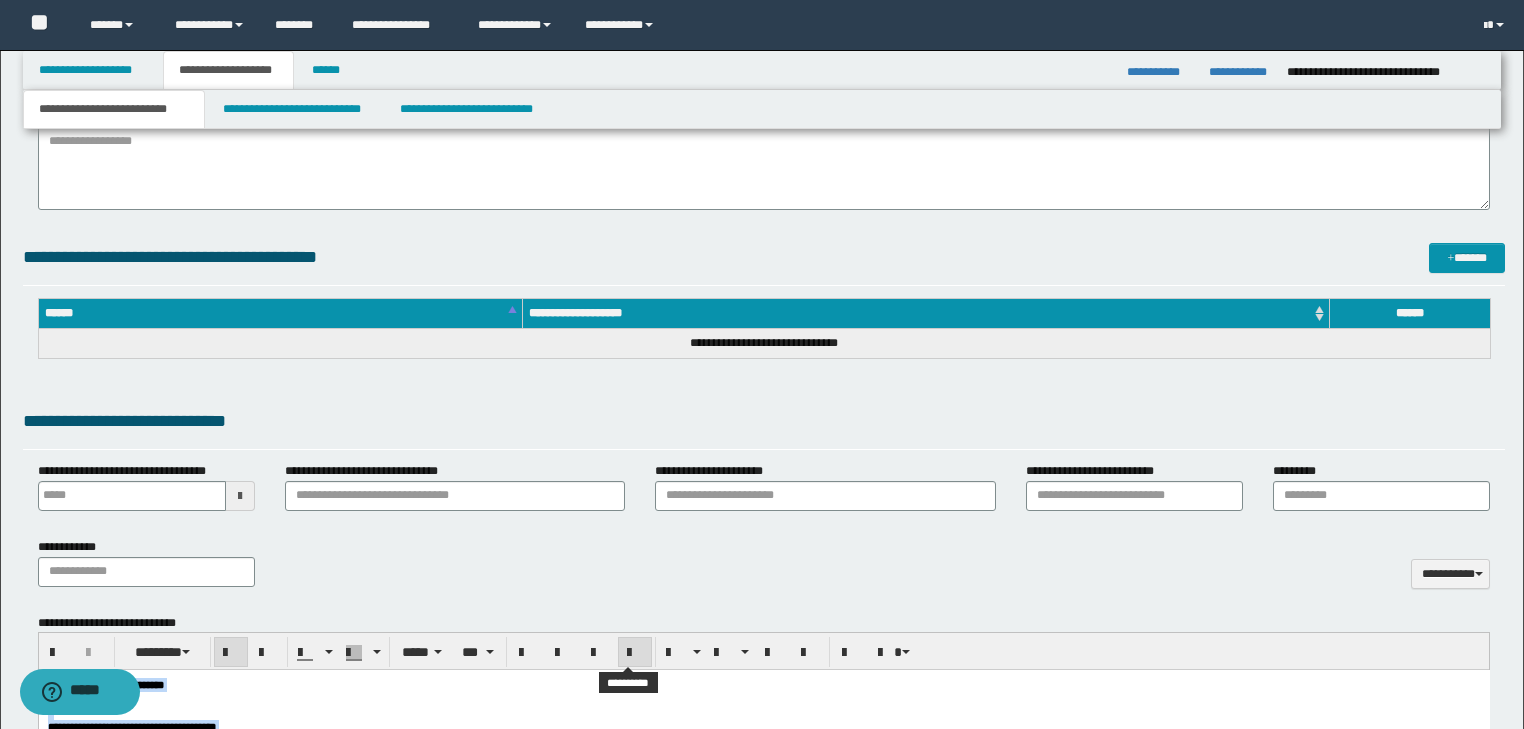 click at bounding box center [635, 652] 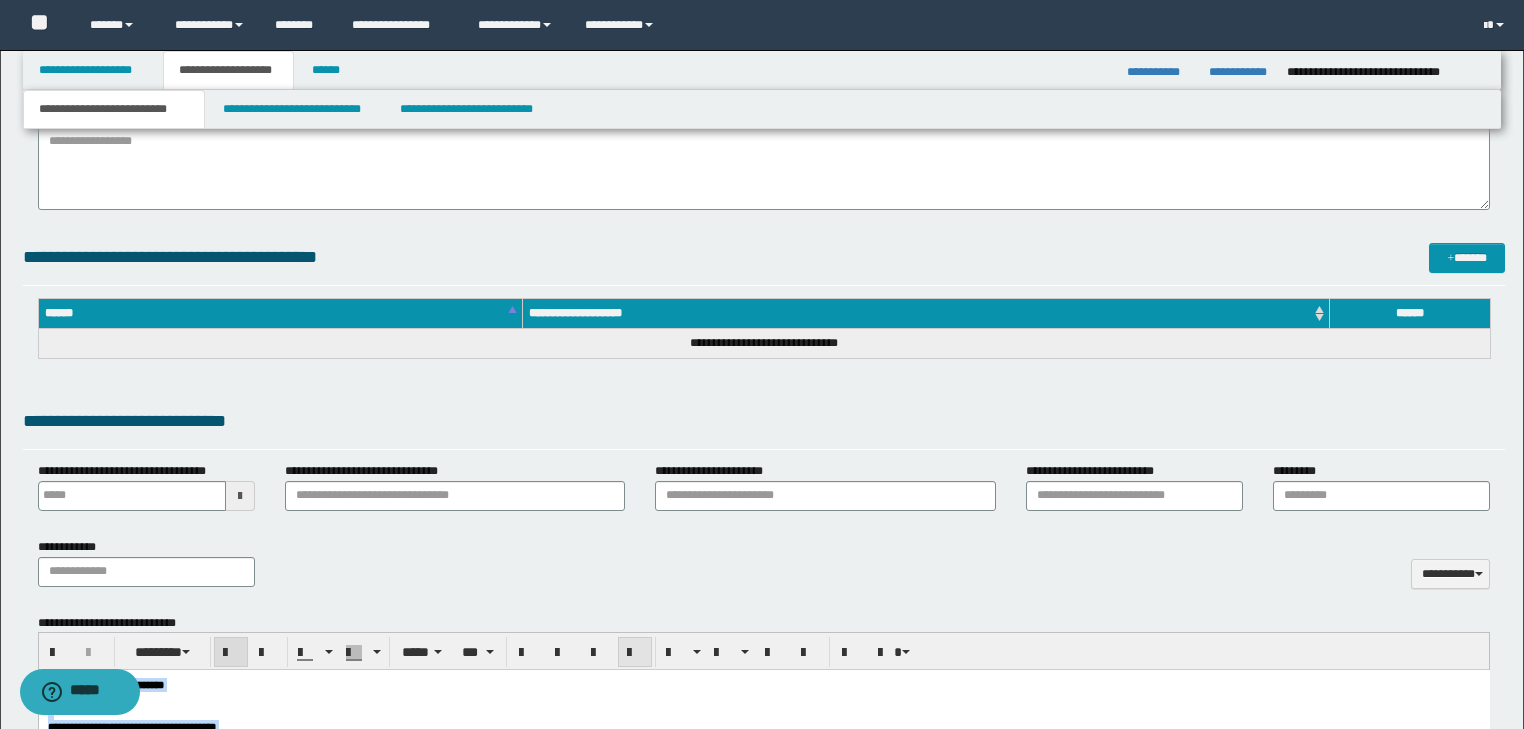click at bounding box center (635, 652) 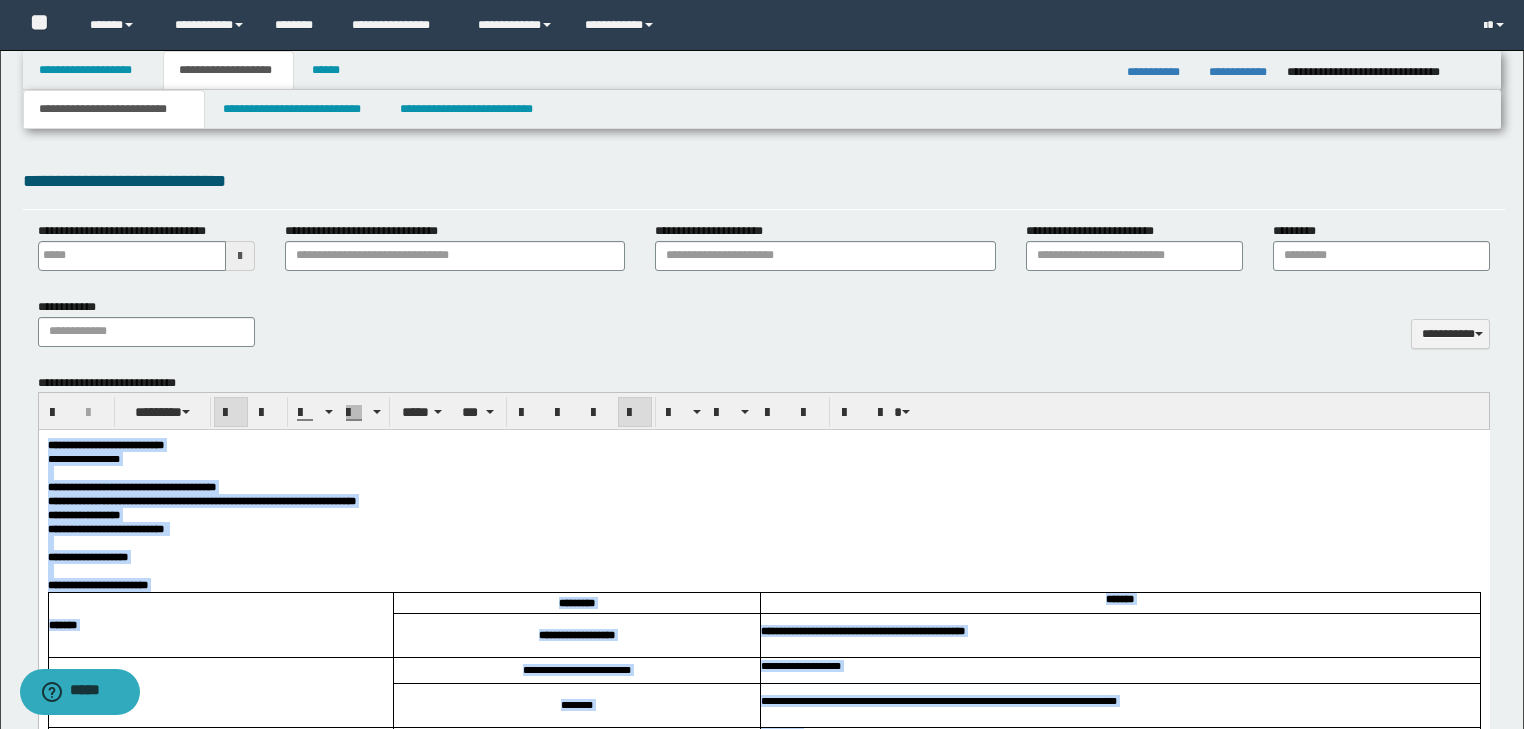 scroll, scrollTop: 953, scrollLeft: 0, axis: vertical 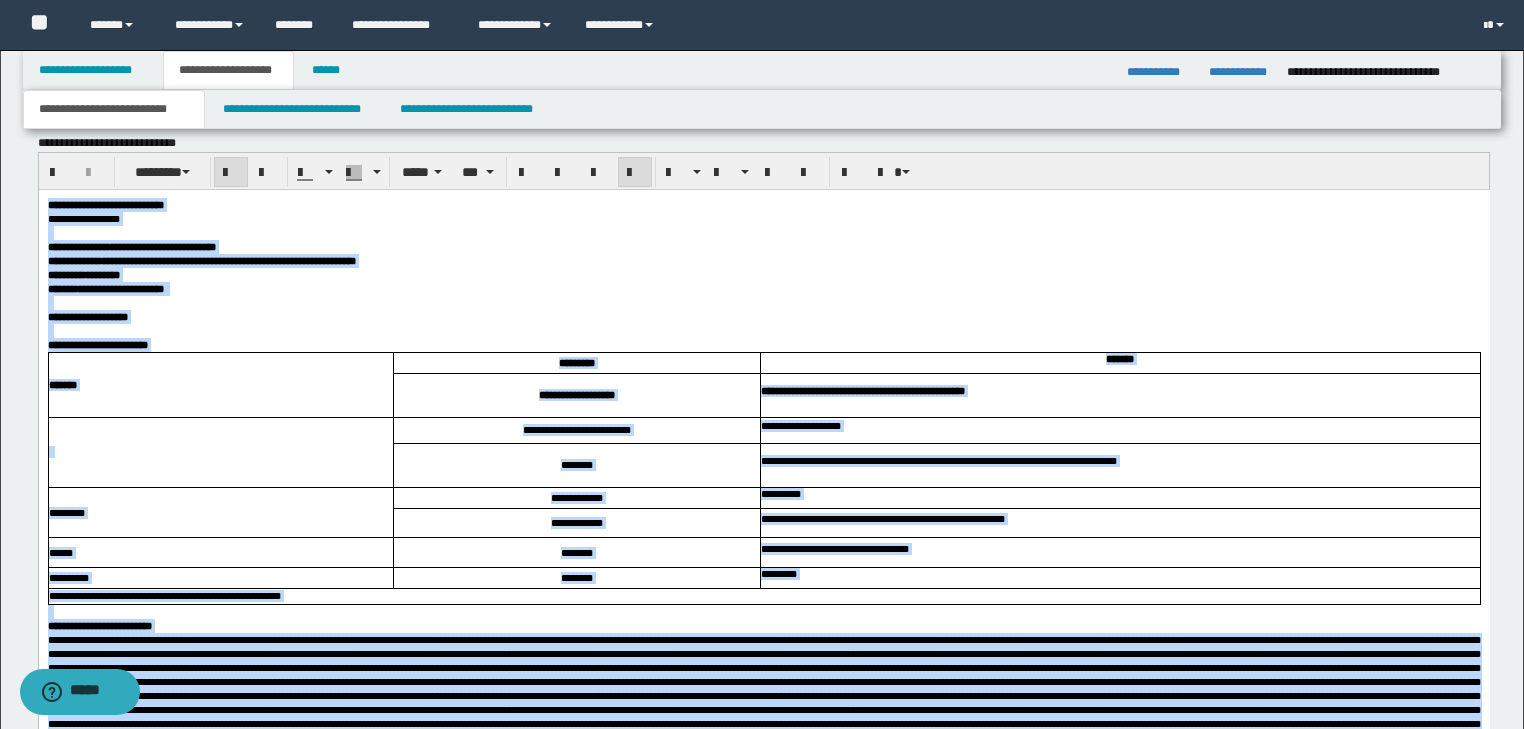 click on "******** *********" at bounding box center [763, 275] 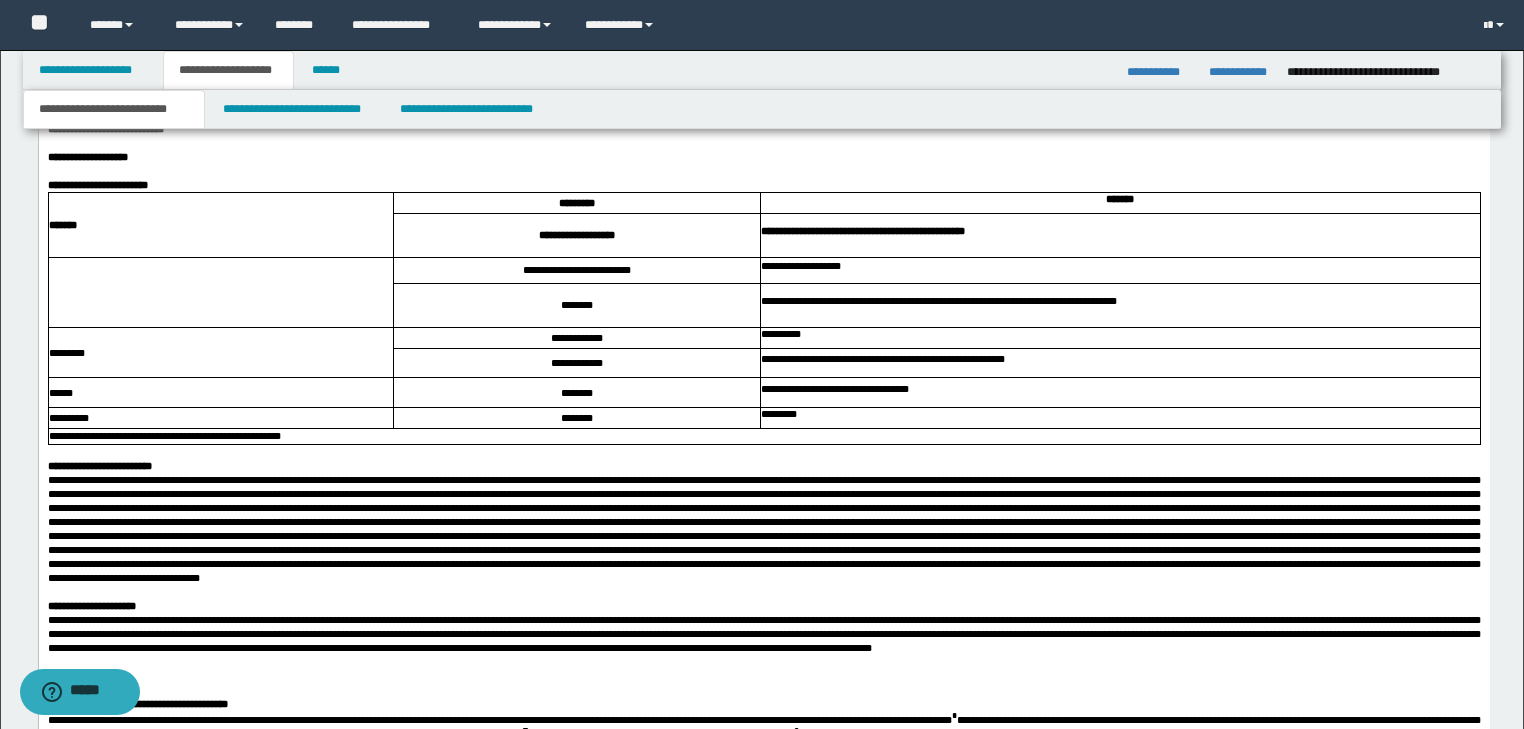 scroll, scrollTop: 1273, scrollLeft: 0, axis: vertical 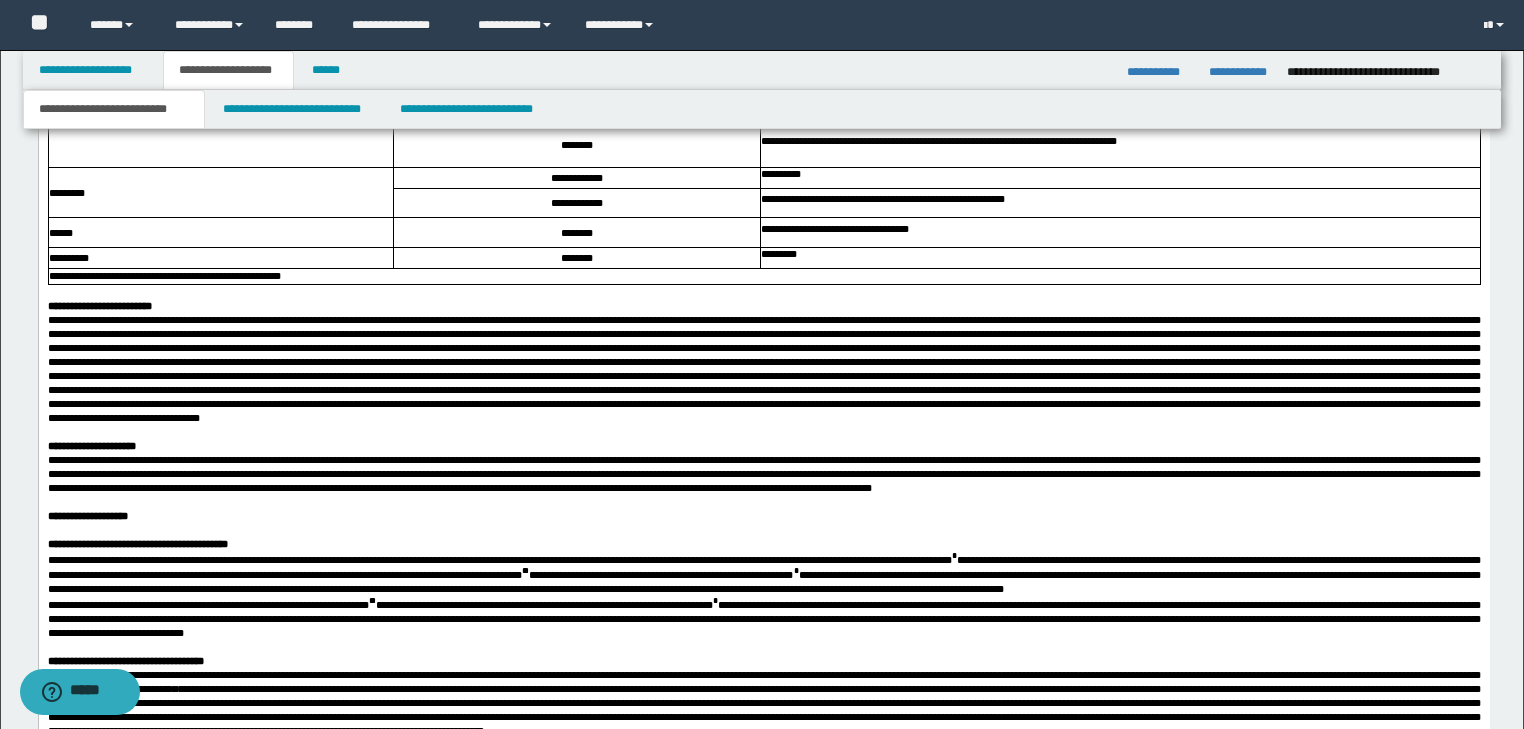 click at bounding box center (763, 370) 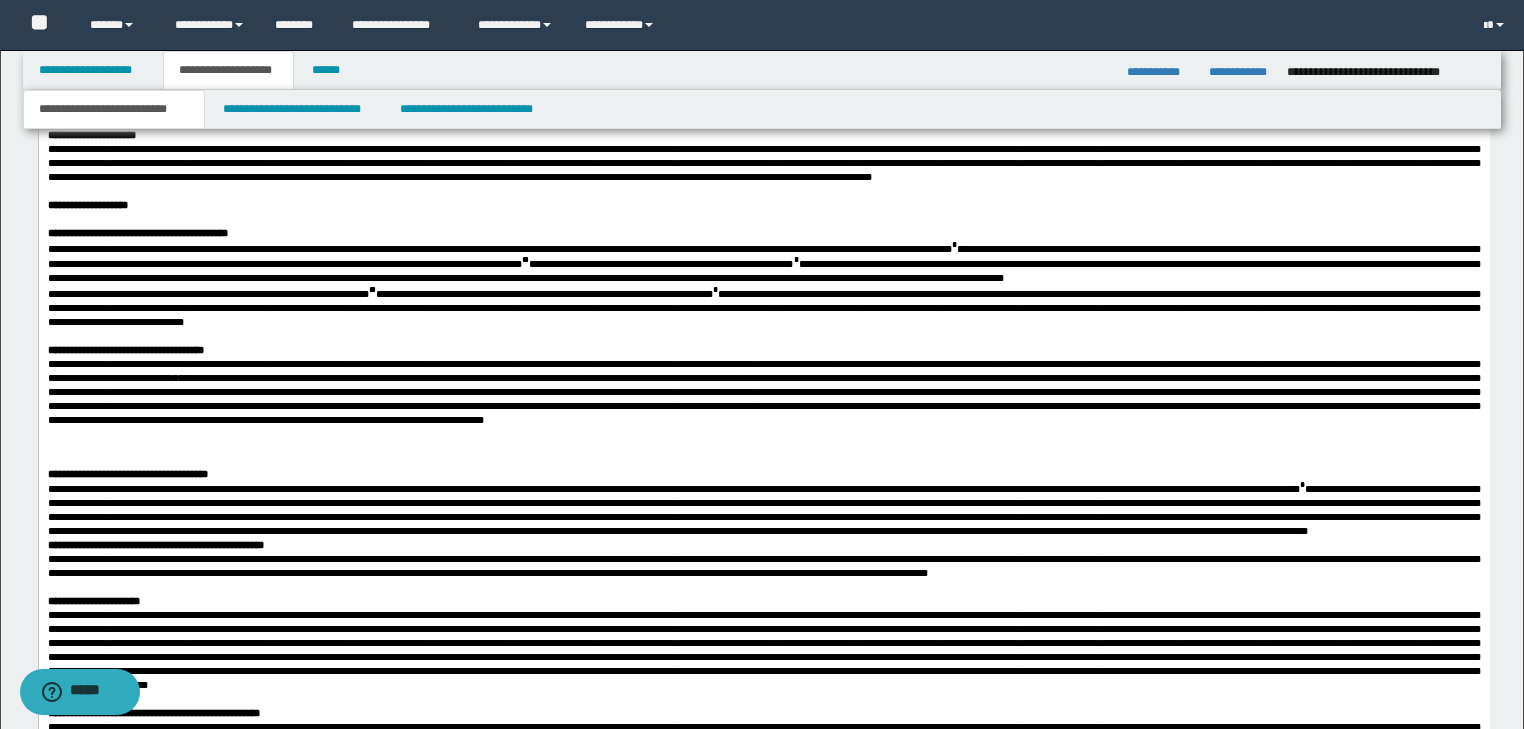scroll, scrollTop: 1593, scrollLeft: 0, axis: vertical 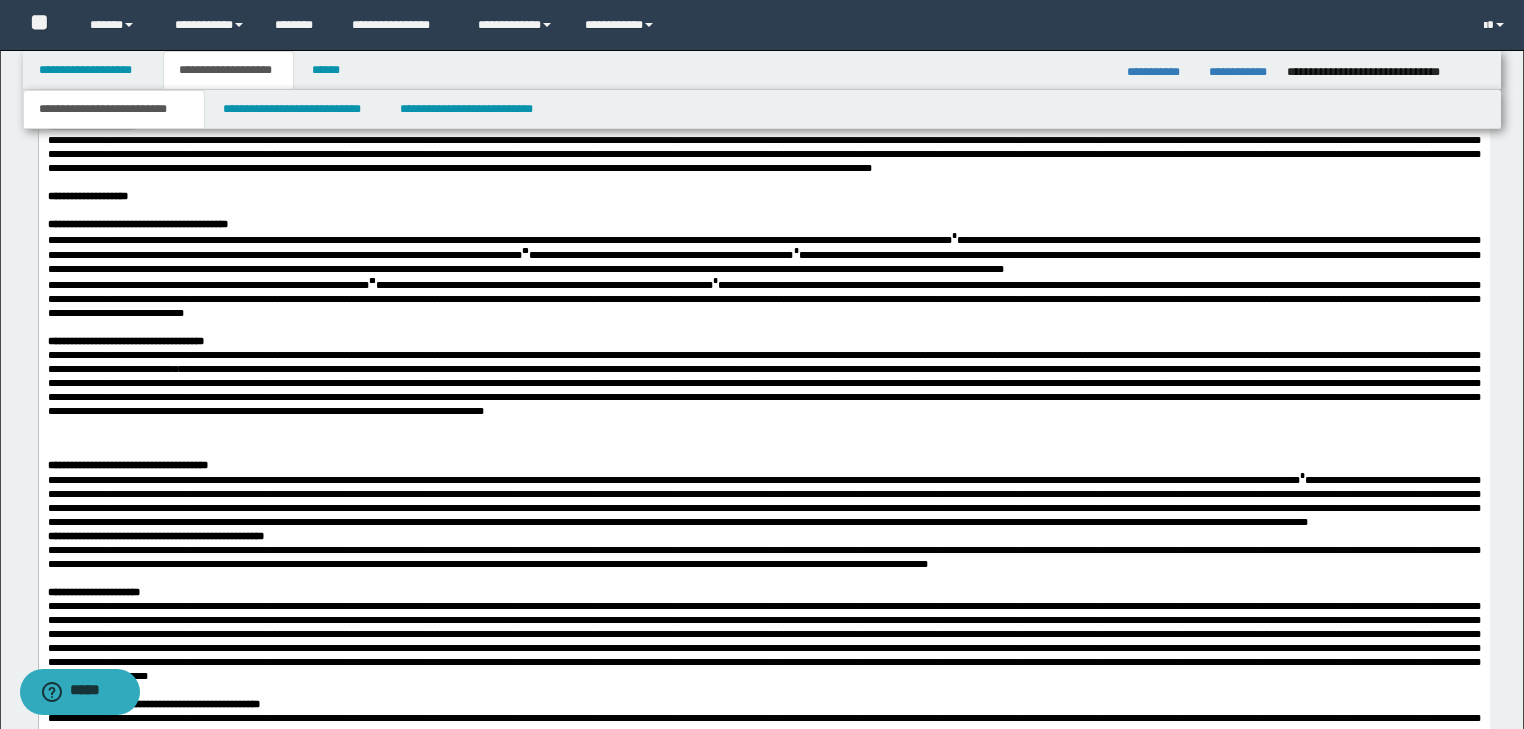 click on "**********" at bounding box center [763, 254] 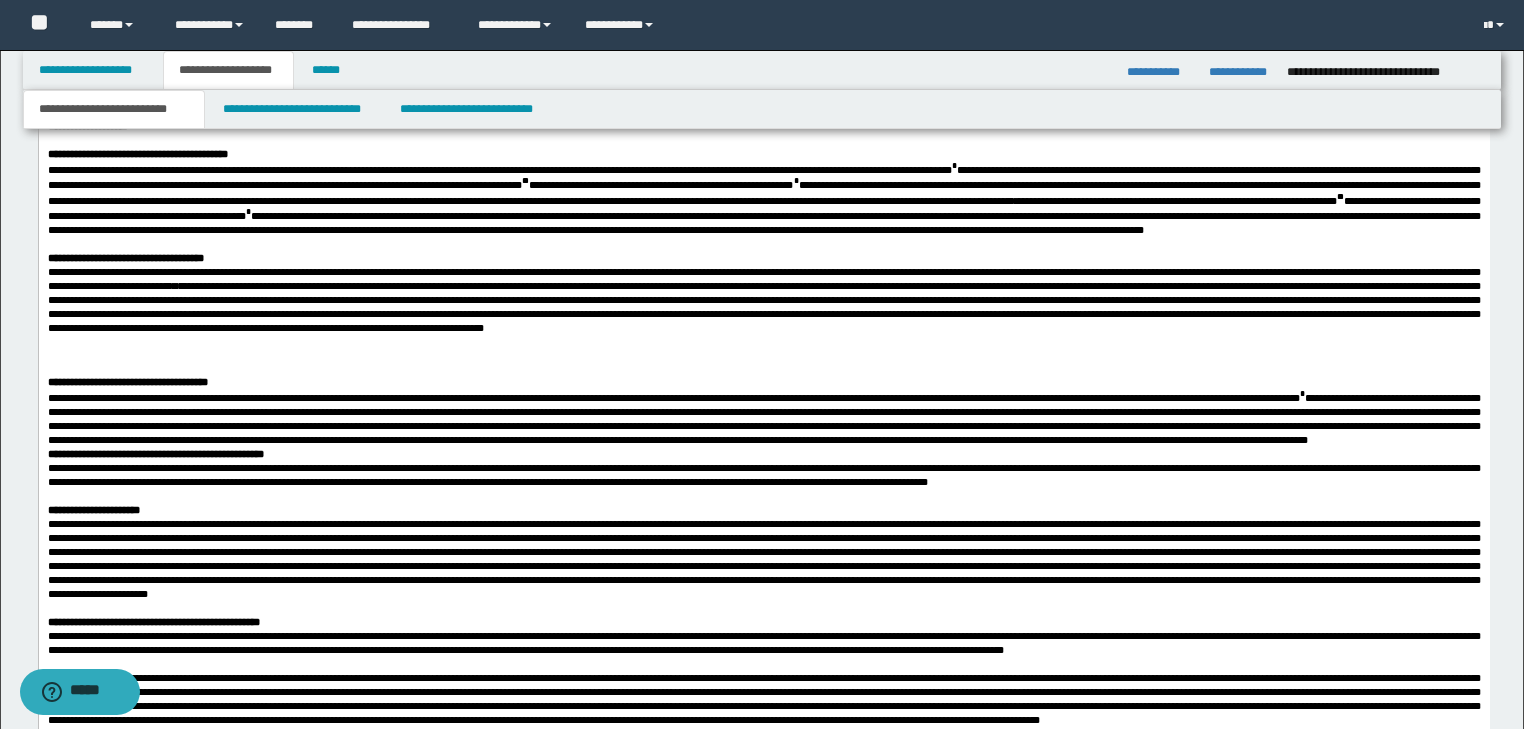 scroll, scrollTop: 1753, scrollLeft: 0, axis: vertical 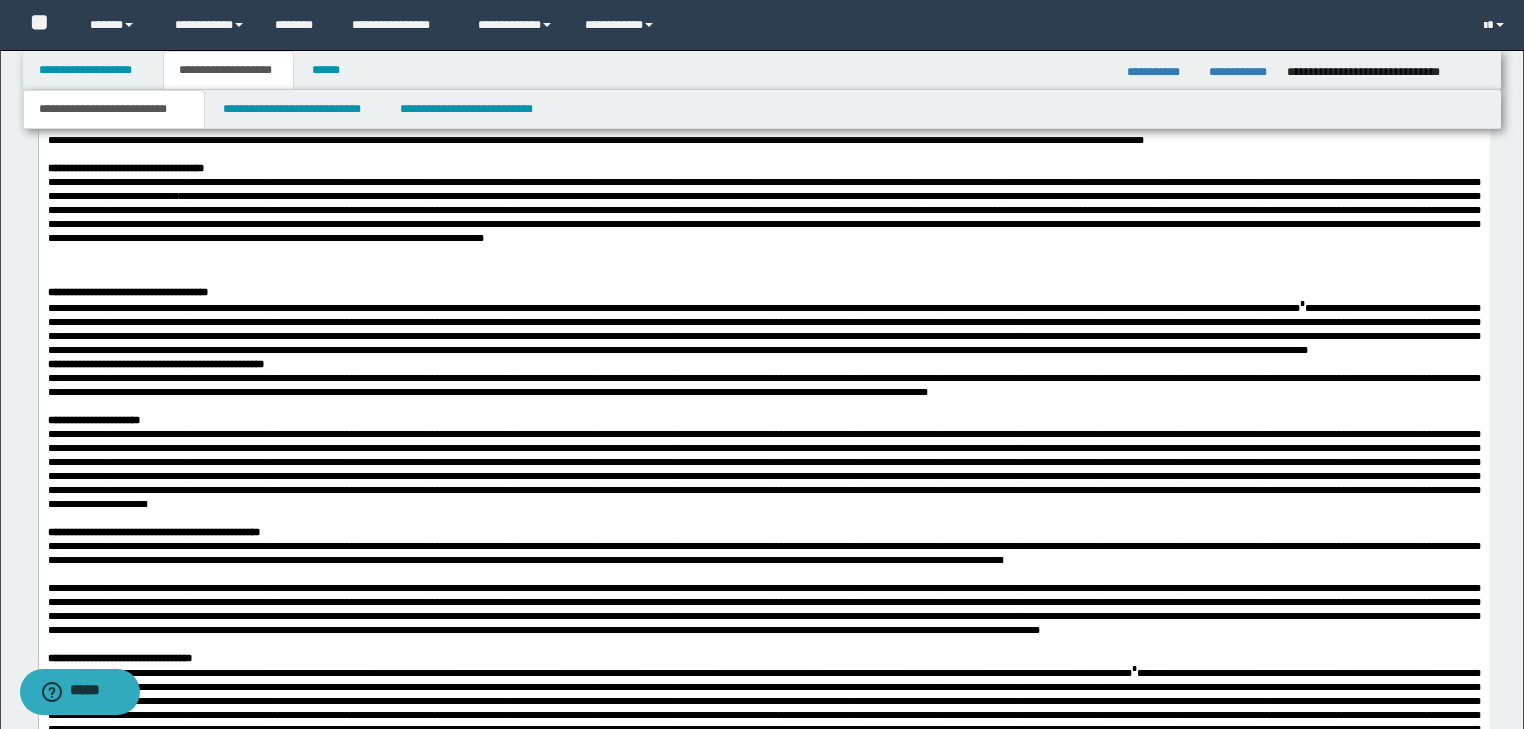 click on "**********" at bounding box center [155, 365] 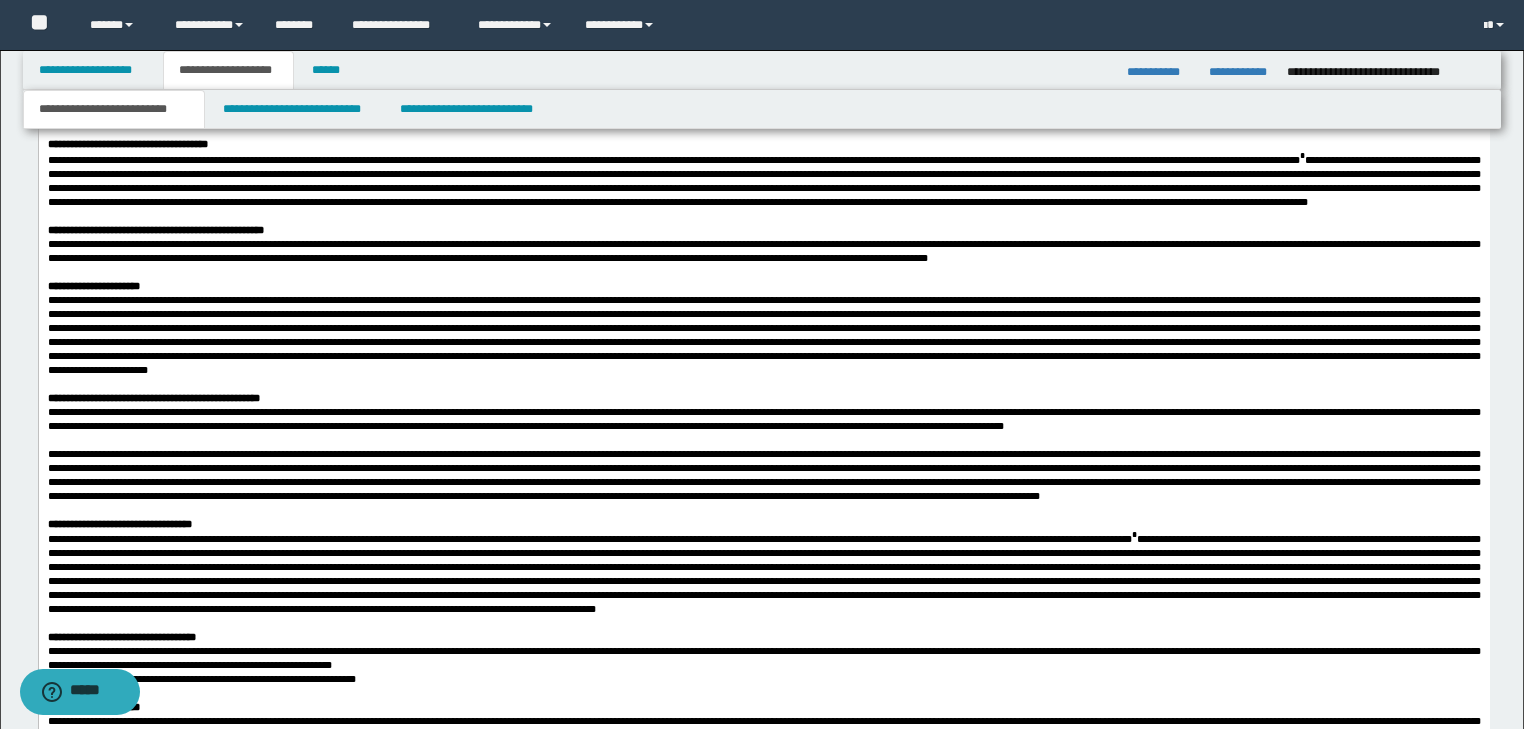 scroll, scrollTop: 1913, scrollLeft: 0, axis: vertical 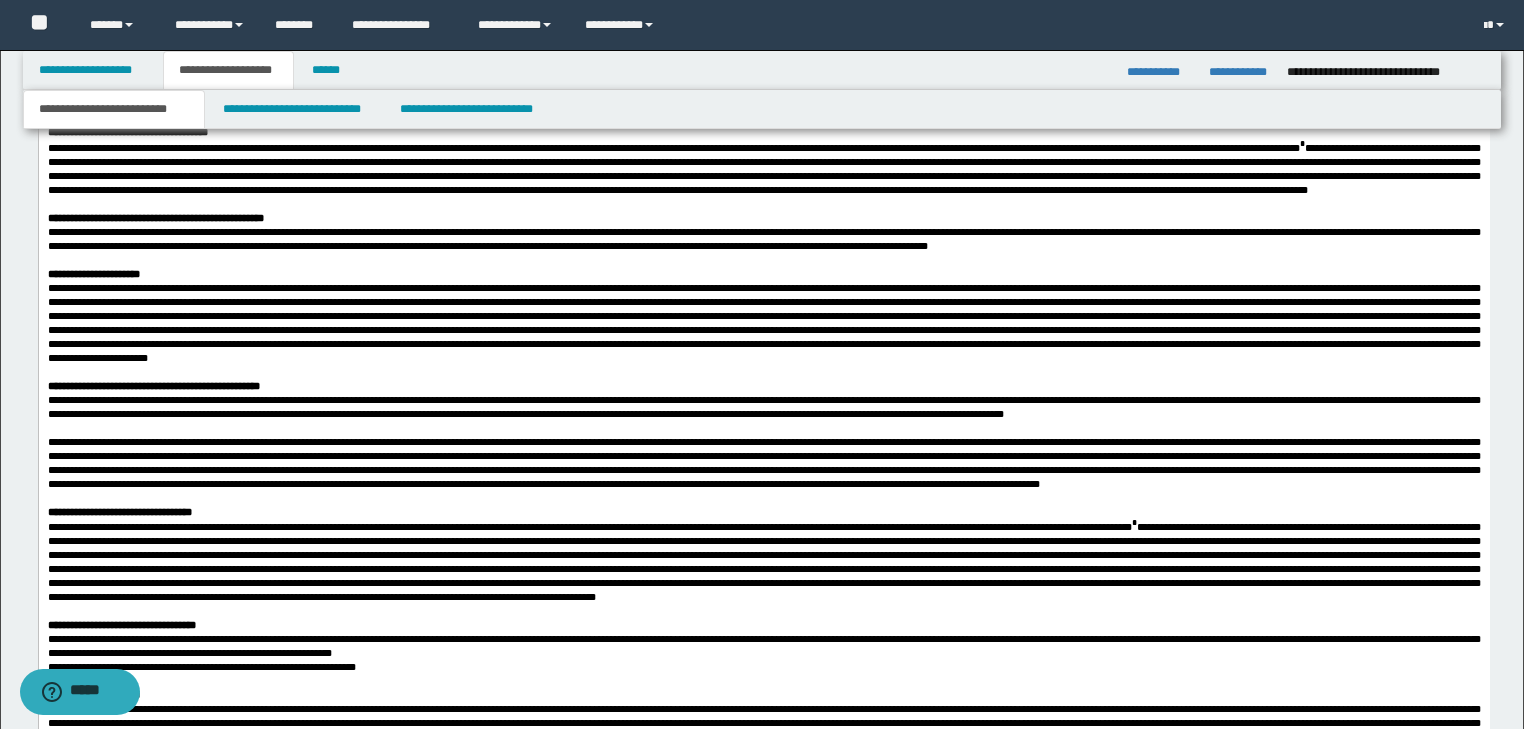 click at bounding box center (763, 261) 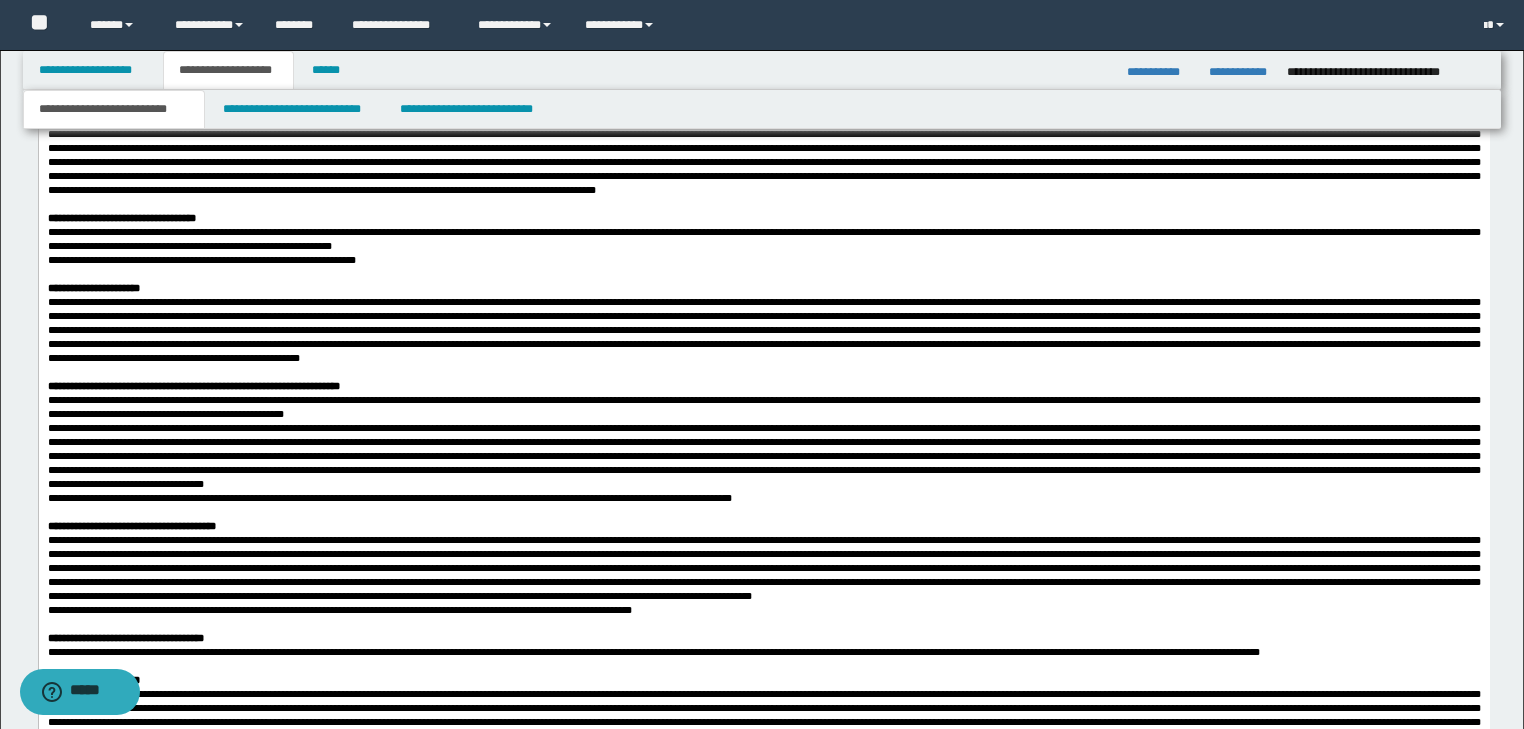 scroll, scrollTop: 2553, scrollLeft: 0, axis: vertical 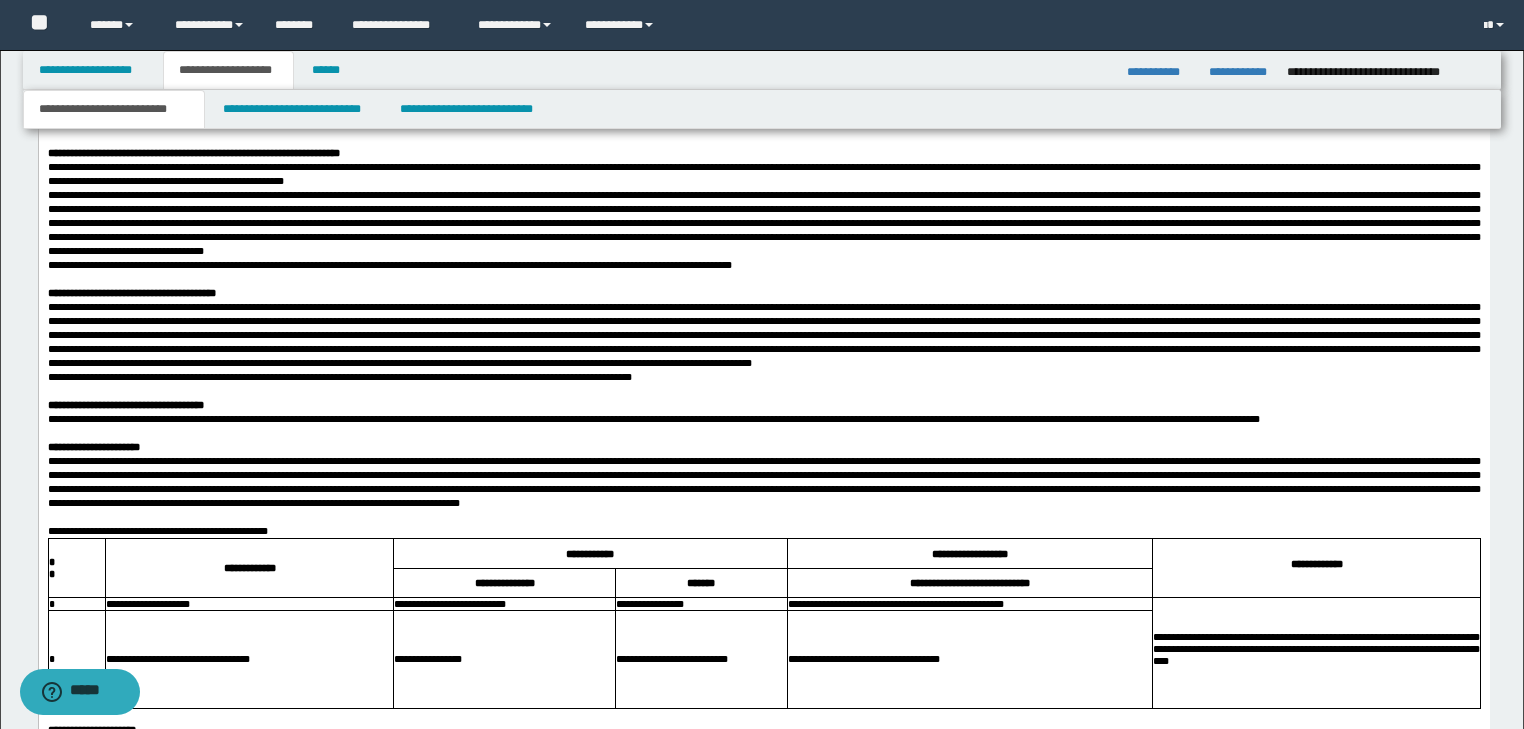 click on "**********" at bounding box center [763, 7] 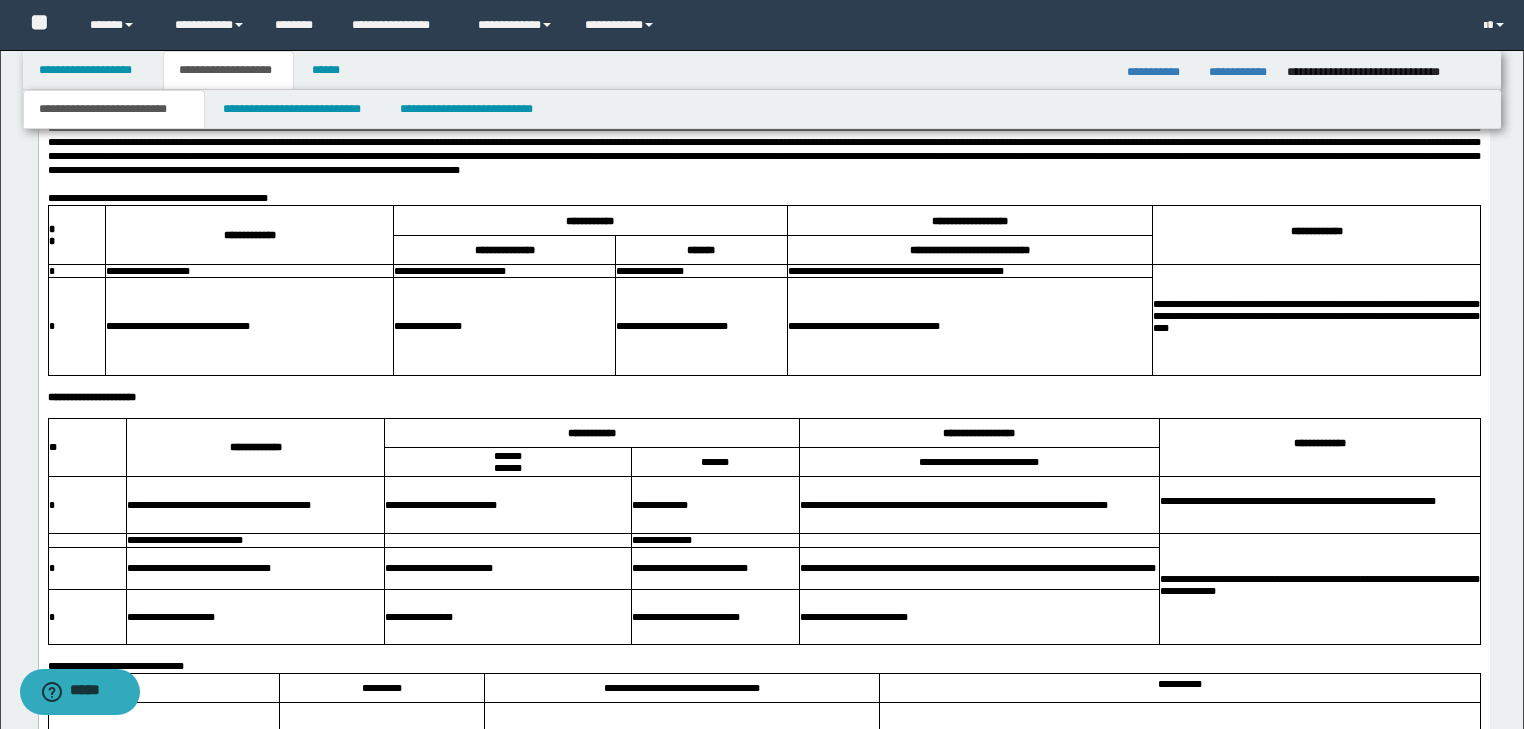scroll, scrollTop: 2873, scrollLeft: 0, axis: vertical 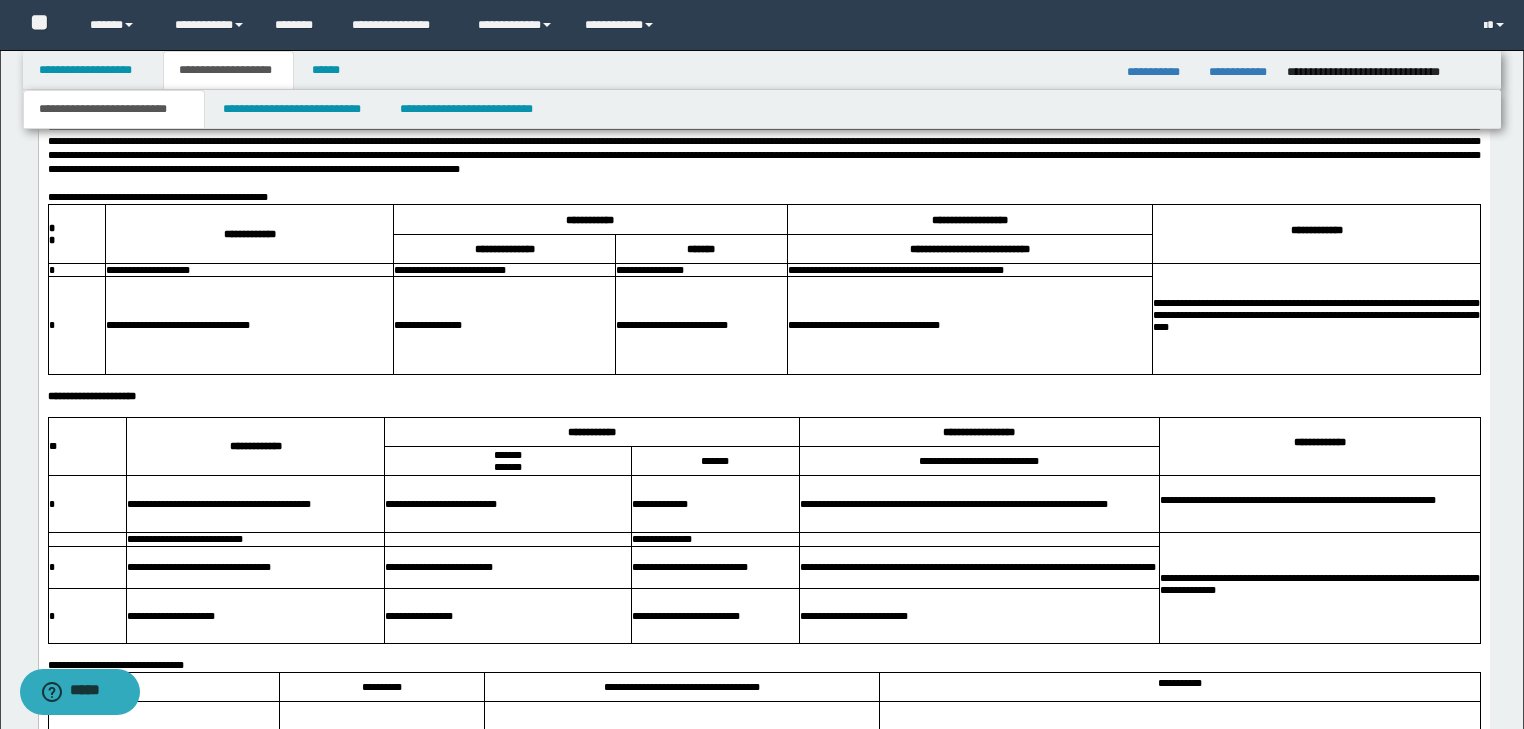 drag, startPoint x: 563, startPoint y: 358, endPoint x: 564, endPoint y: 369, distance: 11.045361 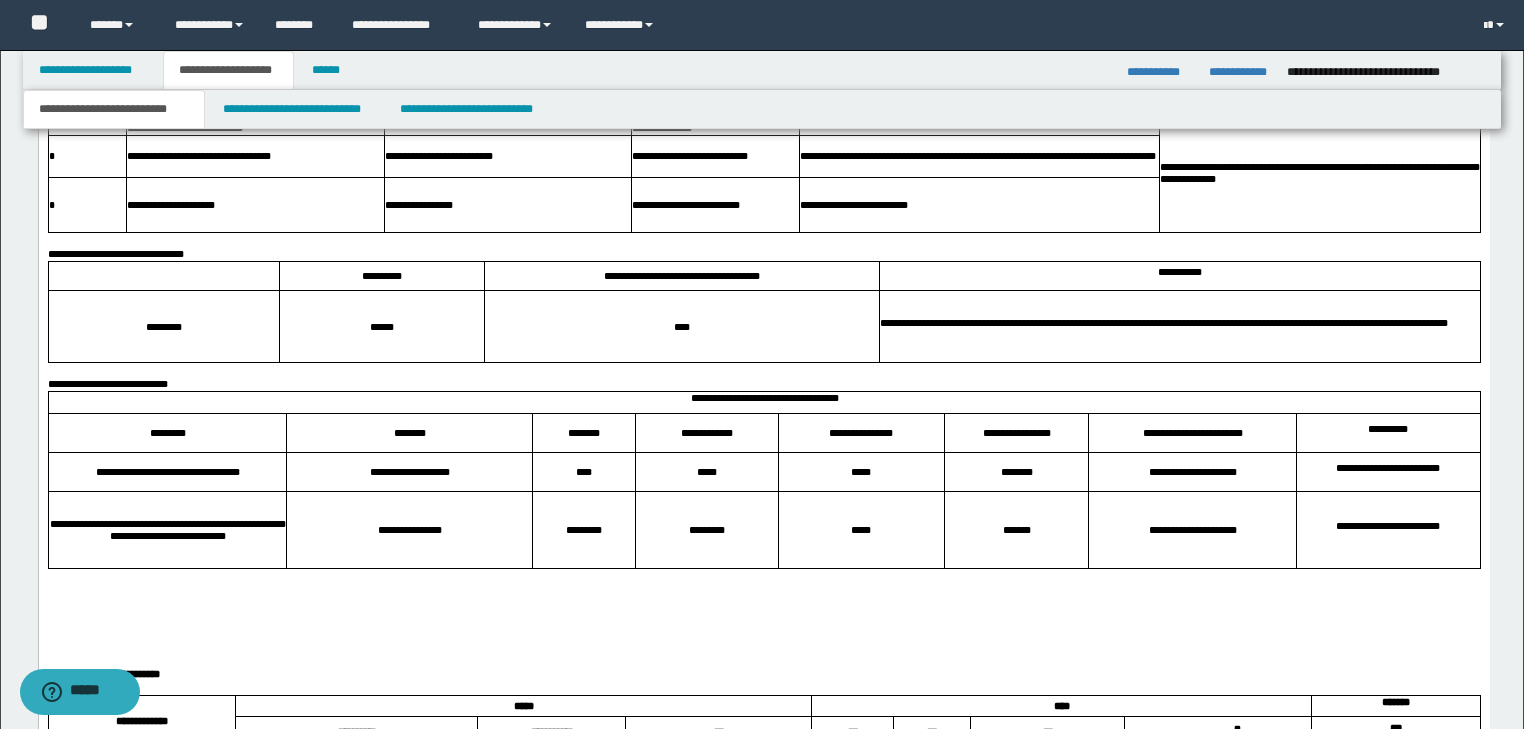 scroll, scrollTop: 3273, scrollLeft: 0, axis: vertical 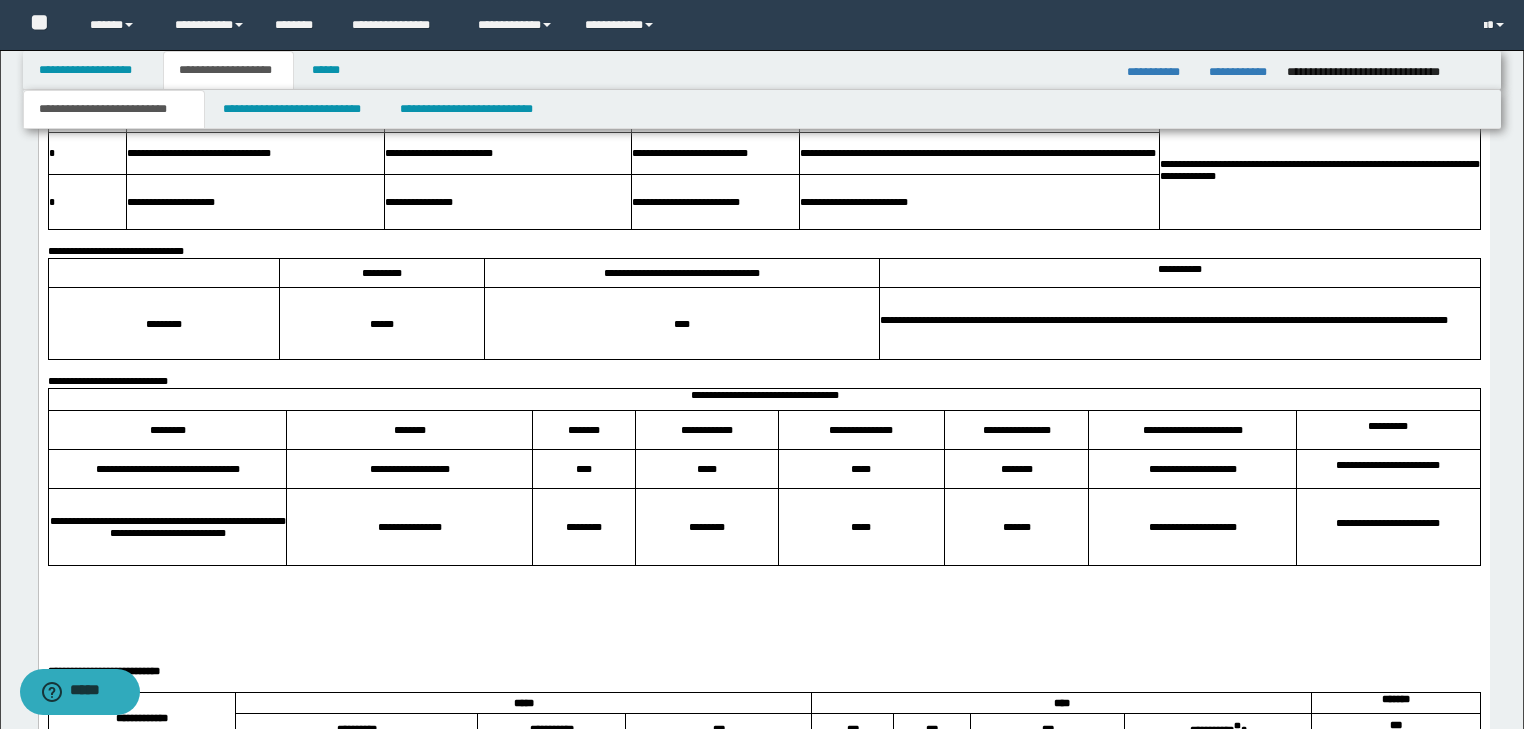 click at bounding box center [763, -3] 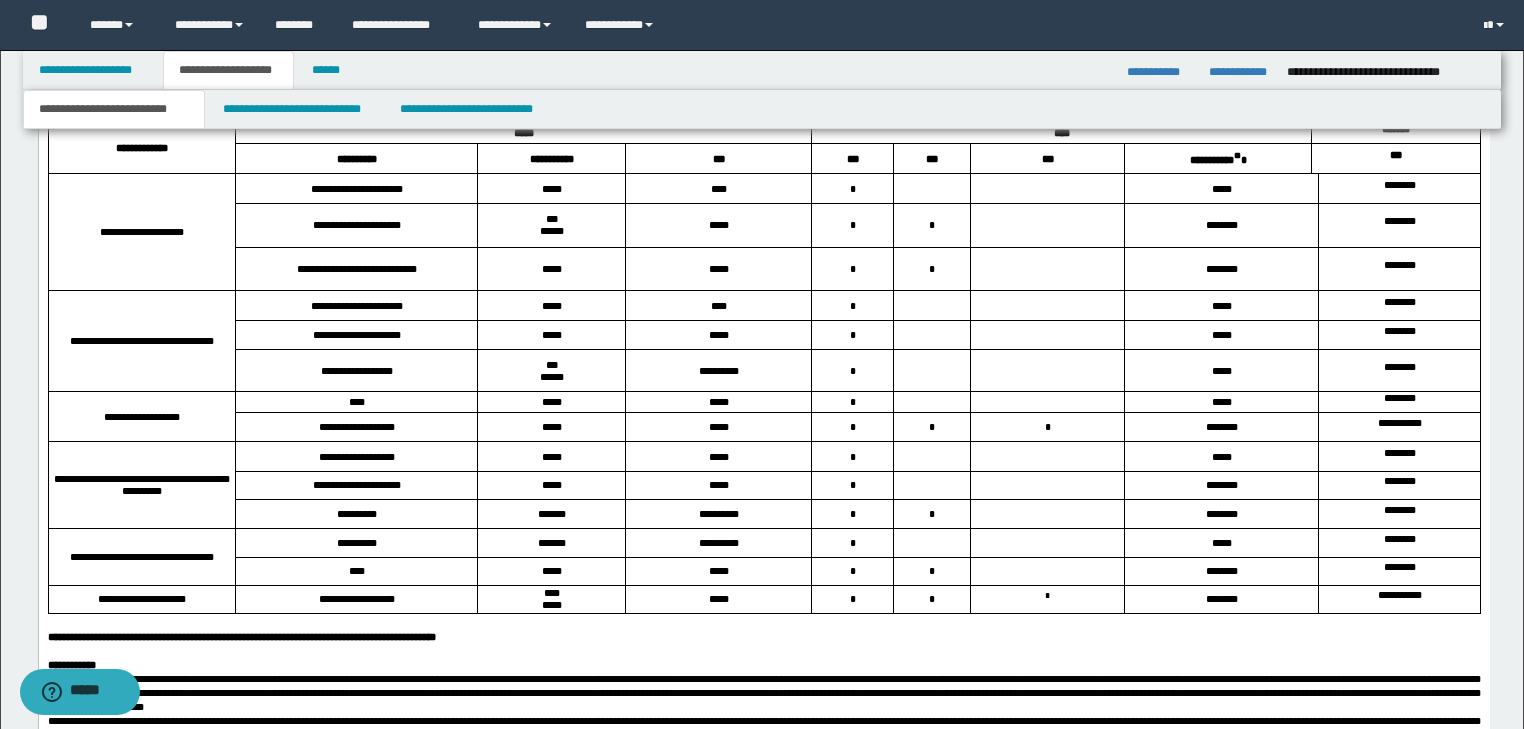scroll, scrollTop: 3833, scrollLeft: 0, axis: vertical 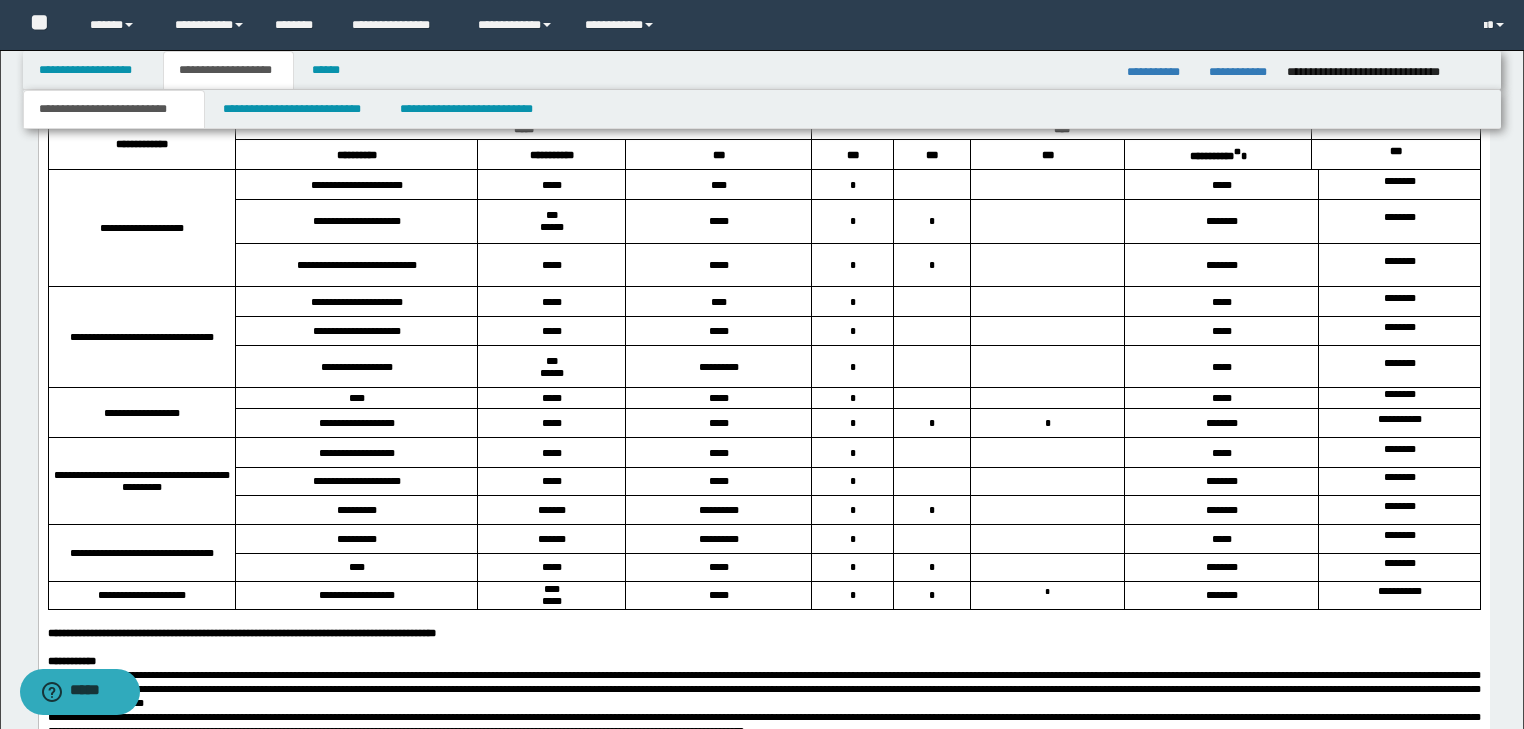 click at bounding box center [763, 0] 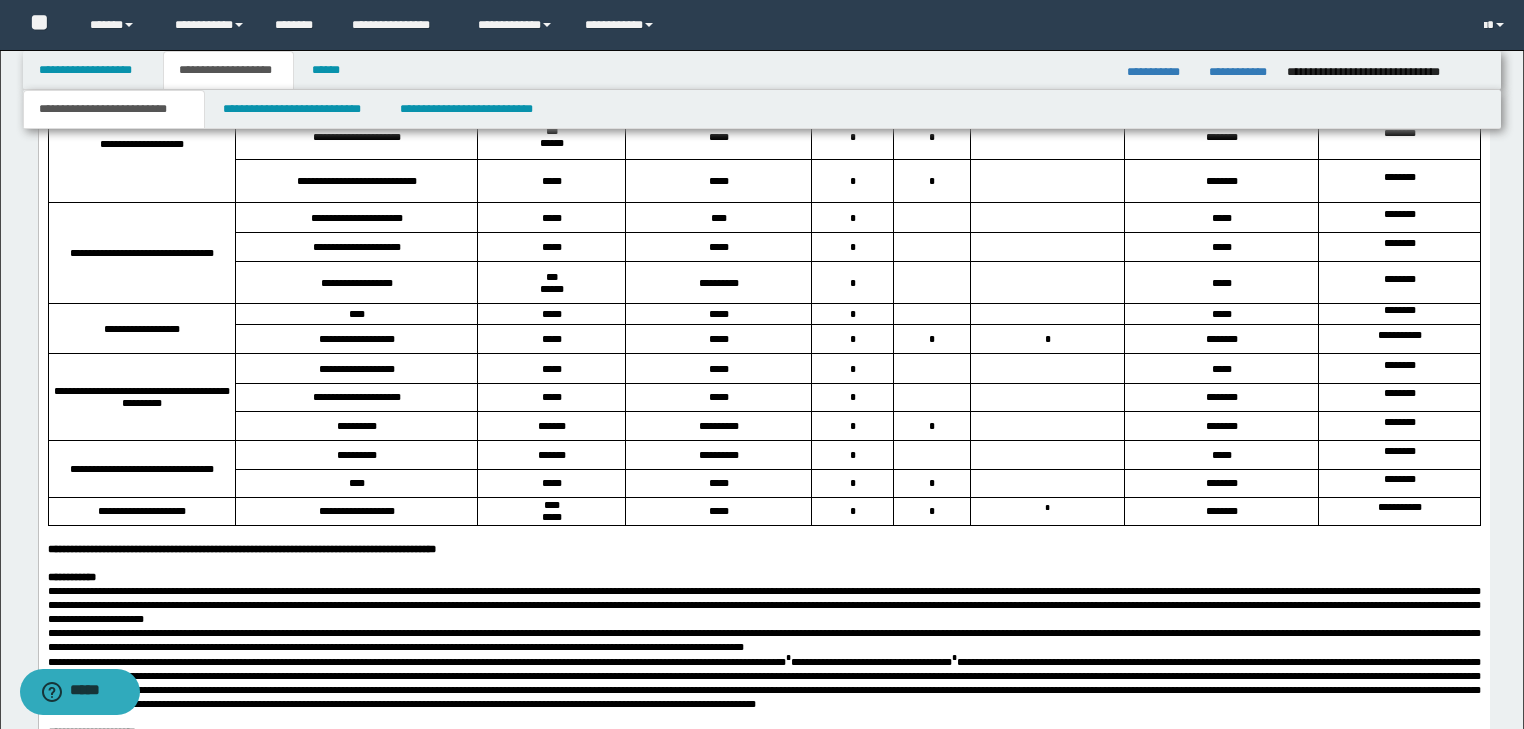 click on "**********" at bounding box center [763, 14] 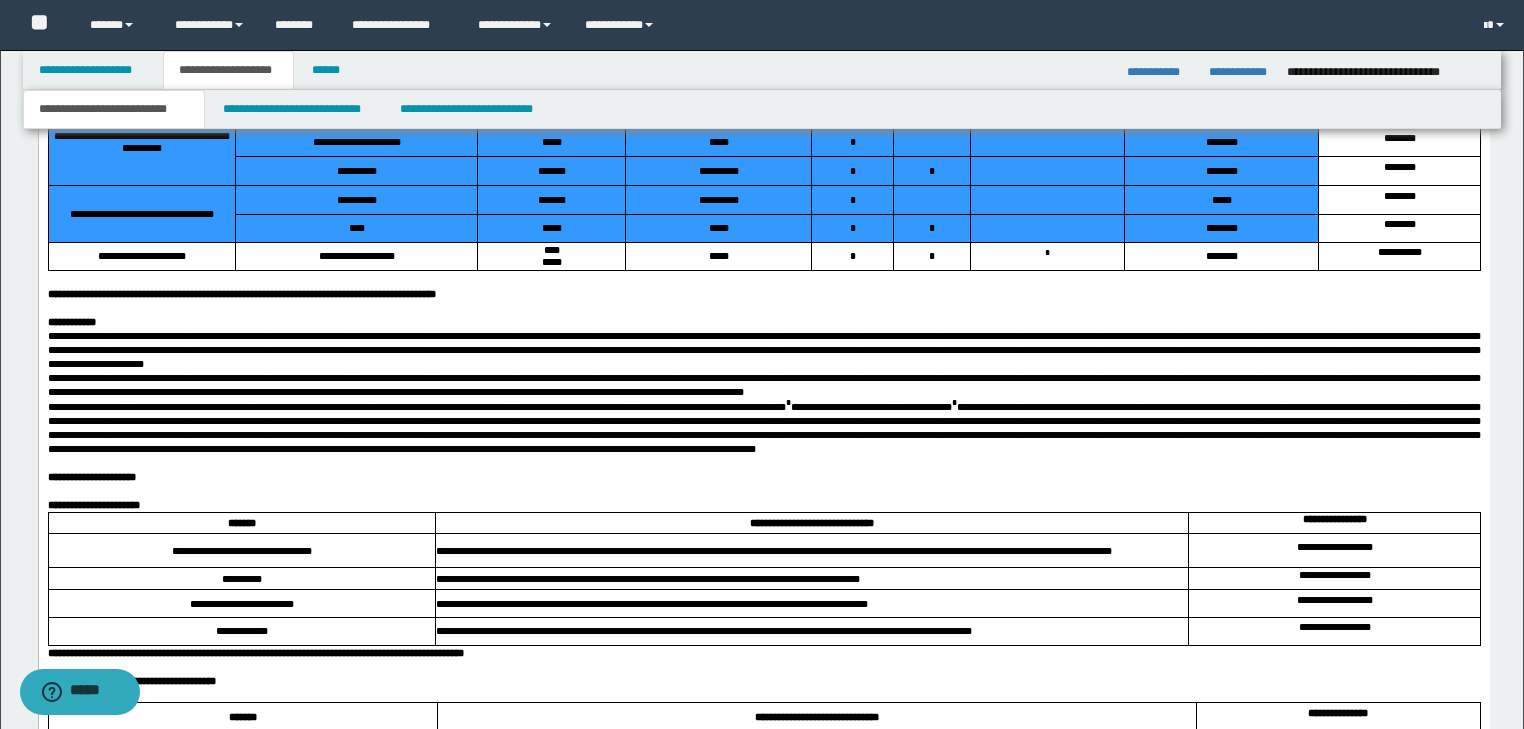 scroll, scrollTop: 4275, scrollLeft: 0, axis: vertical 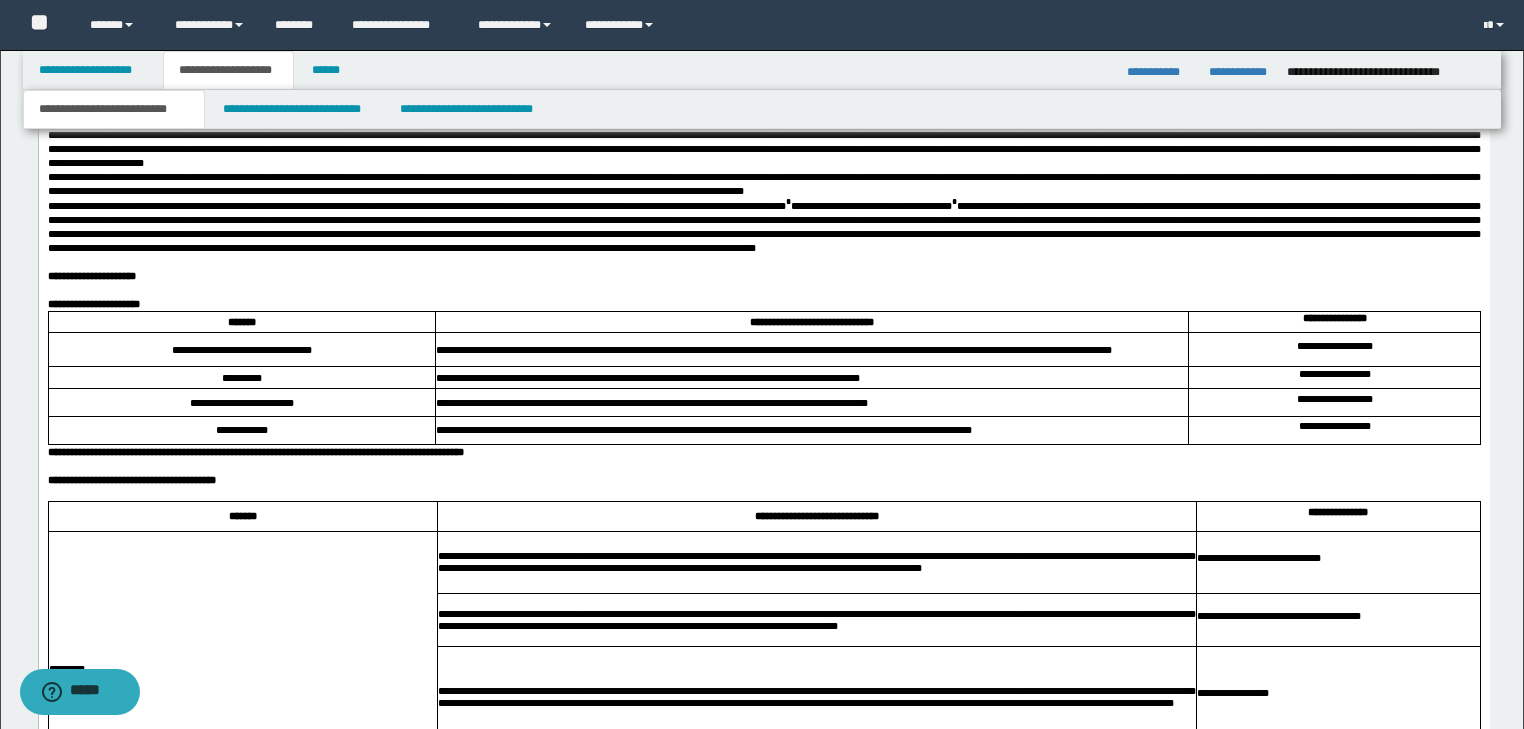 drag, startPoint x: 95, startPoint y: -32, endPoint x: 1407, endPoint y: 431, distance: 1391.2991 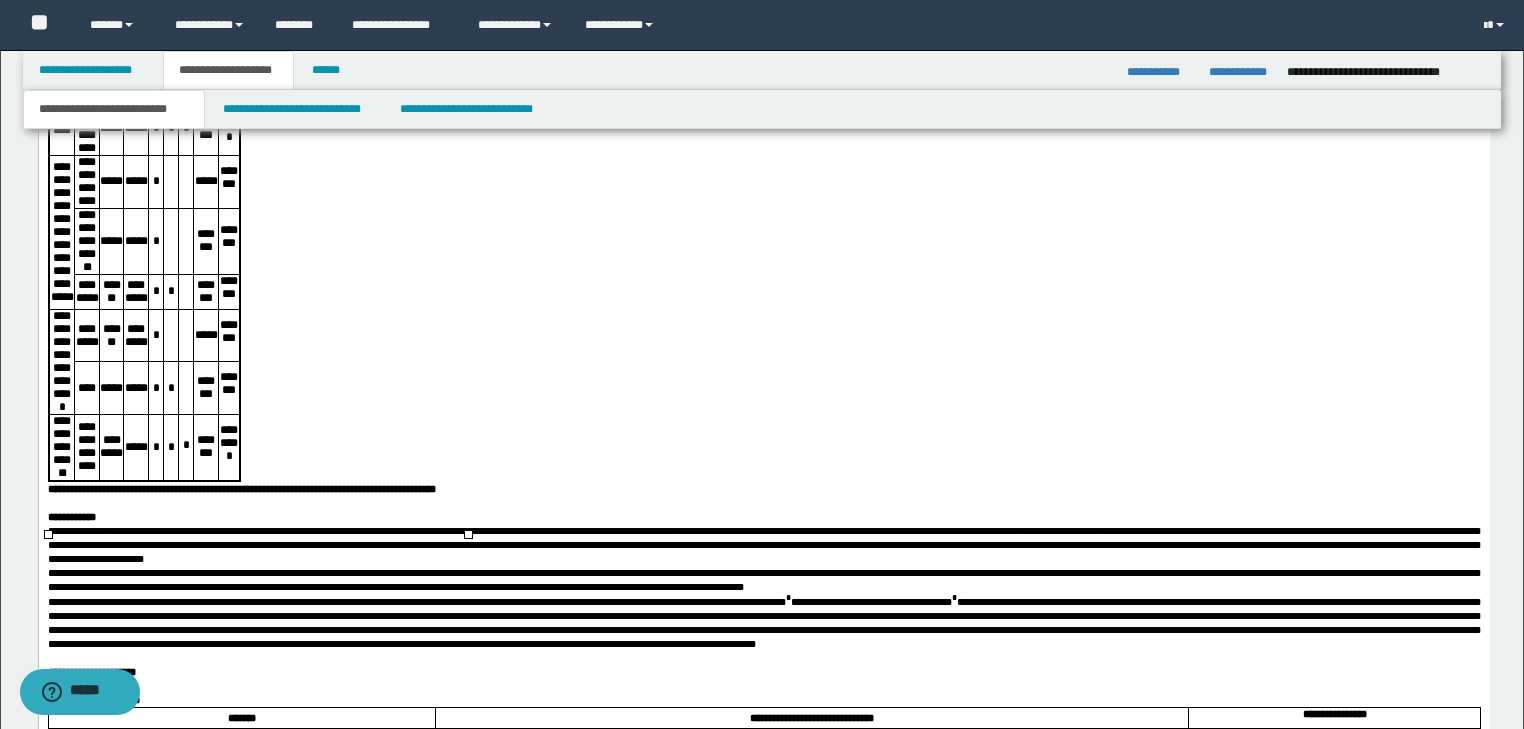 scroll, scrollTop: 4242, scrollLeft: 0, axis: vertical 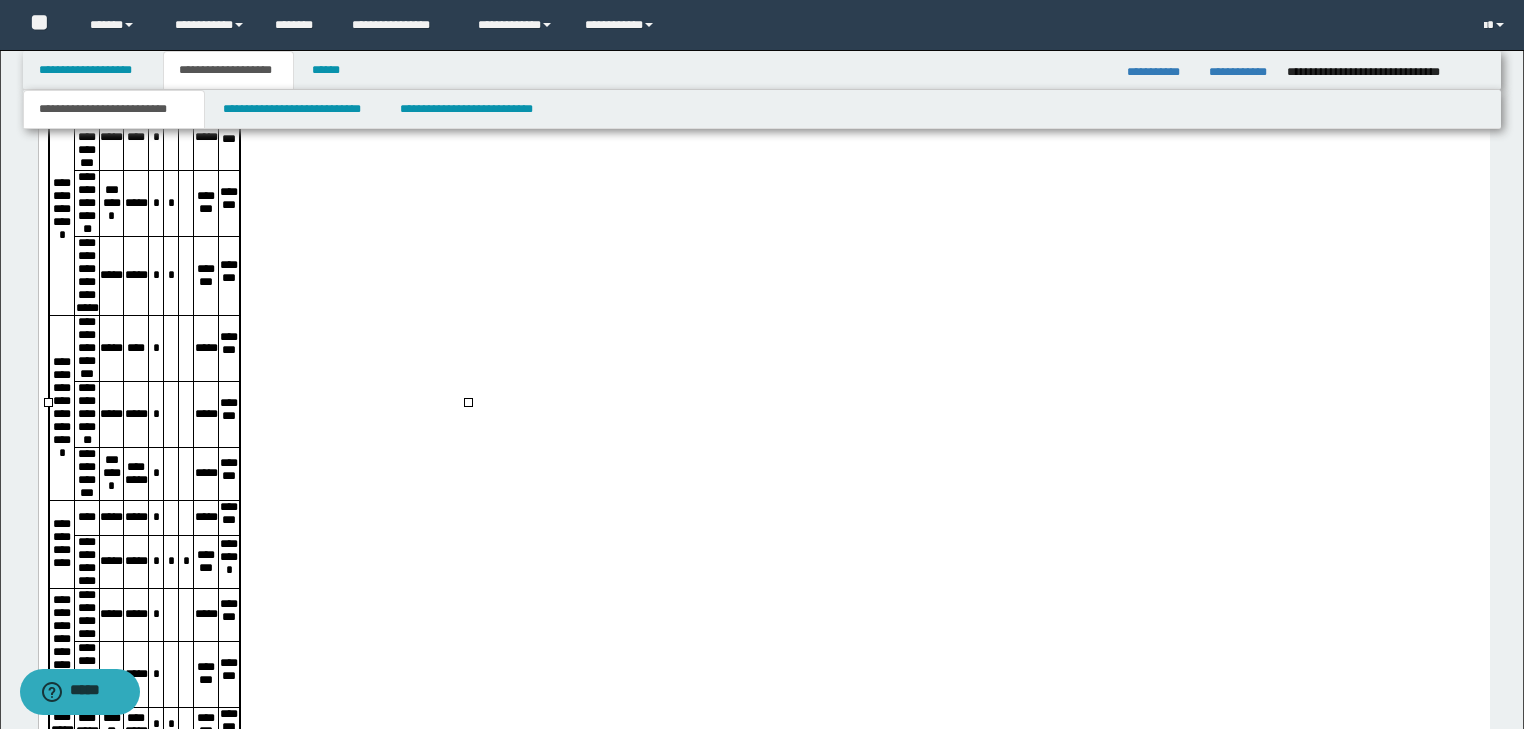 click at bounding box center (763, -9) 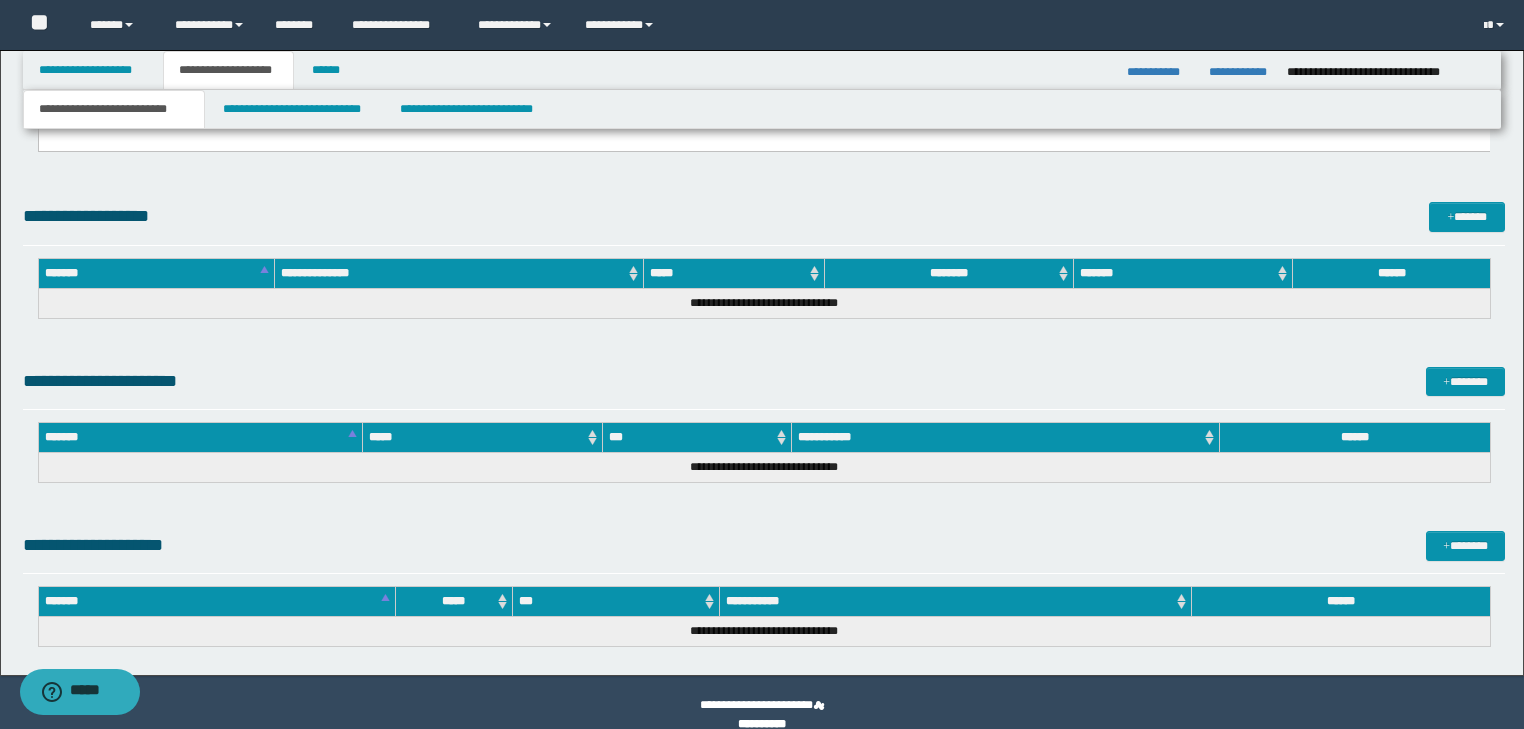scroll, scrollTop: 5697, scrollLeft: 0, axis: vertical 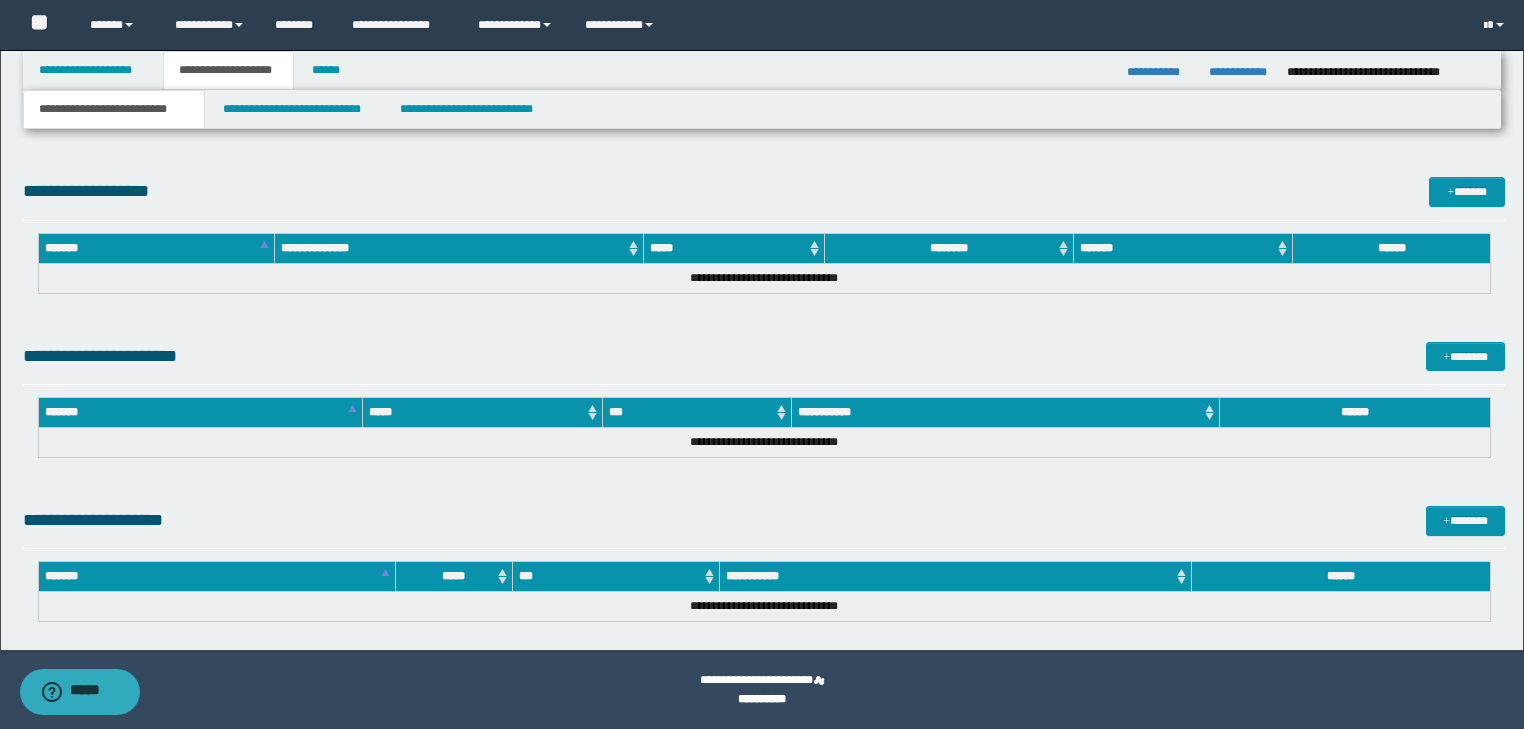 drag, startPoint x: 78, startPoint y: -1487, endPoint x: 315, endPoint y: -400, distance: 1112.5367 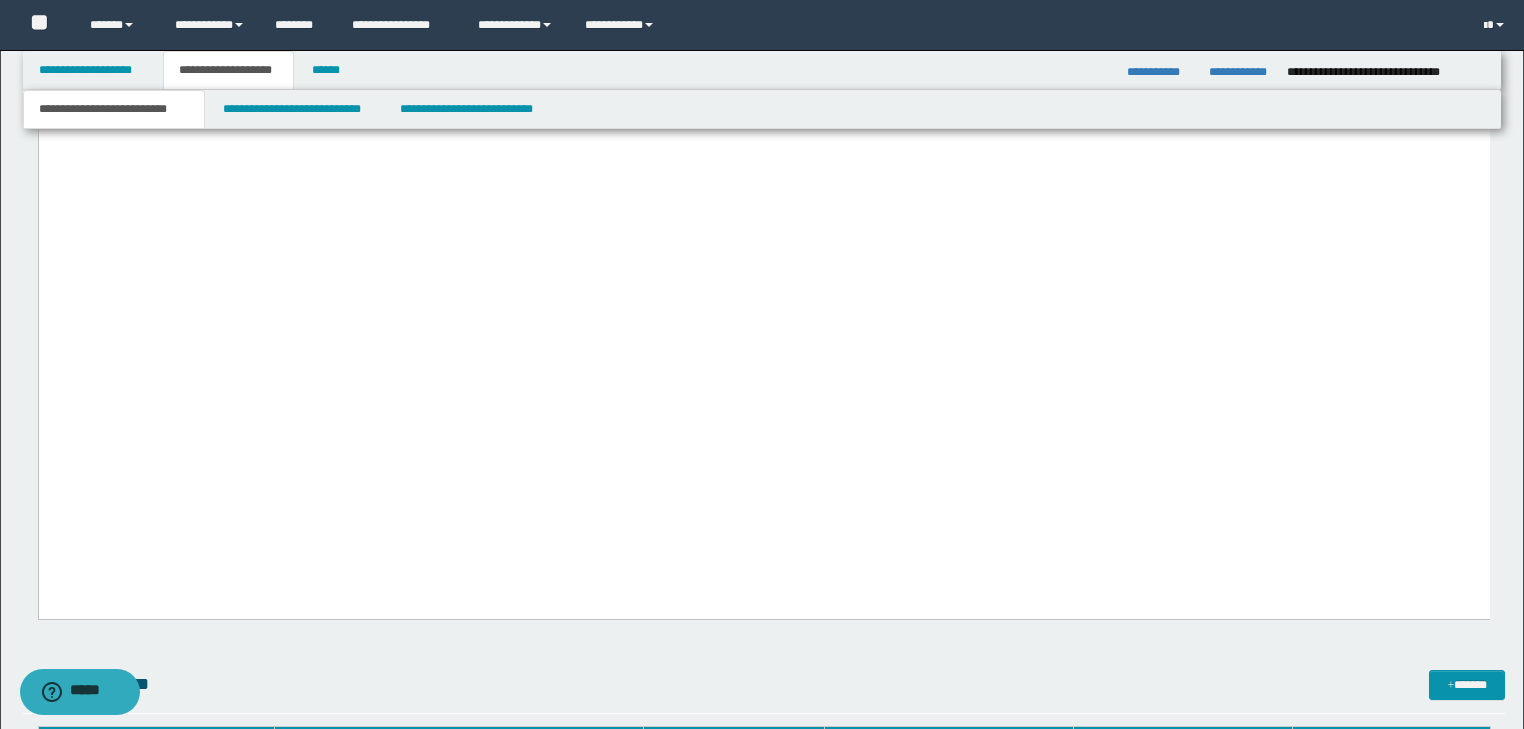 scroll, scrollTop: 4309, scrollLeft: 0, axis: vertical 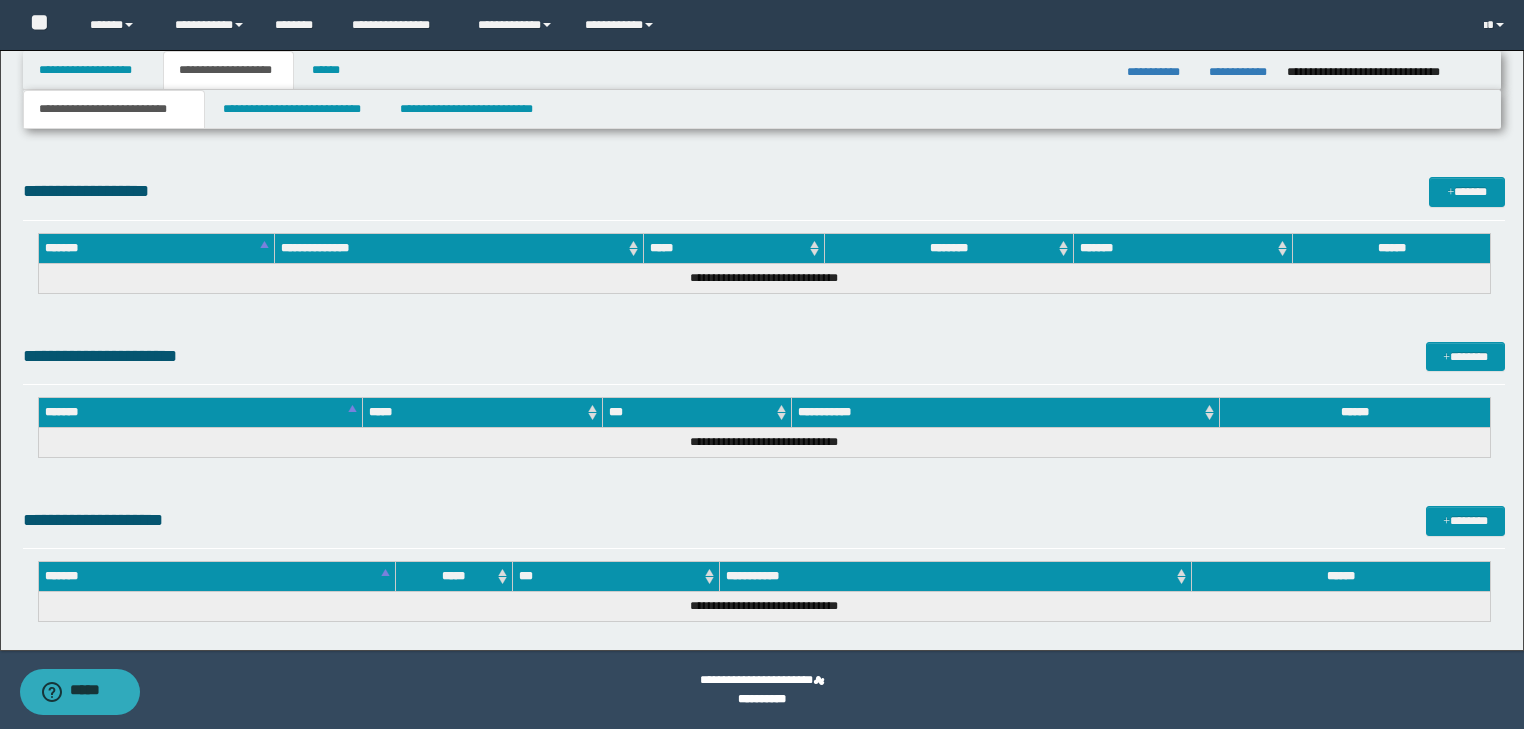 drag, startPoint x: 81, startPoint y: -1223, endPoint x: 173, endPoint y: 758, distance: 1983.1351 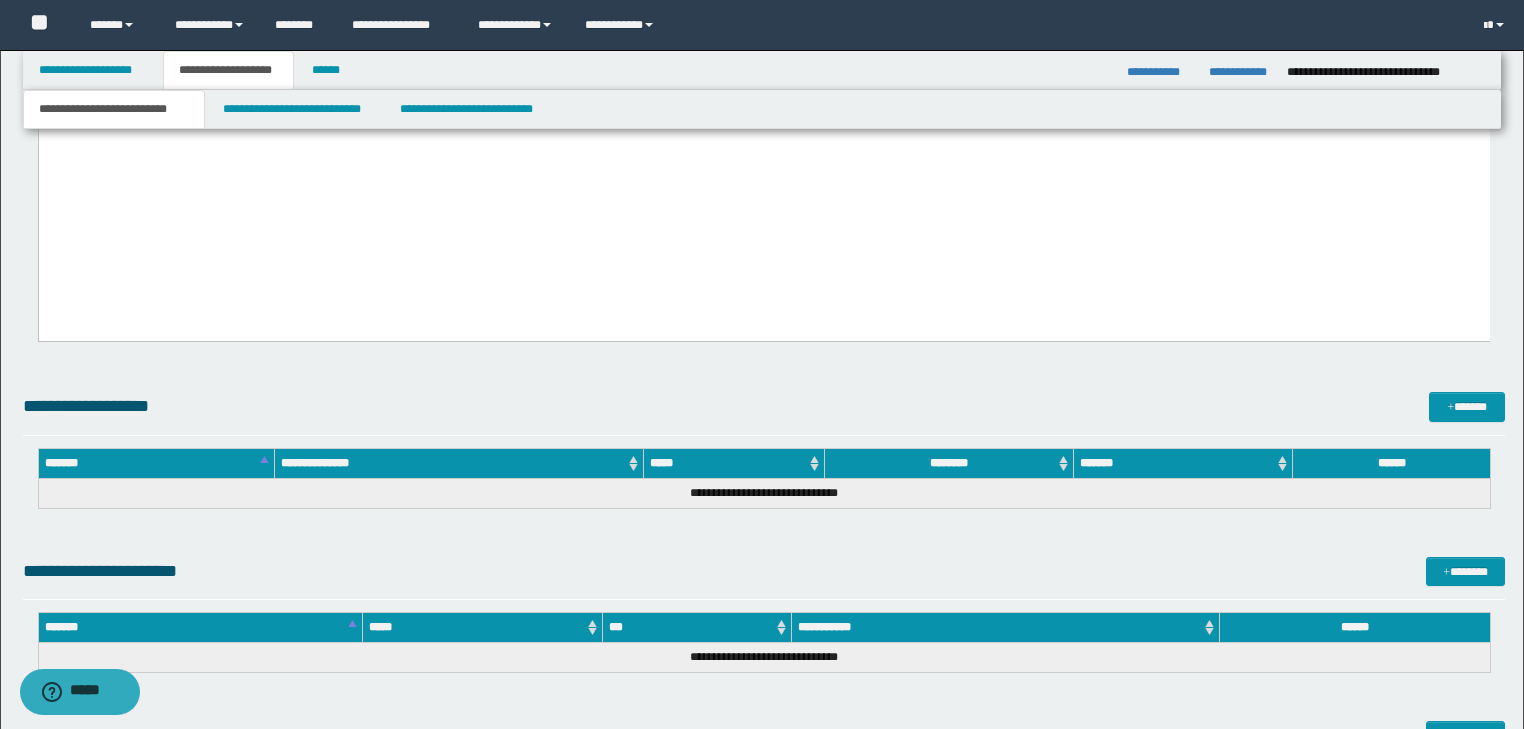 scroll, scrollTop: 3072, scrollLeft: 0, axis: vertical 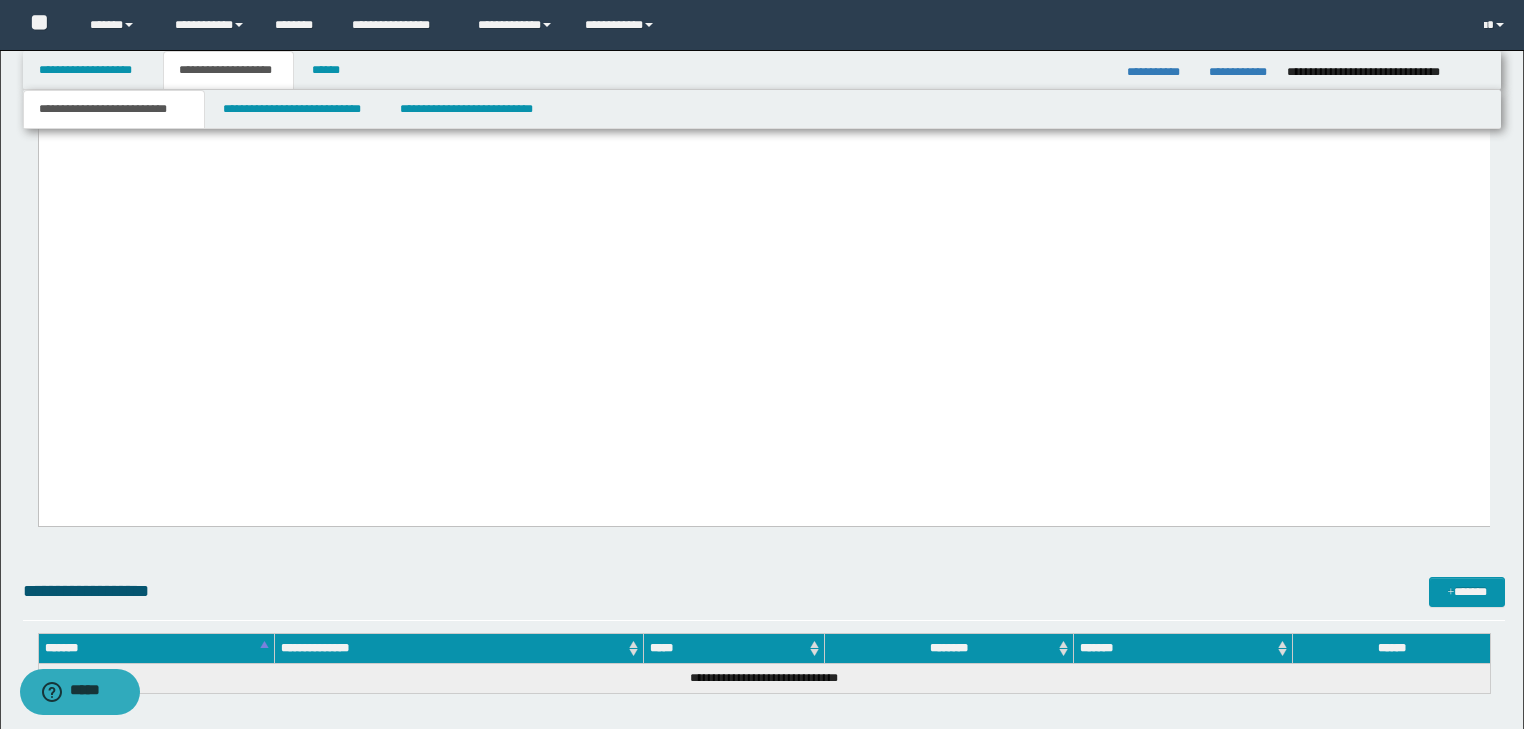 click at bounding box center [763, -29] 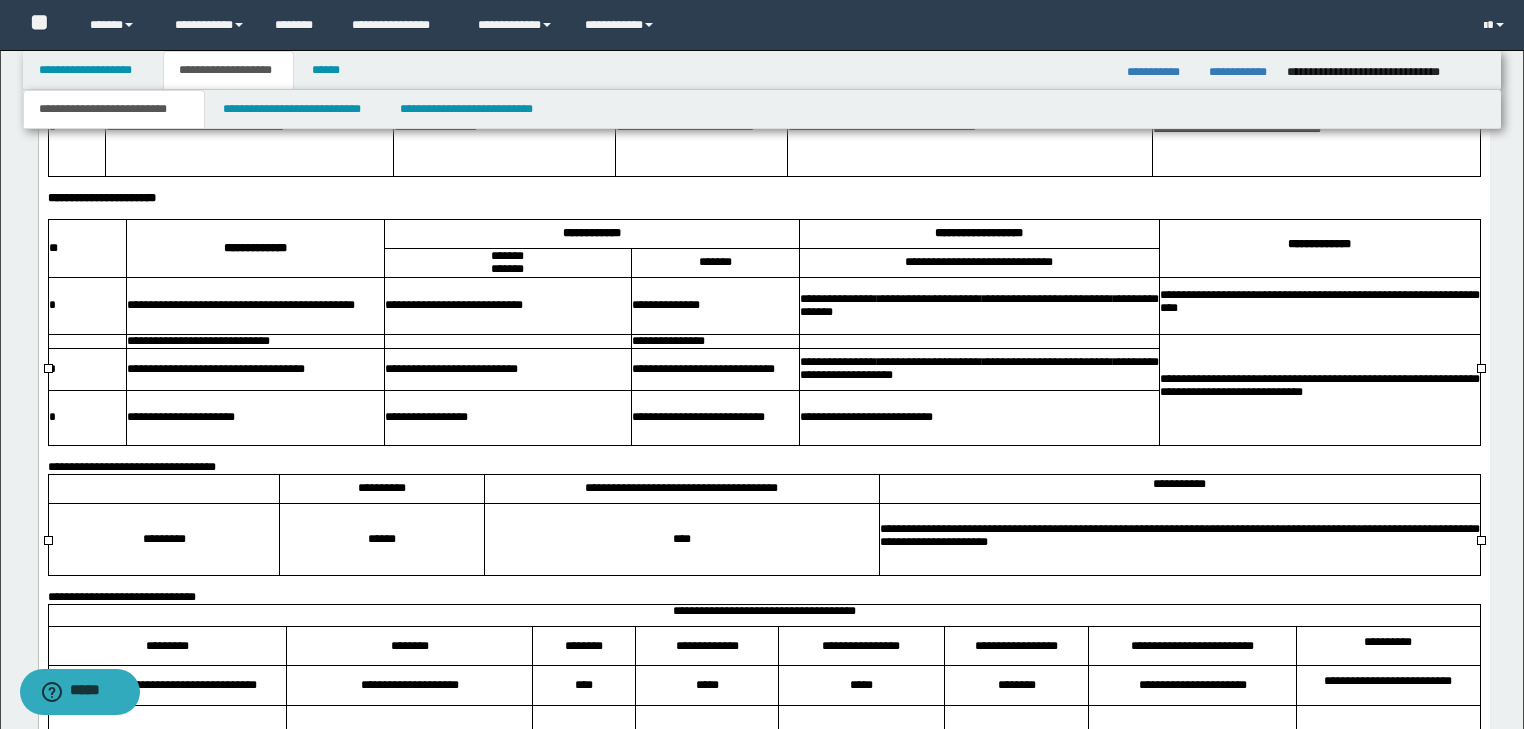 click on "*" at bounding box center (76, 42) 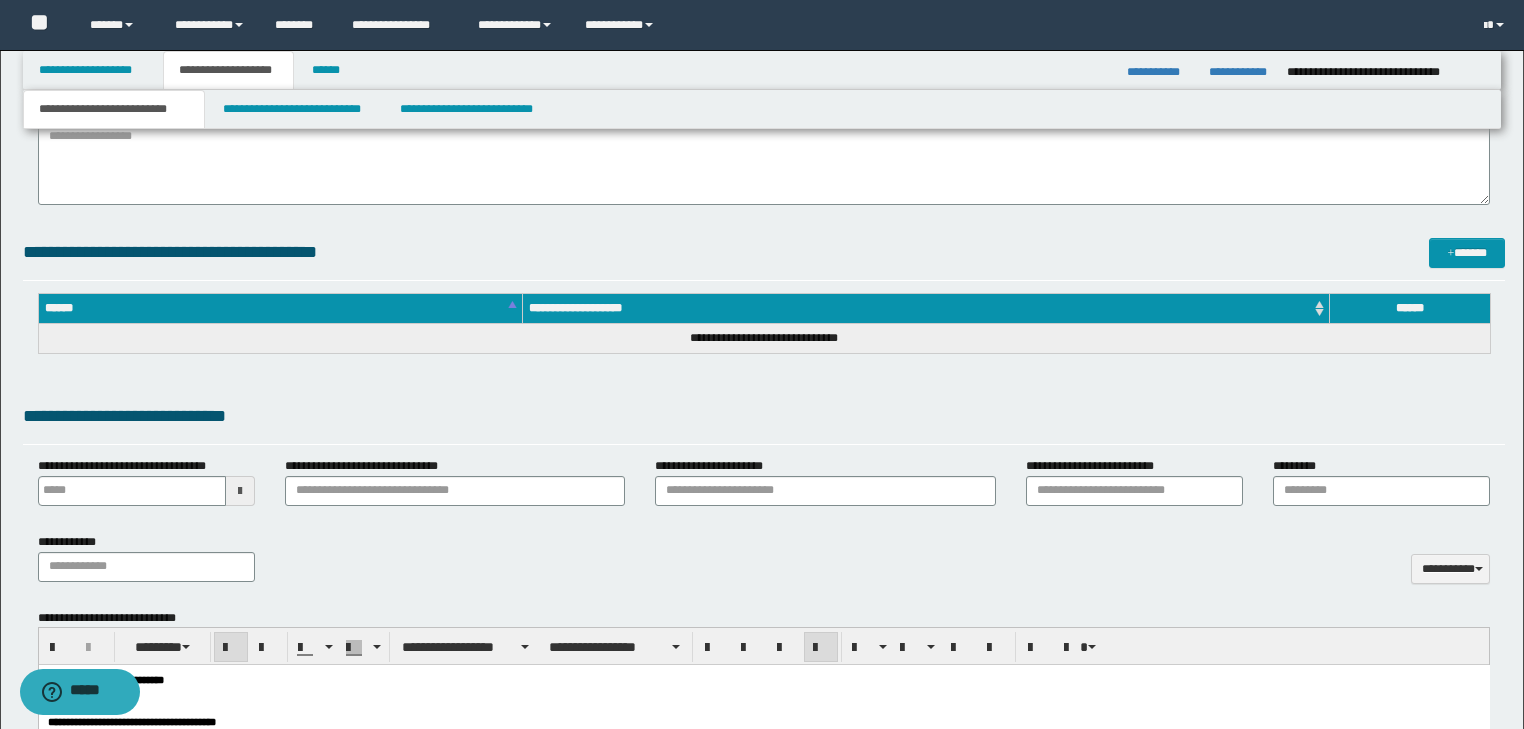 type 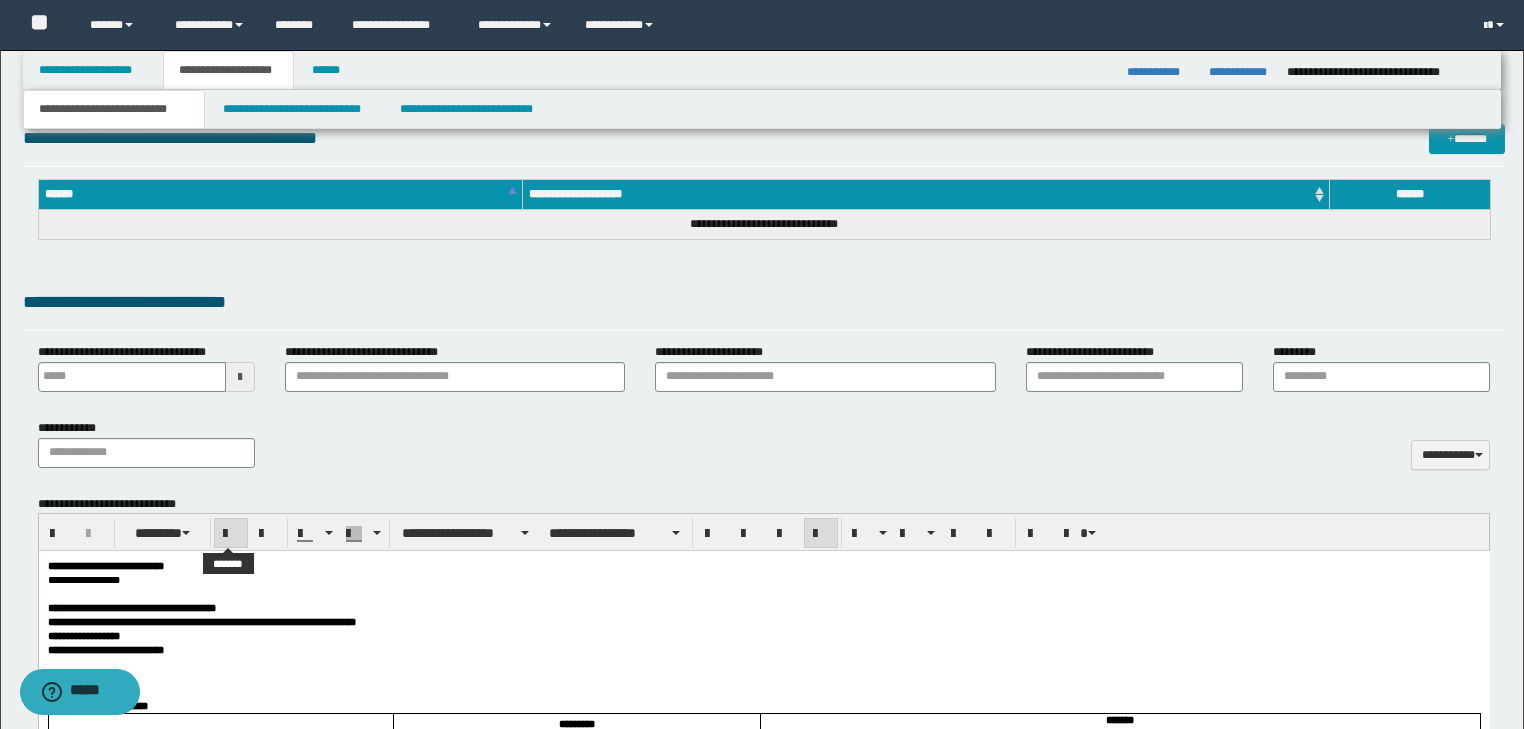 click at bounding box center [231, 534] 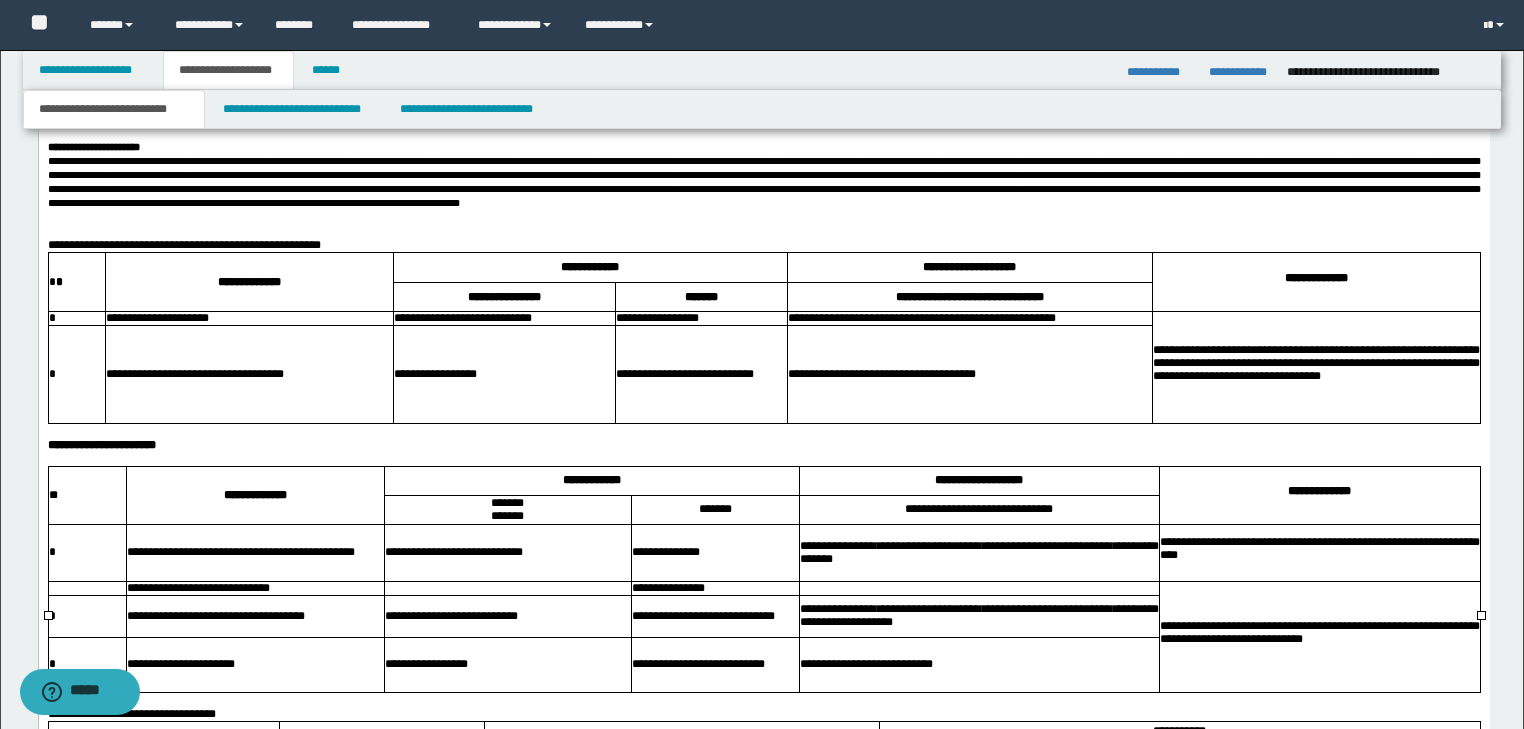 scroll, scrollTop: 3152, scrollLeft: 0, axis: vertical 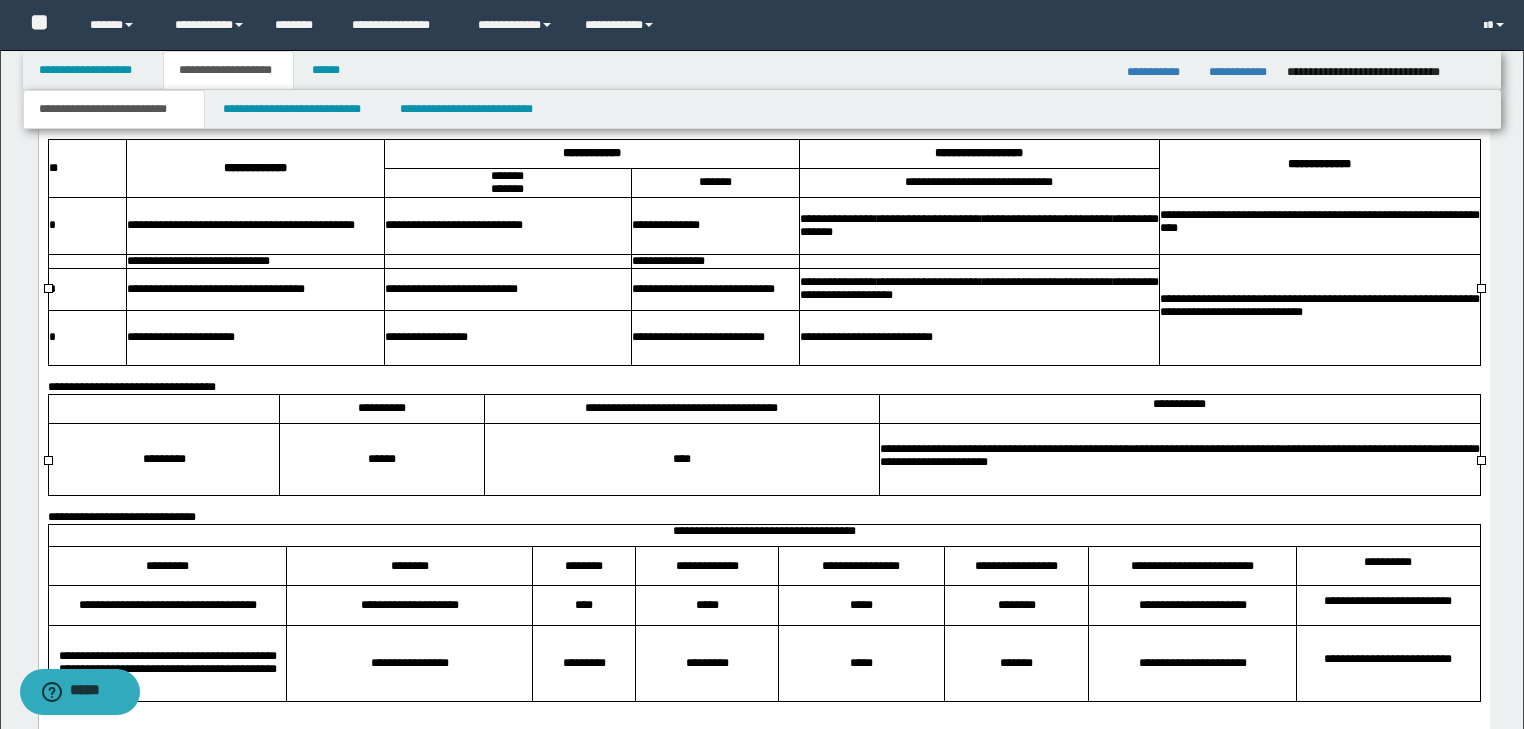 click on "**********" at bounding box center [881, 48] 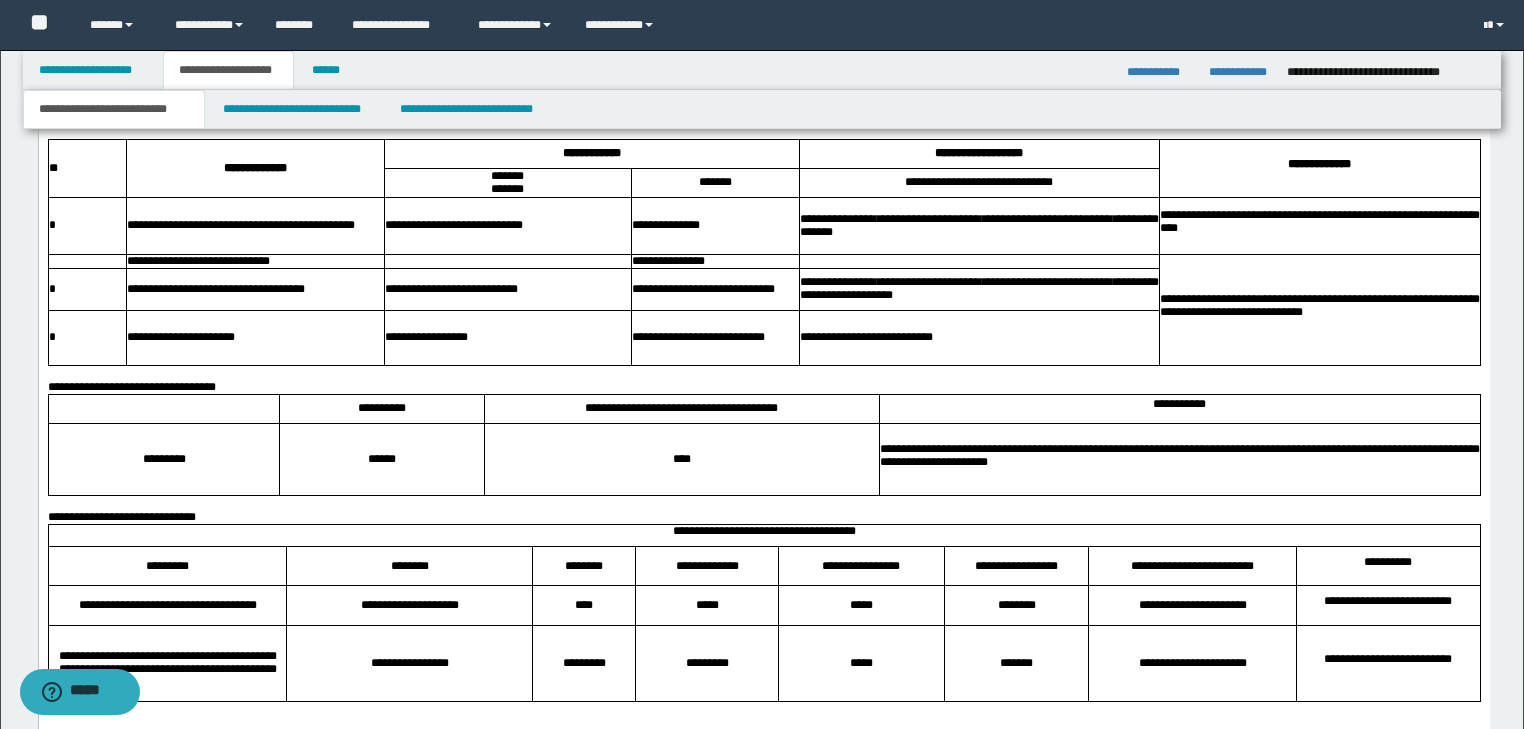 click on "**********" at bounding box center (763, 119) 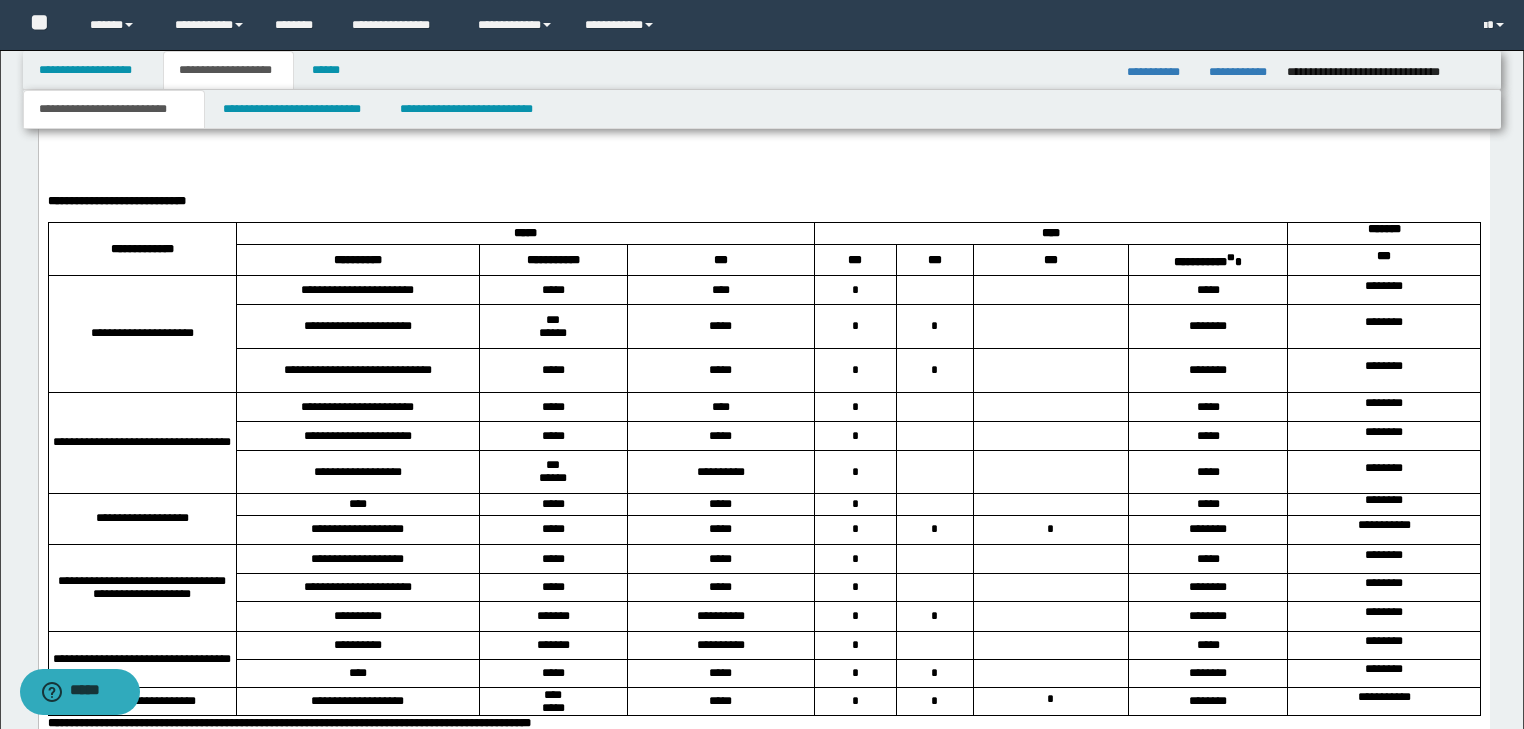 scroll, scrollTop: 3872, scrollLeft: 0, axis: vertical 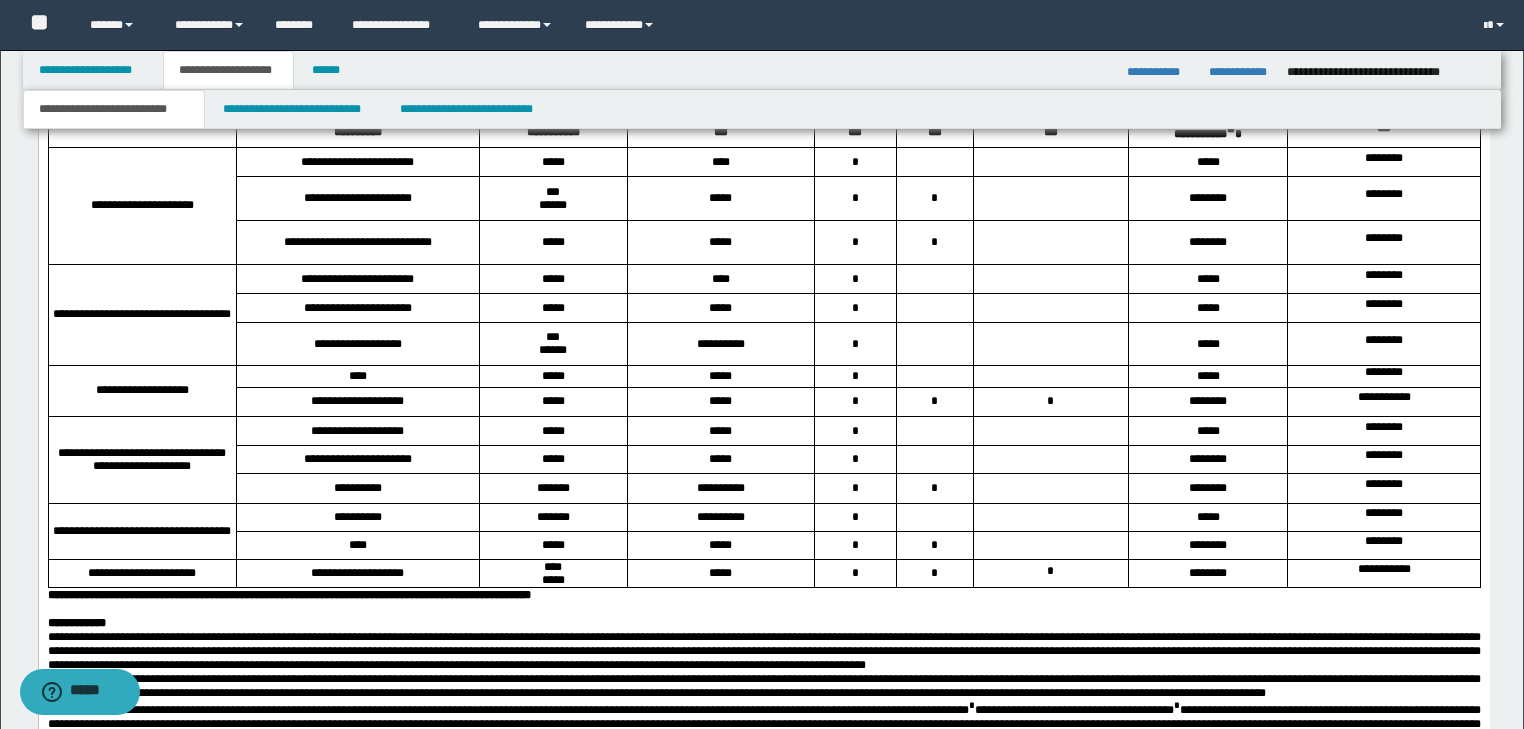 click at bounding box center (763, -24) 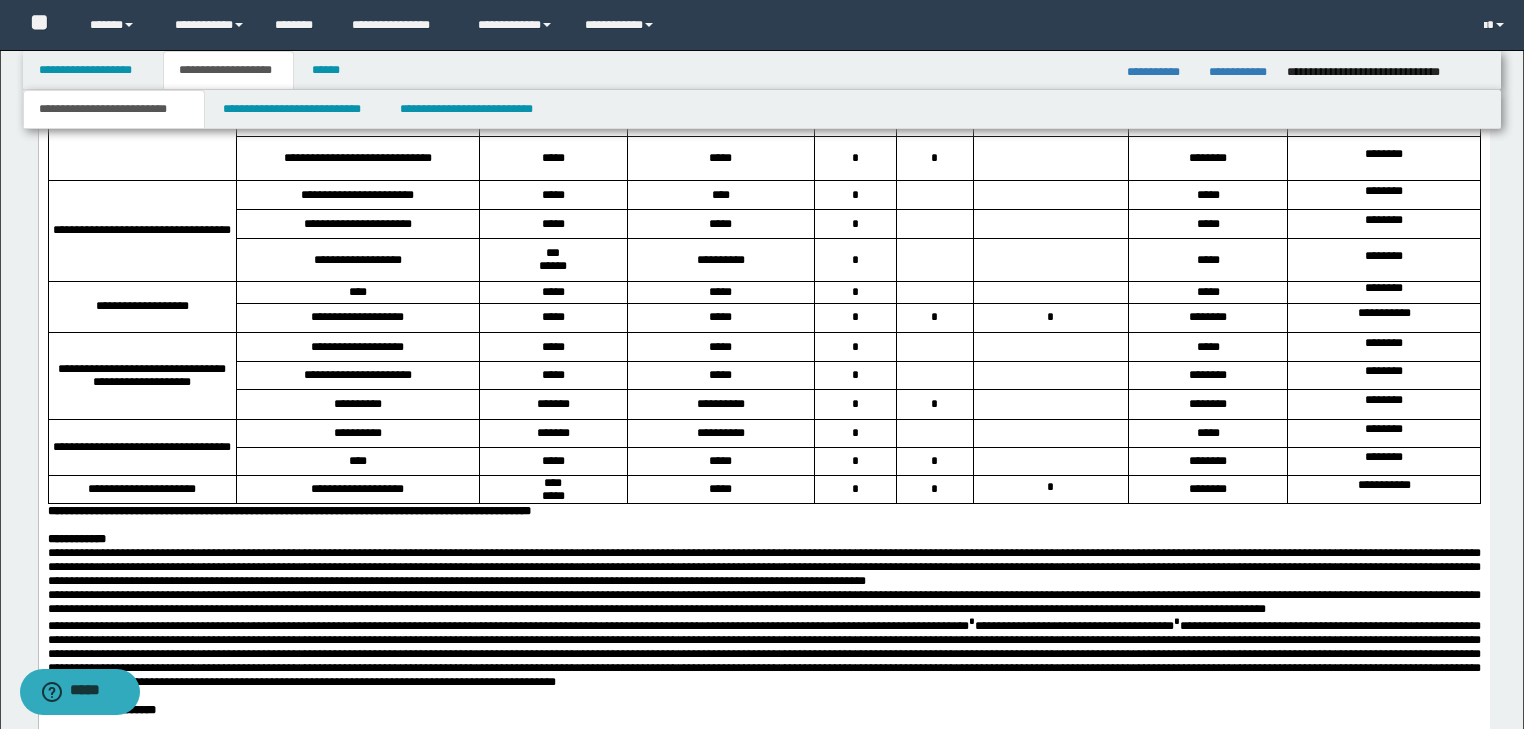 click on "**********" at bounding box center (763, -10) 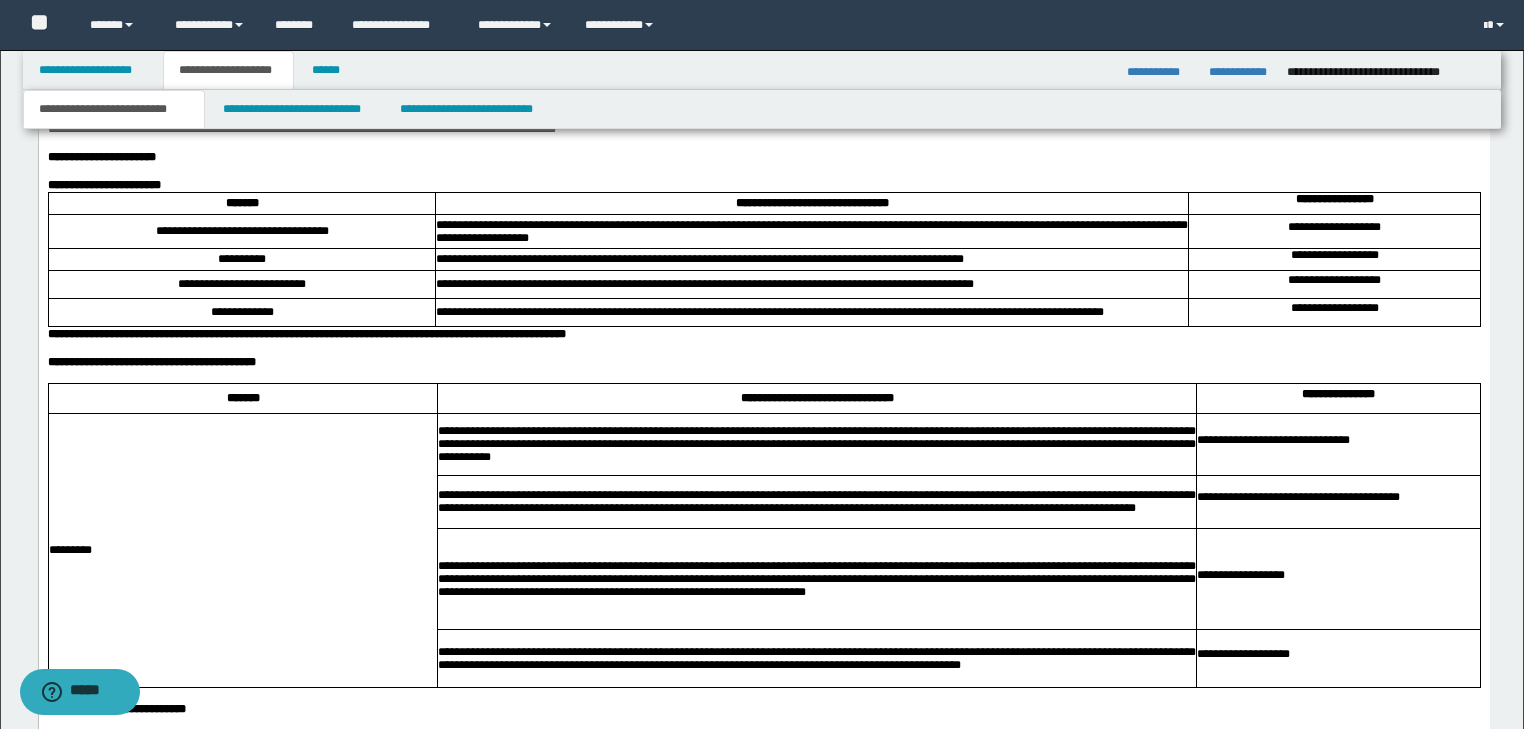scroll, scrollTop: 4512, scrollLeft: 0, axis: vertical 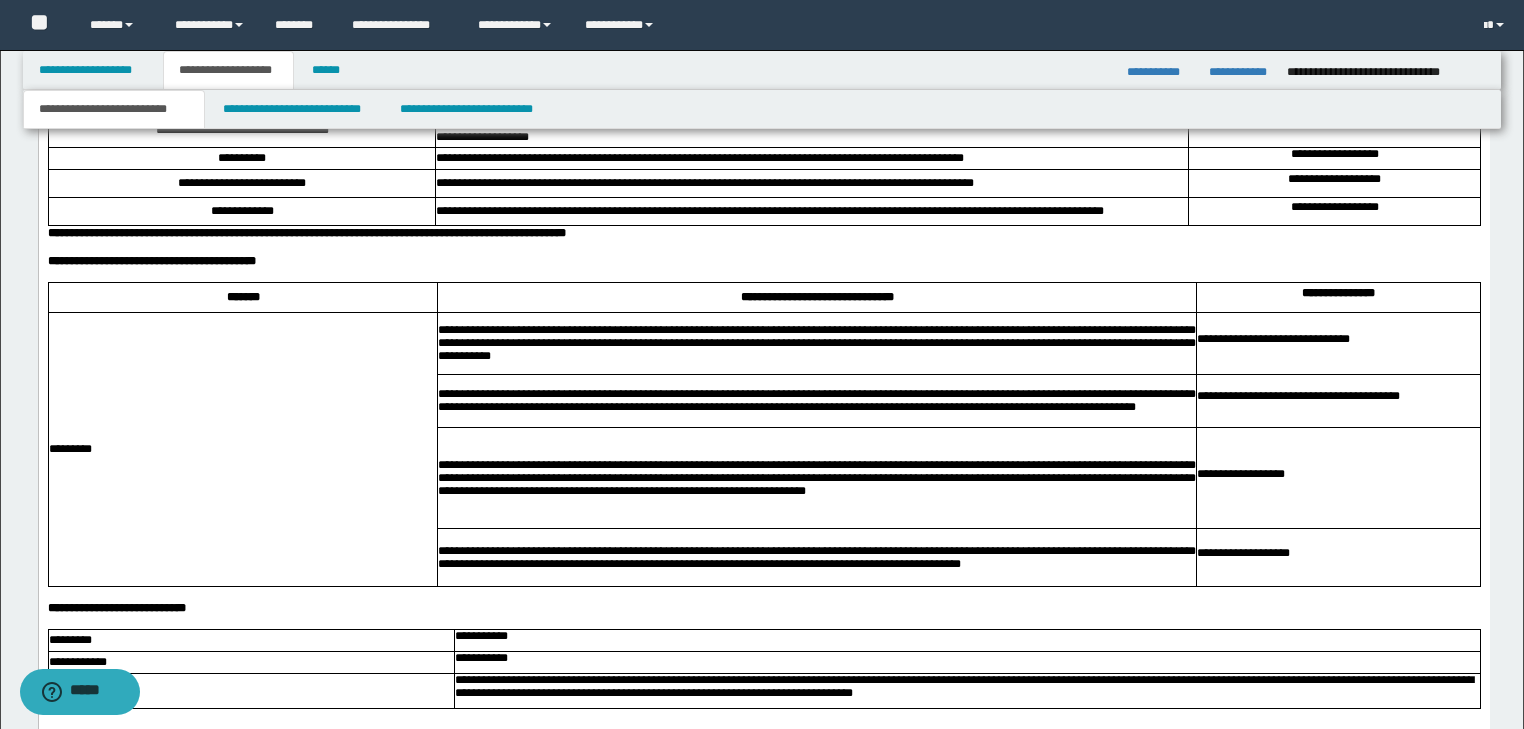 click on "**********" at bounding box center [763, -1] 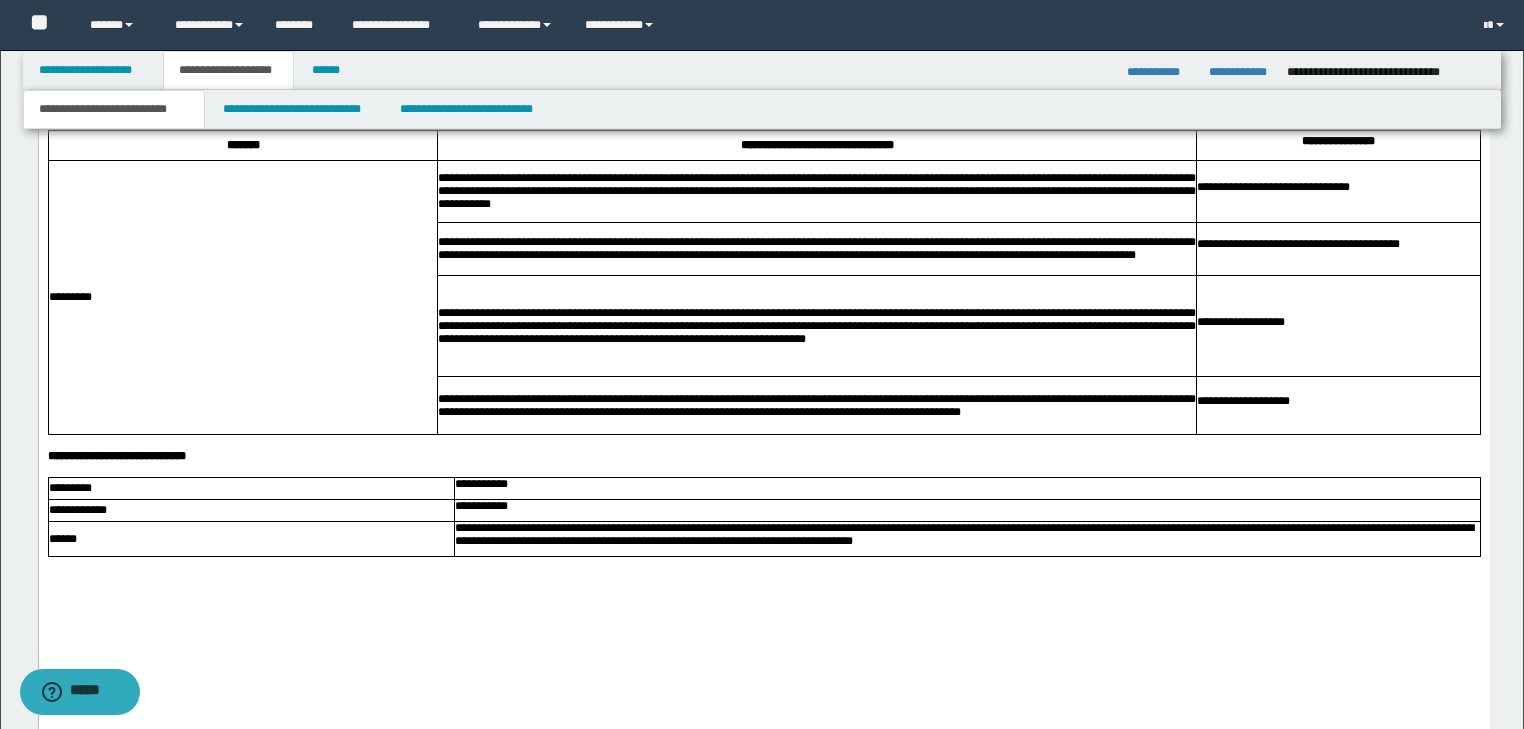 scroll, scrollTop: 4672, scrollLeft: 0, axis: vertical 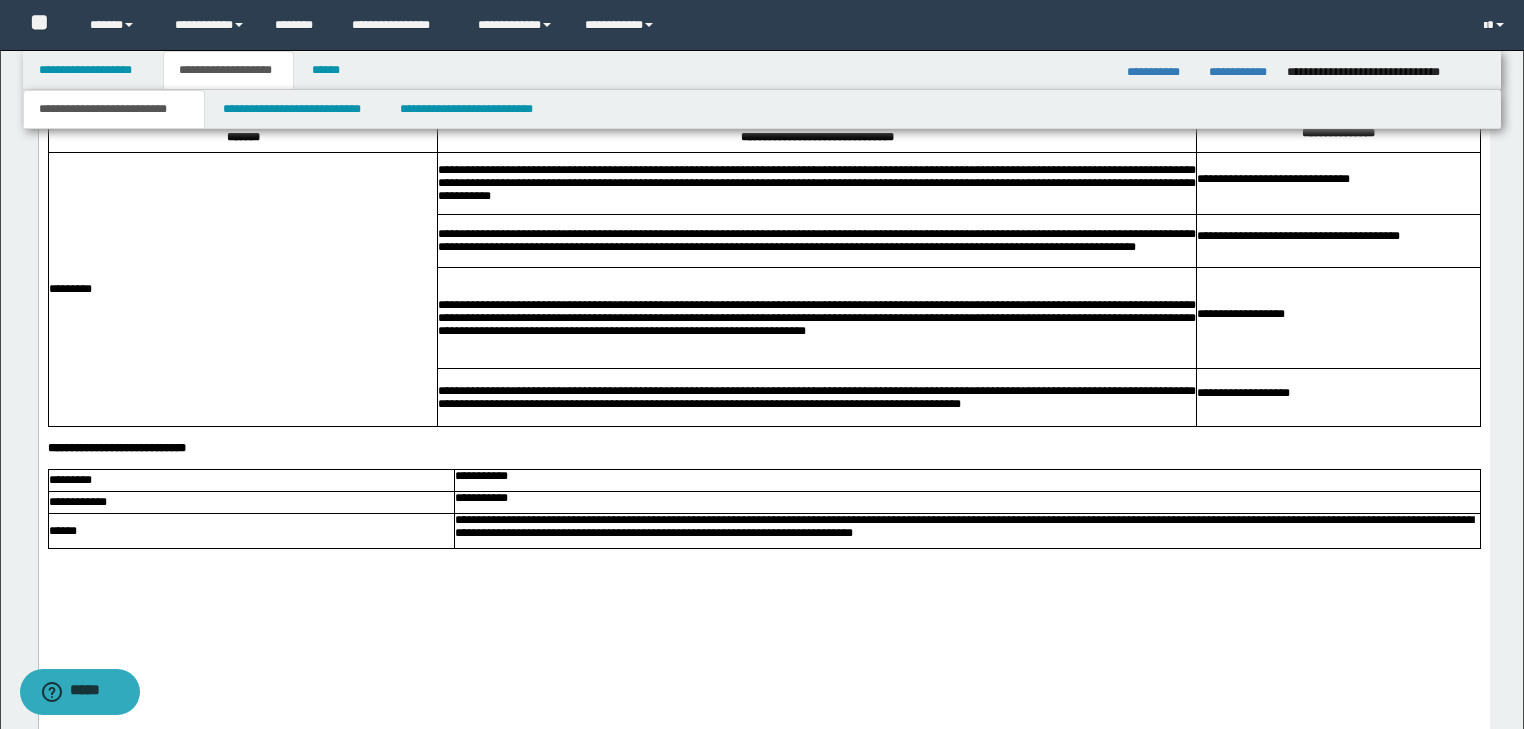click on "**********" at bounding box center [763, 102] 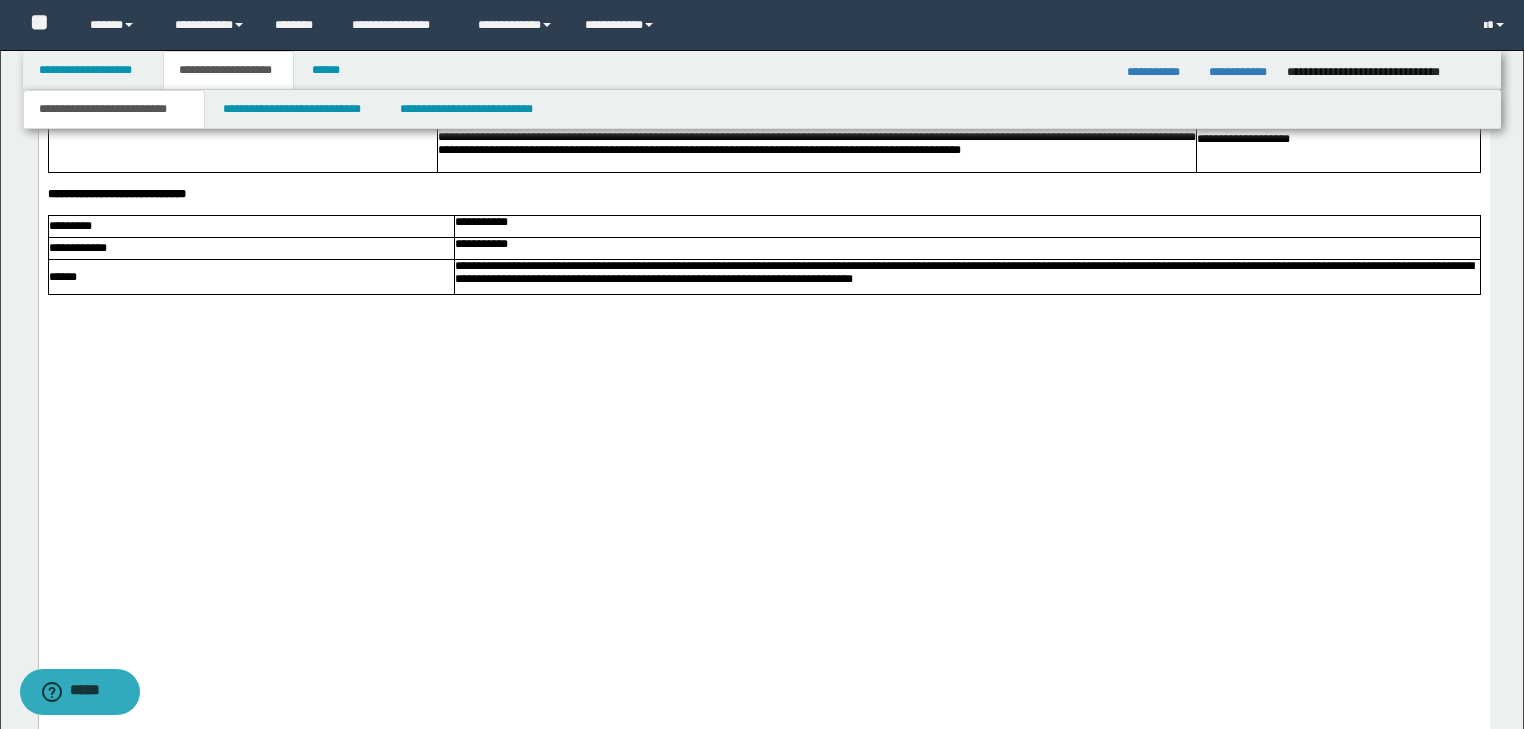 scroll, scrollTop: 5152, scrollLeft: 0, axis: vertical 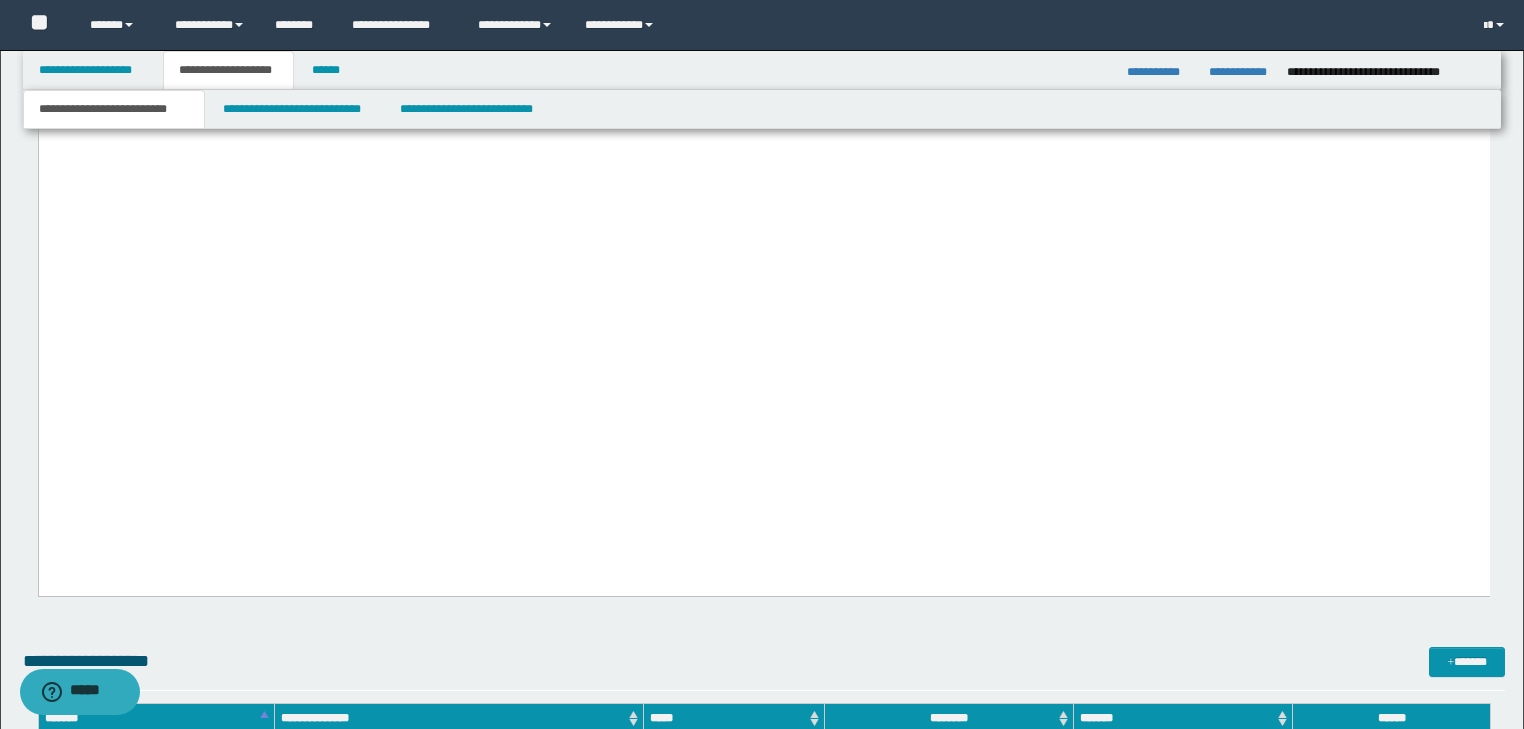 click on "**********" at bounding box center [763, -45] 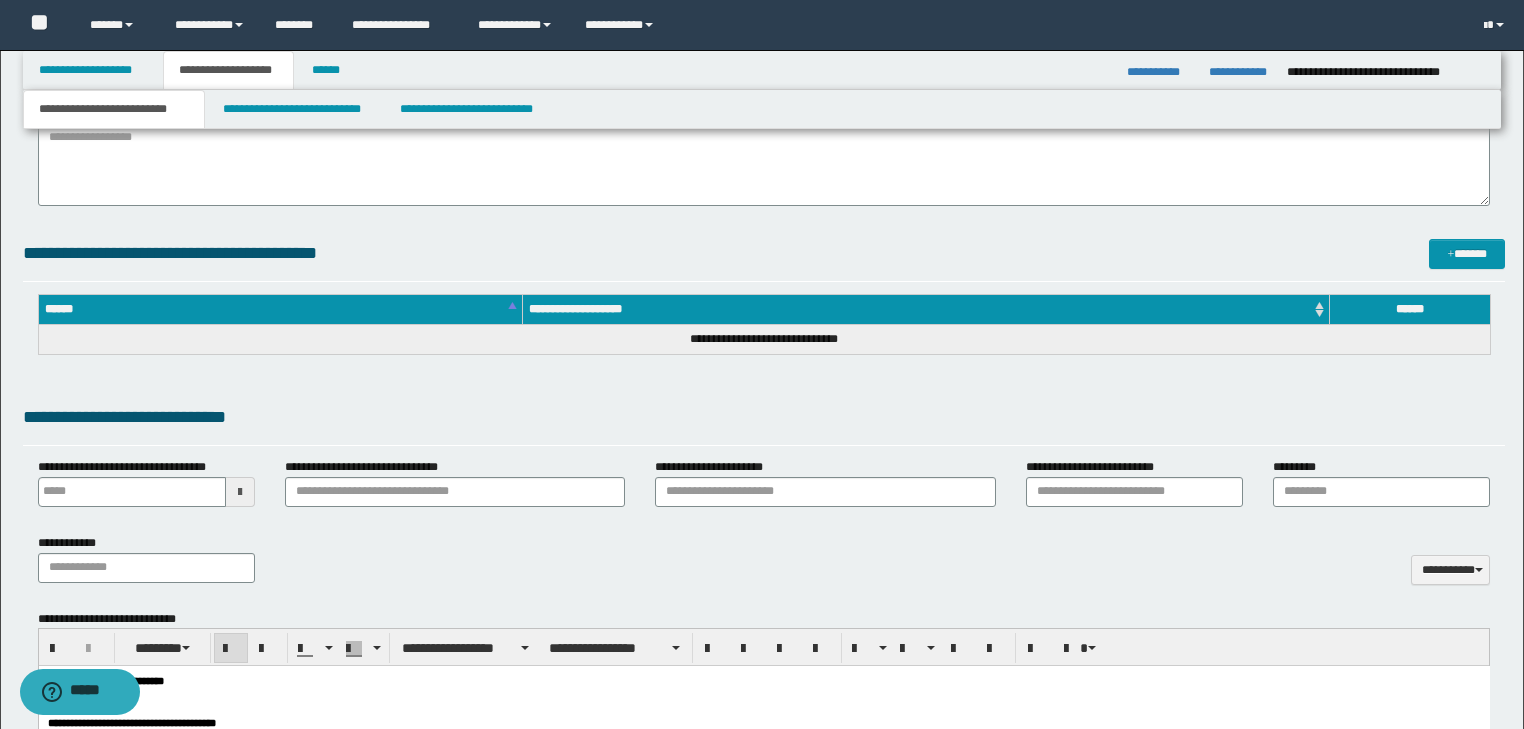 scroll, scrollTop: 592, scrollLeft: 0, axis: vertical 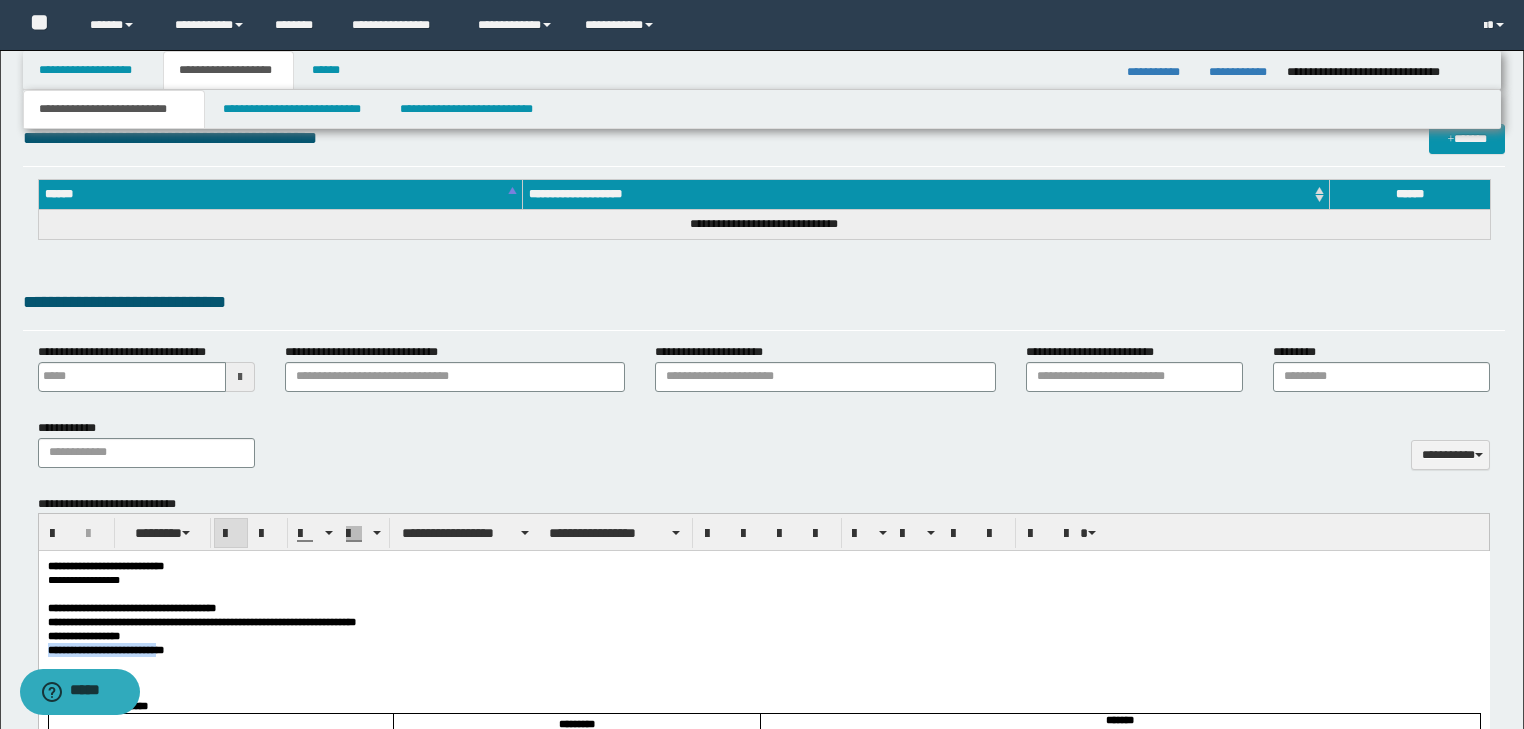 click on "**********" at bounding box center (763, 2605) 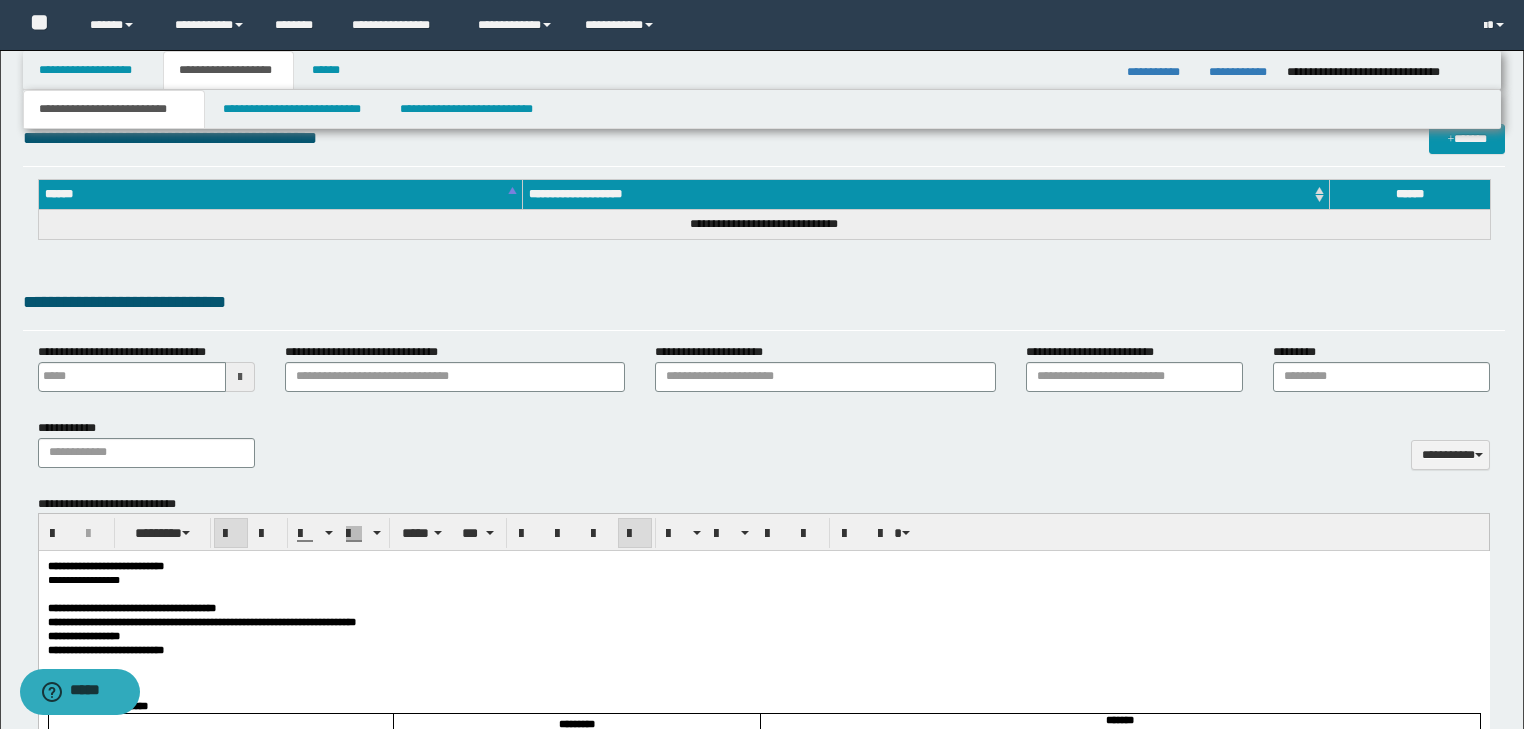 drag, startPoint x: 145, startPoint y: 611, endPoint x: 339, endPoint y: 610, distance: 194.00258 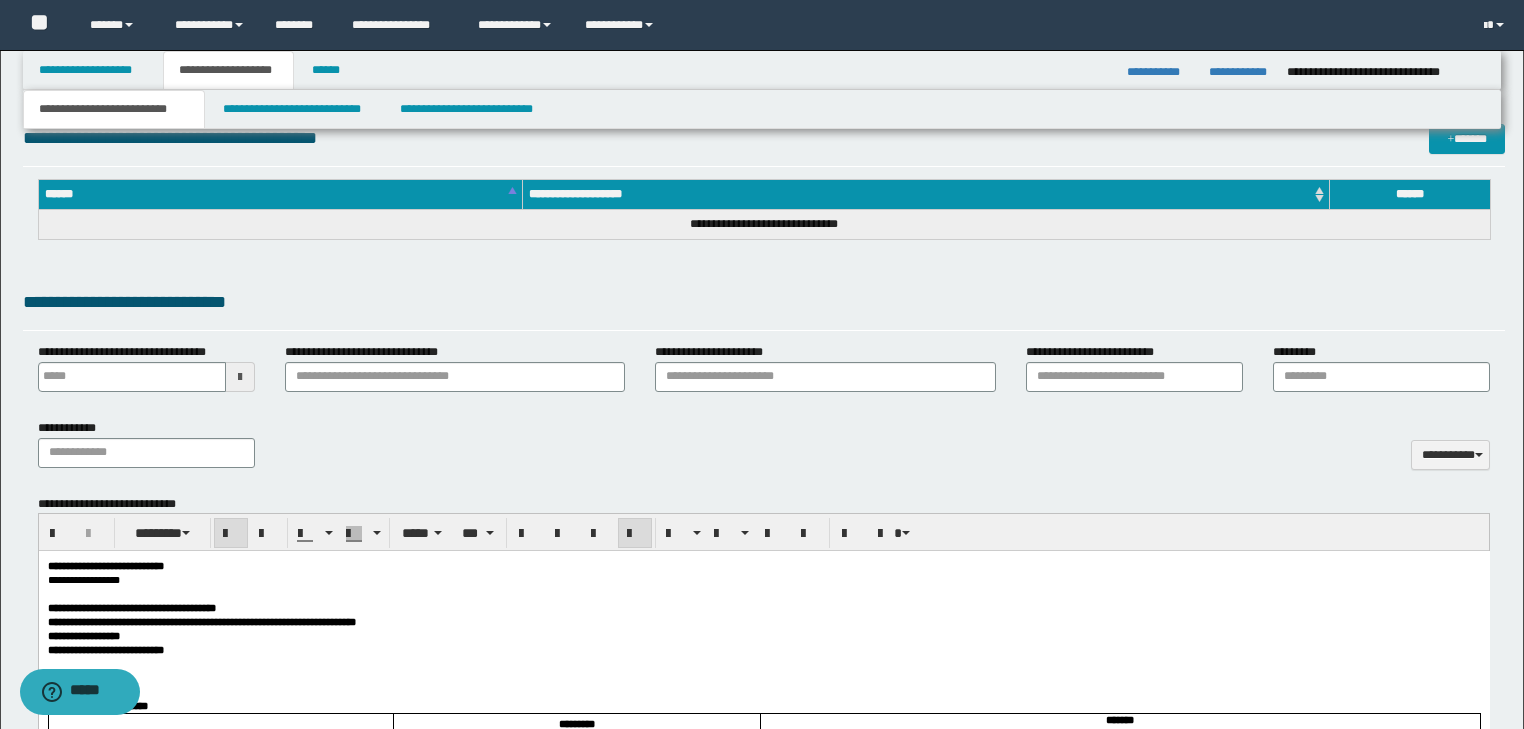 click on "**********" at bounding box center [763, 608] 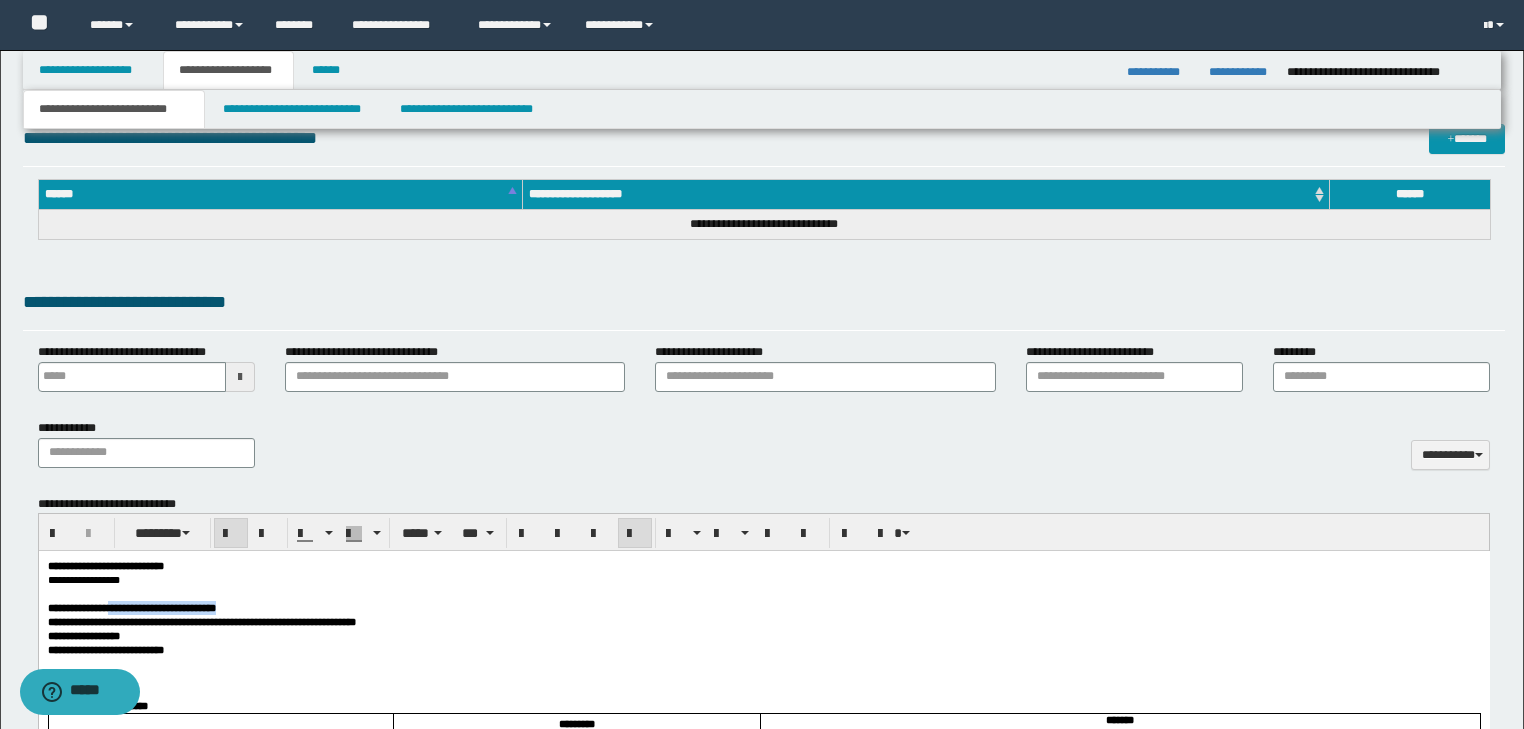 drag, startPoint x: 339, startPoint y: 610, endPoint x: 143, endPoint y: 614, distance: 196.04082 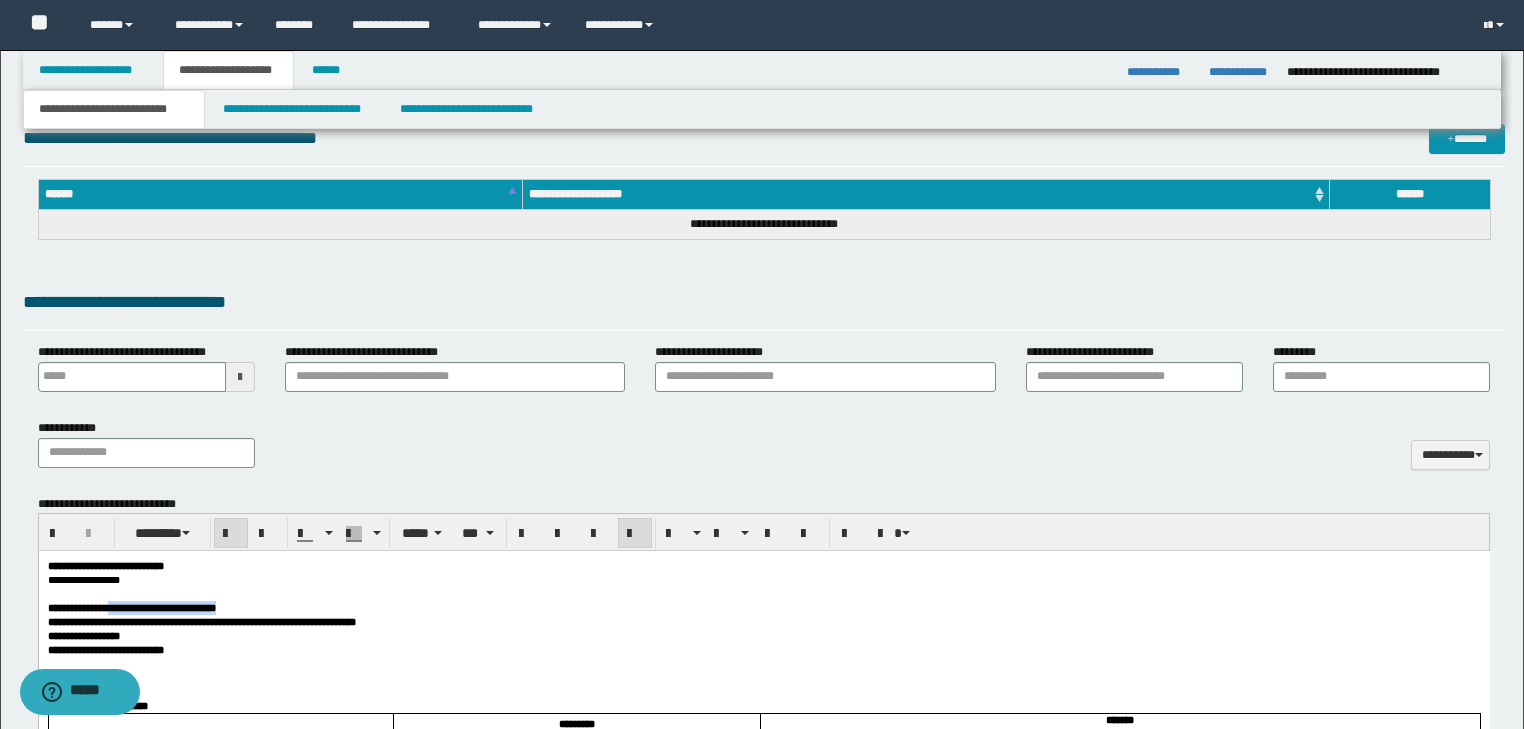 click on "**********" at bounding box center [763, 608] 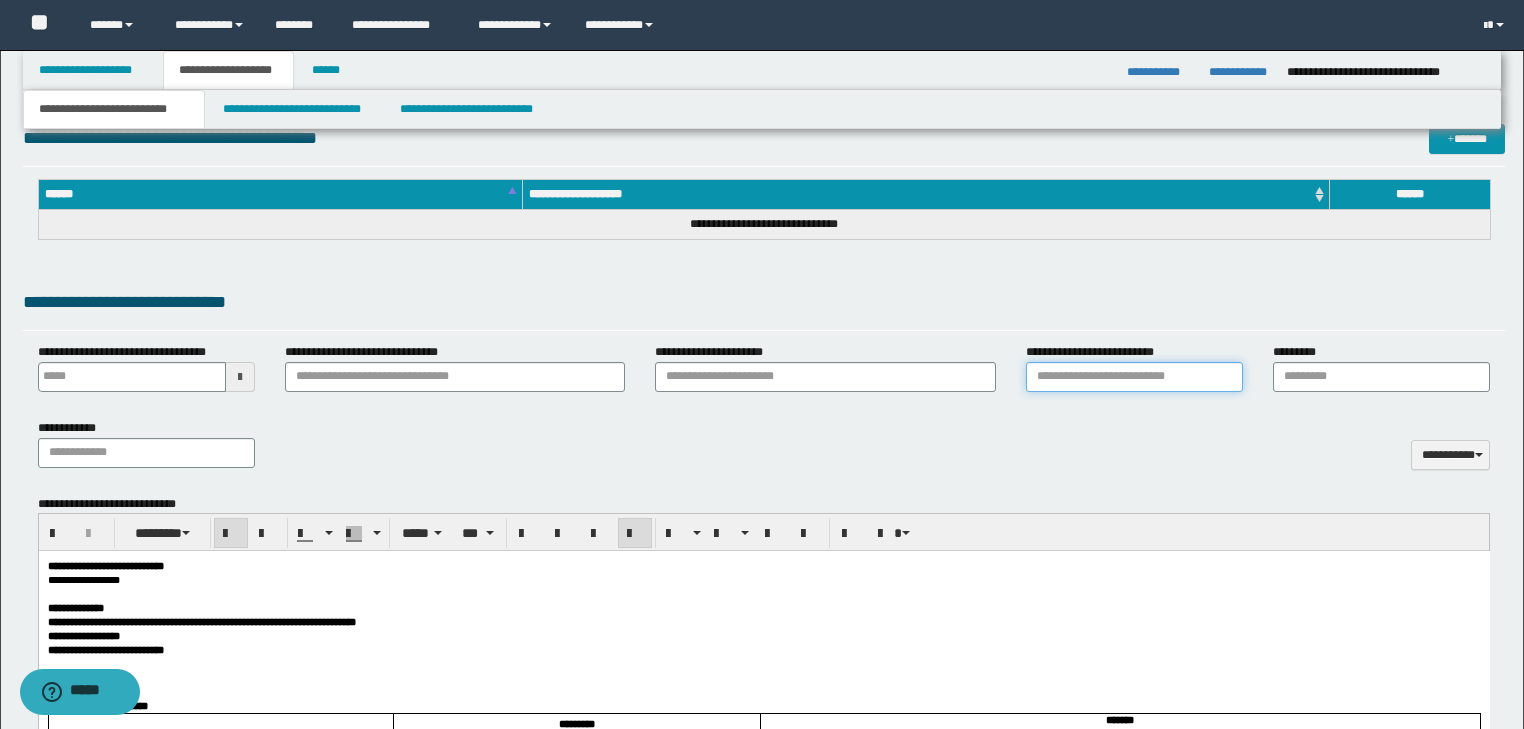 click on "**********" at bounding box center (1134, 377) 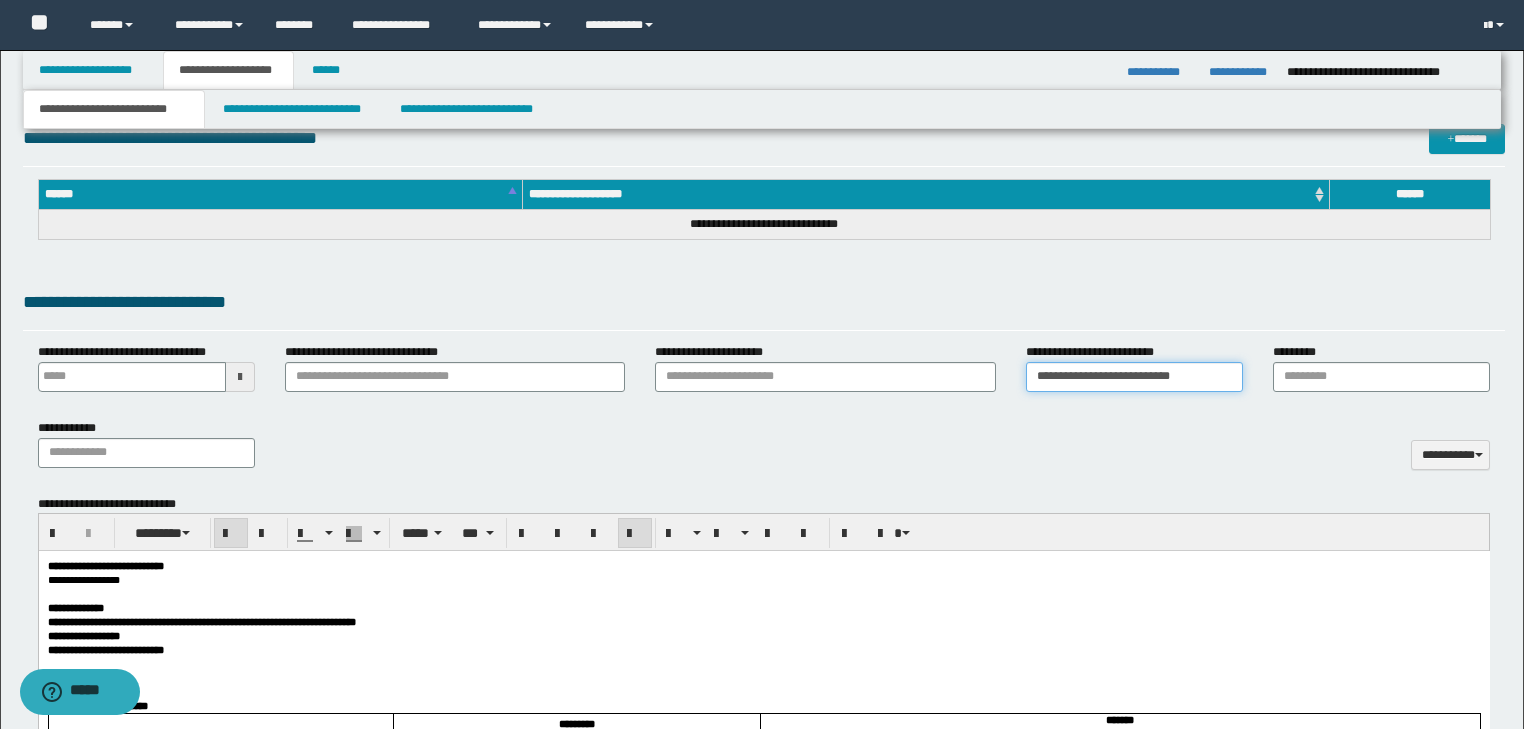 type on "**********" 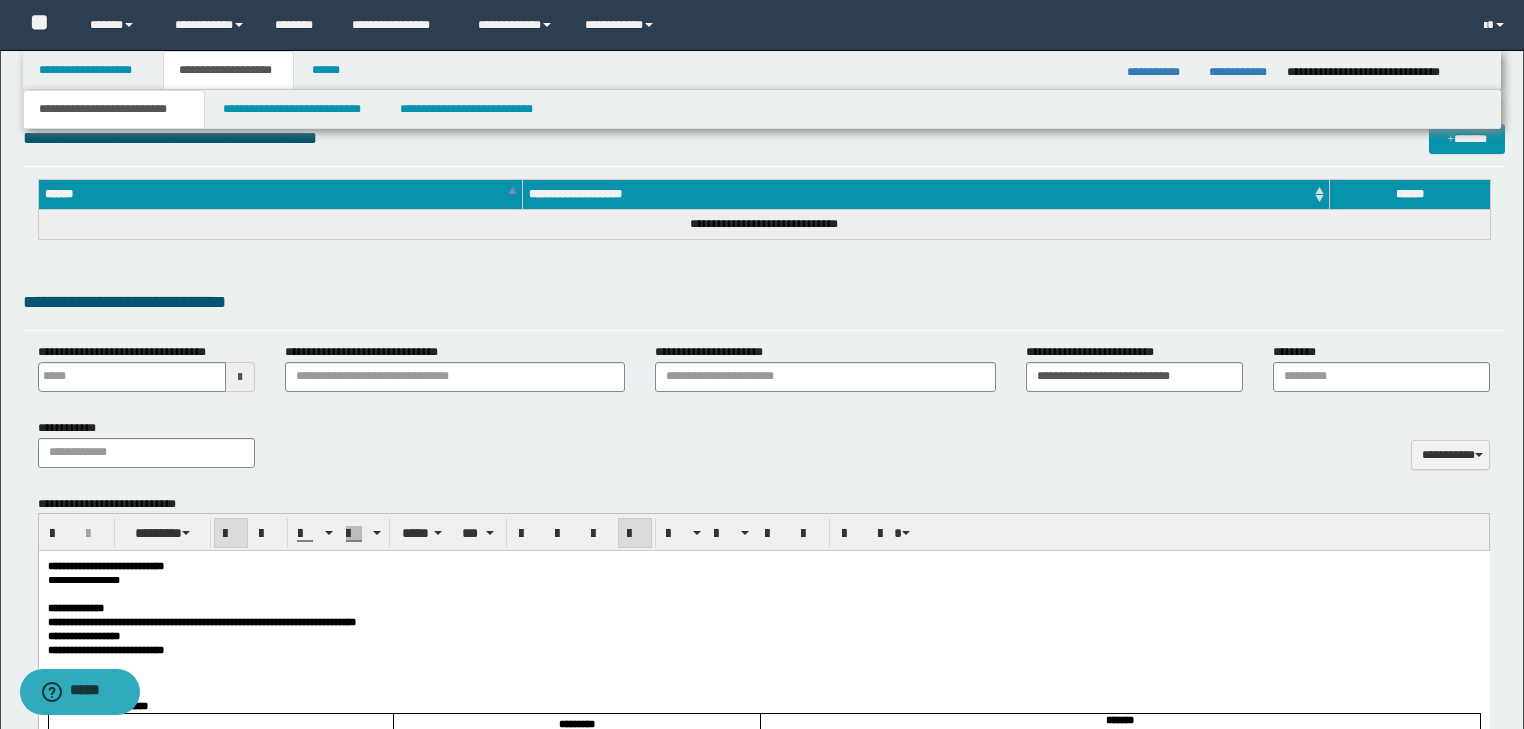 click on "**********" at bounding box center [763, 622] 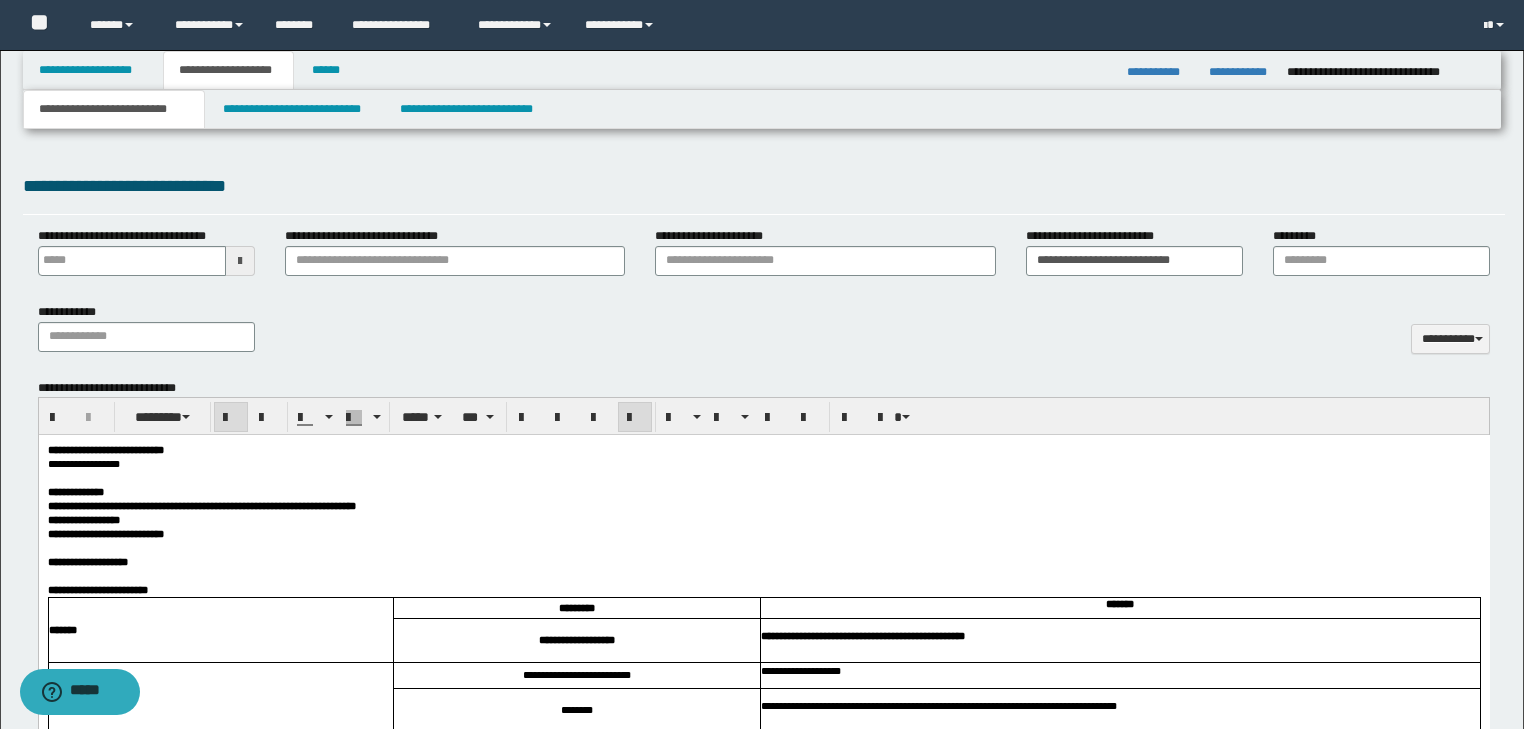 scroll, scrollTop: 832, scrollLeft: 0, axis: vertical 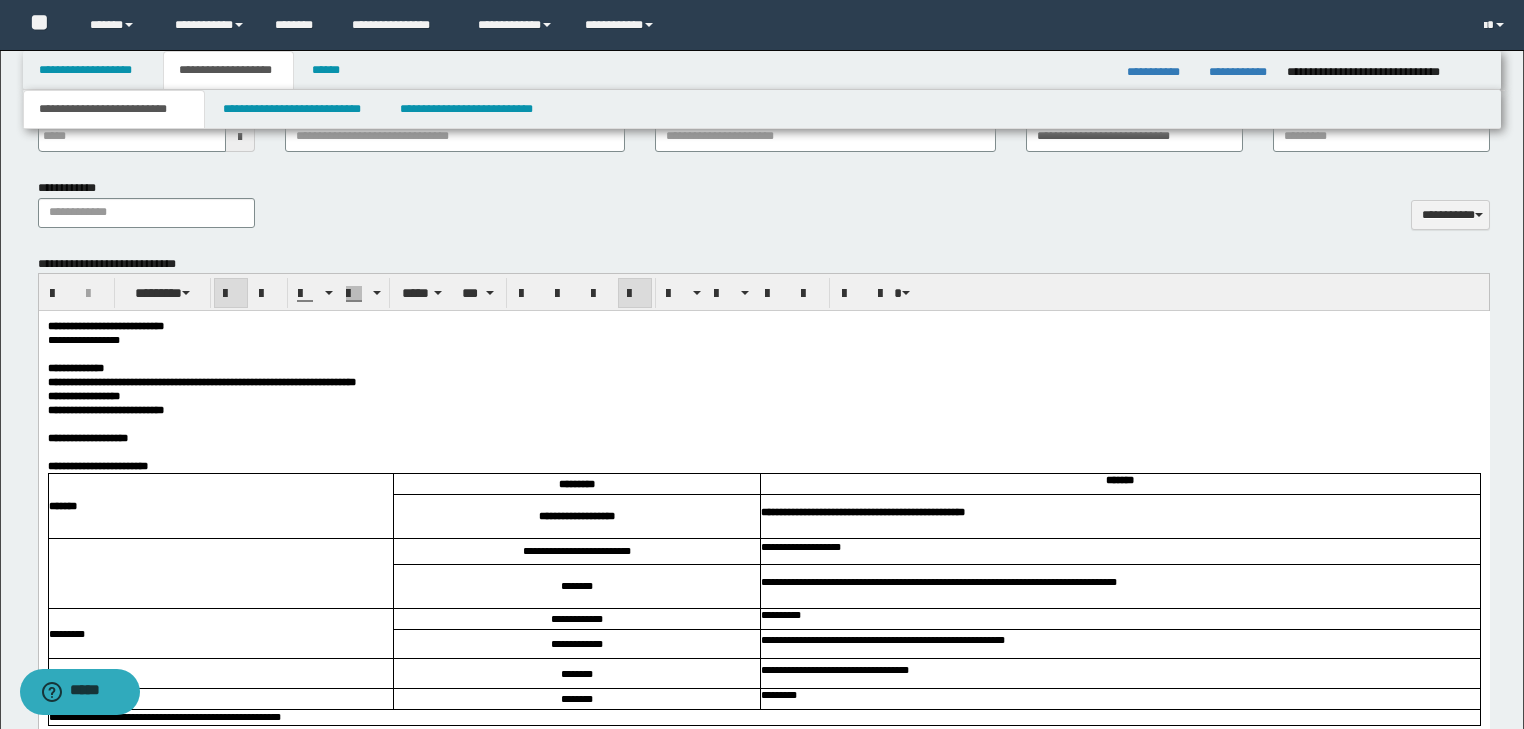 click on "*********" at bounding box center [101, 396] 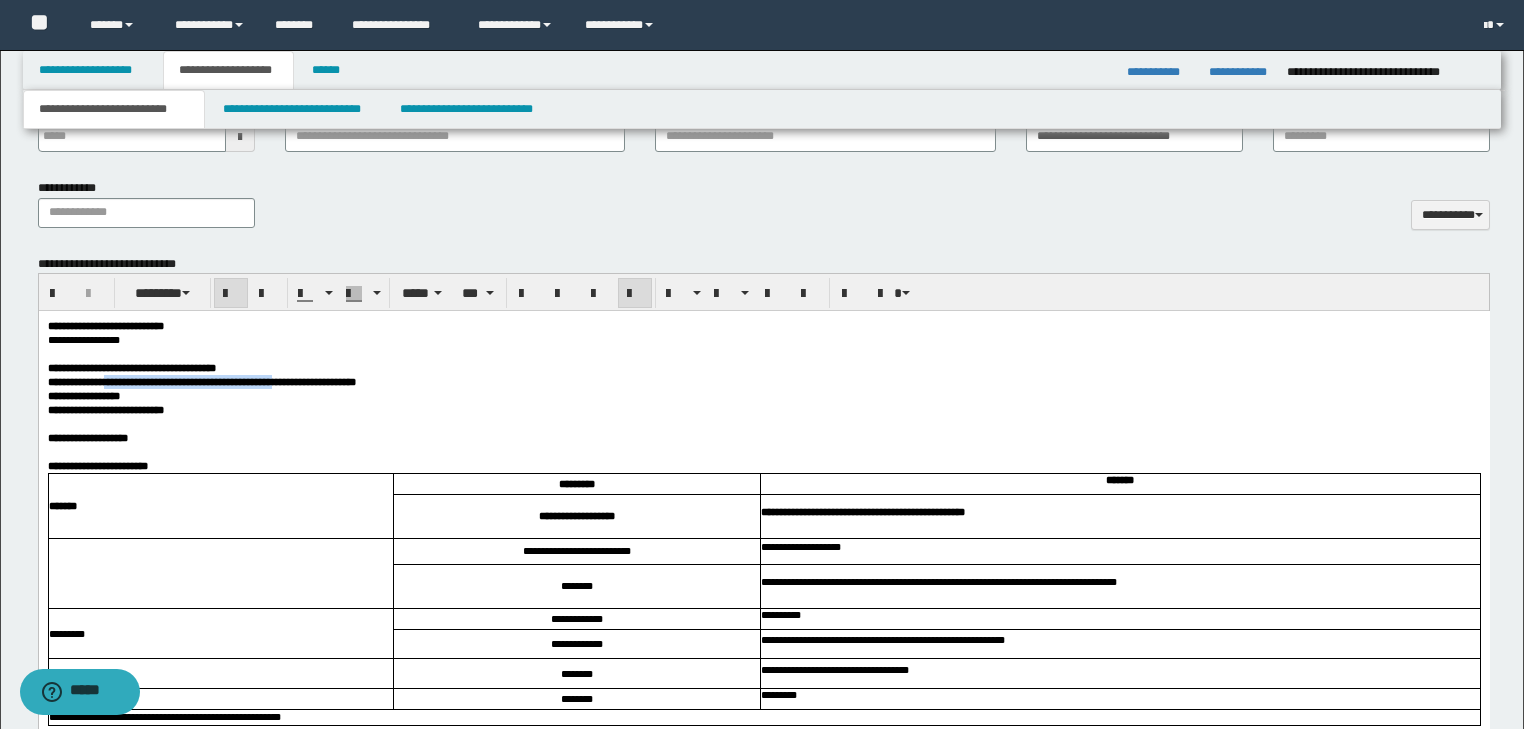 drag, startPoint x: 135, startPoint y: 390, endPoint x: 402, endPoint y: 388, distance: 267.00748 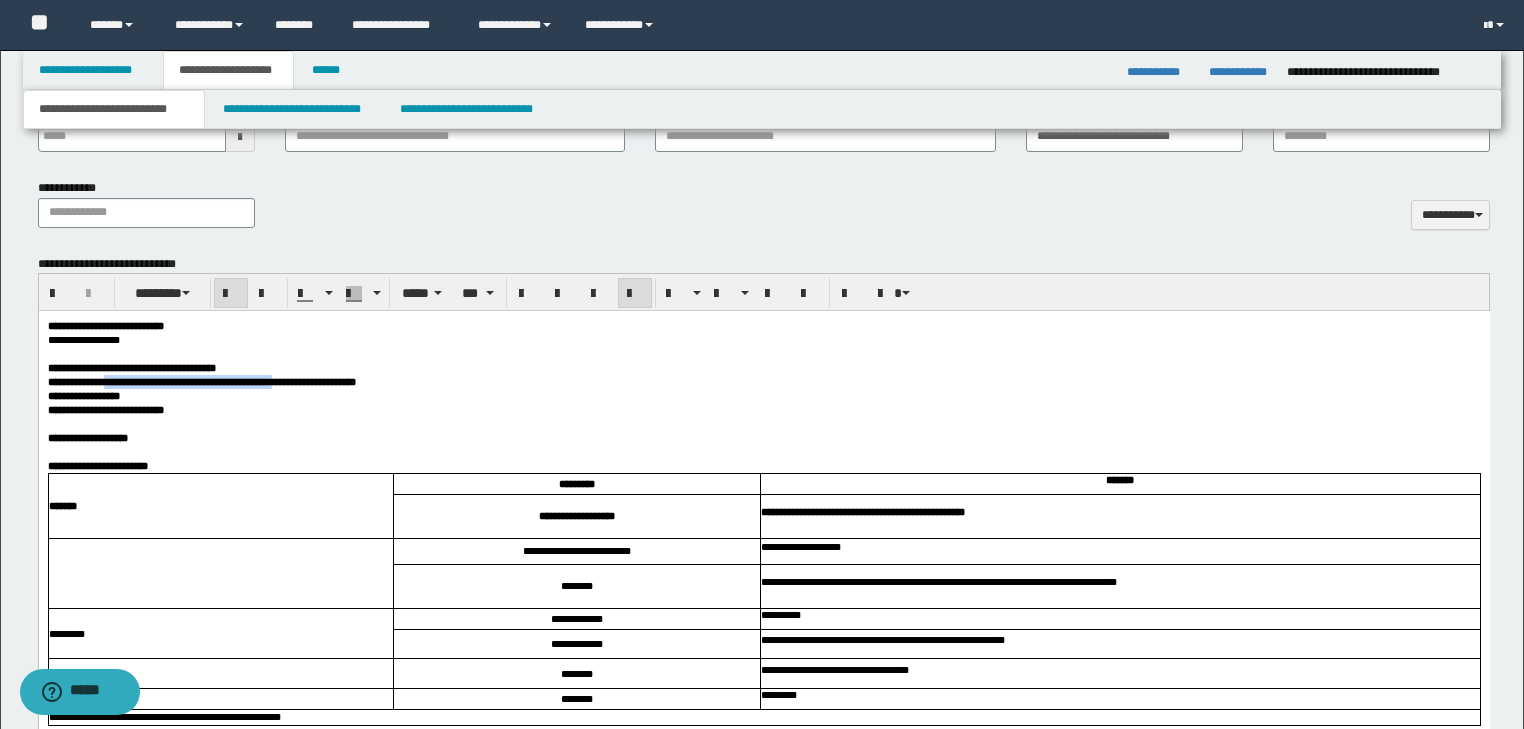 click on "**********" at bounding box center (227, 382) 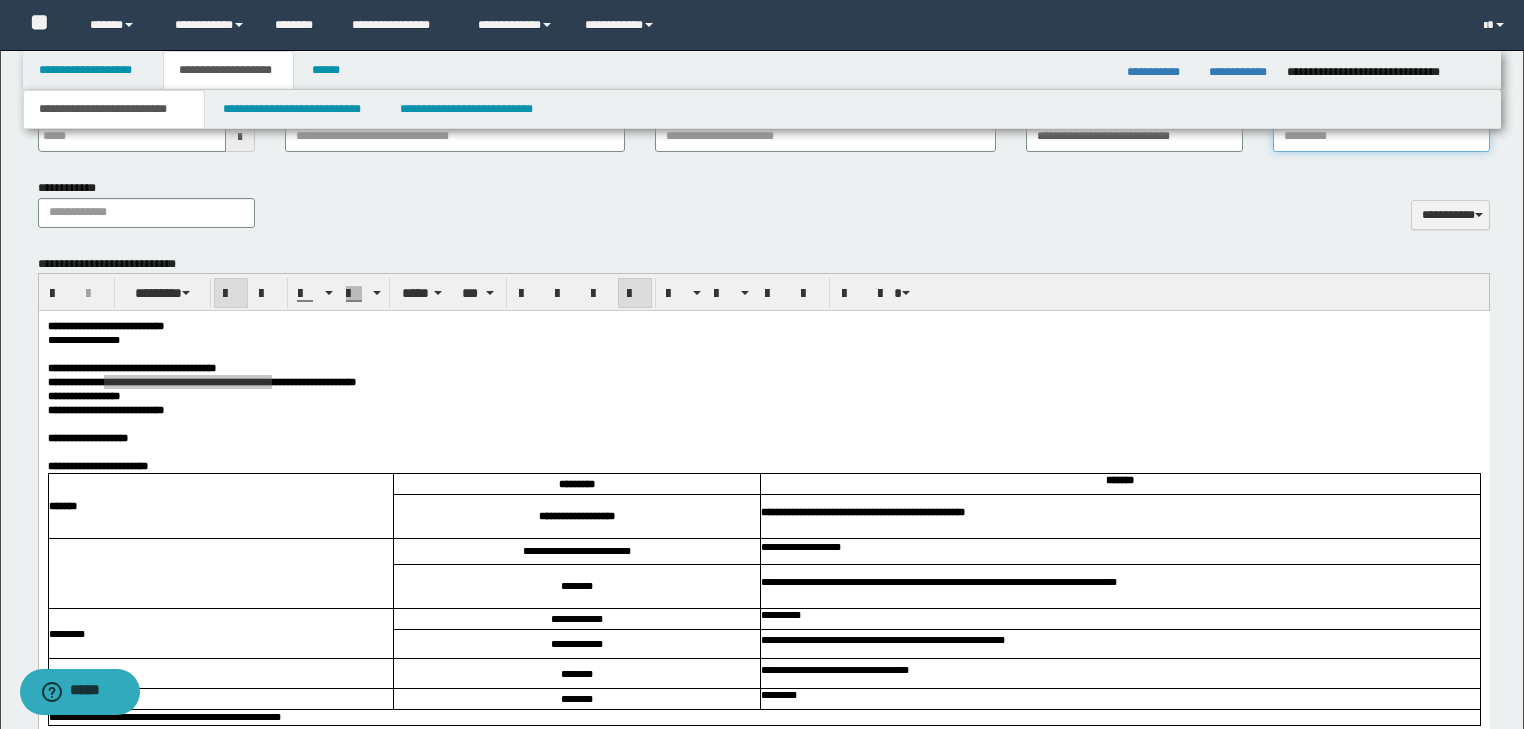 click on "*********" at bounding box center [1381, 137] 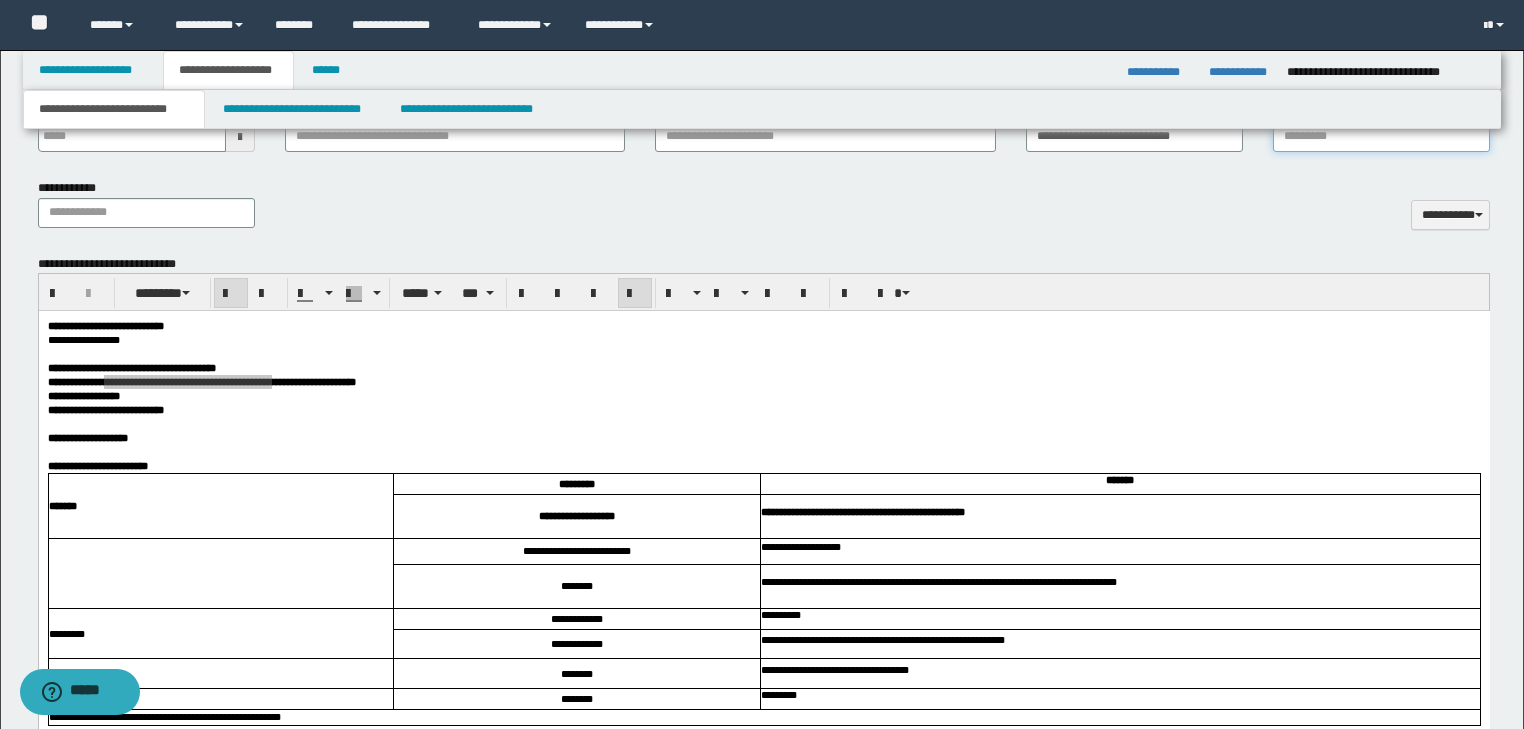 paste on "**********" 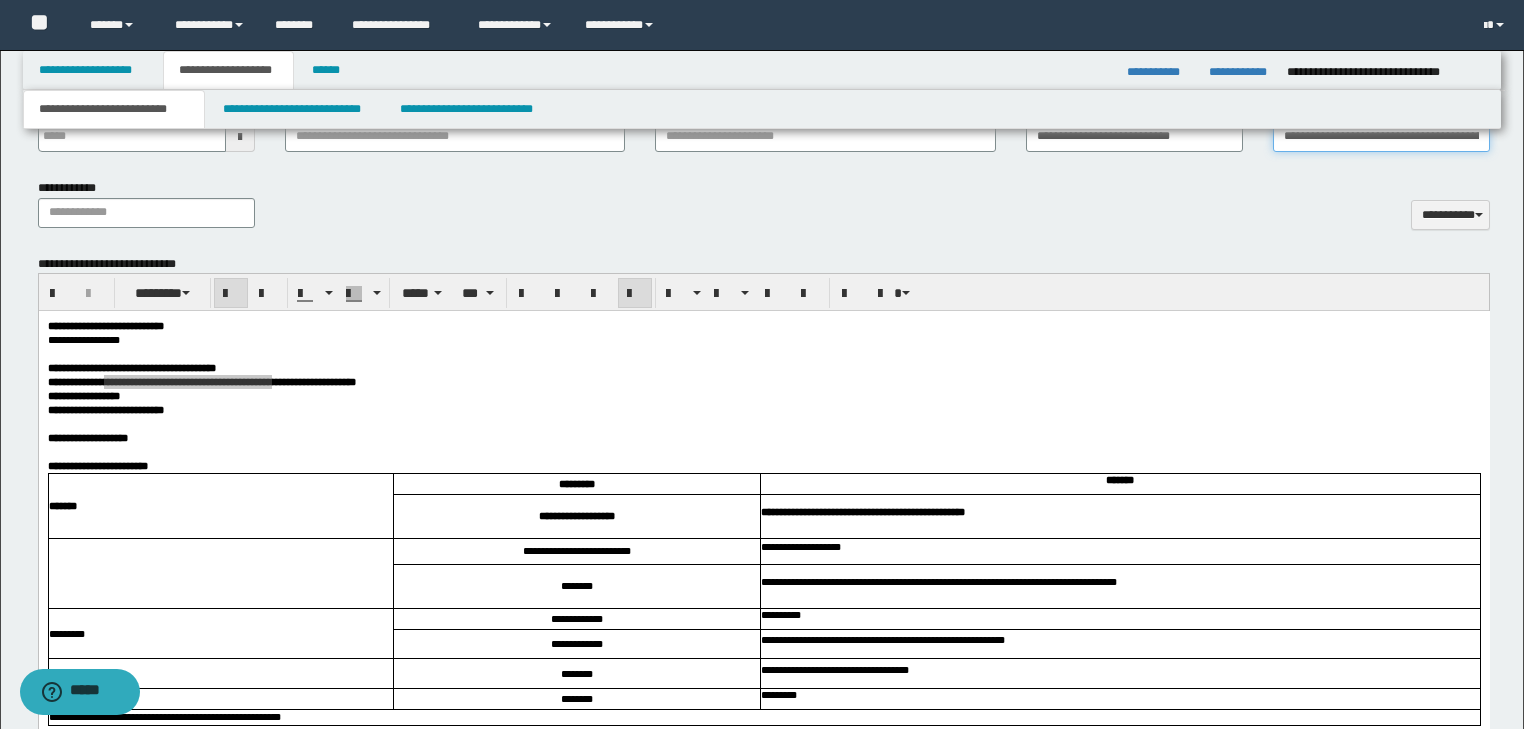 scroll, scrollTop: 0, scrollLeft: 69, axis: horizontal 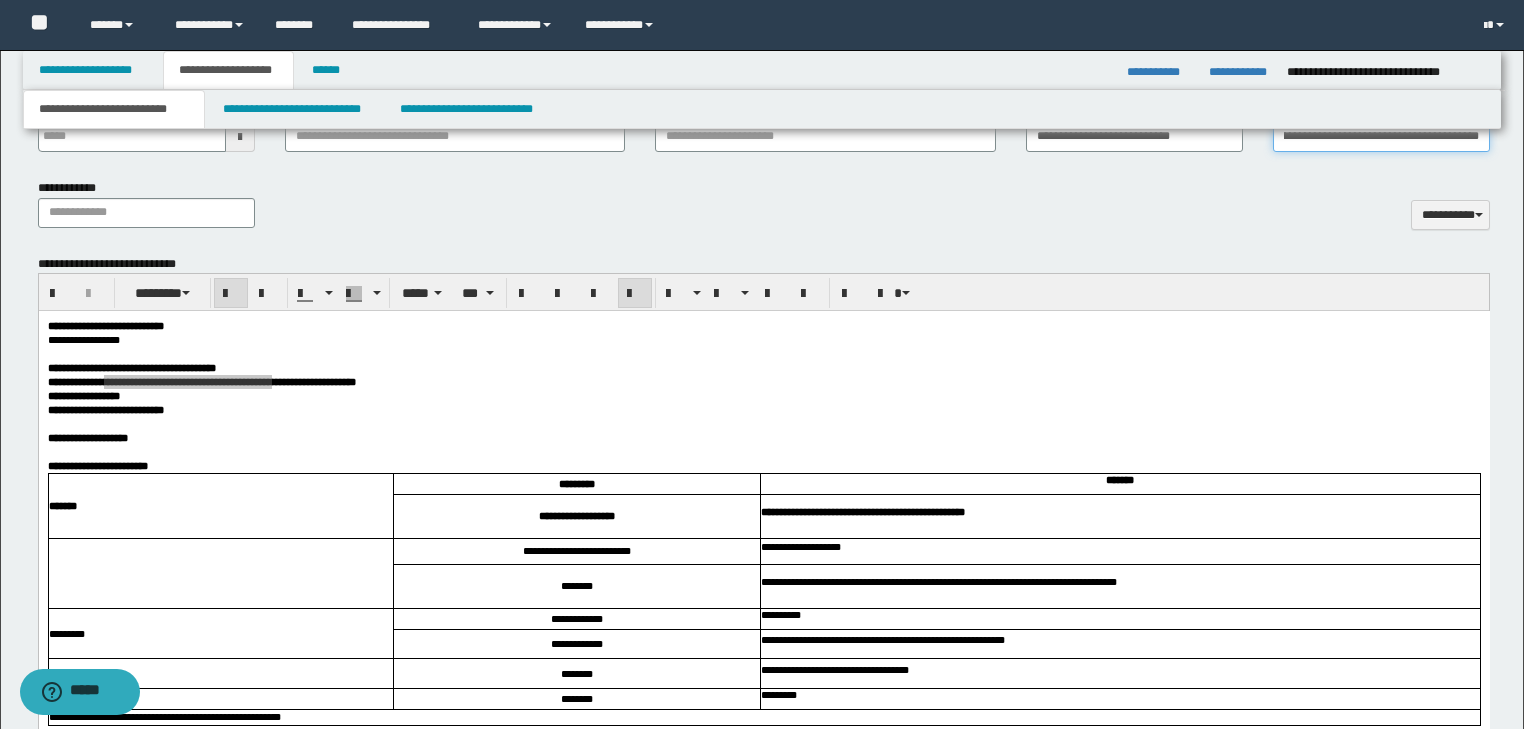 type on "**********" 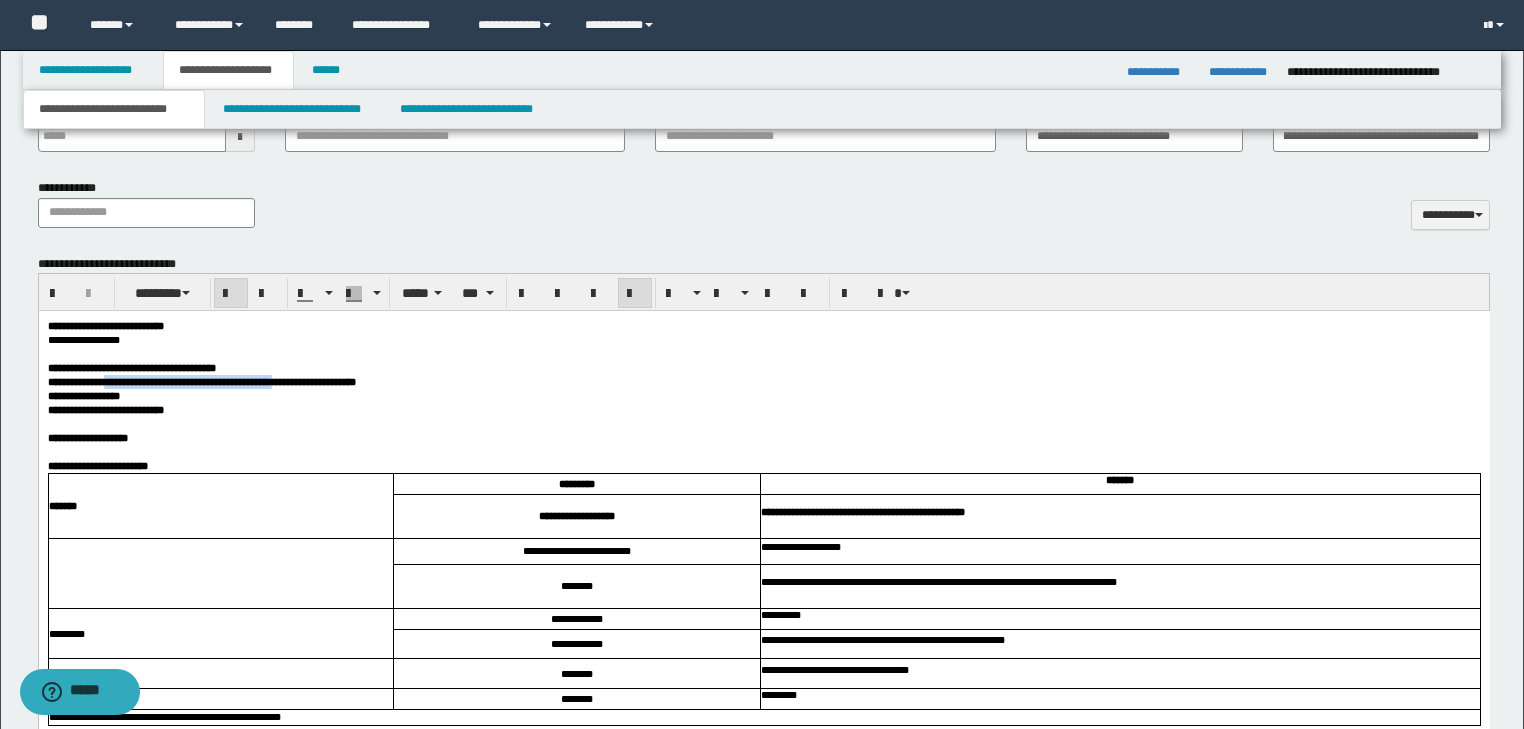 click on "******** *********" at bounding box center [763, 396] 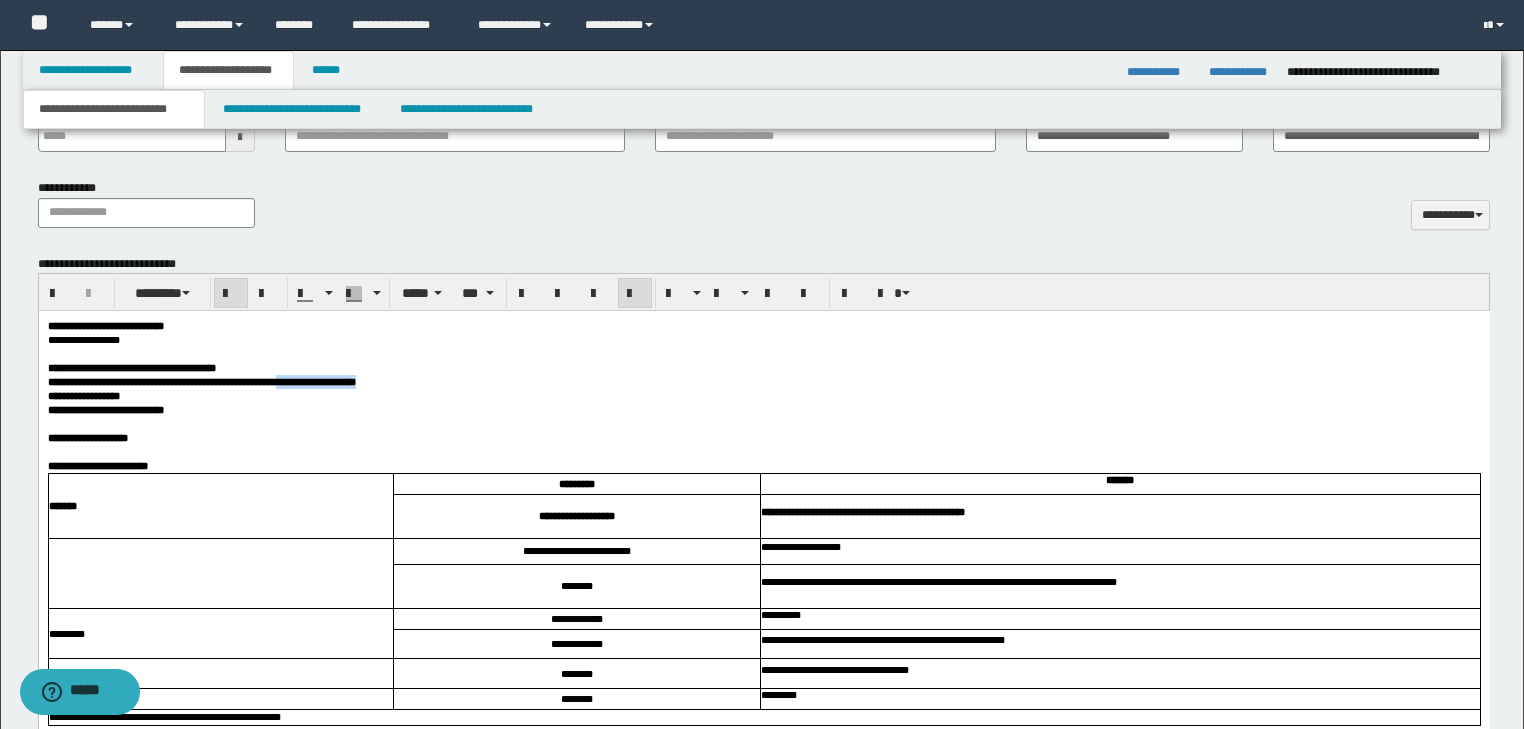 drag, startPoint x: 407, startPoint y: 390, endPoint x: 519, endPoint y: 386, distance: 112.0714 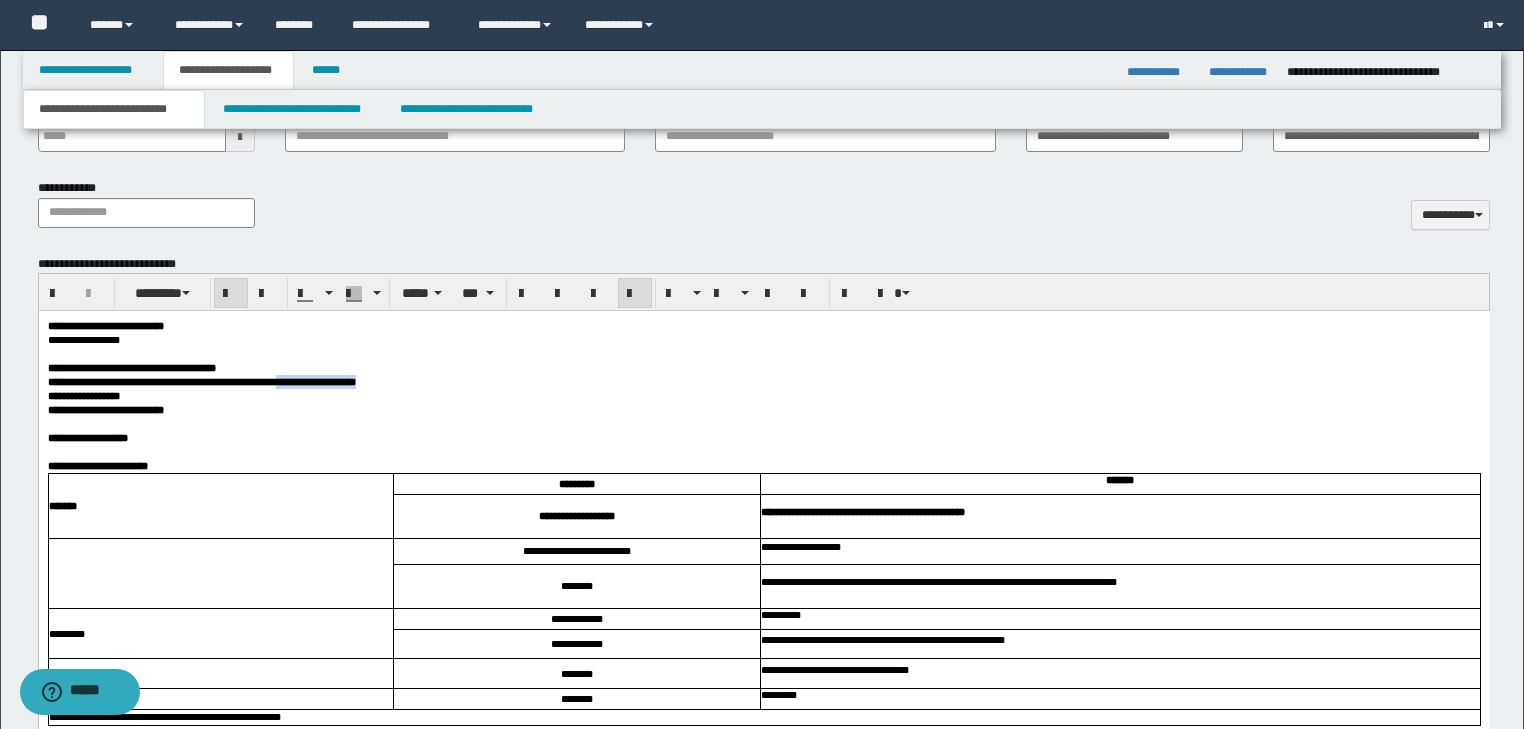 click on "**********" at bounding box center (763, 382) 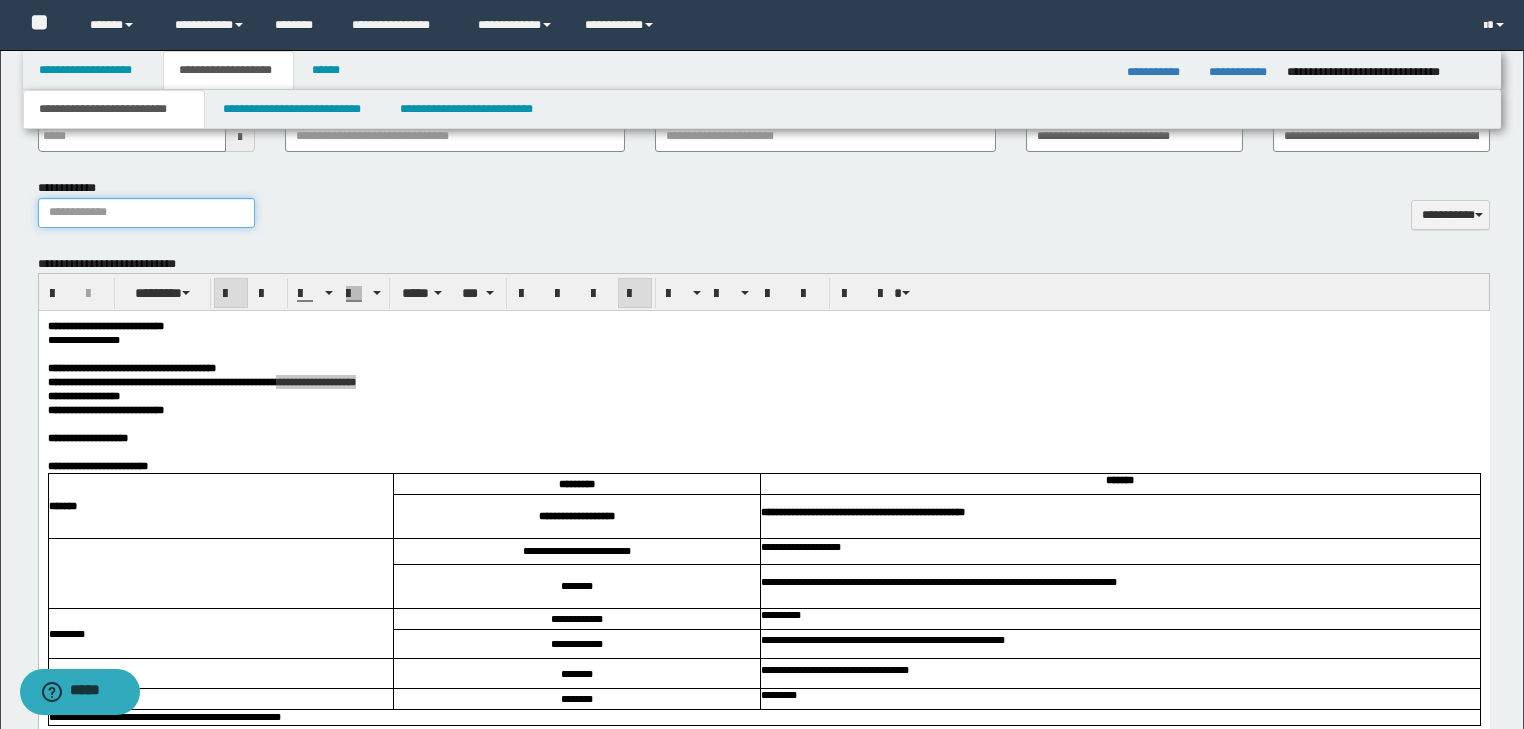 click on "**********" at bounding box center [146, 213] 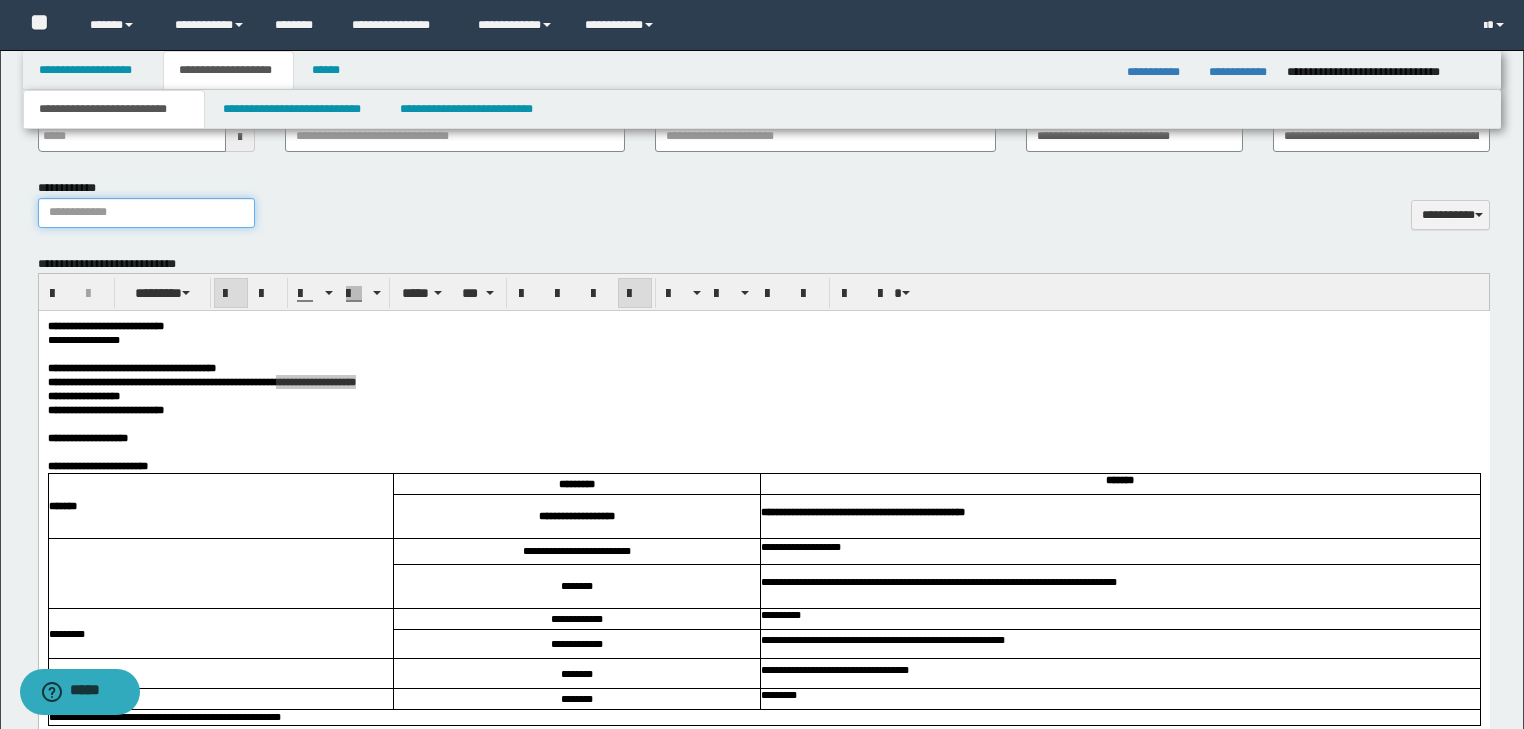 paste on "**********" 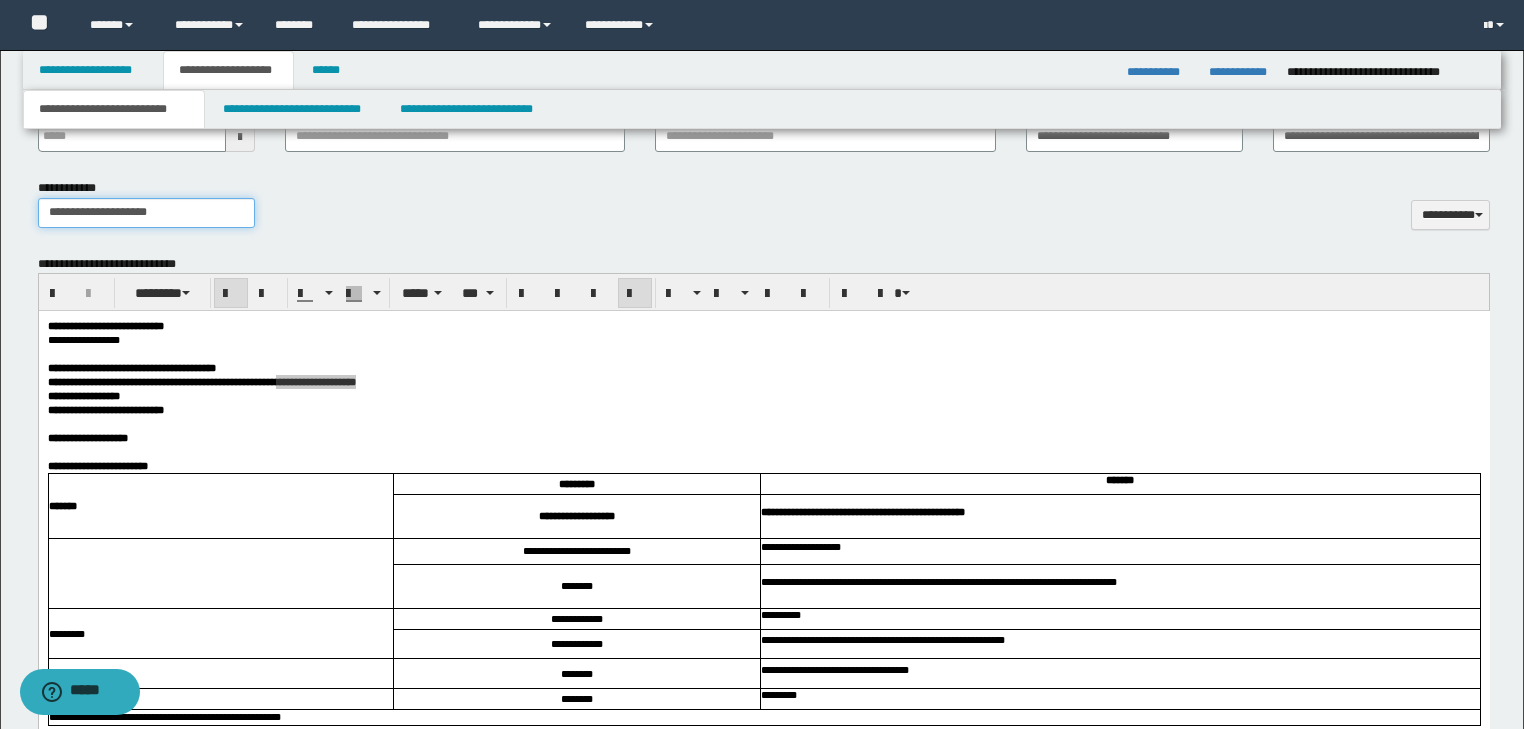 type on "**********" 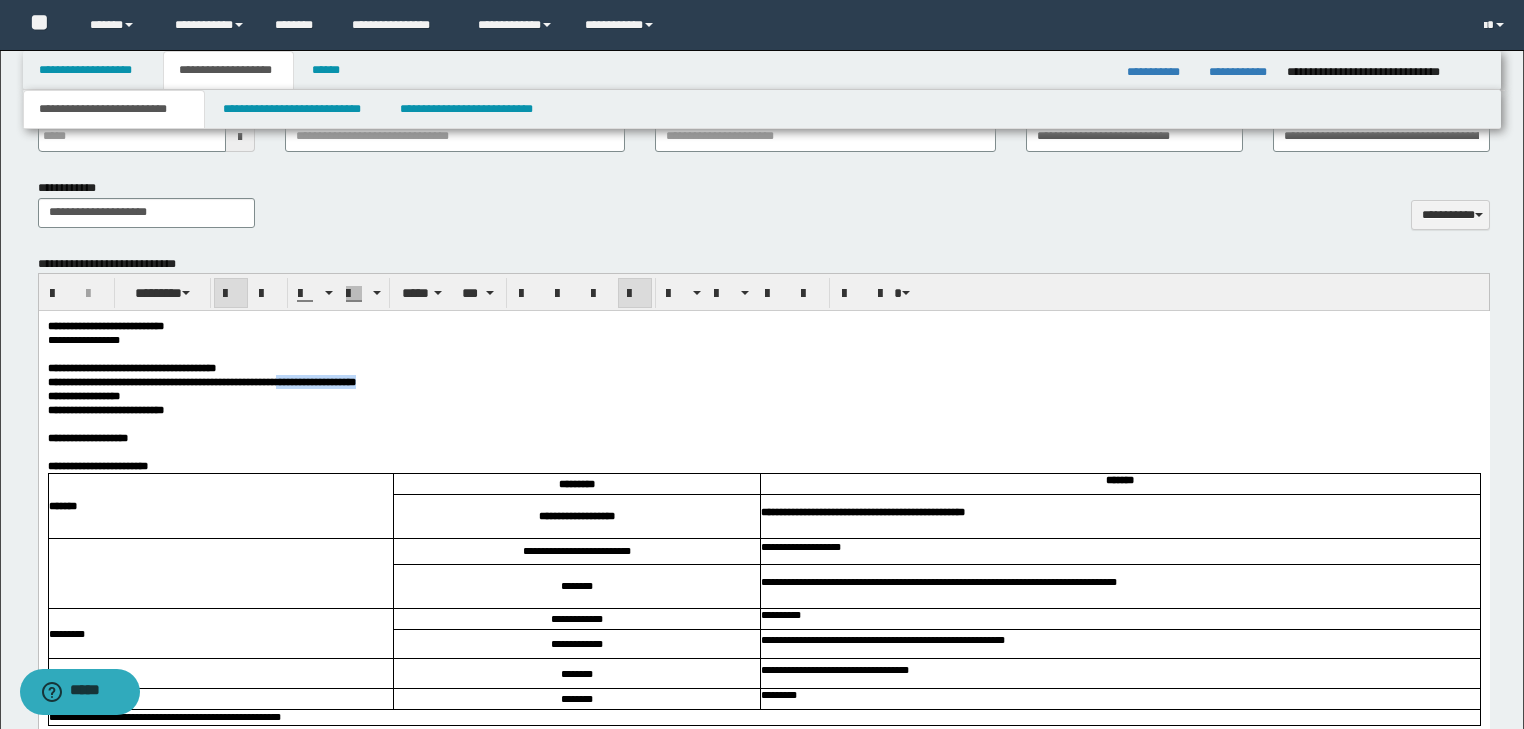 click at bounding box center [763, 424] 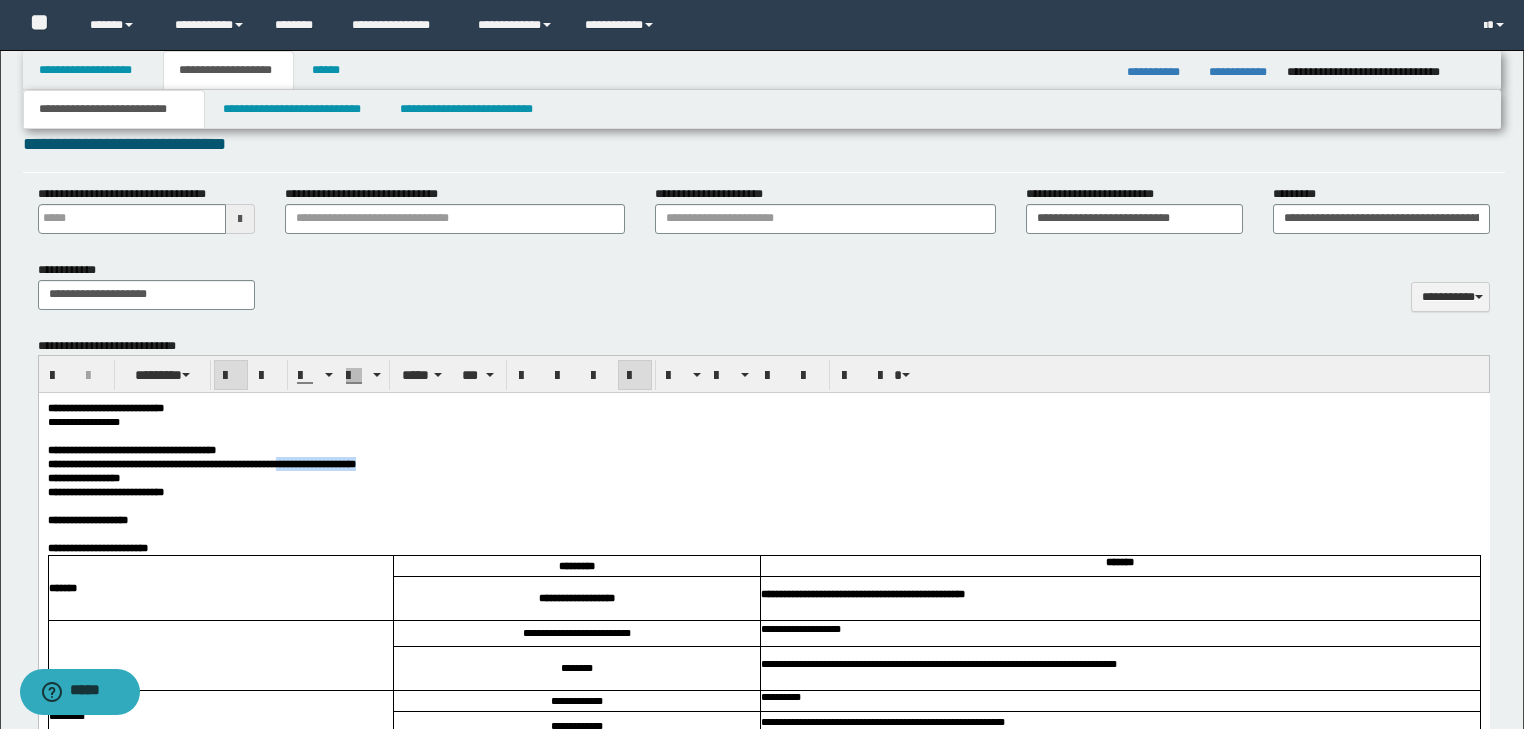 scroll, scrollTop: 672, scrollLeft: 0, axis: vertical 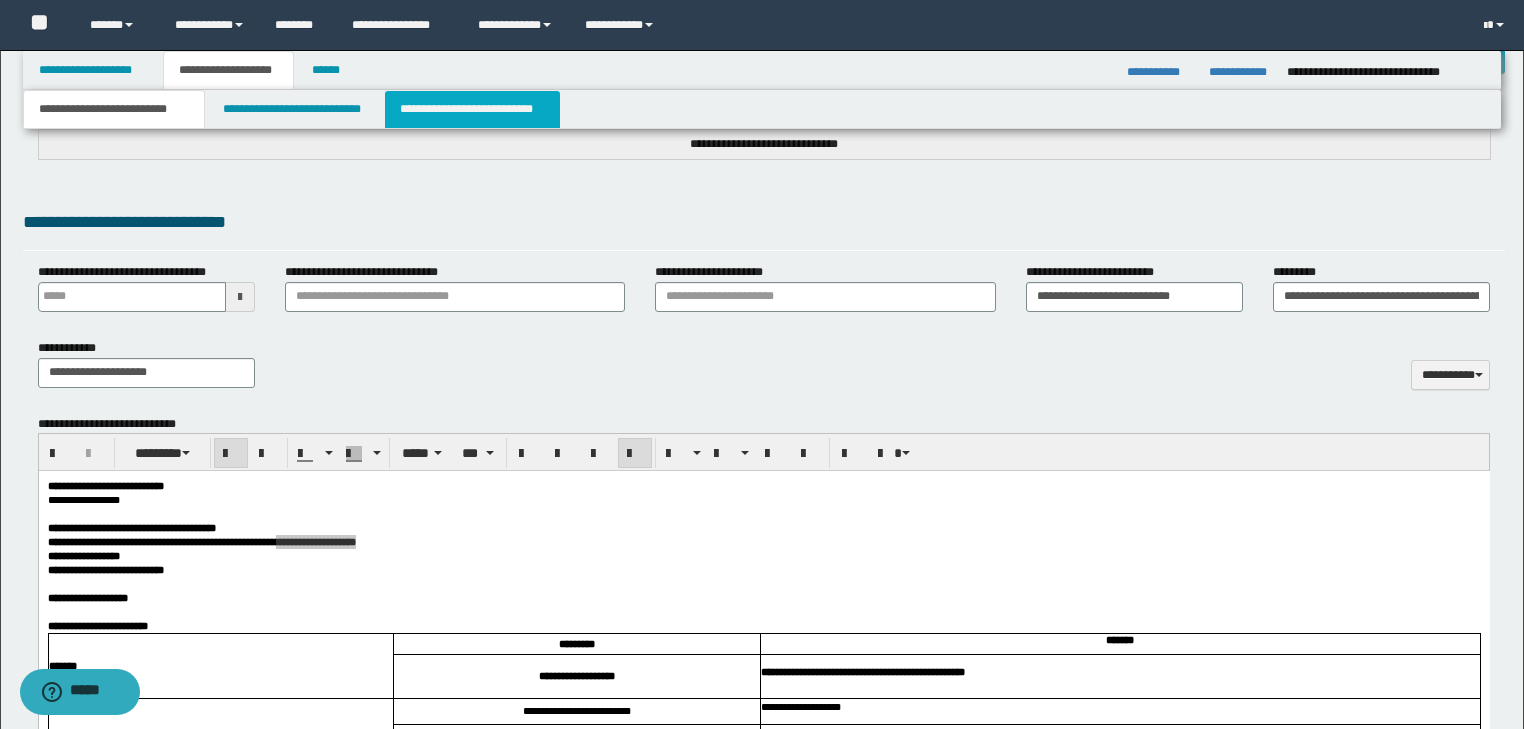 click on "**********" at bounding box center [472, 109] 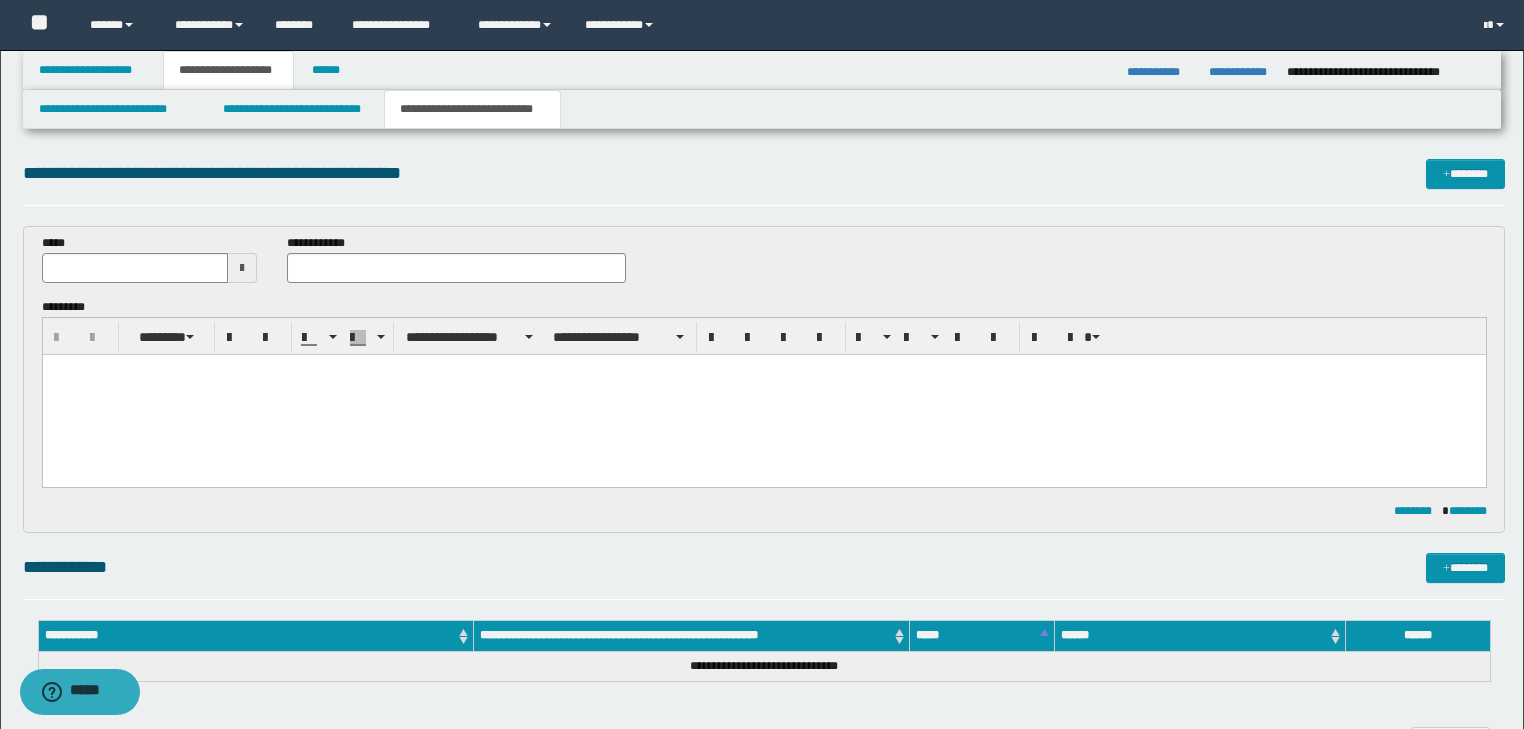 scroll, scrollTop: 0, scrollLeft: 0, axis: both 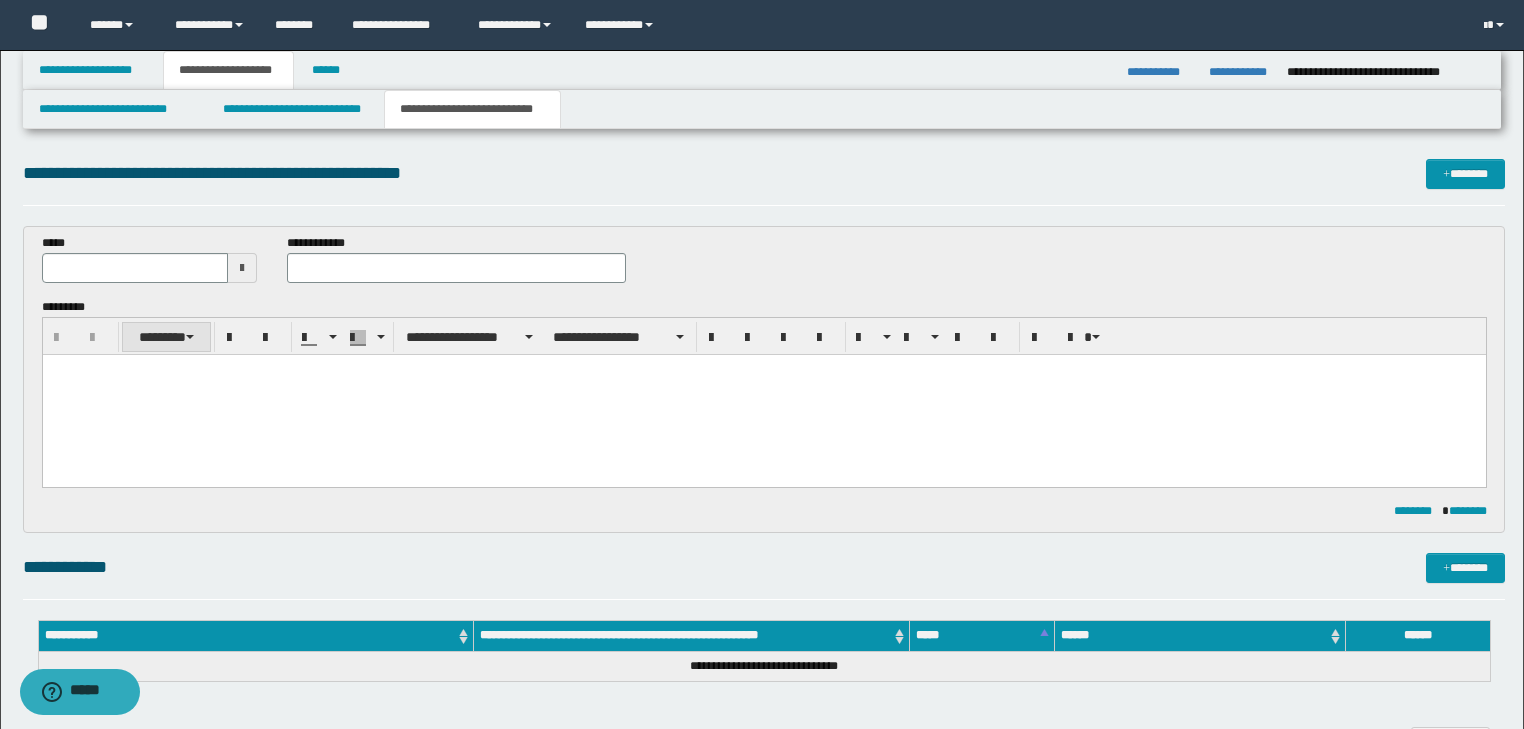 paste 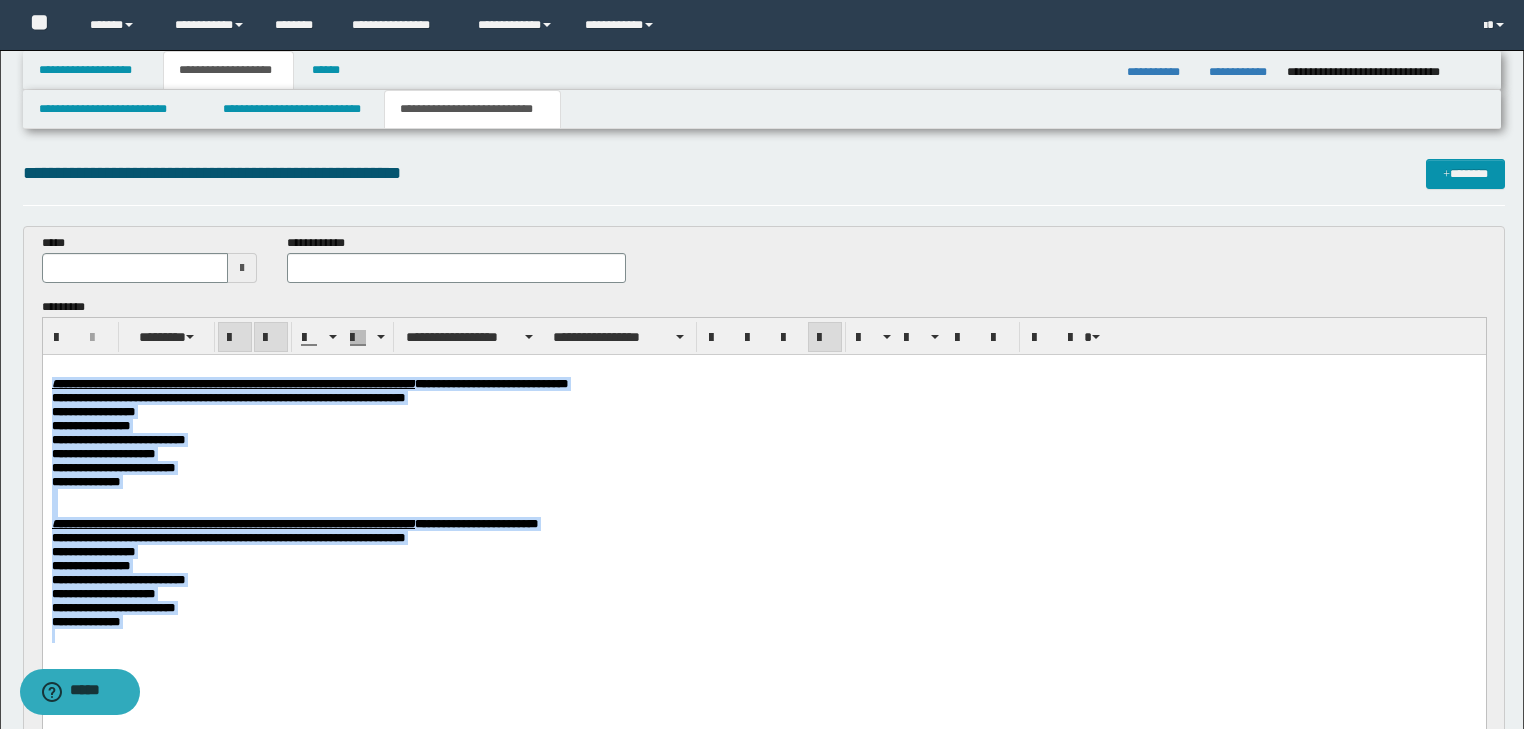 drag, startPoint x: 49, startPoint y: 381, endPoint x: 426, endPoint y: 640, distance: 457.3948 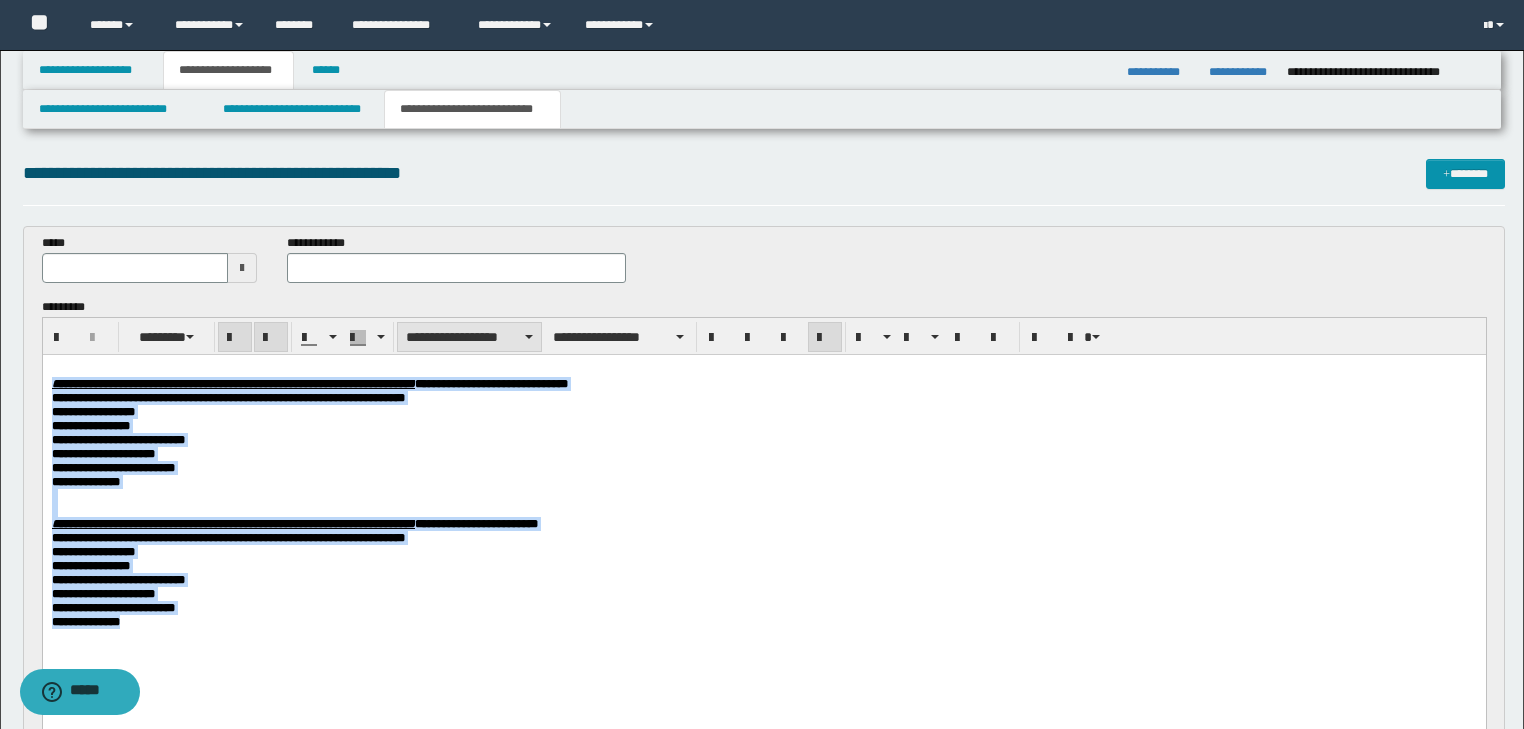 click on "**********" at bounding box center (469, 337) 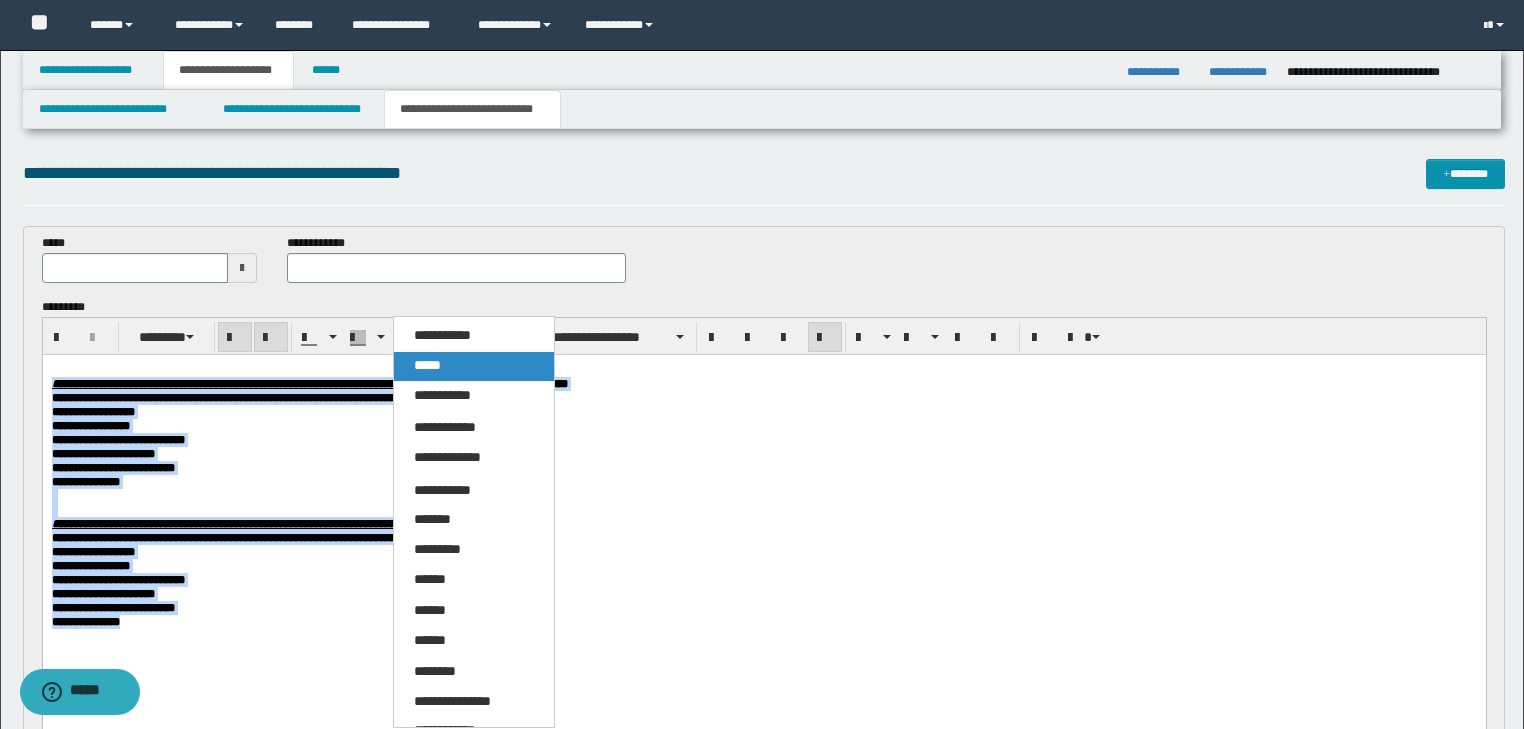 click on "*****" at bounding box center [427, 365] 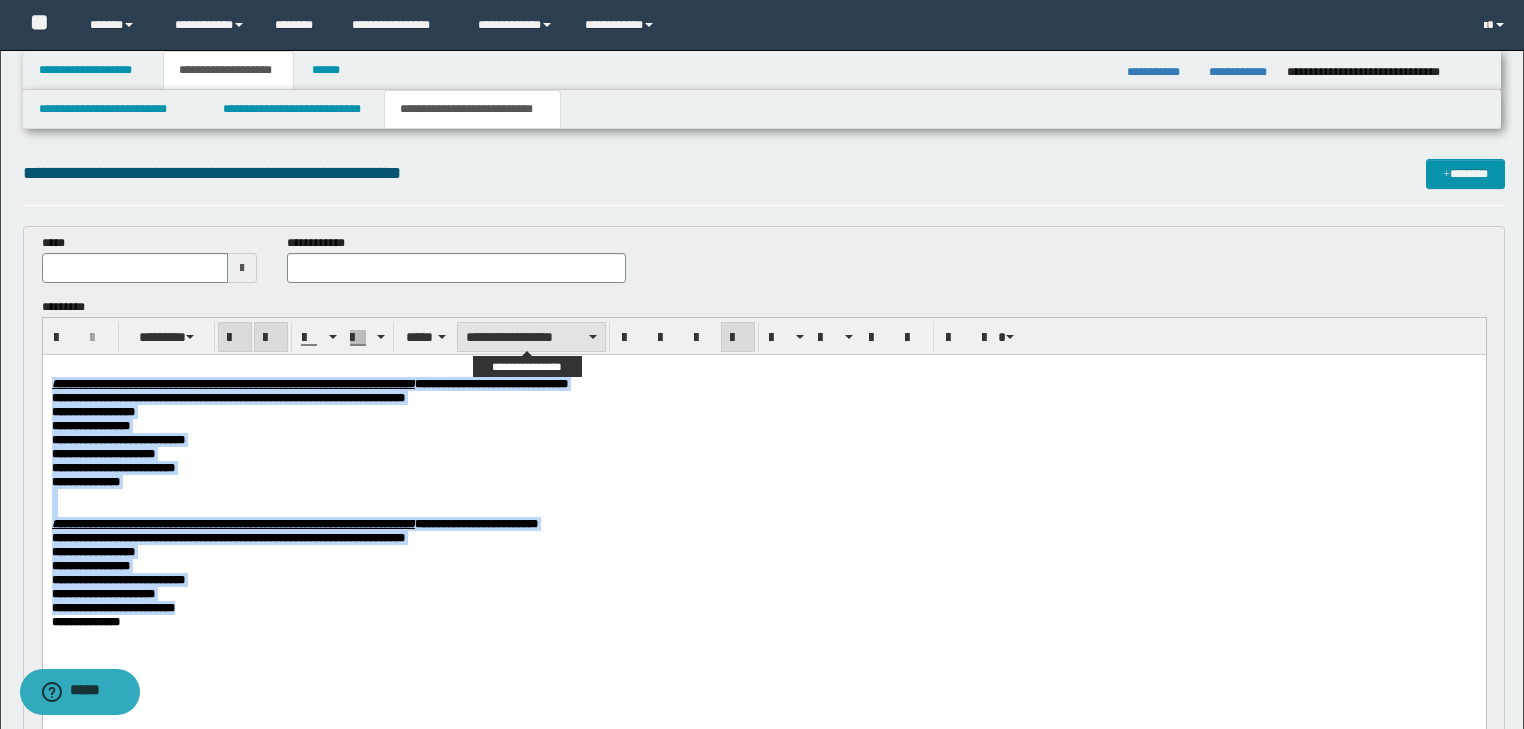 click on "**********" at bounding box center (531, 337) 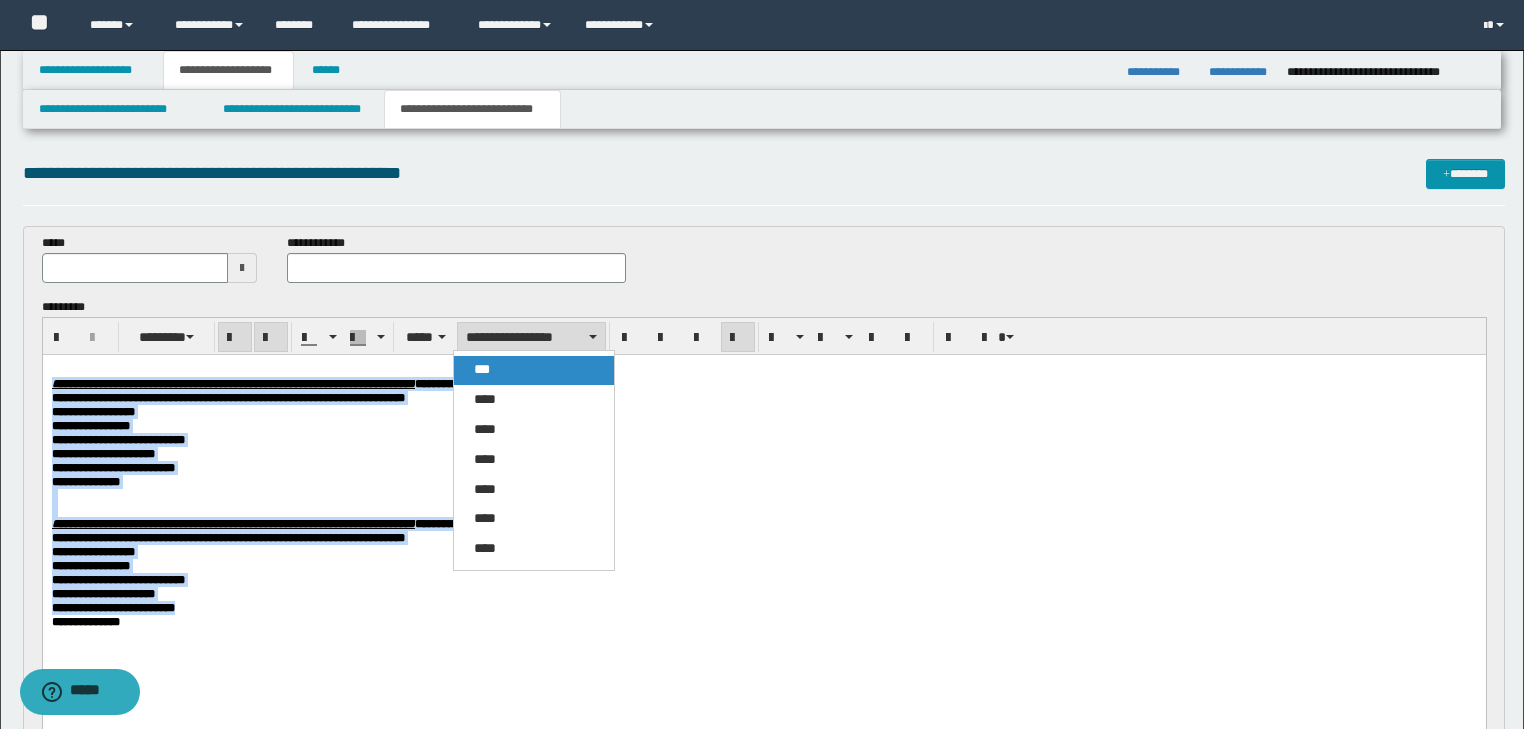 click on "***" at bounding box center [482, 369] 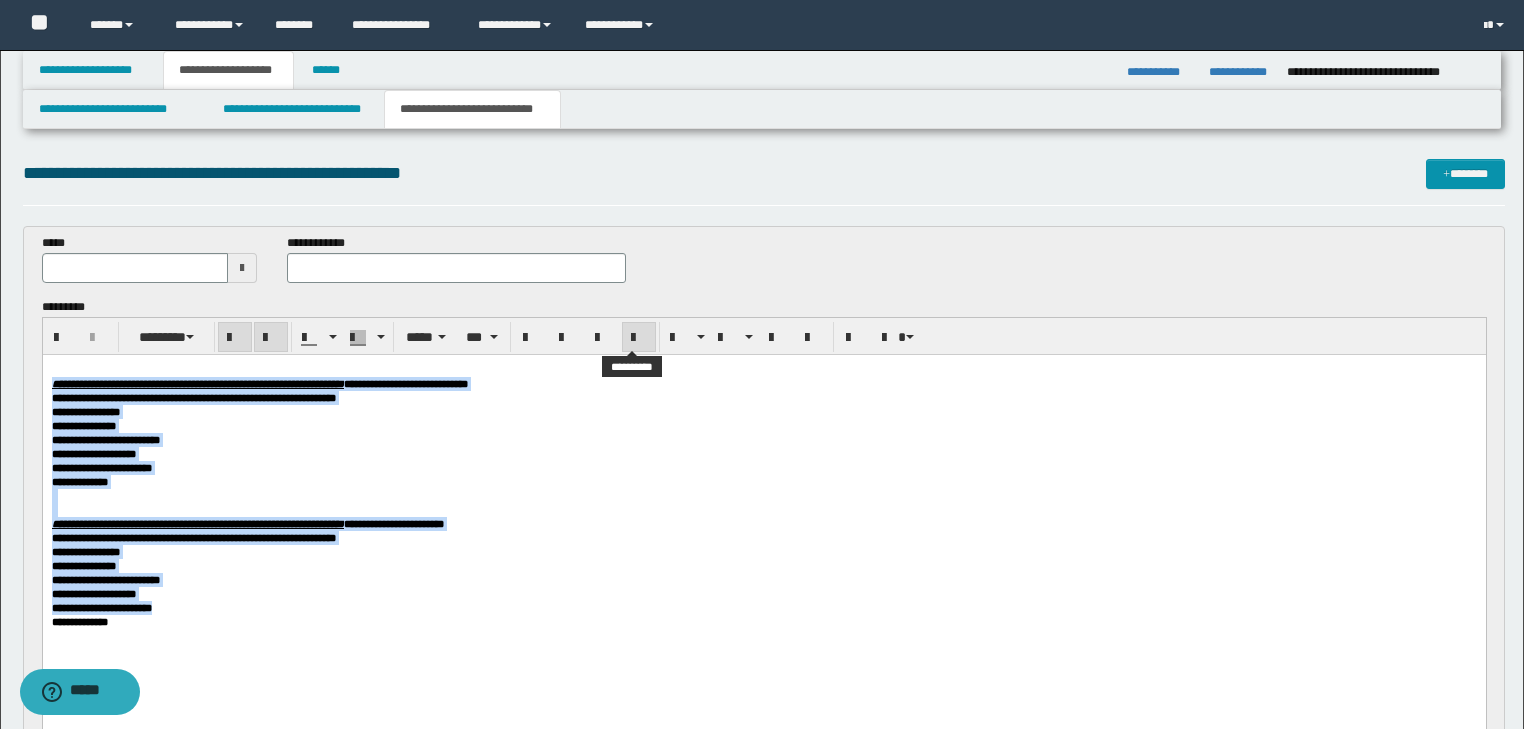 click at bounding box center [639, 338] 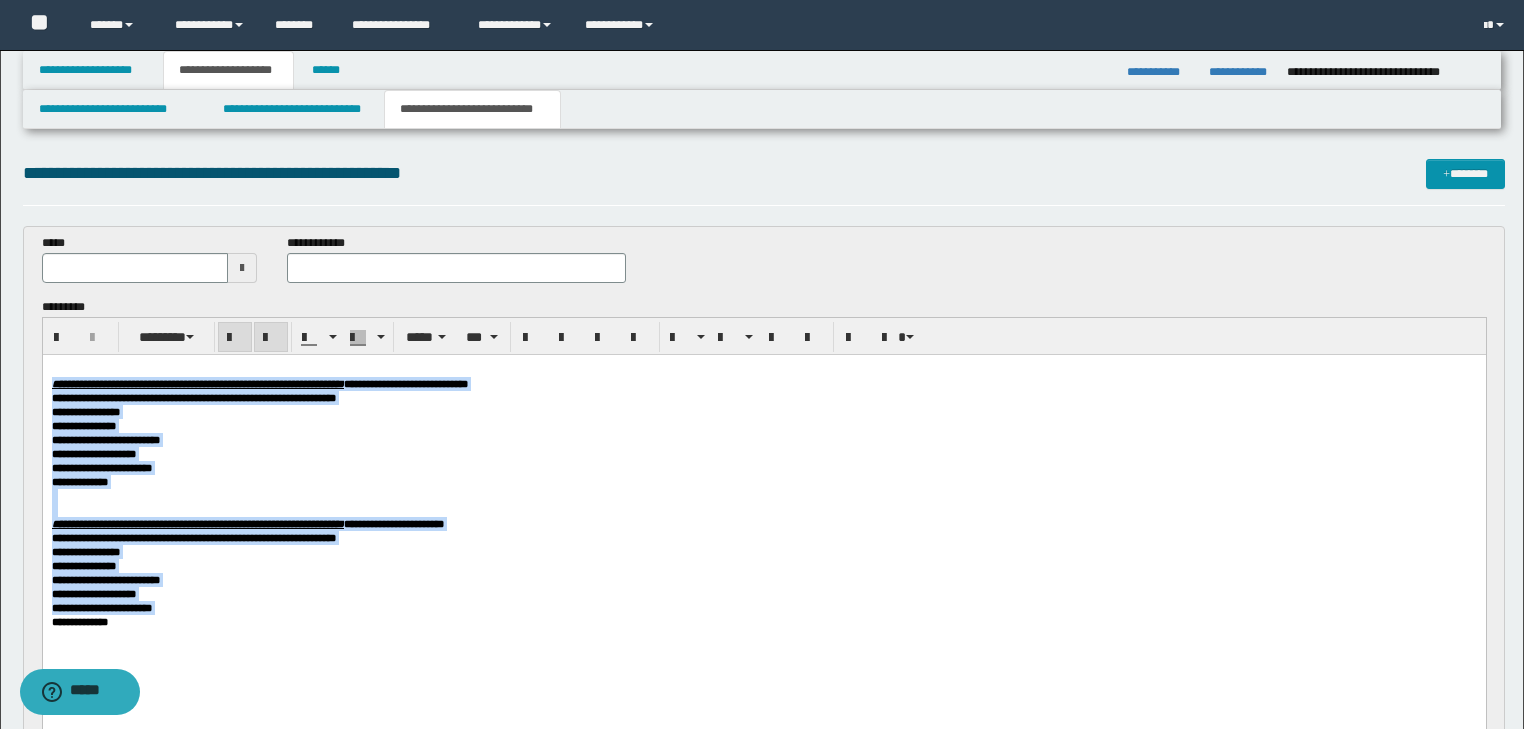 click on "**********" at bounding box center [763, 453] 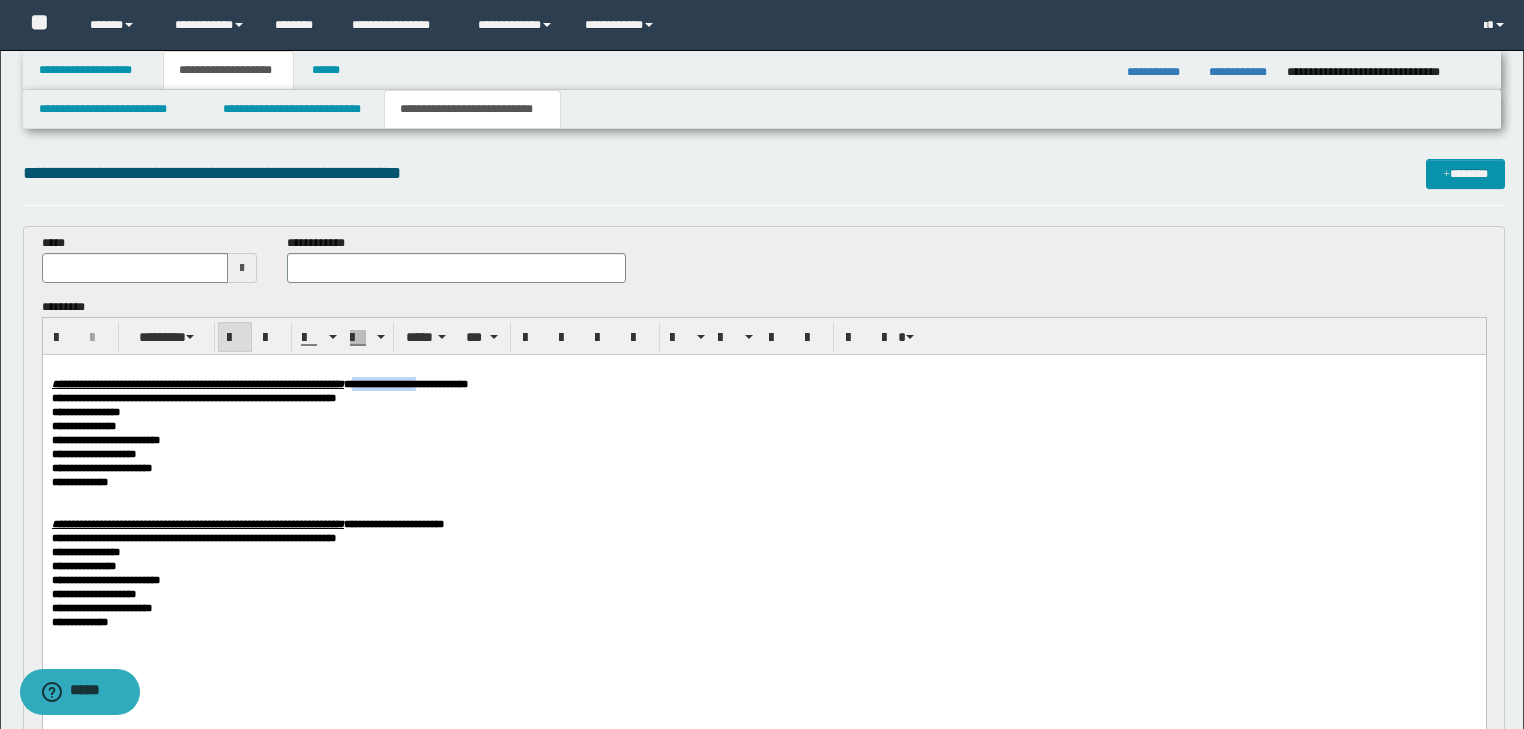 drag, startPoint x: 512, startPoint y: 383, endPoint x: 598, endPoint y: 389, distance: 86.209045 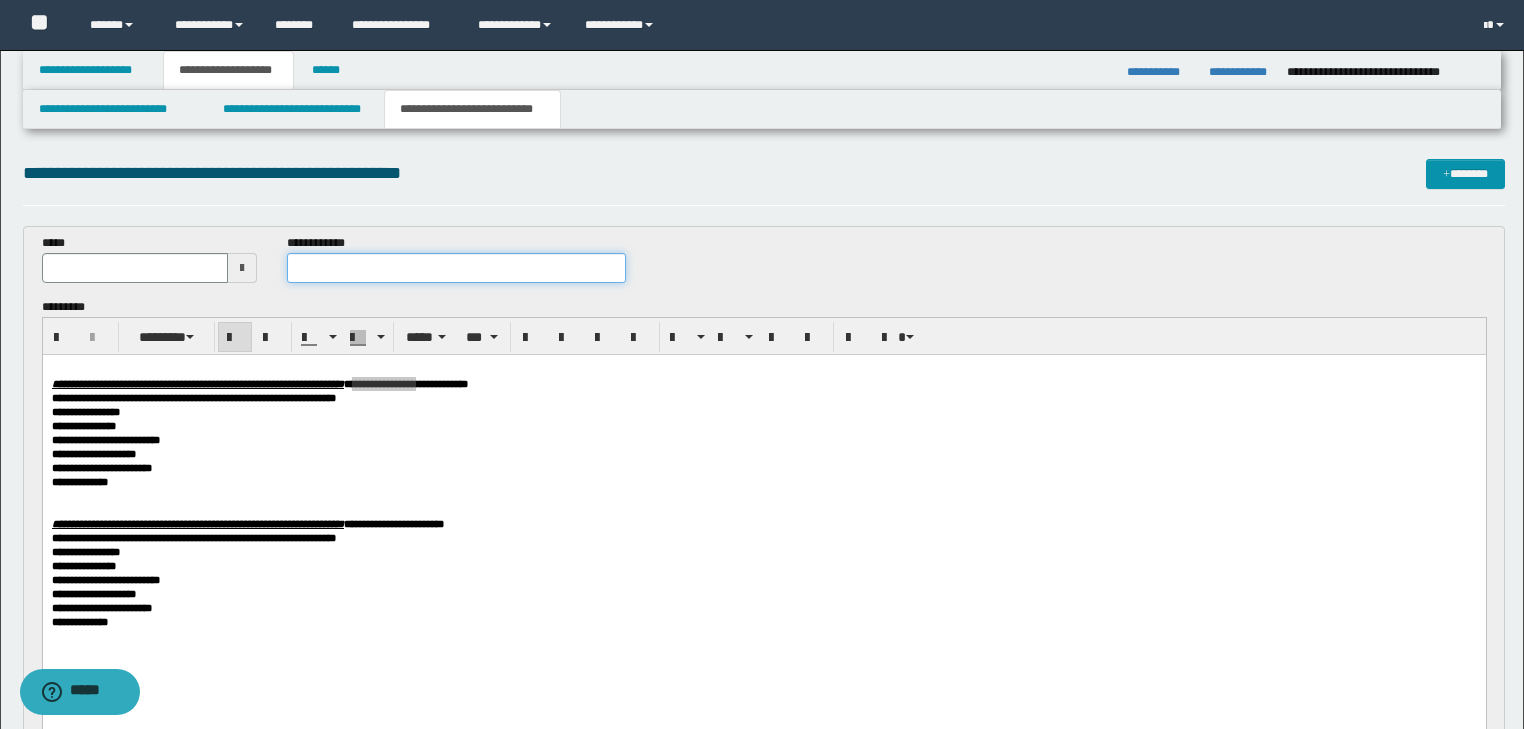 click at bounding box center (456, 268) 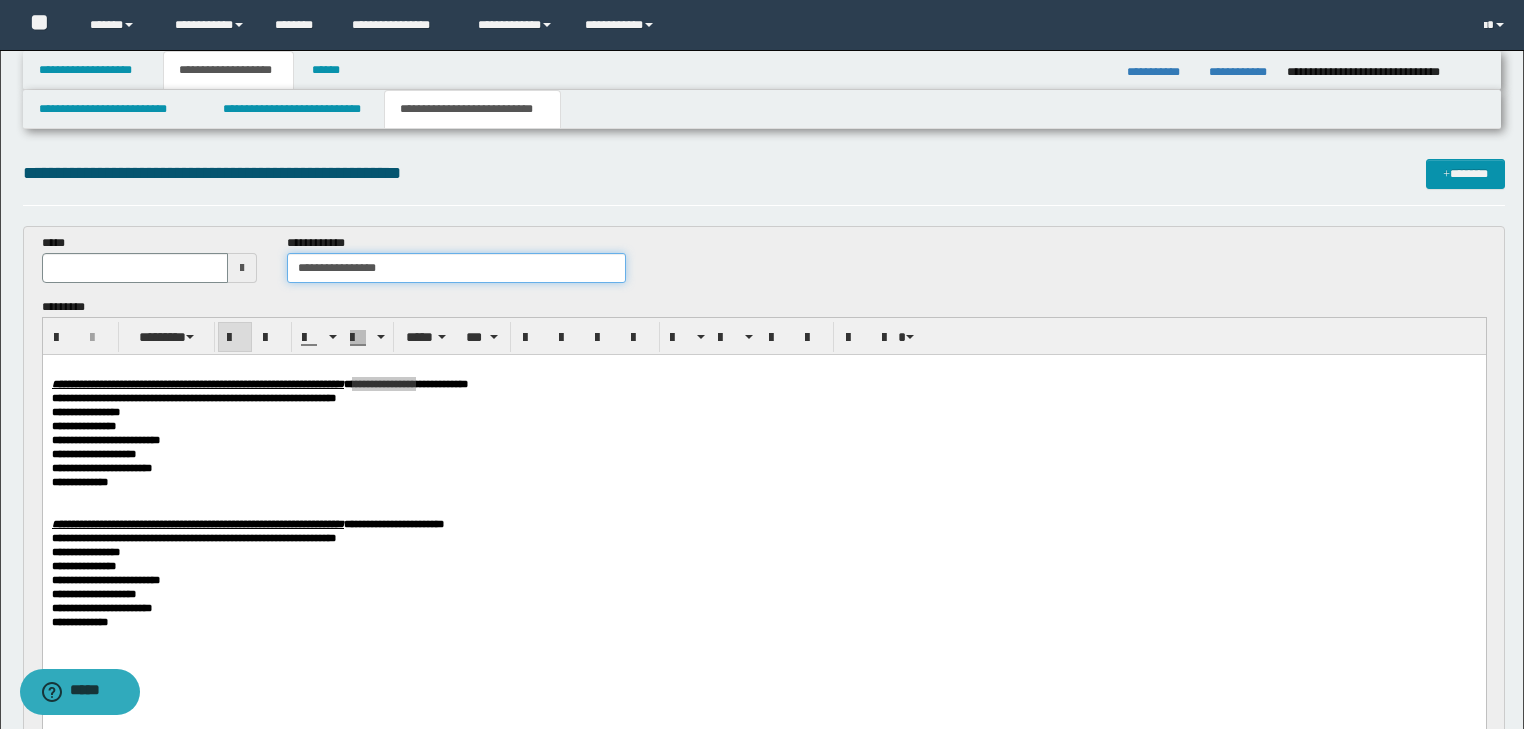 type on "**********" 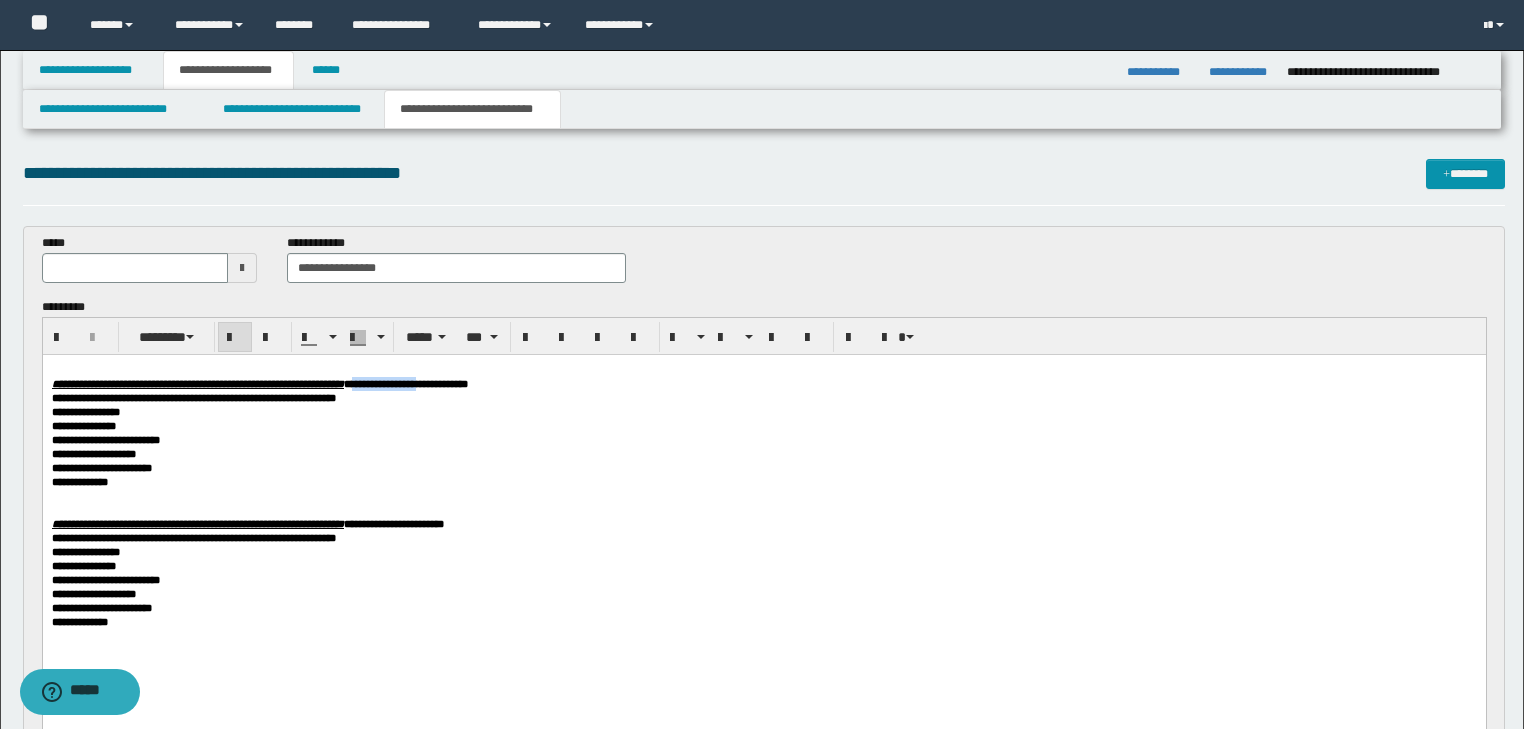 click on "**********" at bounding box center [405, 383] 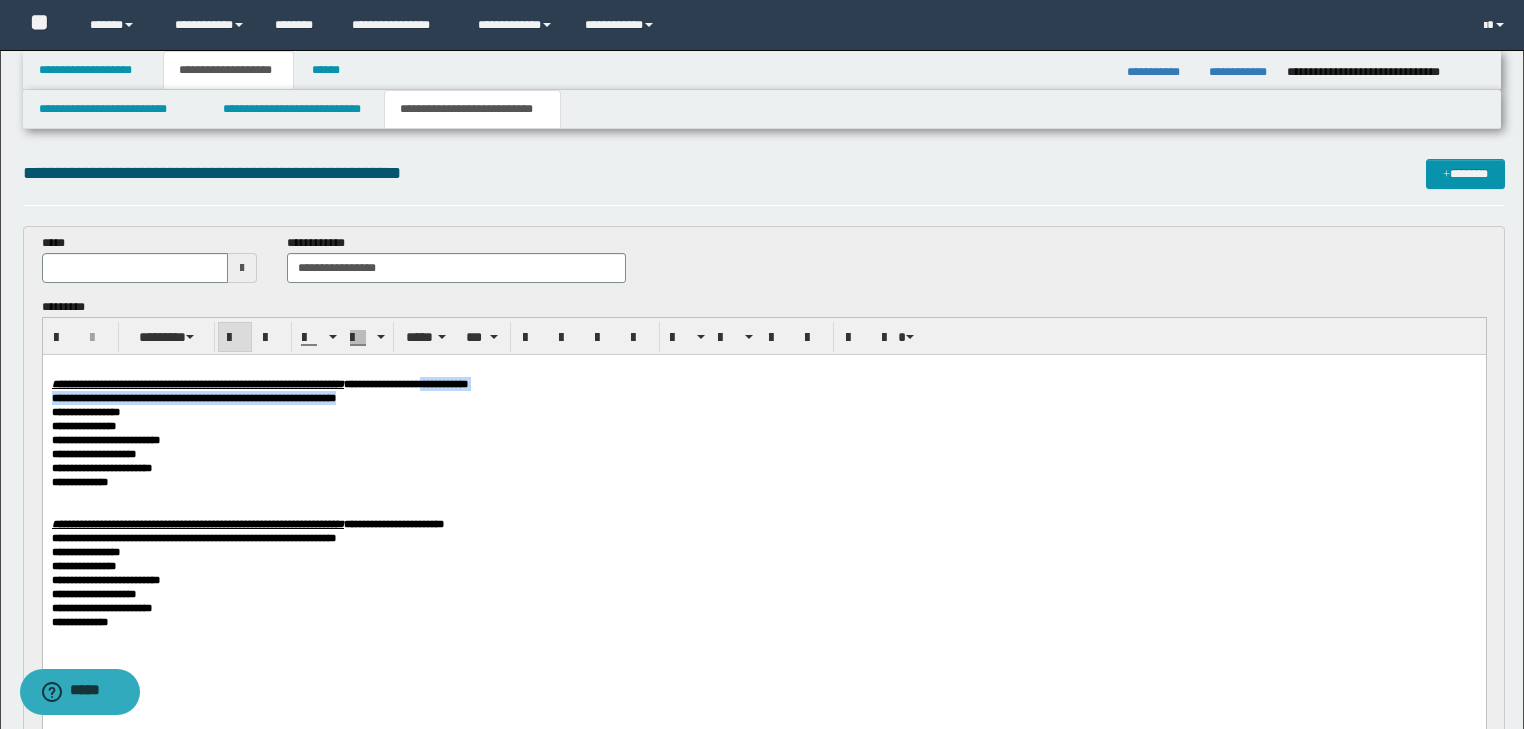 drag, startPoint x: 600, startPoint y: 385, endPoint x: 688, endPoint y: 393, distance: 88.362885 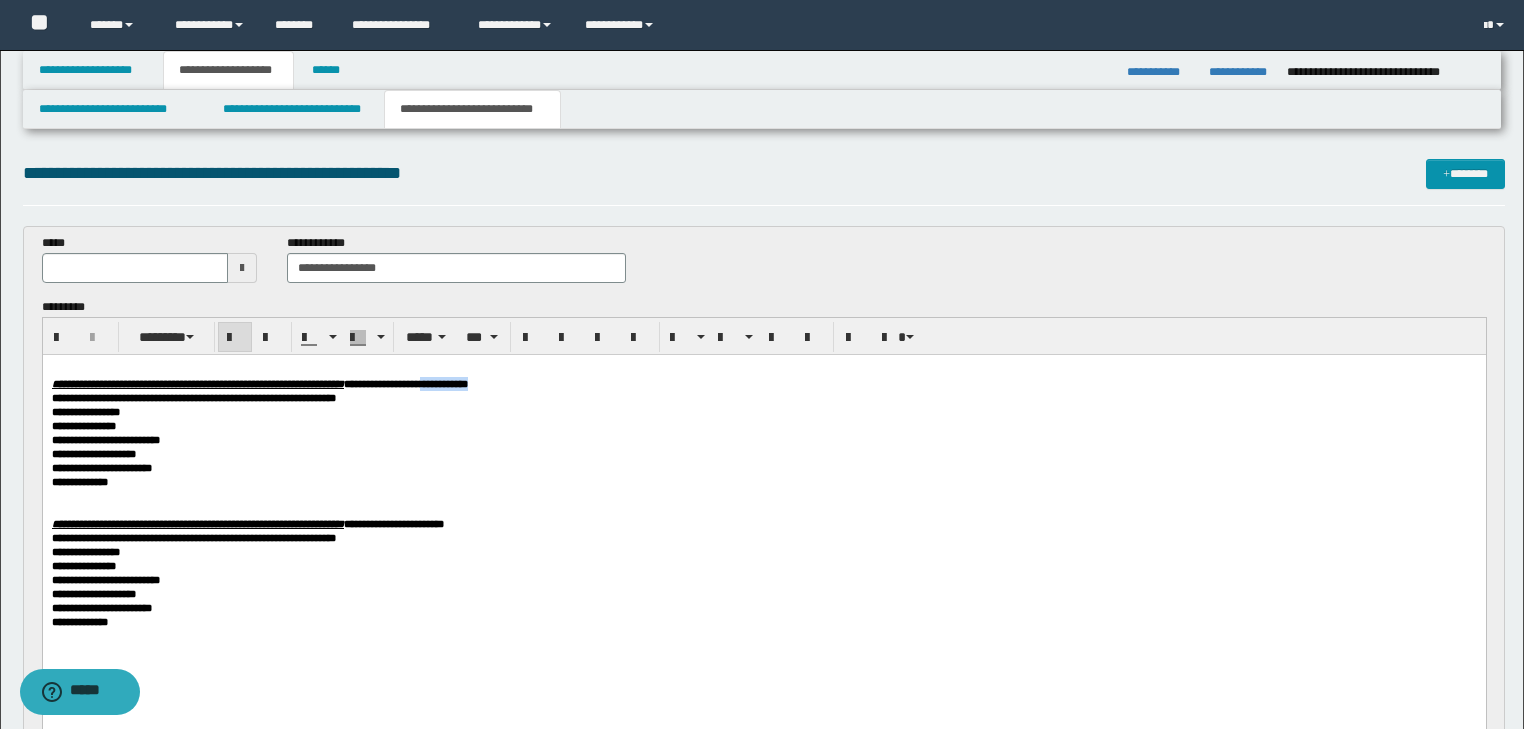 drag, startPoint x: 669, startPoint y: 390, endPoint x: 600, endPoint y: 384, distance: 69.260376 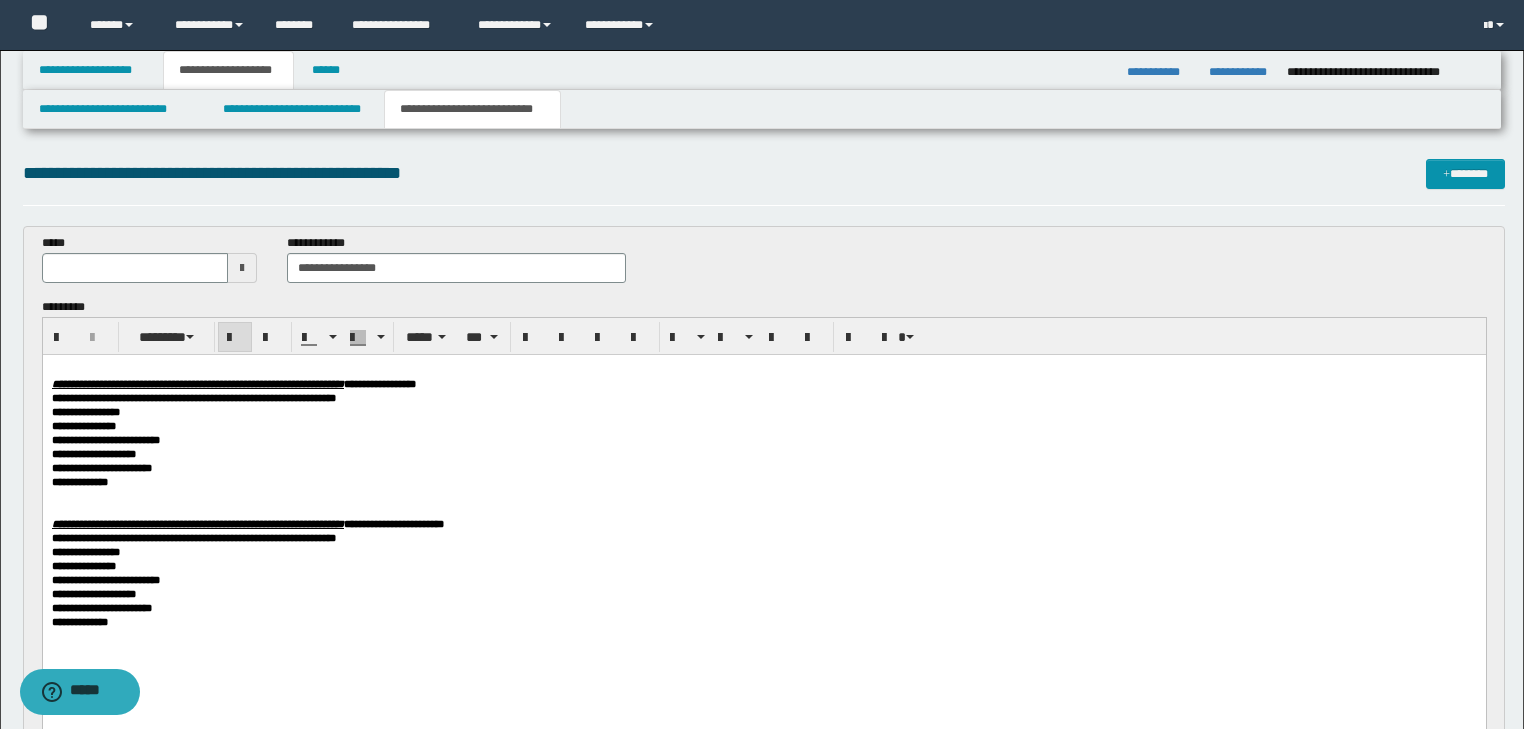 click at bounding box center (242, 268) 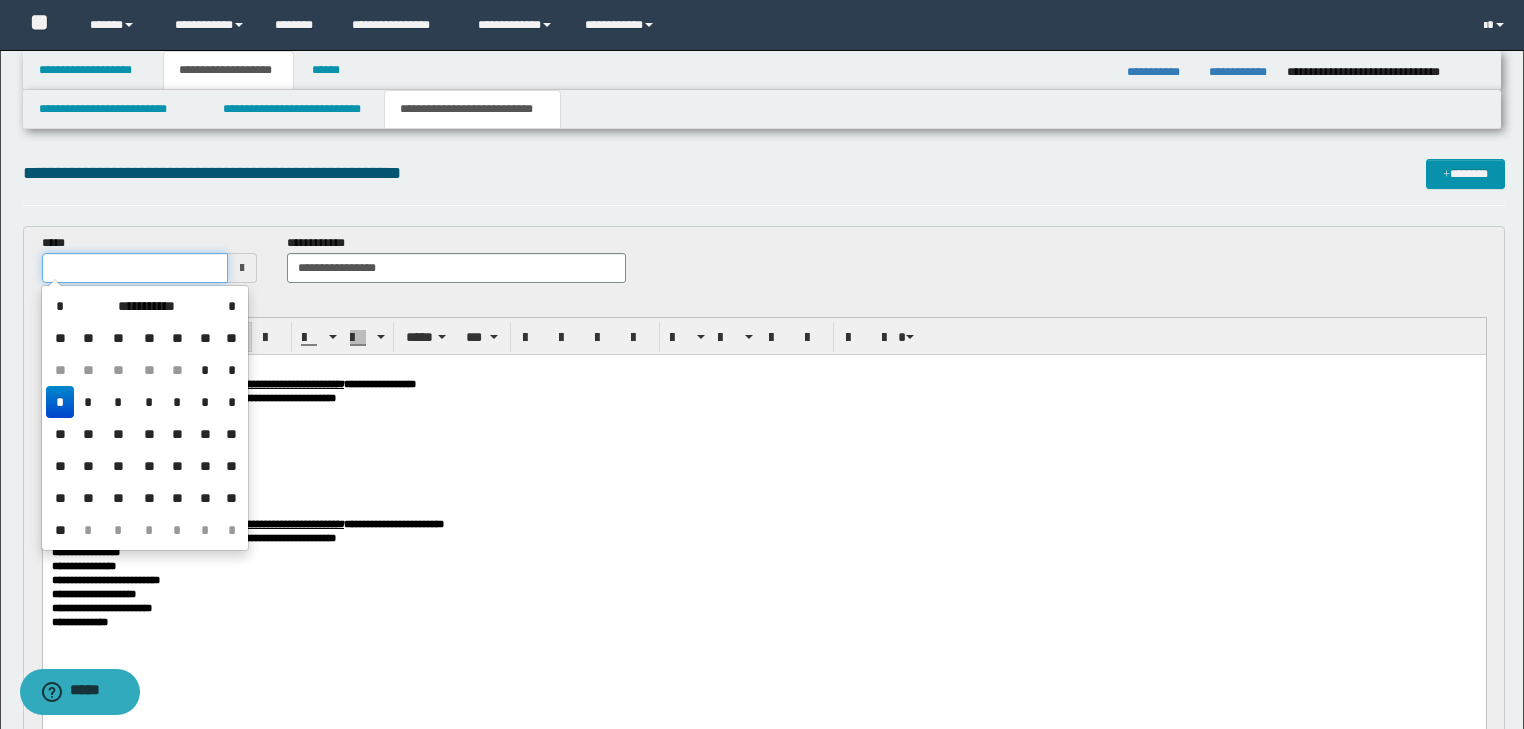 click at bounding box center (135, 268) 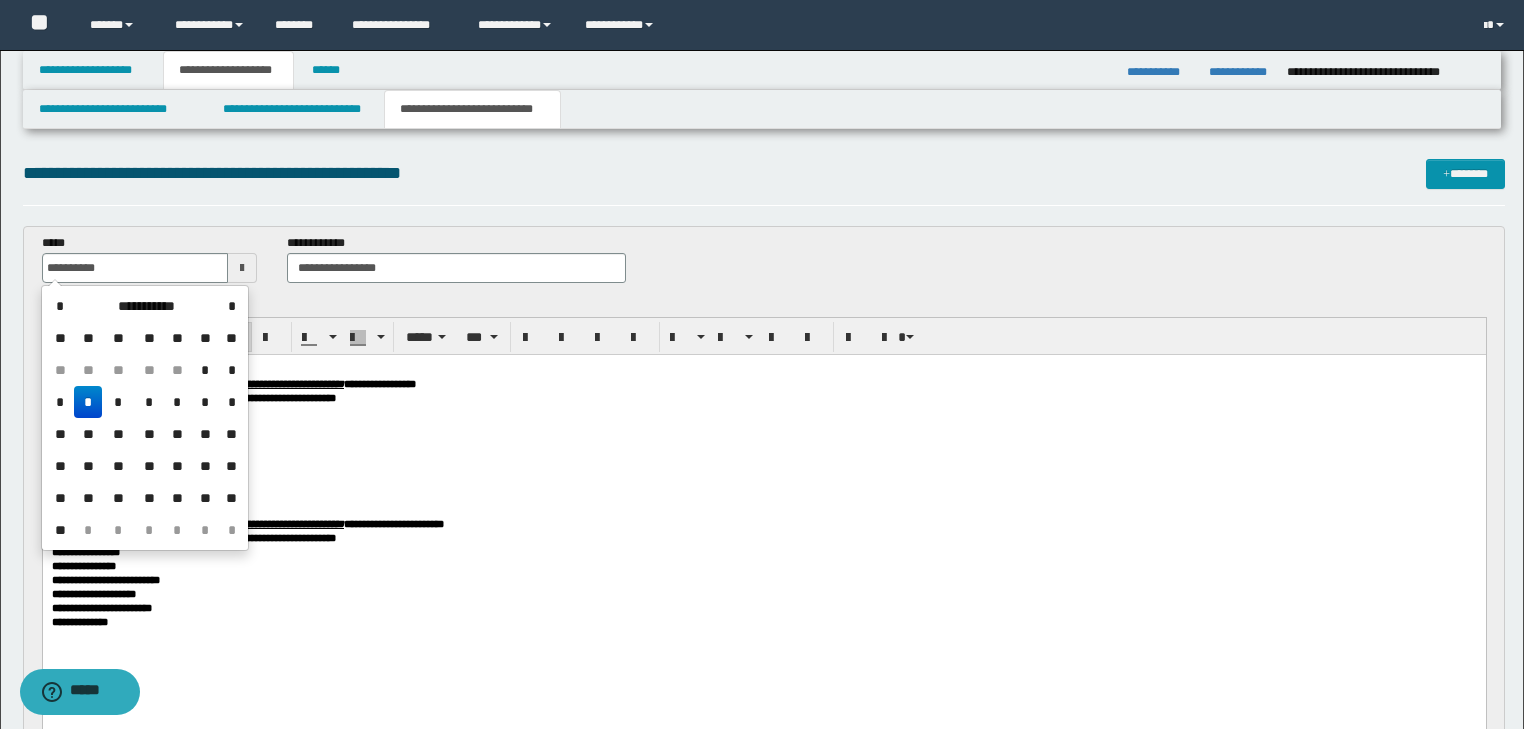 click on "**********" at bounding box center [763, 411] 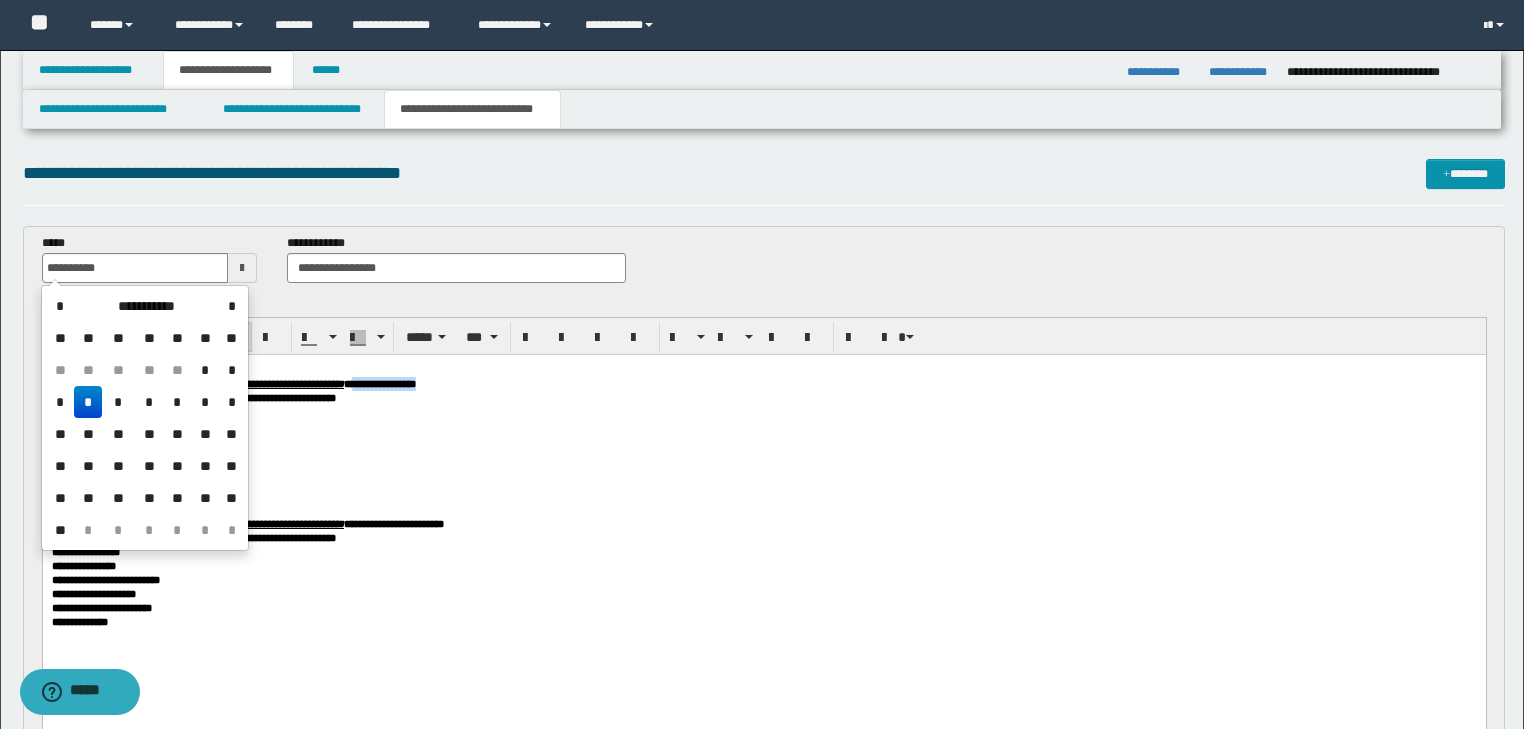 drag, startPoint x: 510, startPoint y: 385, endPoint x: 635, endPoint y: 387, distance: 125.016 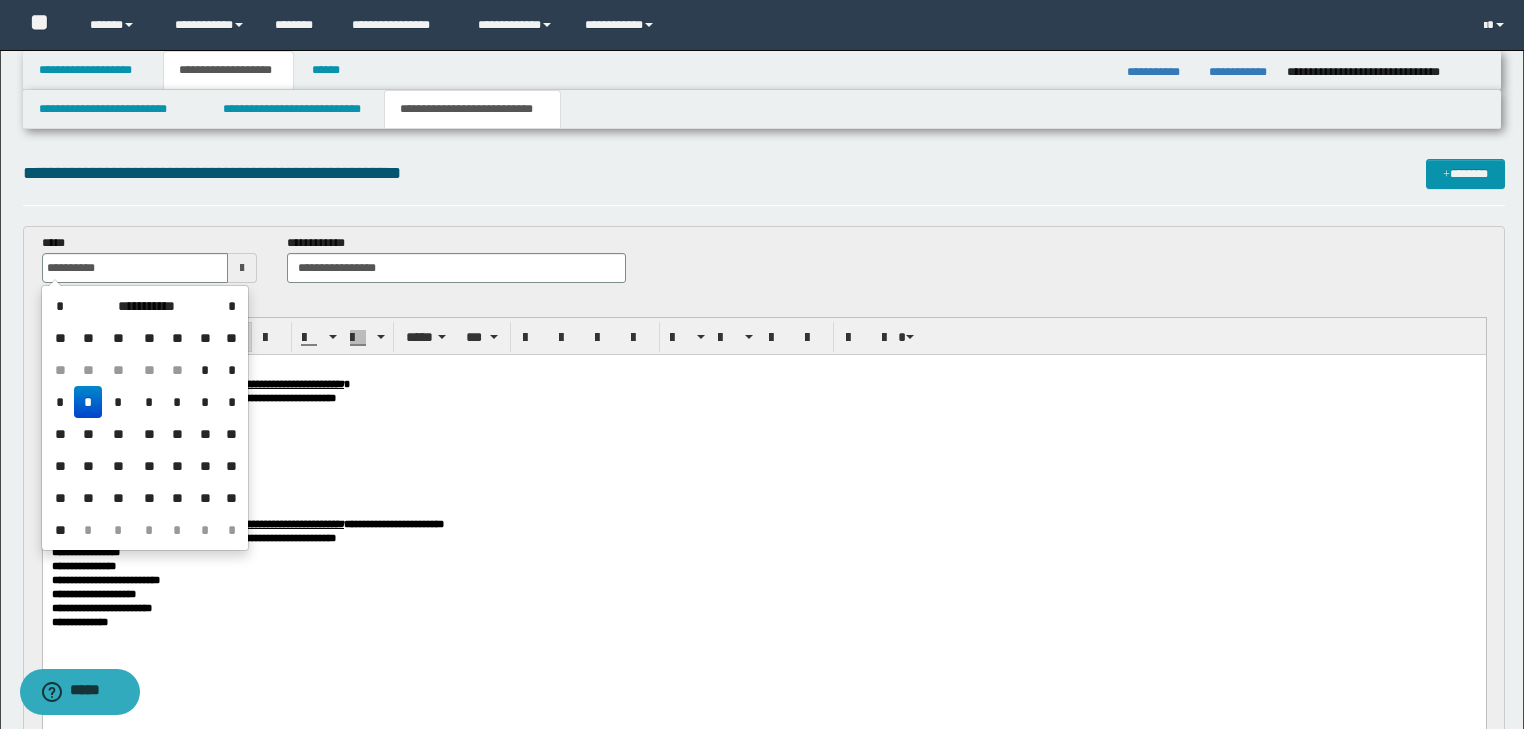 drag, startPoint x: 468, startPoint y: 507, endPoint x: 468, endPoint y: 493, distance: 14 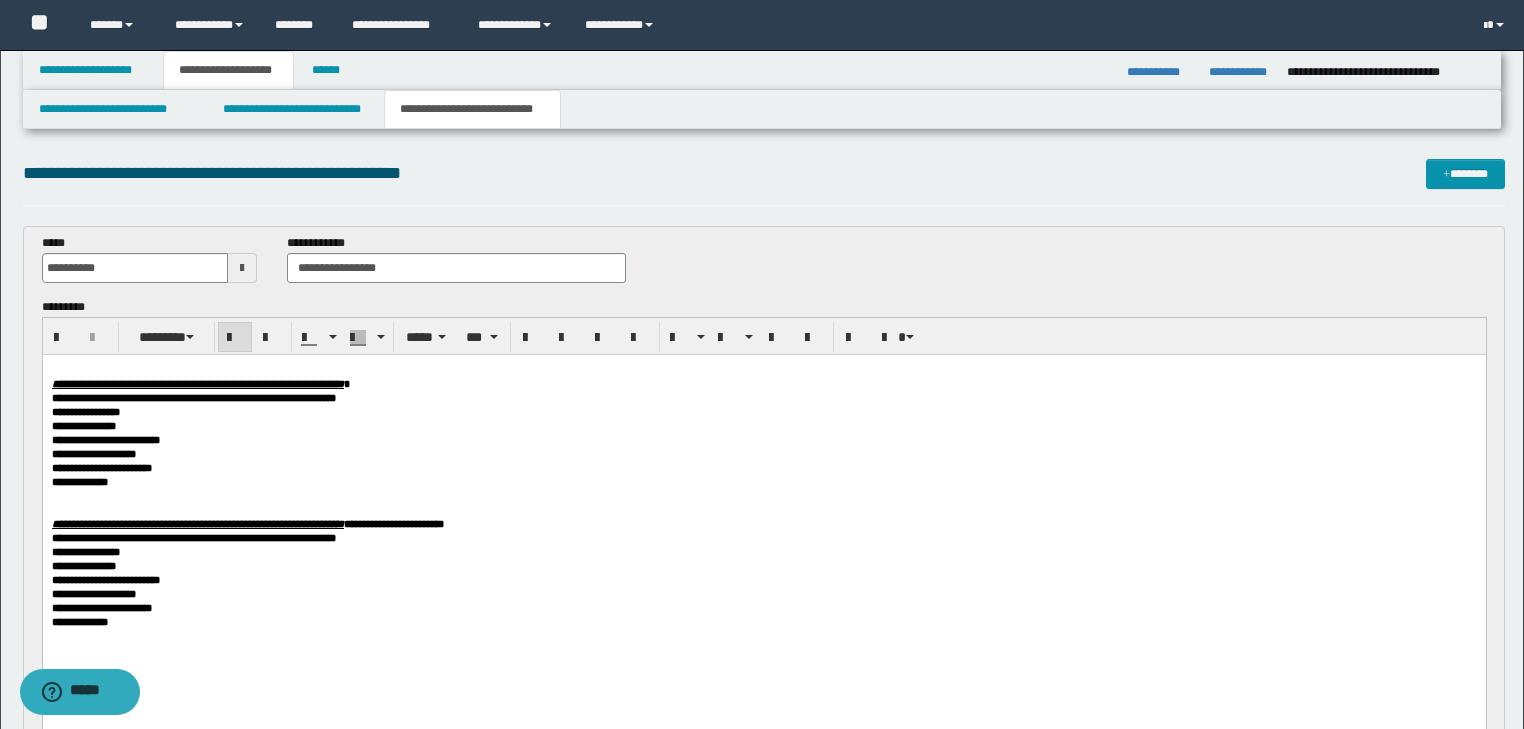 click on "**********" at bounding box center (456, 268) 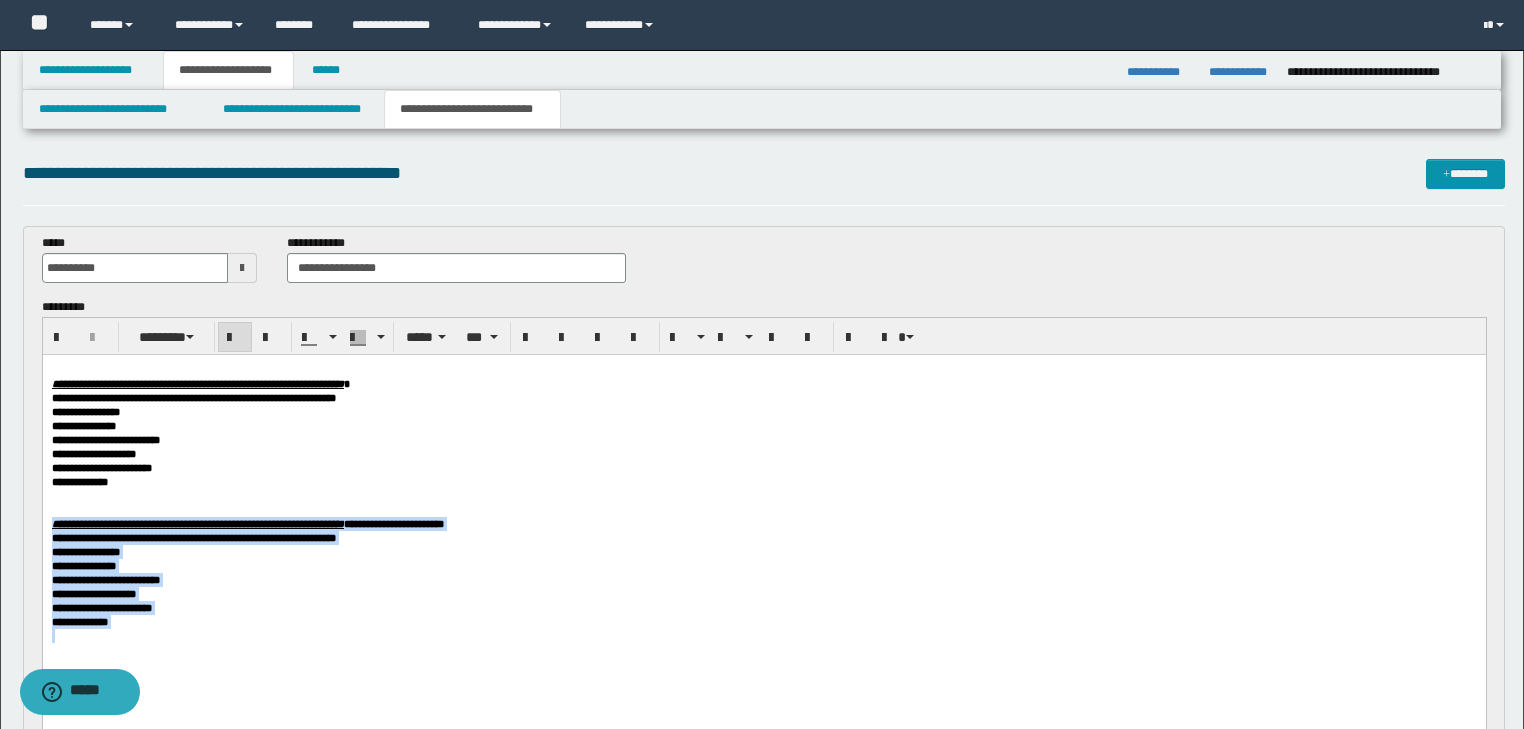 drag, startPoint x: 119, startPoint y: 526, endPoint x: 202, endPoint y: 701, distance: 193.68532 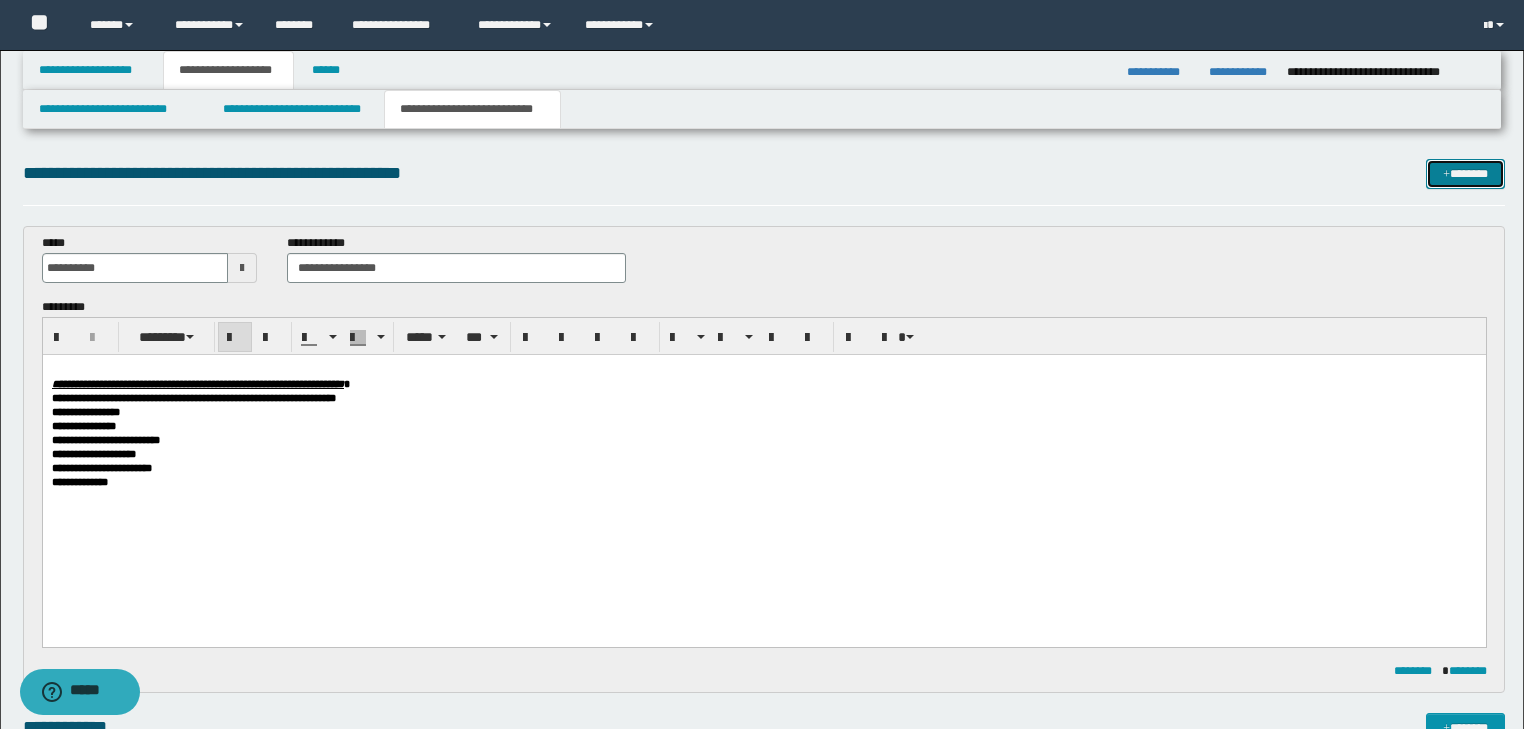 click on "*******" at bounding box center [1465, 174] 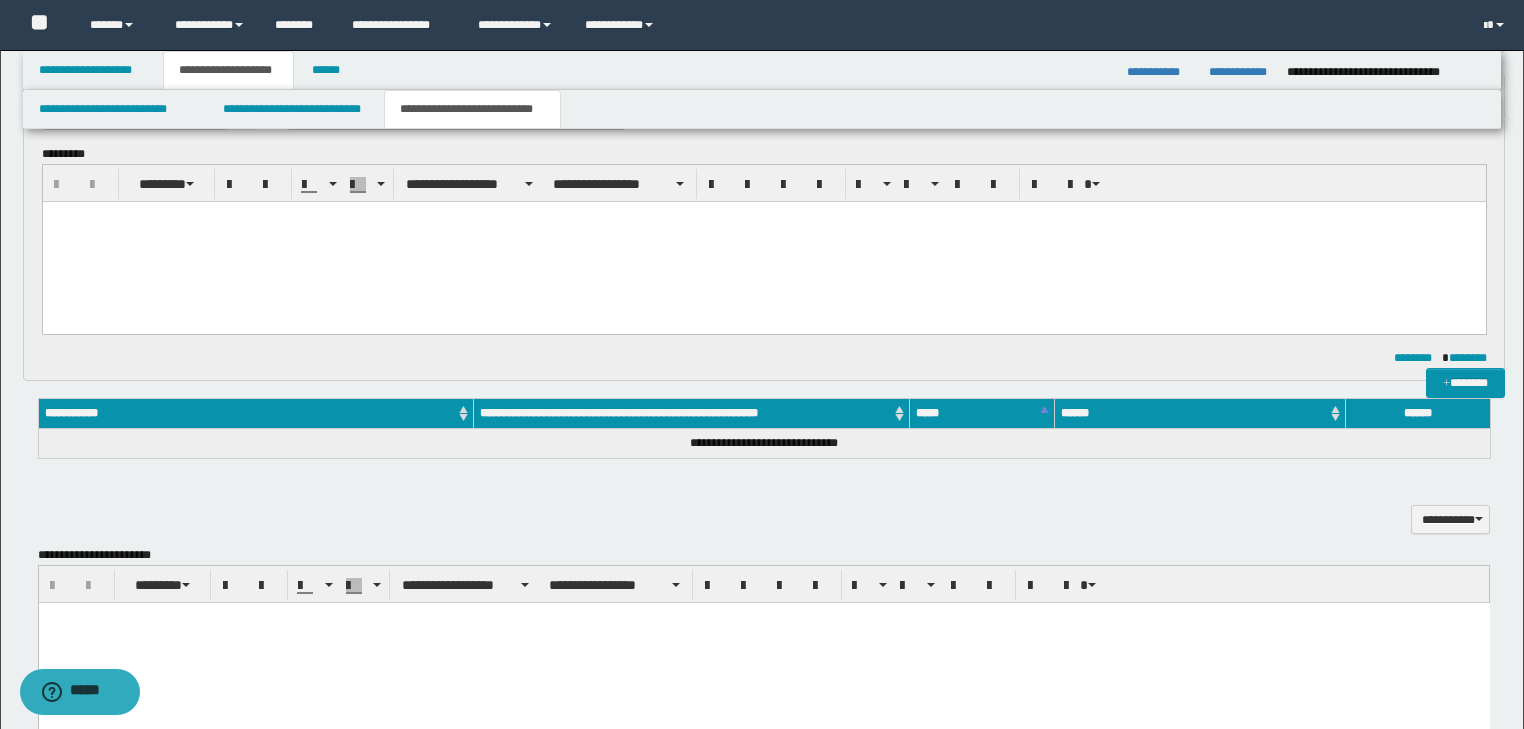 scroll, scrollTop: 0, scrollLeft: 0, axis: both 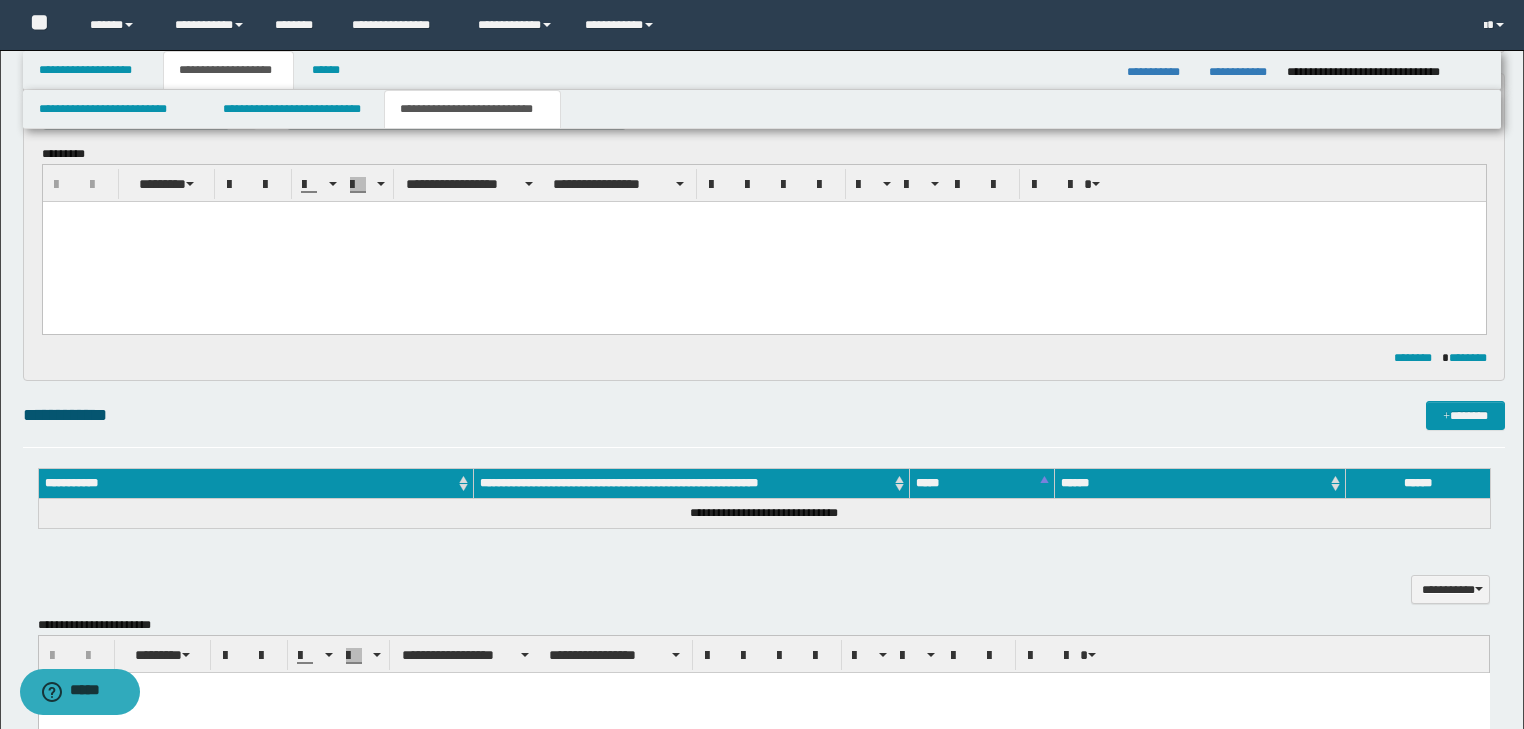 click at bounding box center [763, 242] 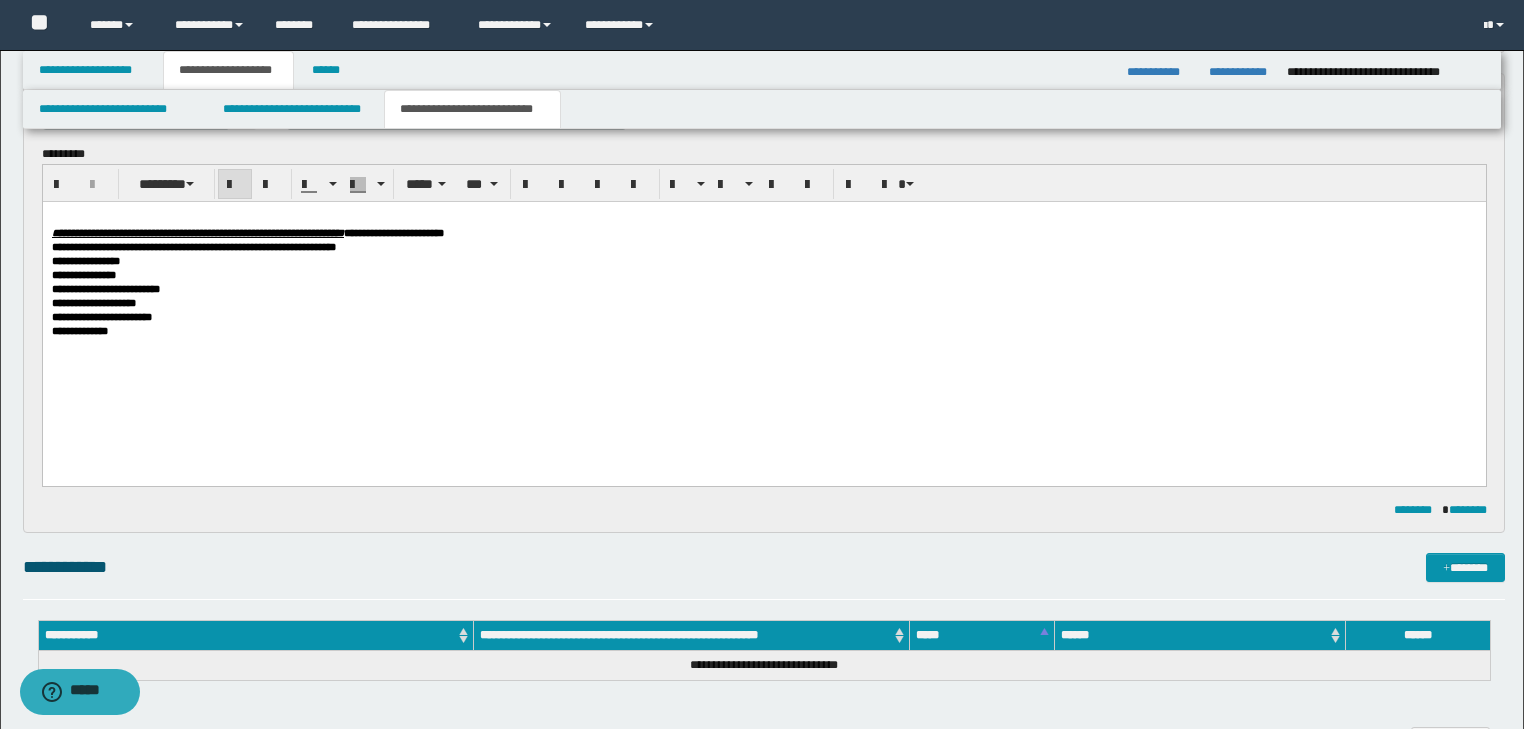 click on "**********" at bounding box center [393, 233] 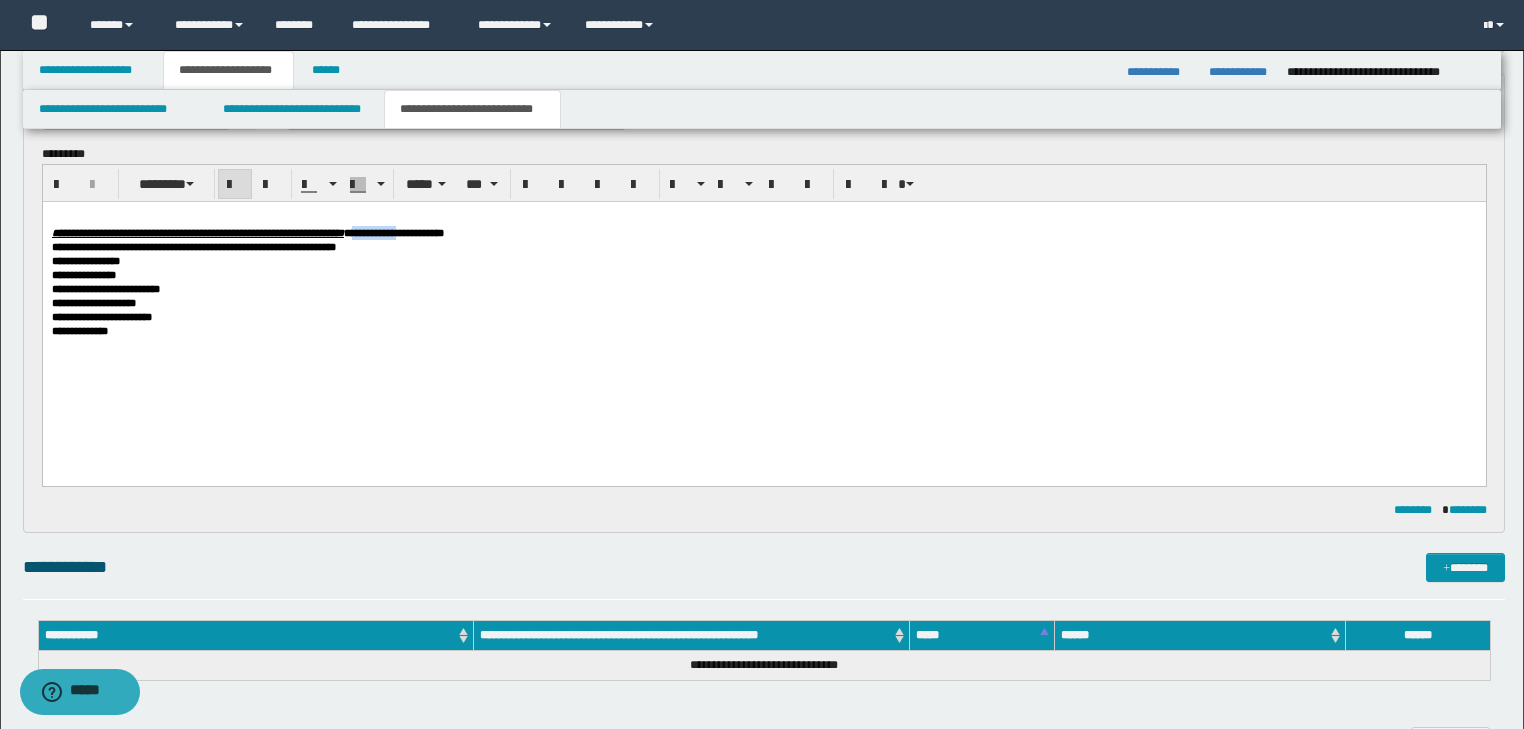 click on "**********" at bounding box center (393, 233) 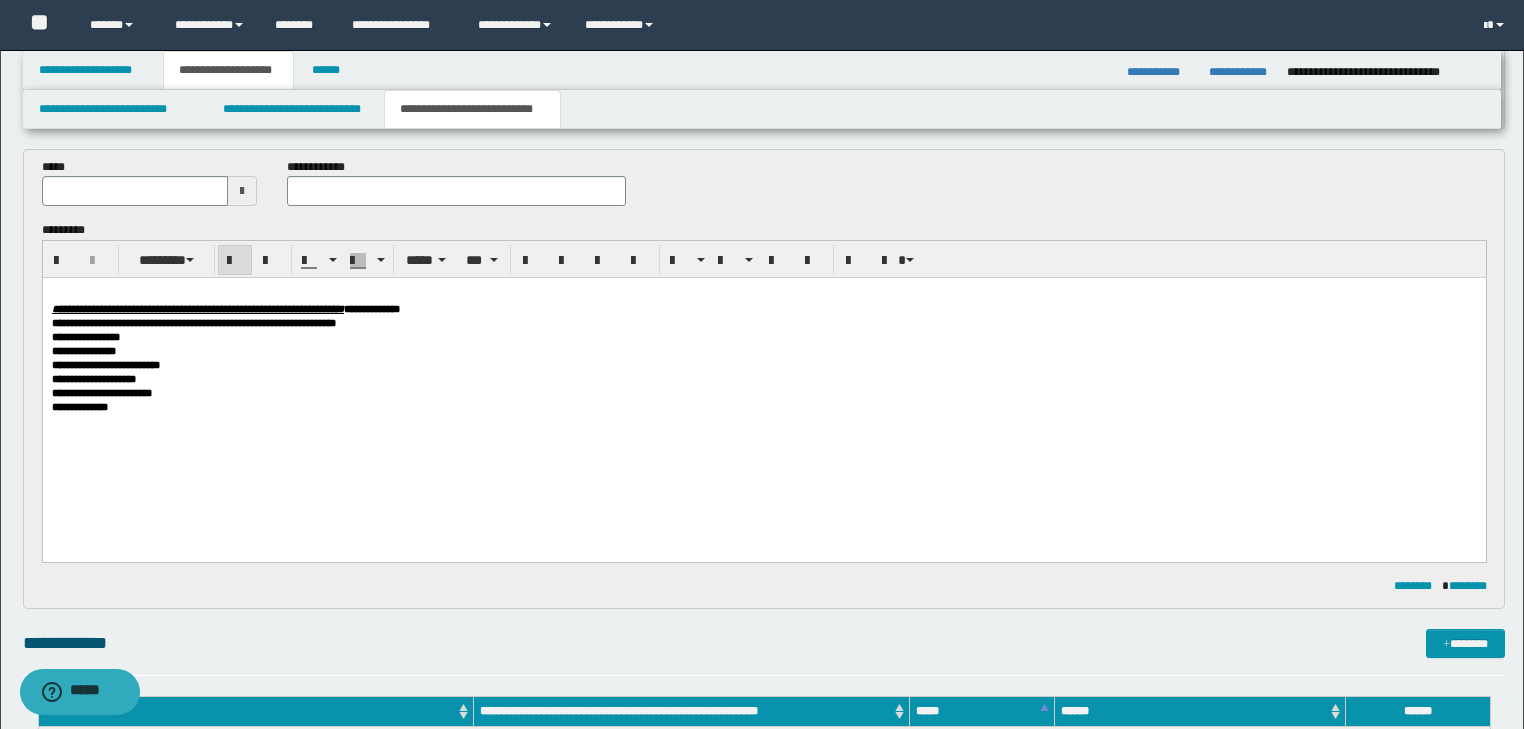 scroll, scrollTop: 480, scrollLeft: 0, axis: vertical 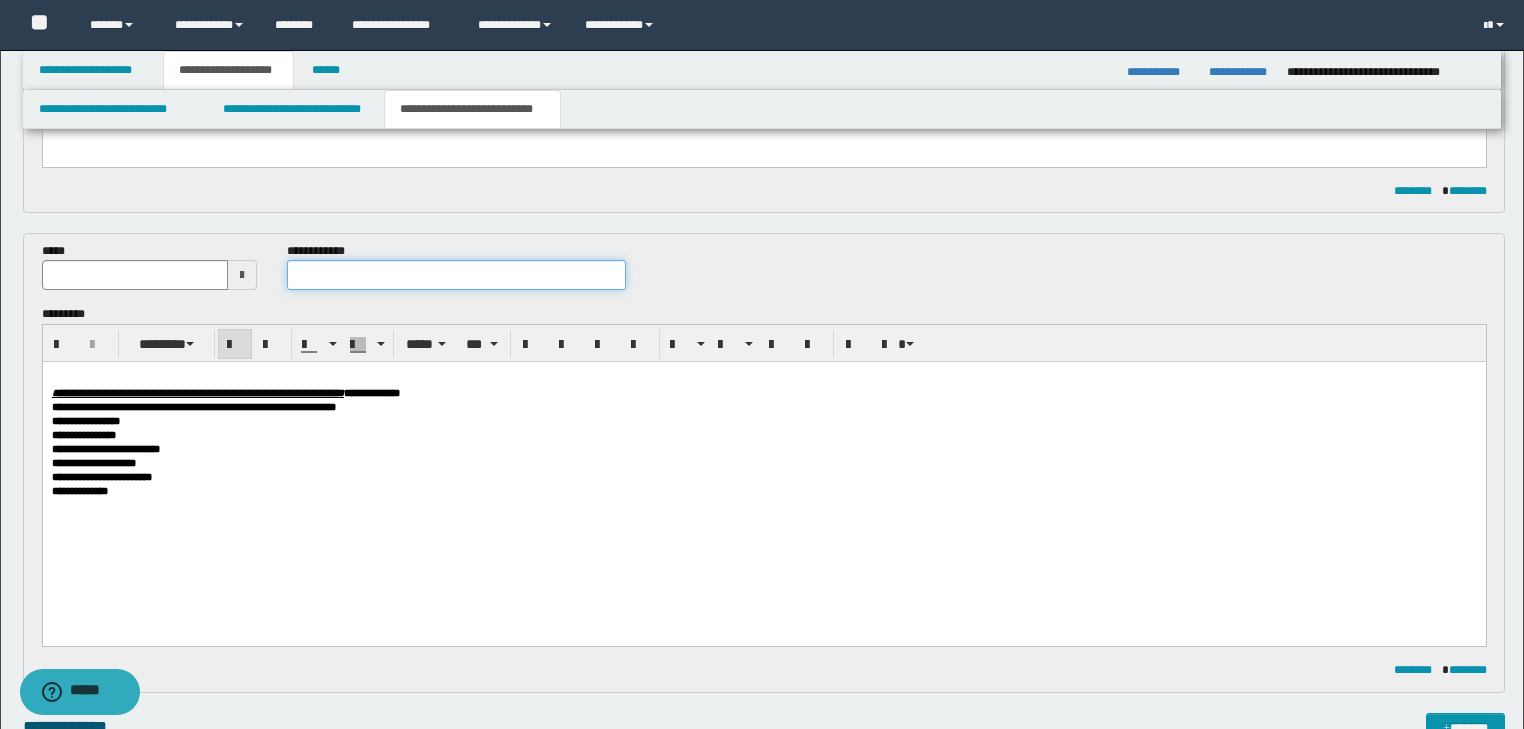 click at bounding box center (456, 275) 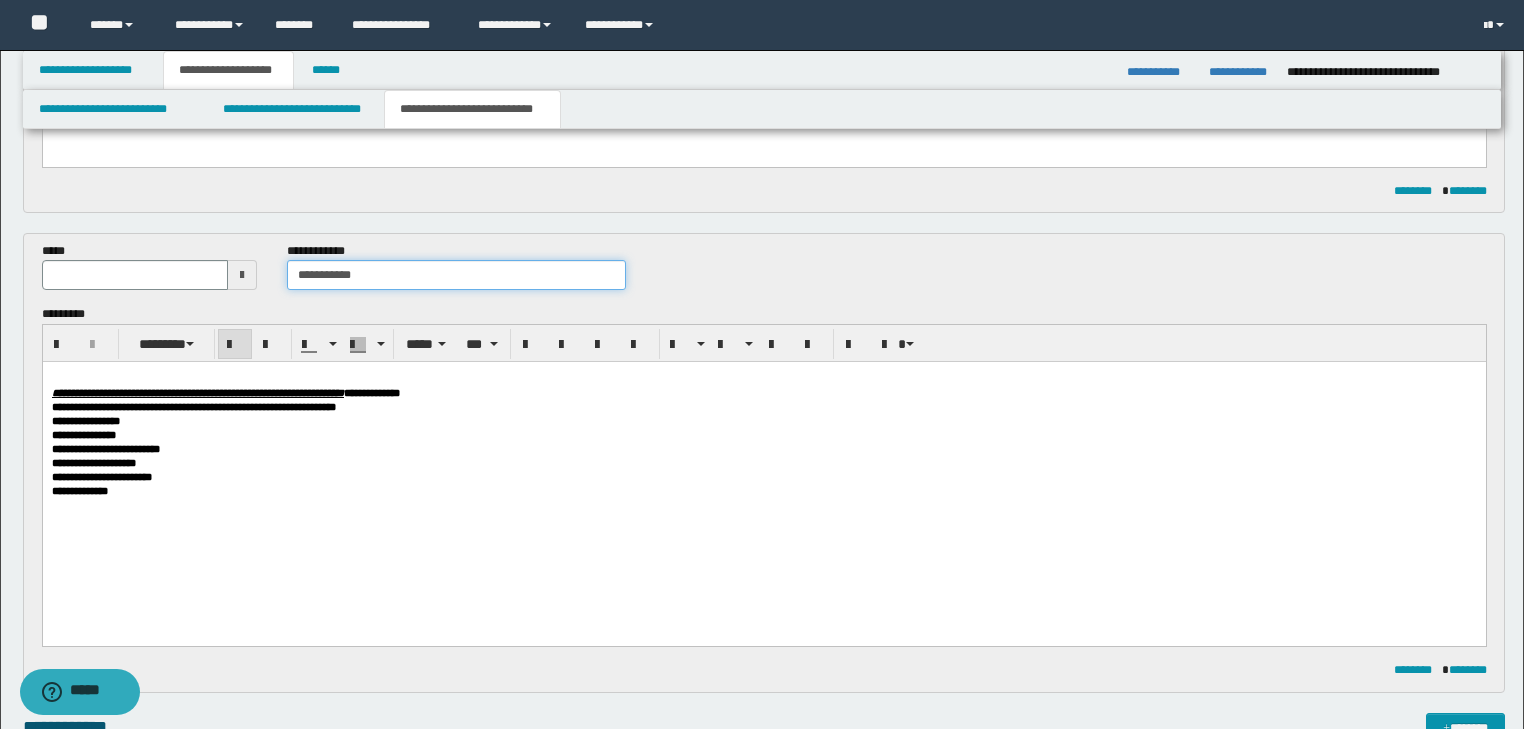 type on "**********" 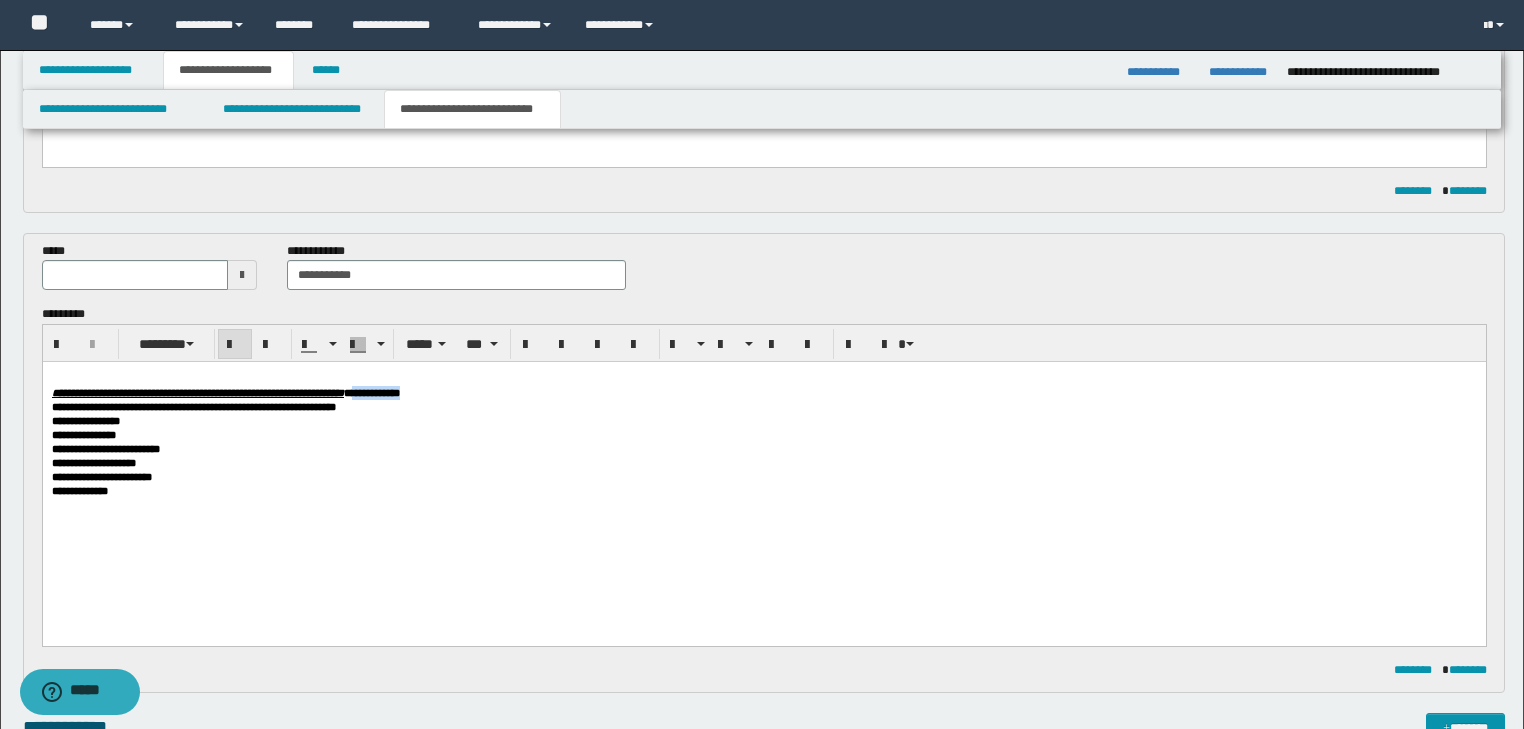 drag, startPoint x: 510, startPoint y: 392, endPoint x: 630, endPoint y: 396, distance: 120.06665 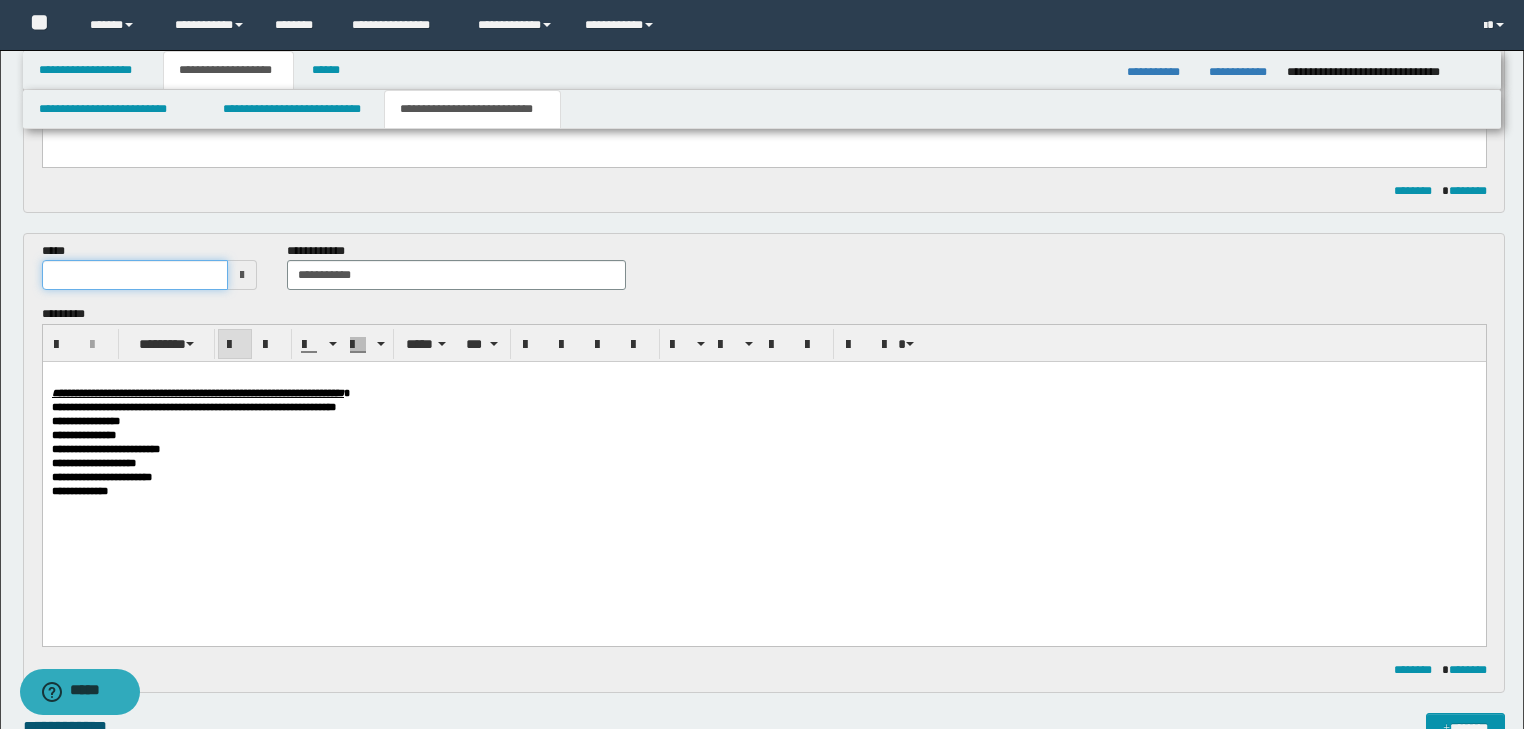 click at bounding box center (135, 275) 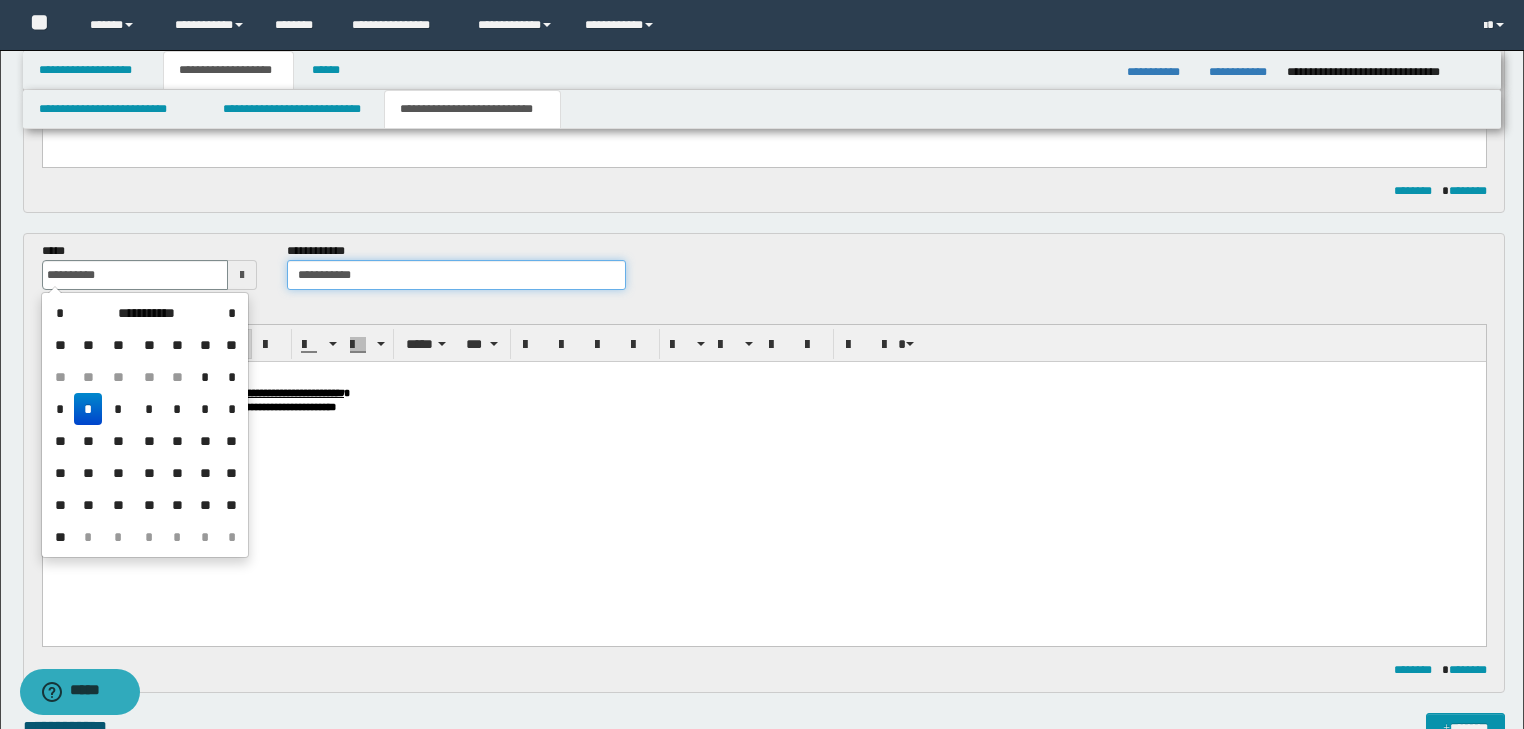type on "**********" 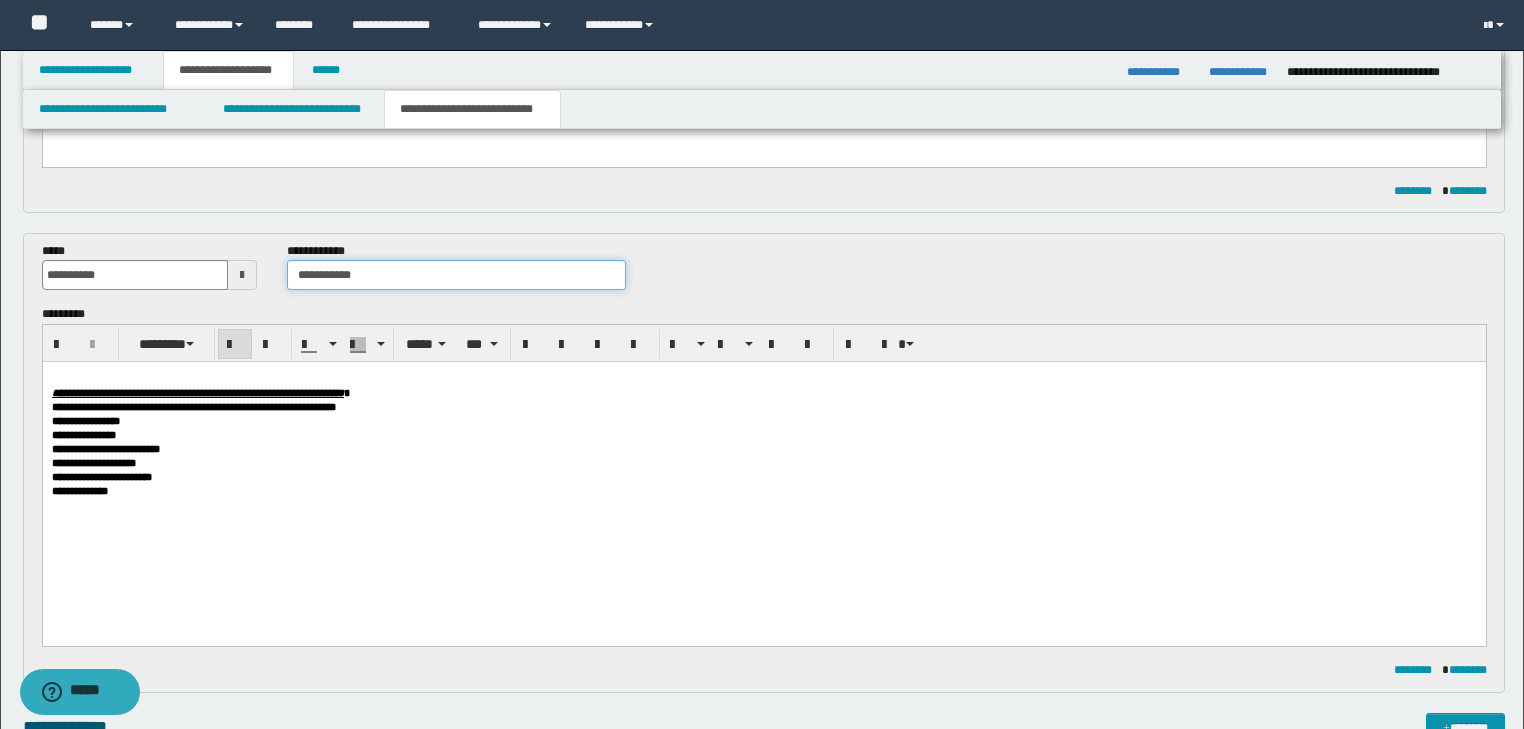 click on "**********" at bounding box center [456, 275] 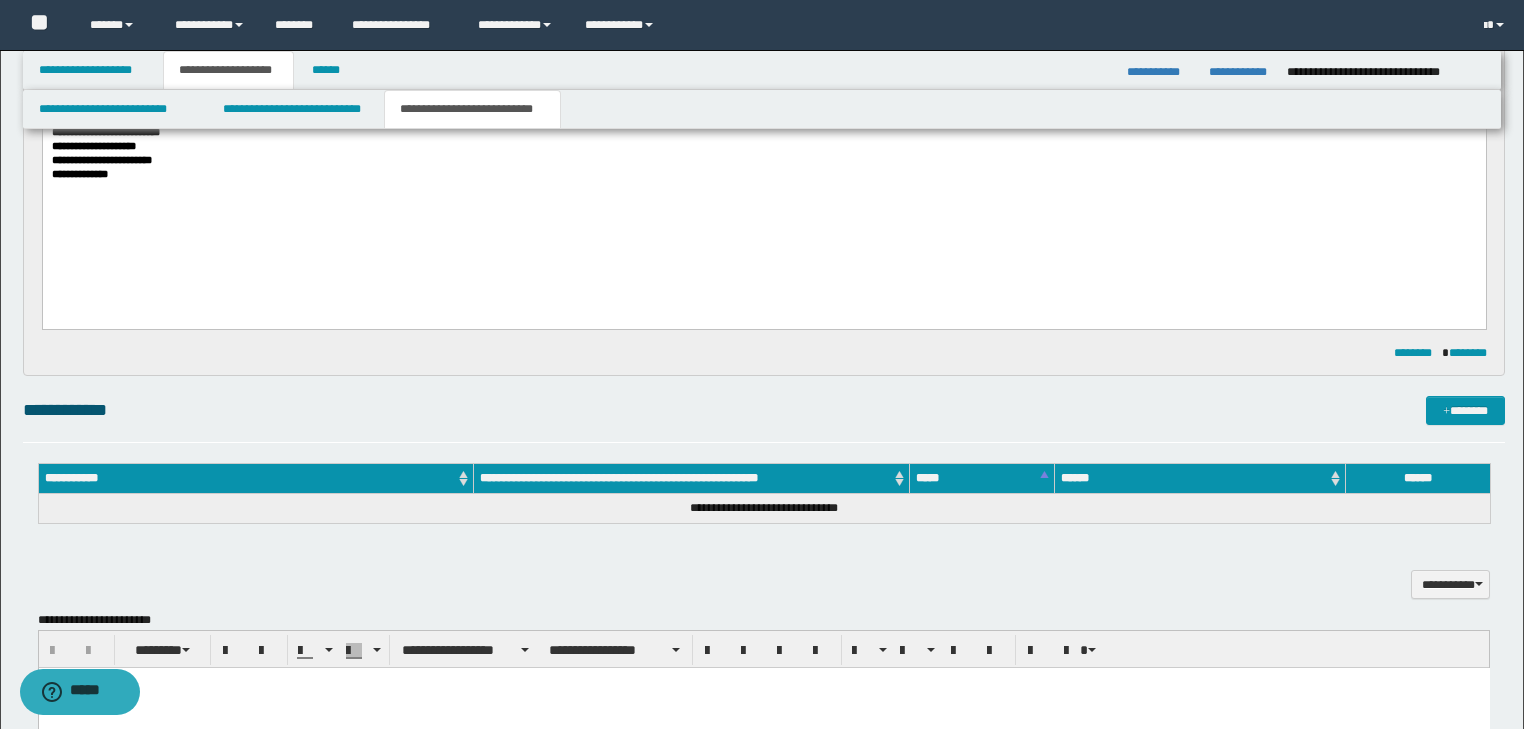 scroll, scrollTop: 1040, scrollLeft: 0, axis: vertical 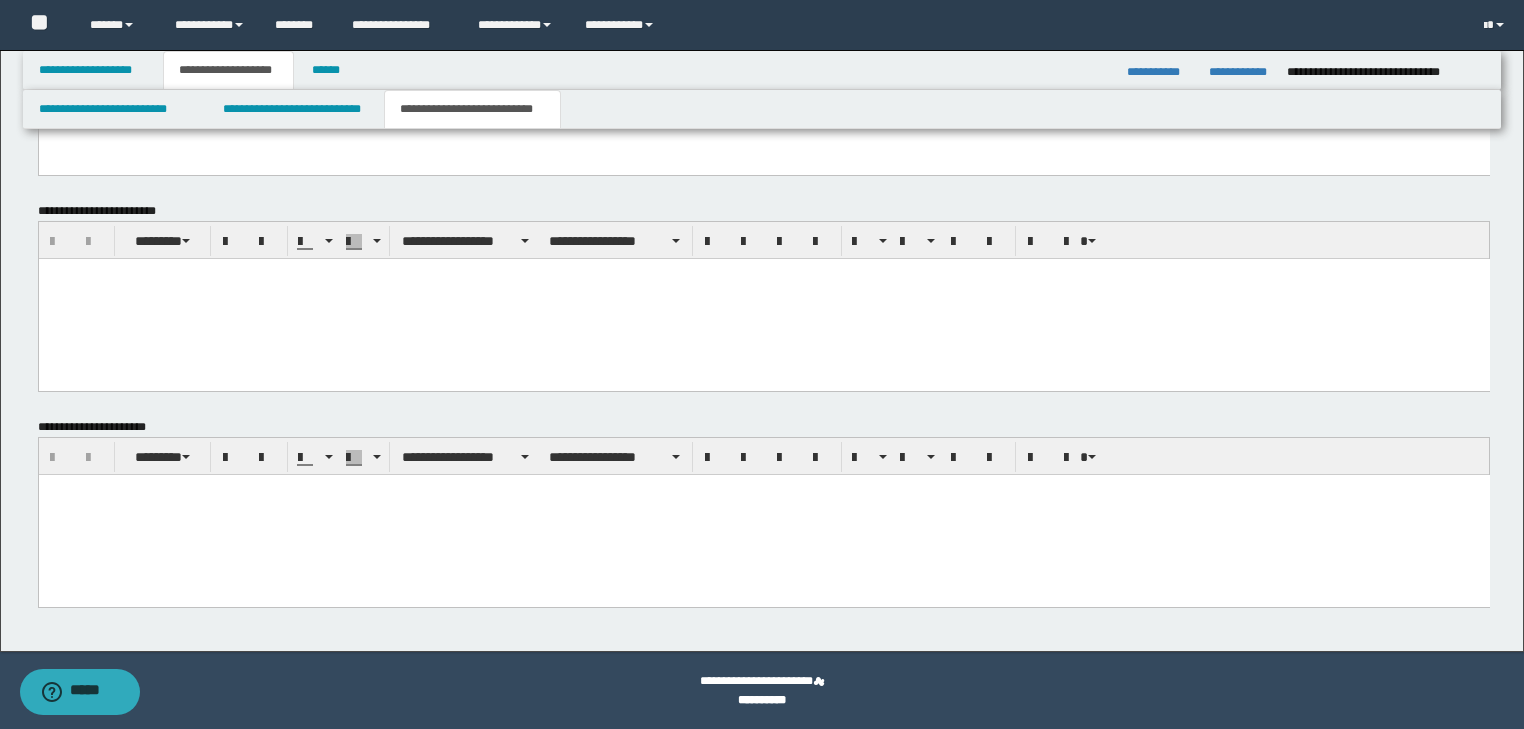 click at bounding box center (763, 489) 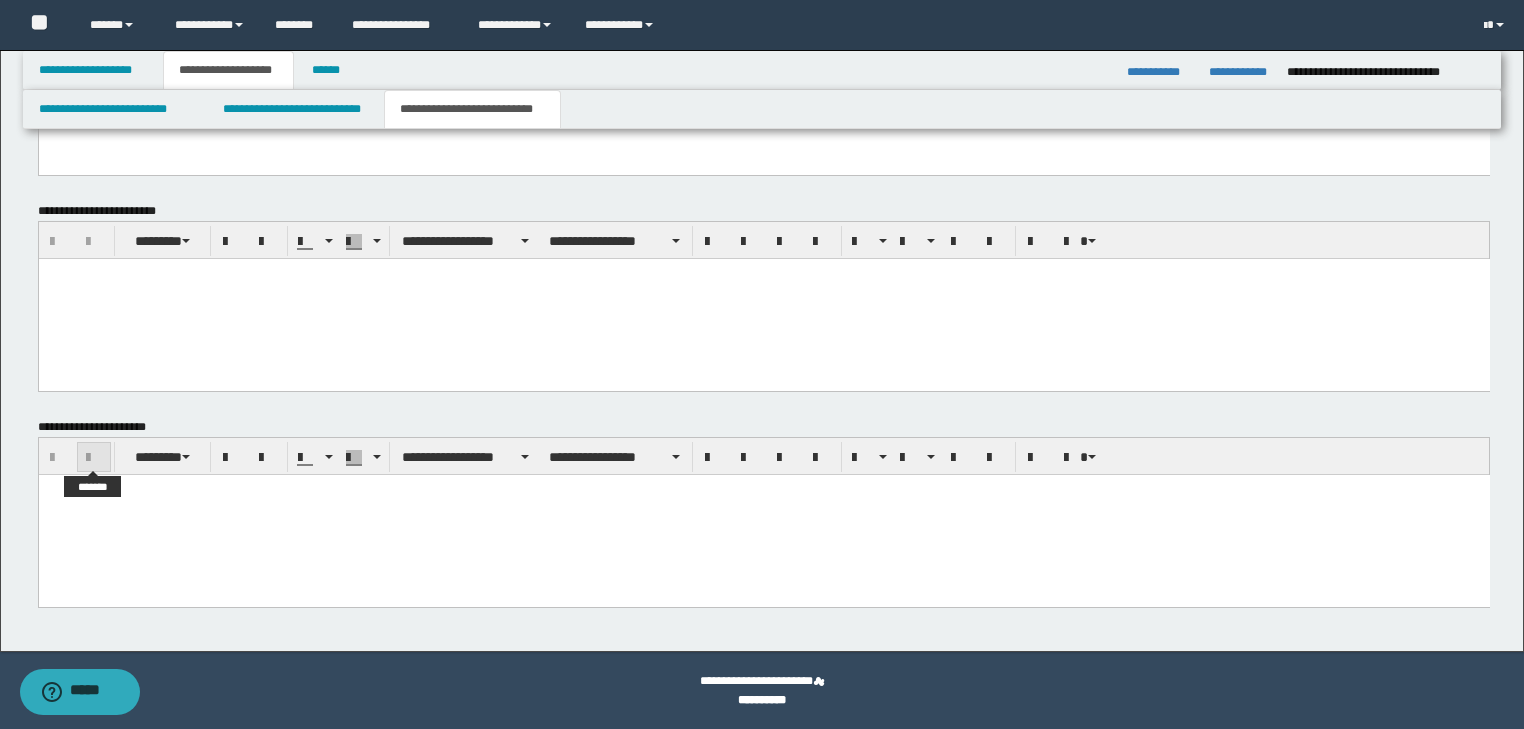 type 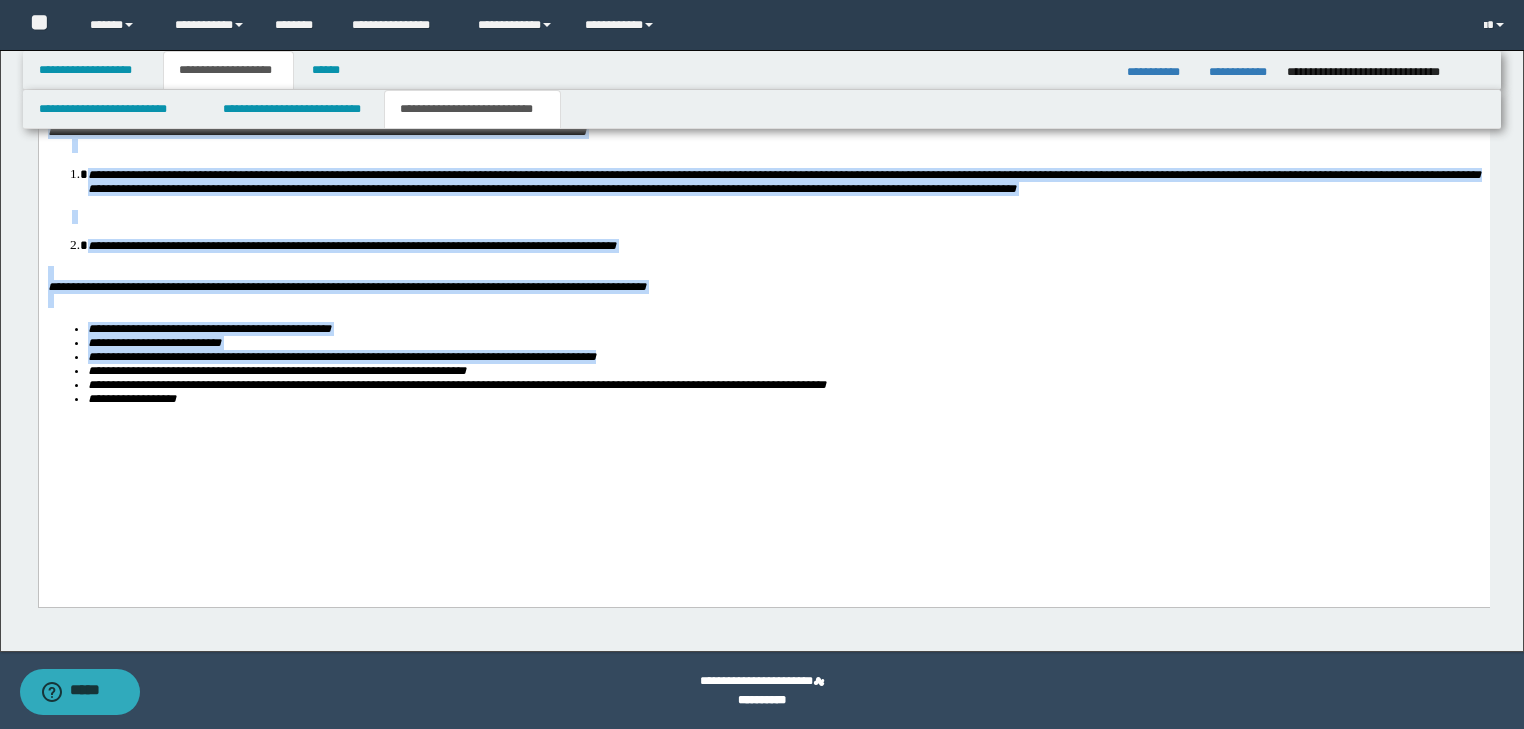 drag, startPoint x: 47, startPoint y: -137, endPoint x: 743, endPoint y: 738, distance: 1118.0524 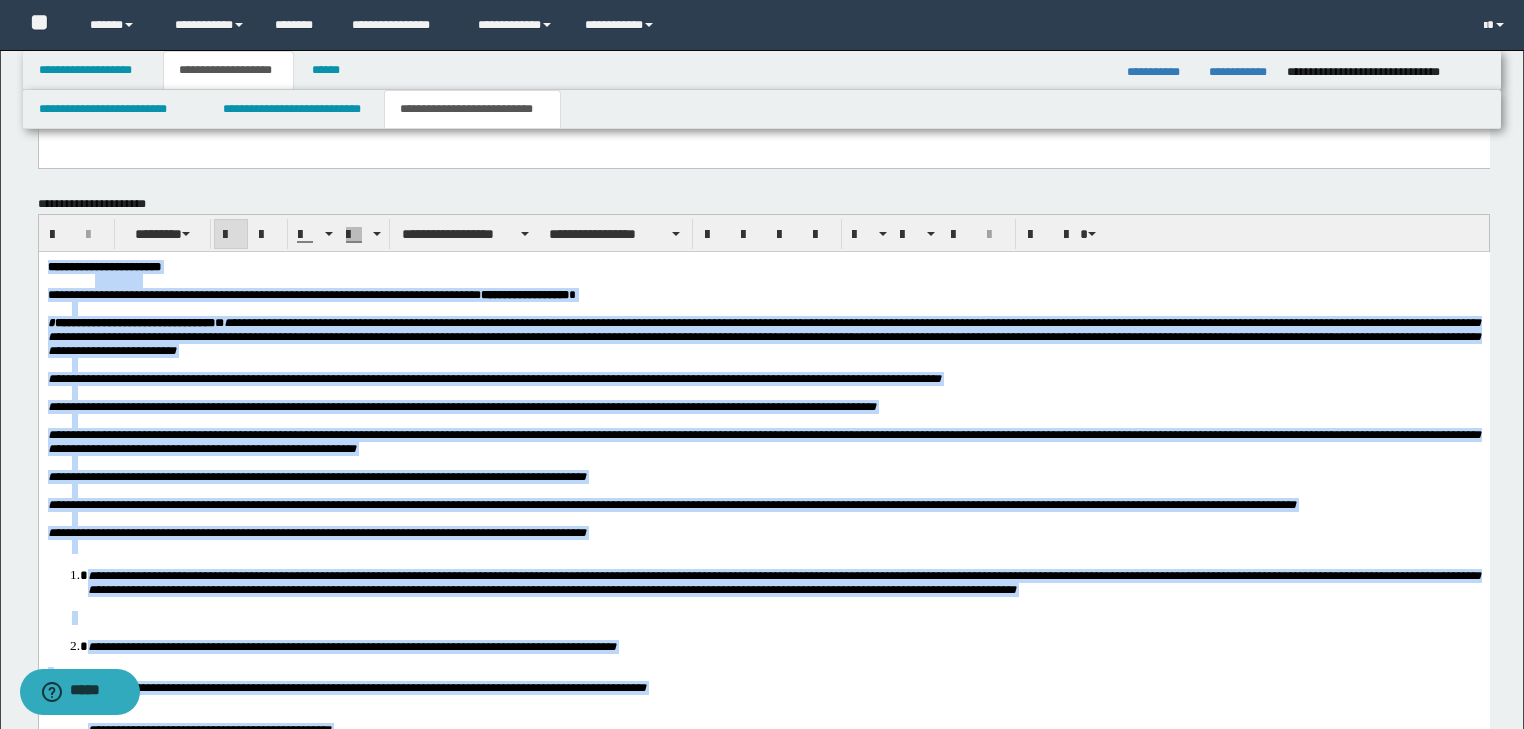 scroll, scrollTop: 1486, scrollLeft: 0, axis: vertical 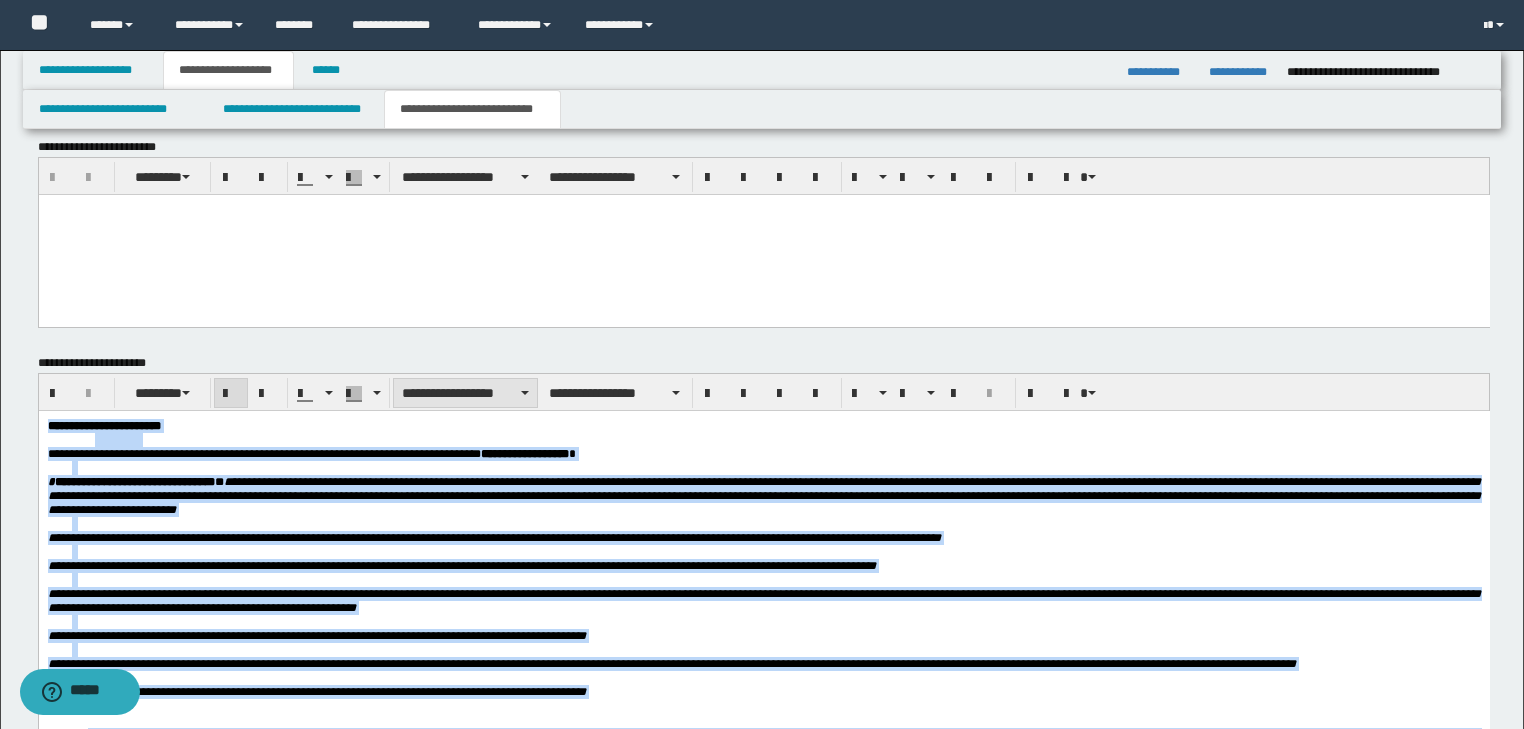 click on "**********" at bounding box center [465, 393] 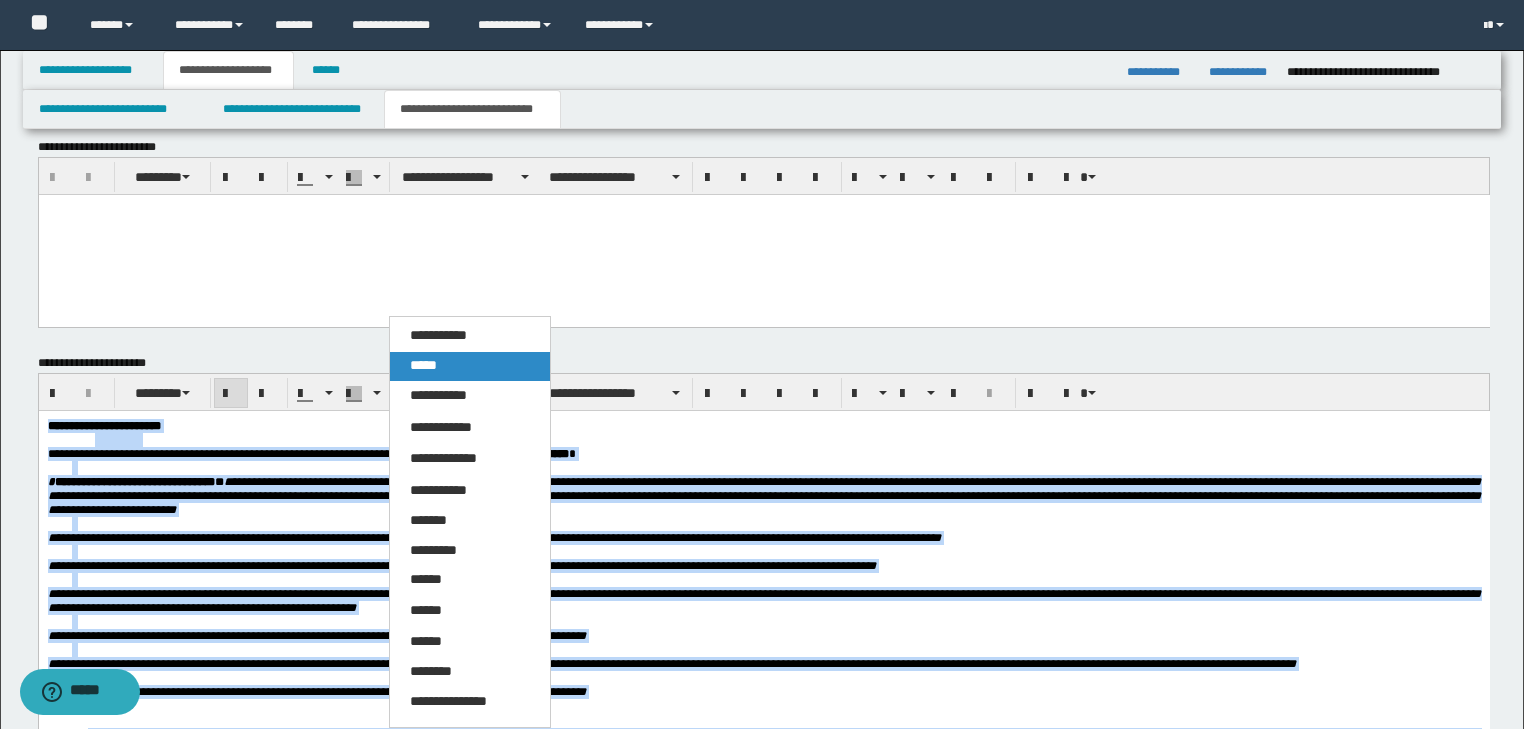 click on "*****" at bounding box center [470, 366] 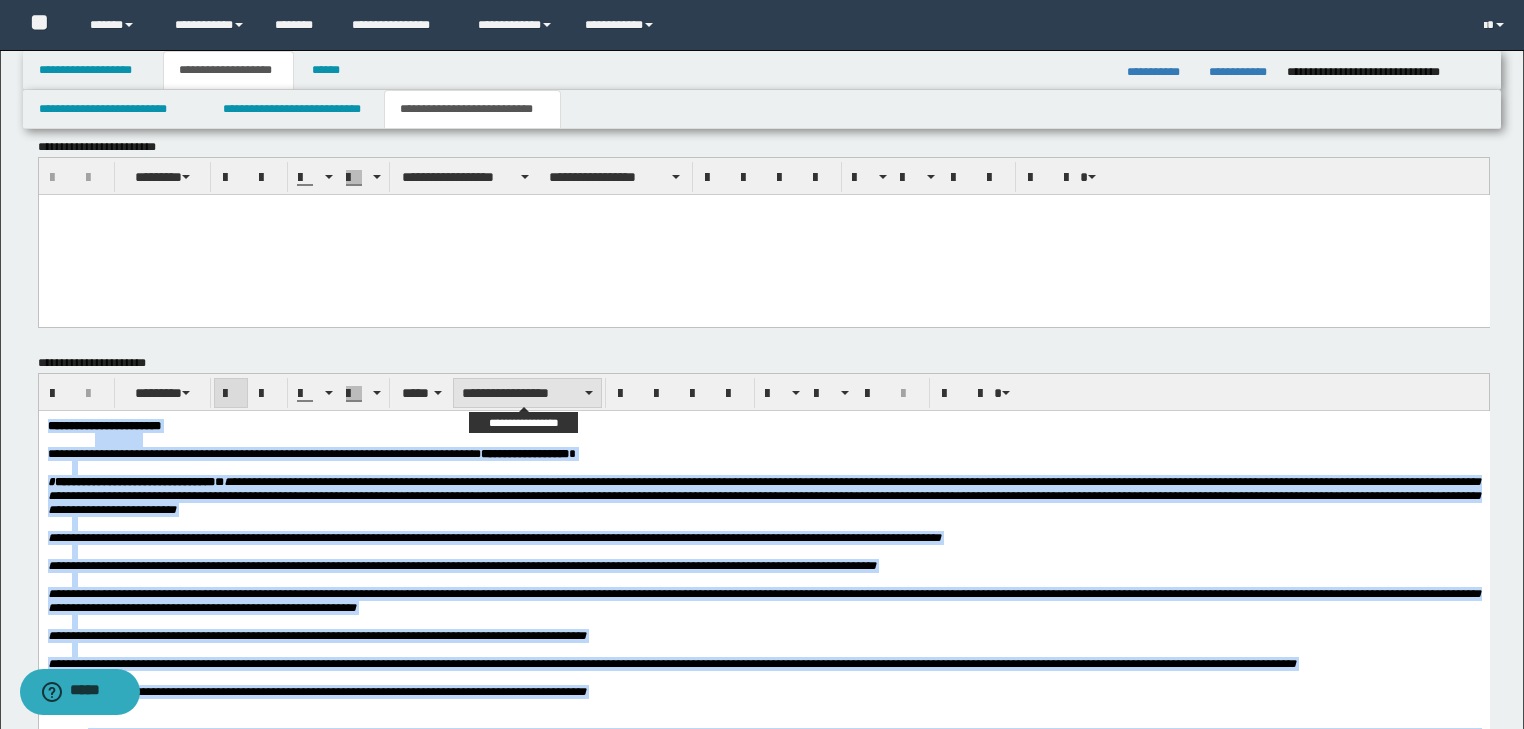 click on "**********" at bounding box center [527, 393] 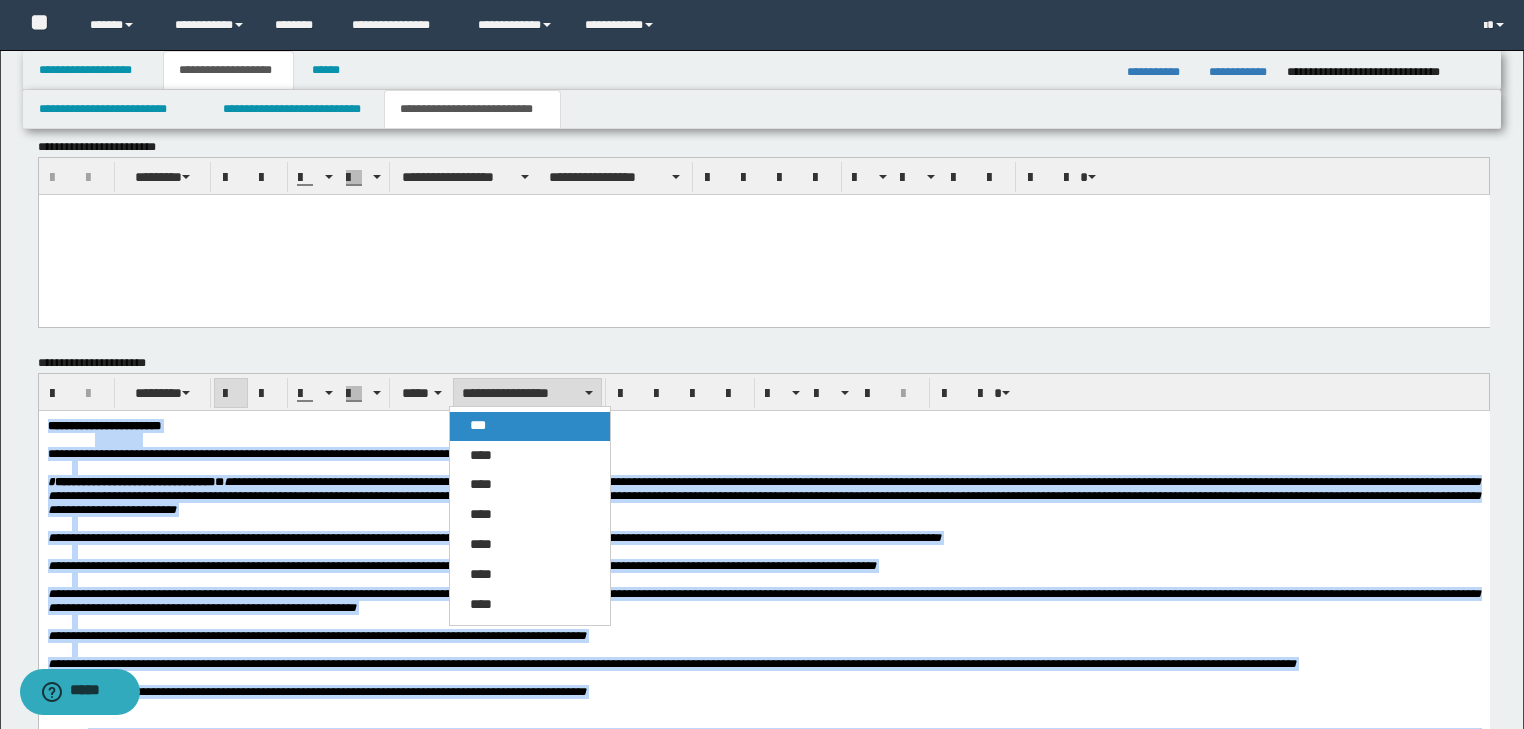 click on "***" at bounding box center (478, 425) 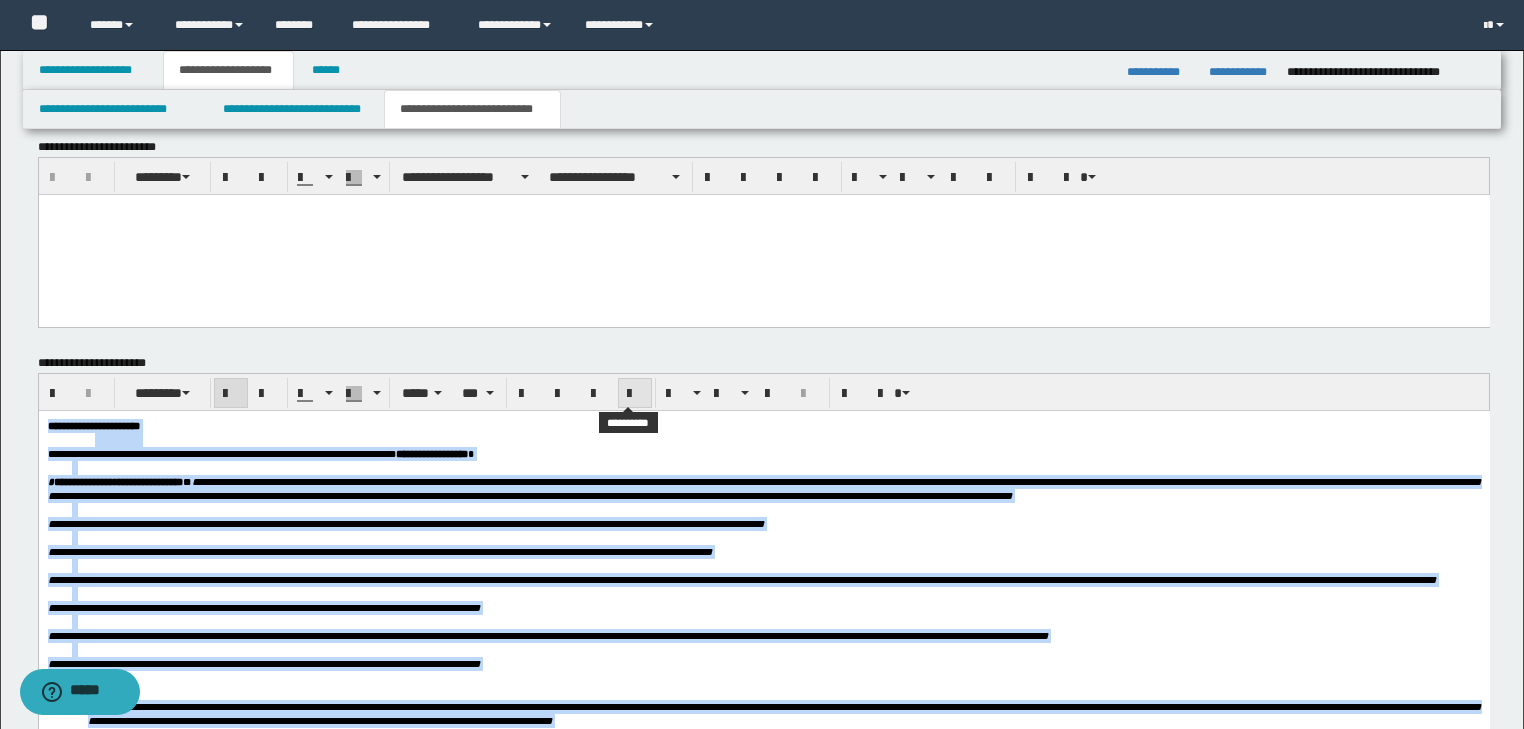 click at bounding box center (635, 394) 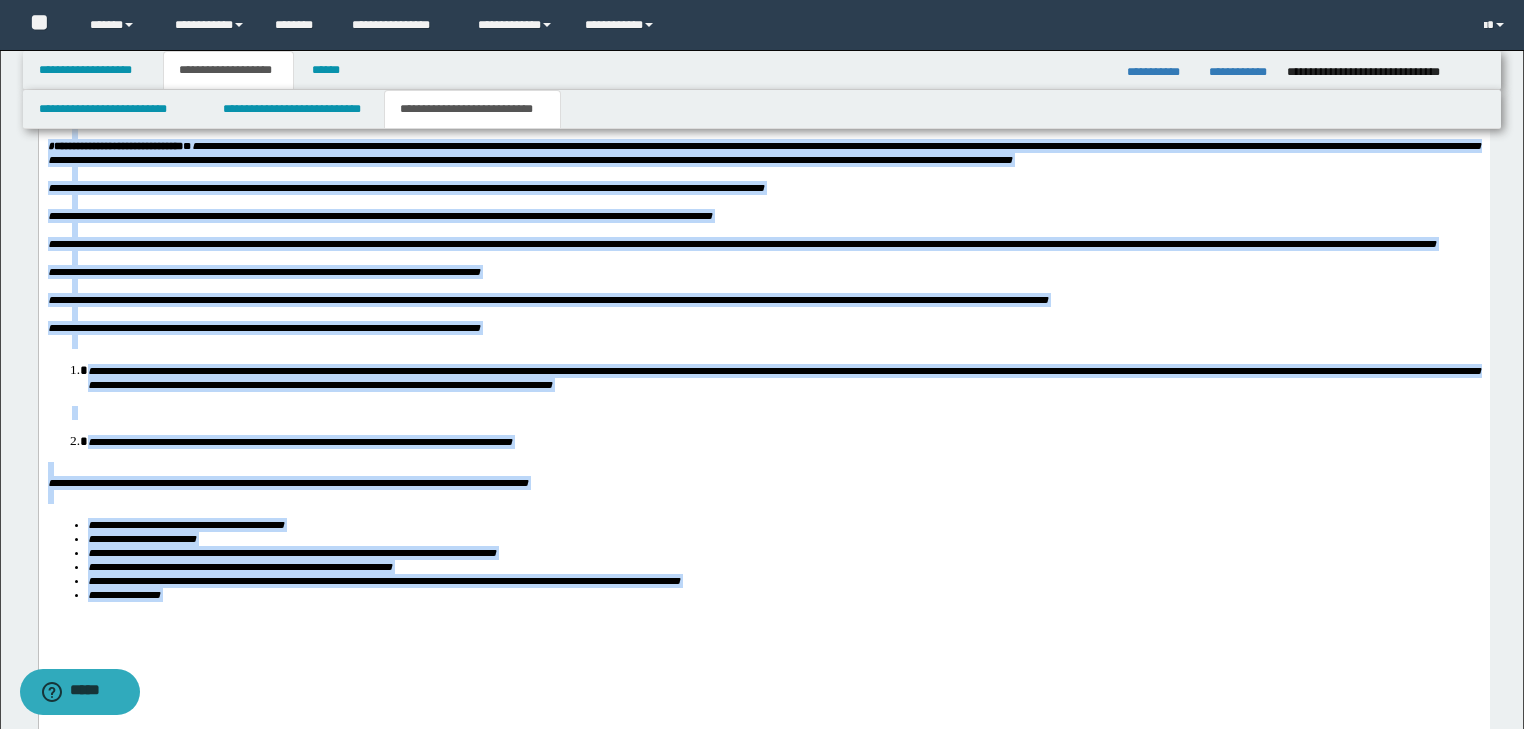 scroll, scrollTop: 1966, scrollLeft: 0, axis: vertical 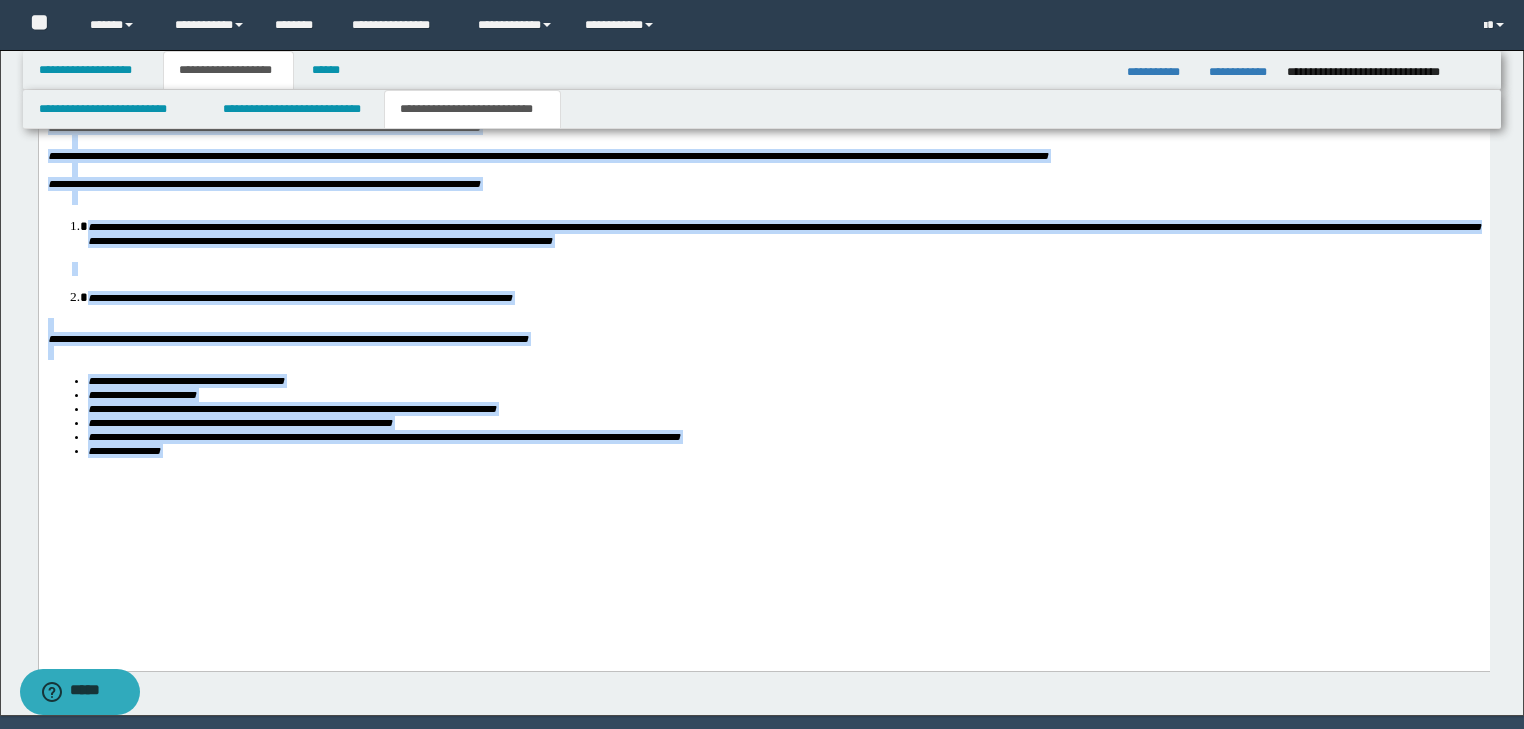 click at bounding box center [763, 325] 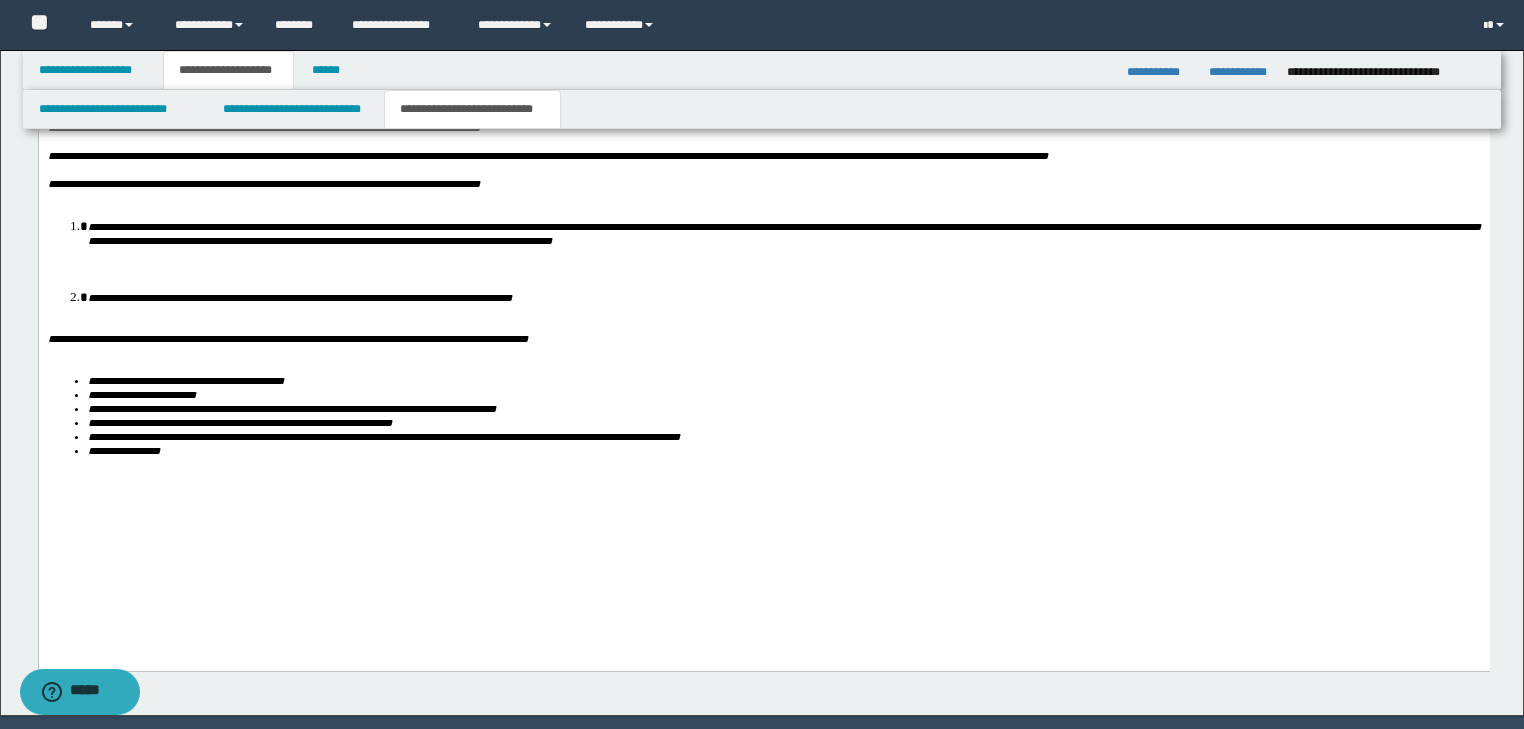 click on "**********" at bounding box center [763, 184] 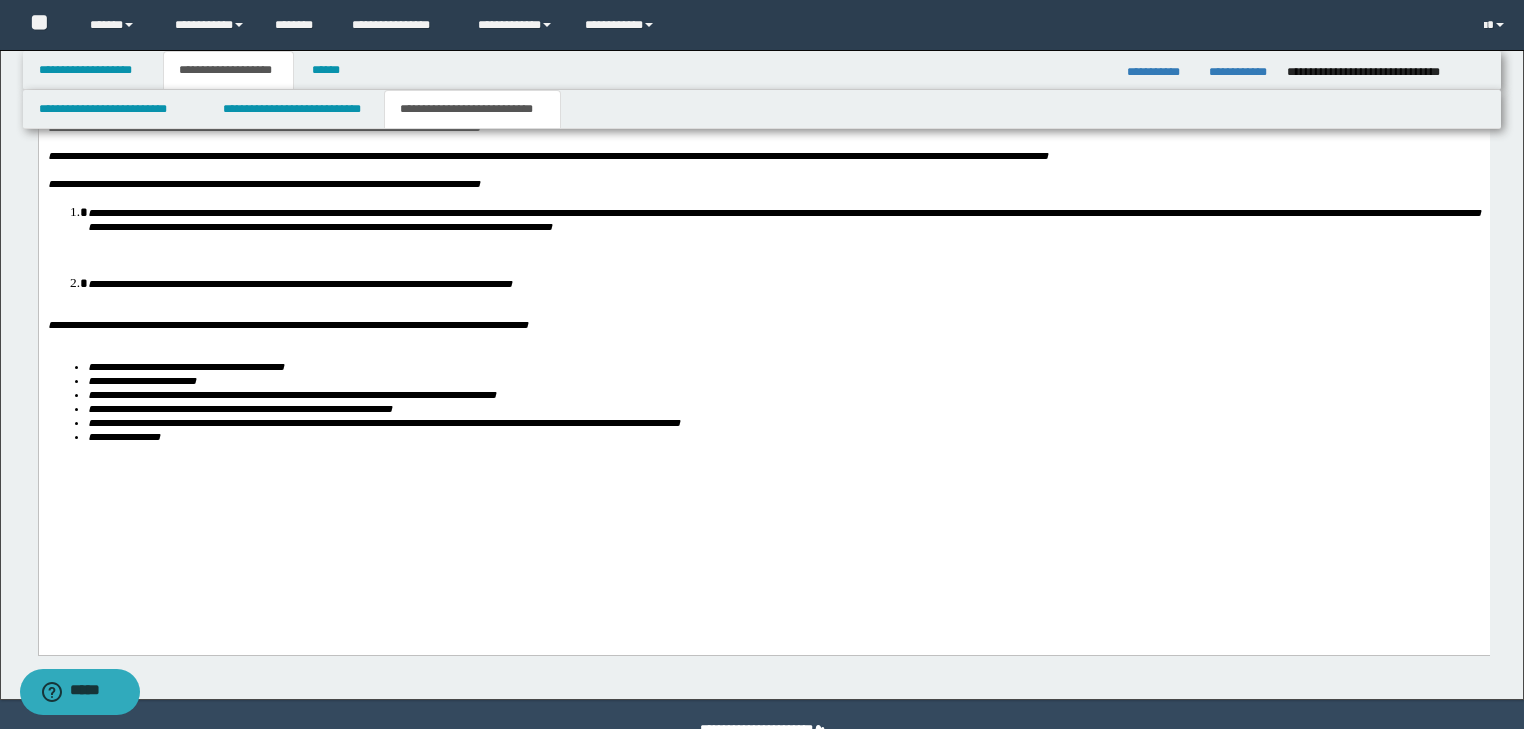 click on "**********" at bounding box center (783, 219) 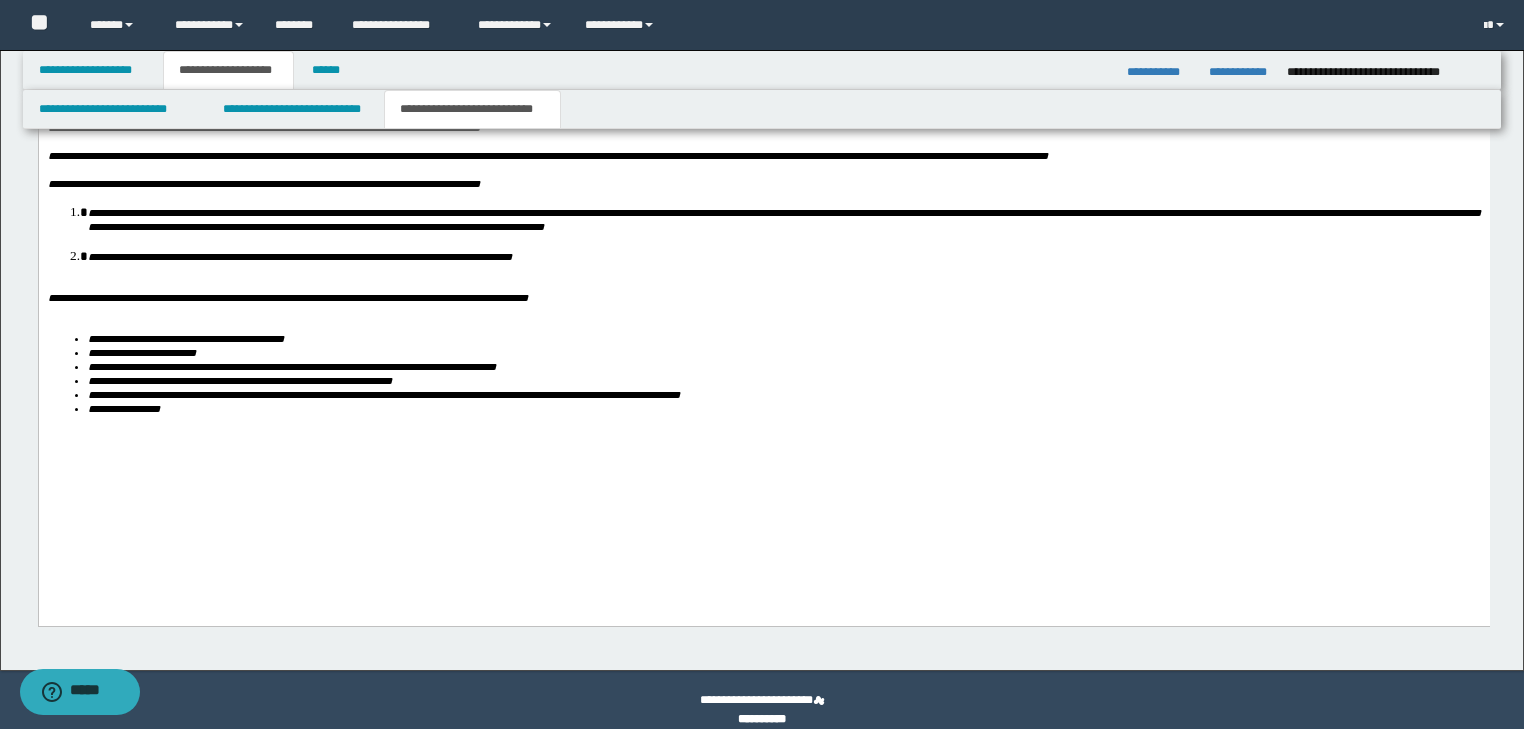 click on "**********" at bounding box center [783, 256] 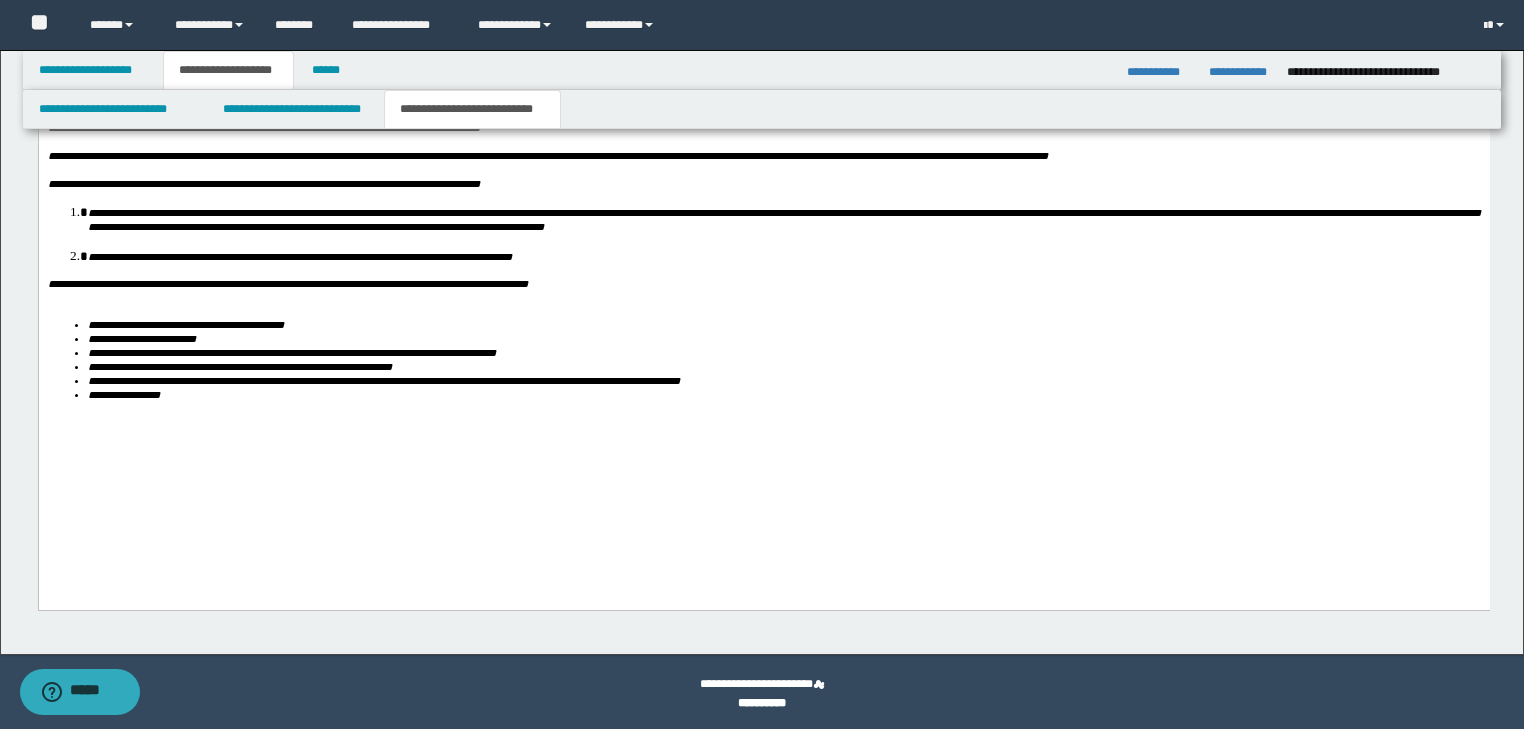 click on "**********" at bounding box center (763, 284) 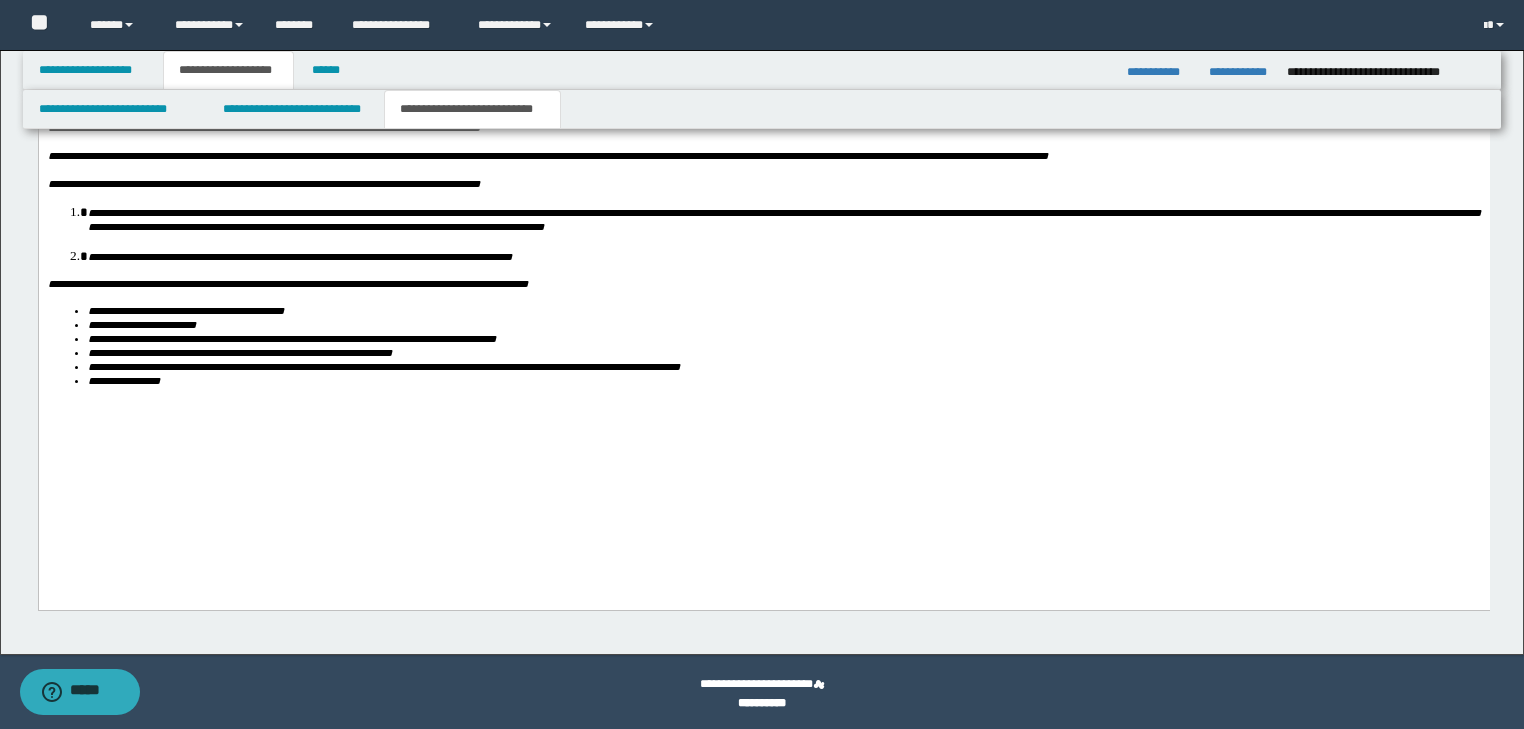 scroll, scrollTop: 1953, scrollLeft: 0, axis: vertical 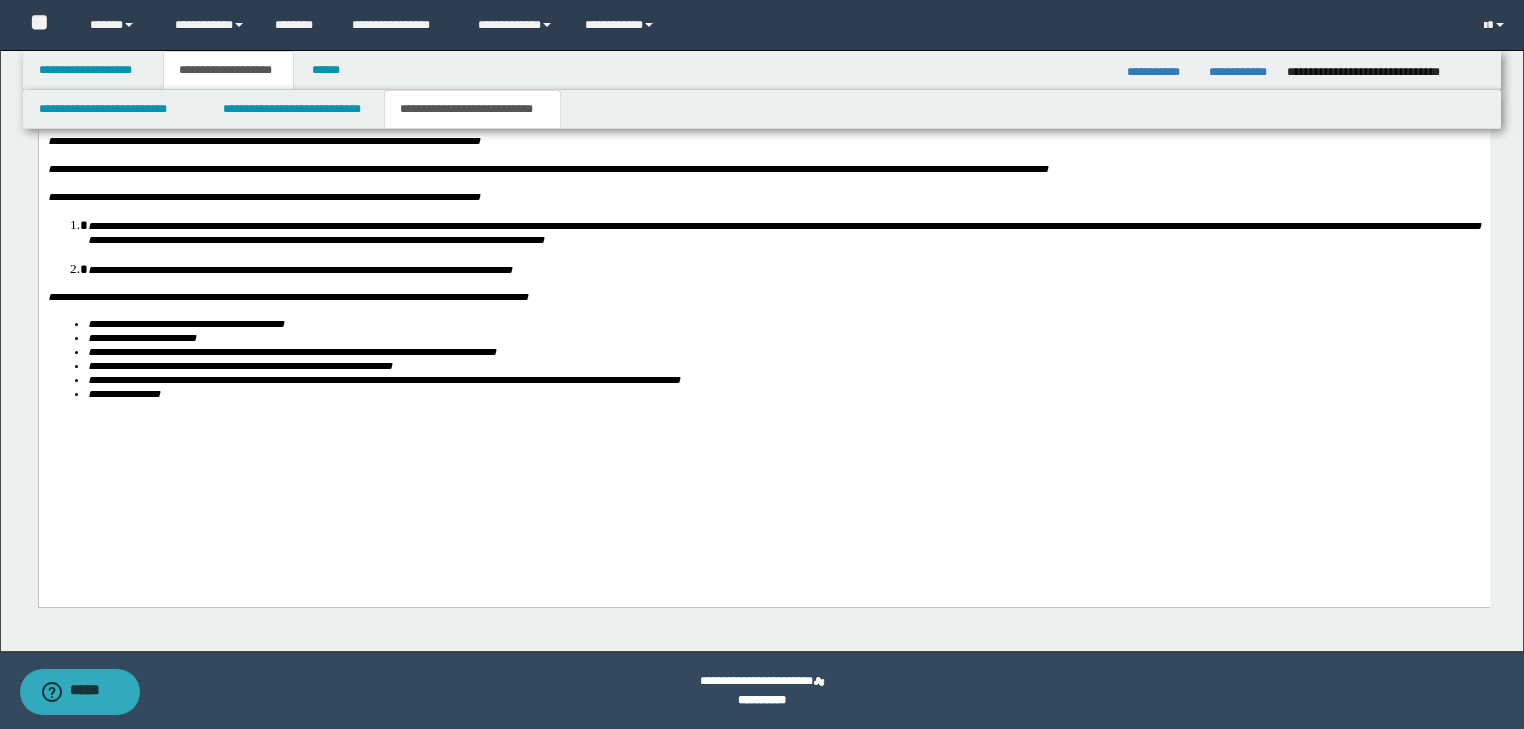 click on "**********" at bounding box center (763, 215) 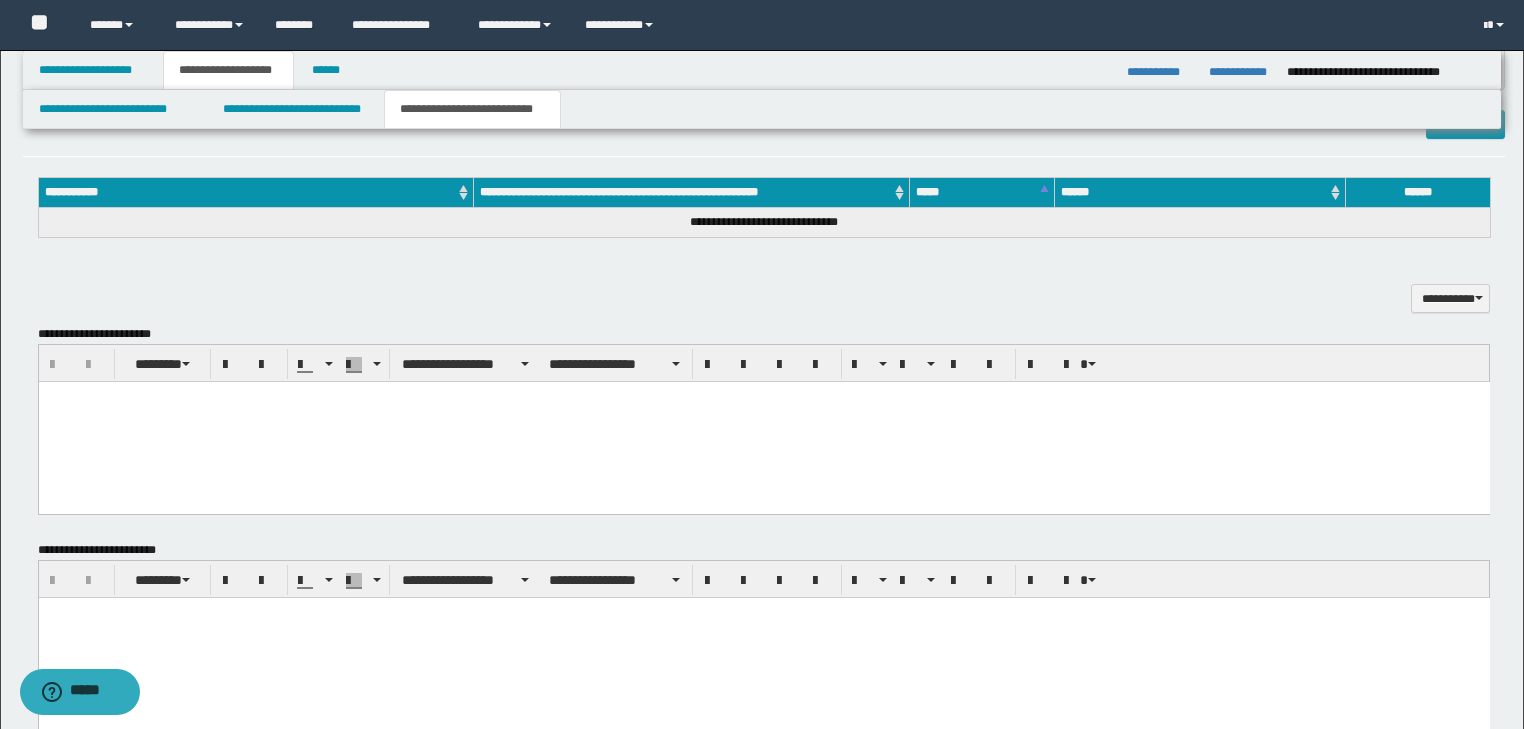 scroll, scrollTop: 977, scrollLeft: 0, axis: vertical 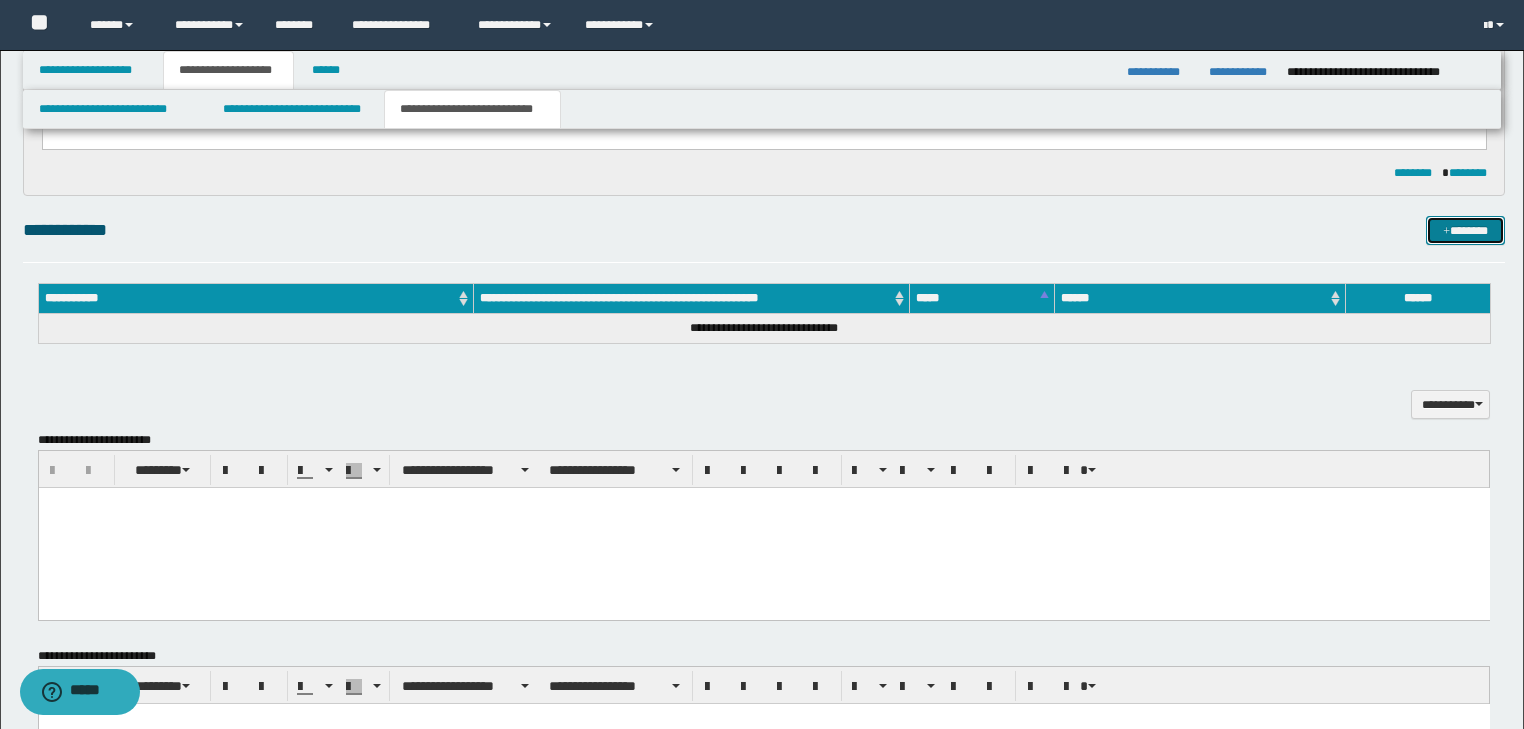click on "*******" at bounding box center [1465, 231] 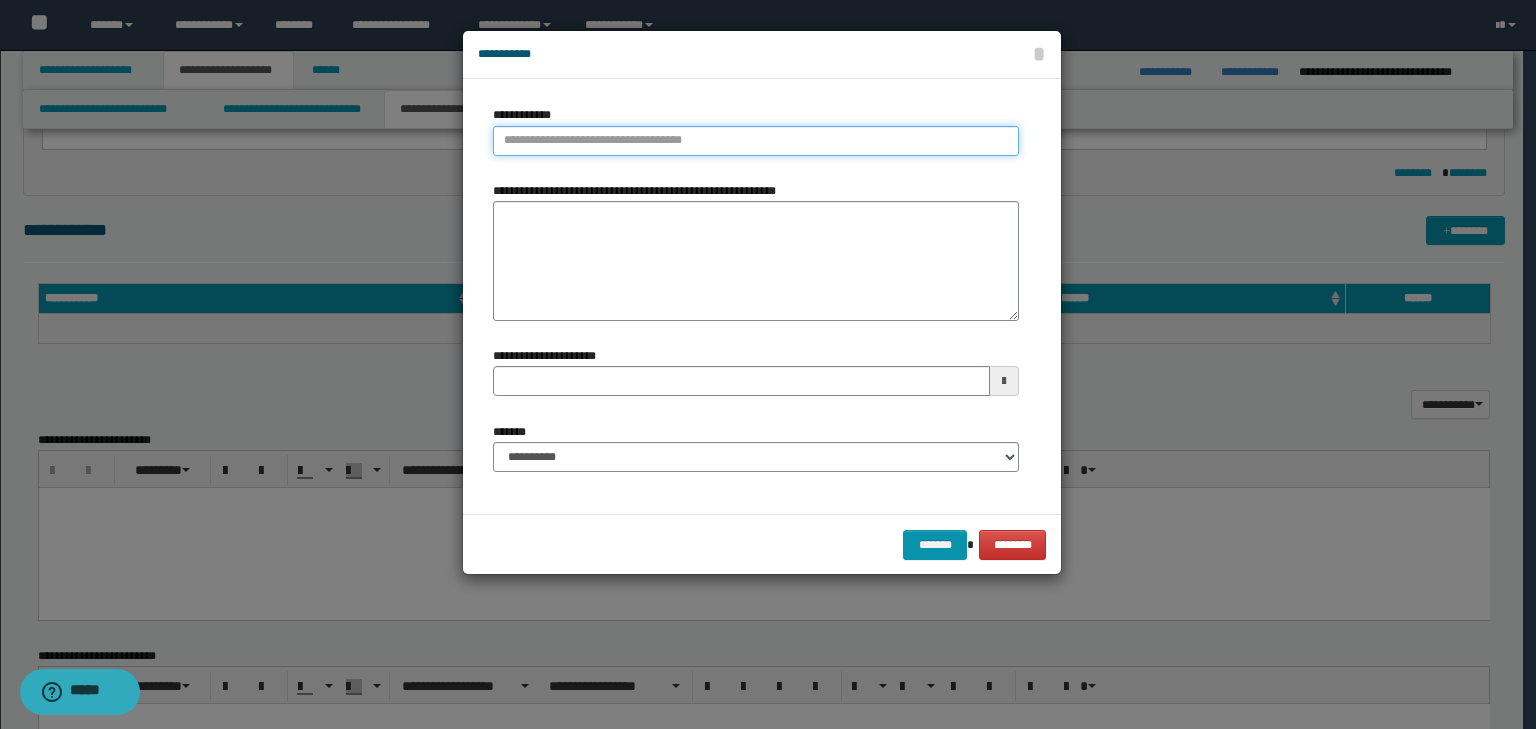 click on "**********" at bounding box center [756, 141] 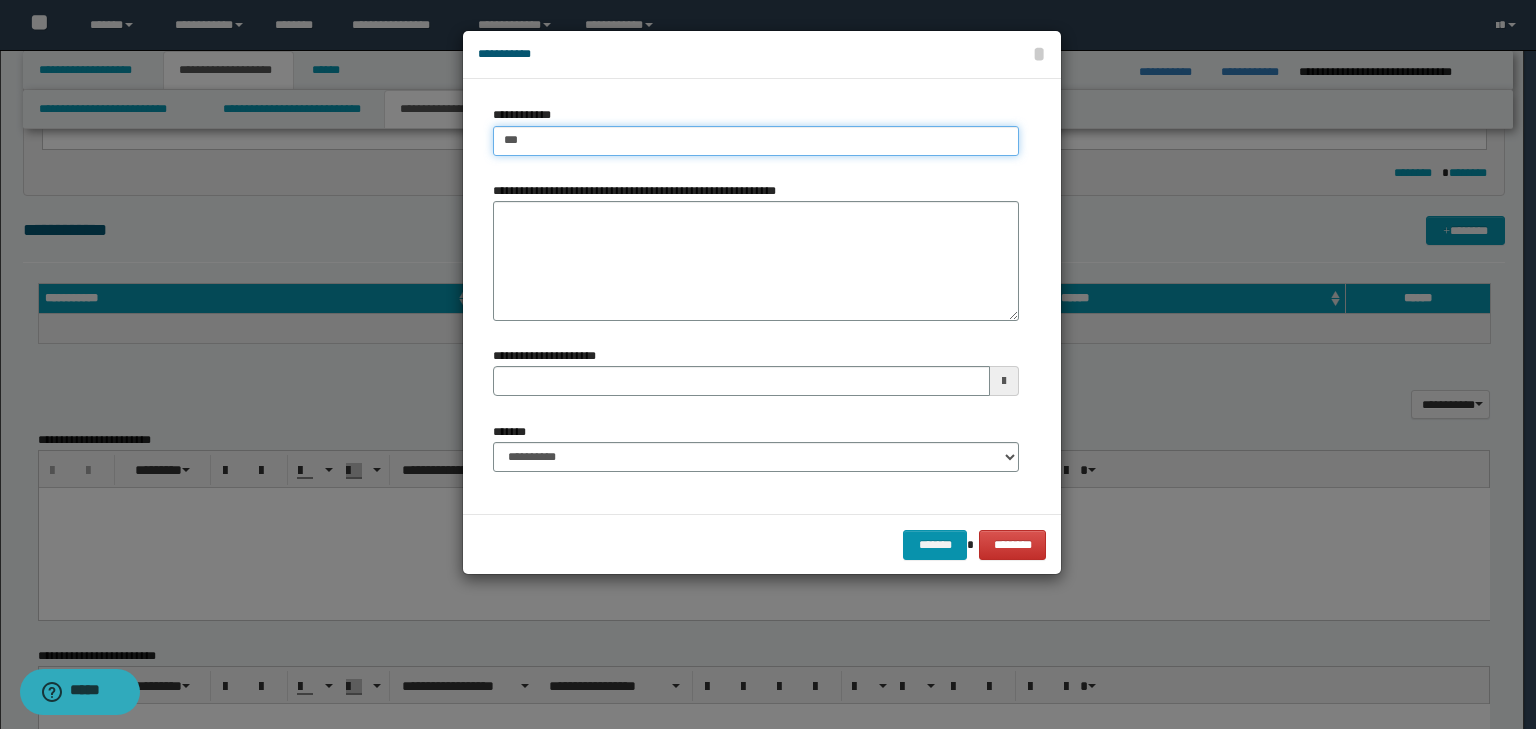 type on "****" 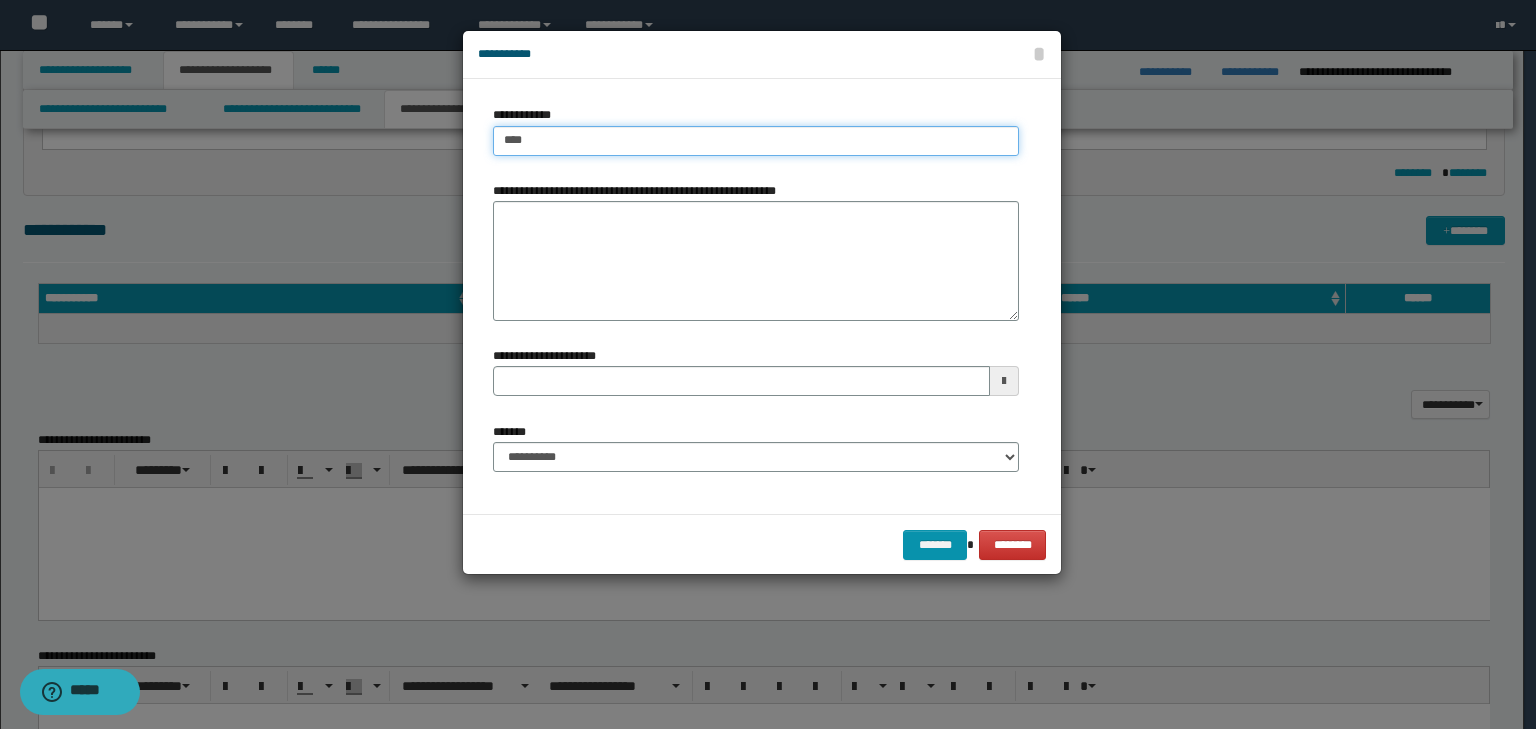 type on "****" 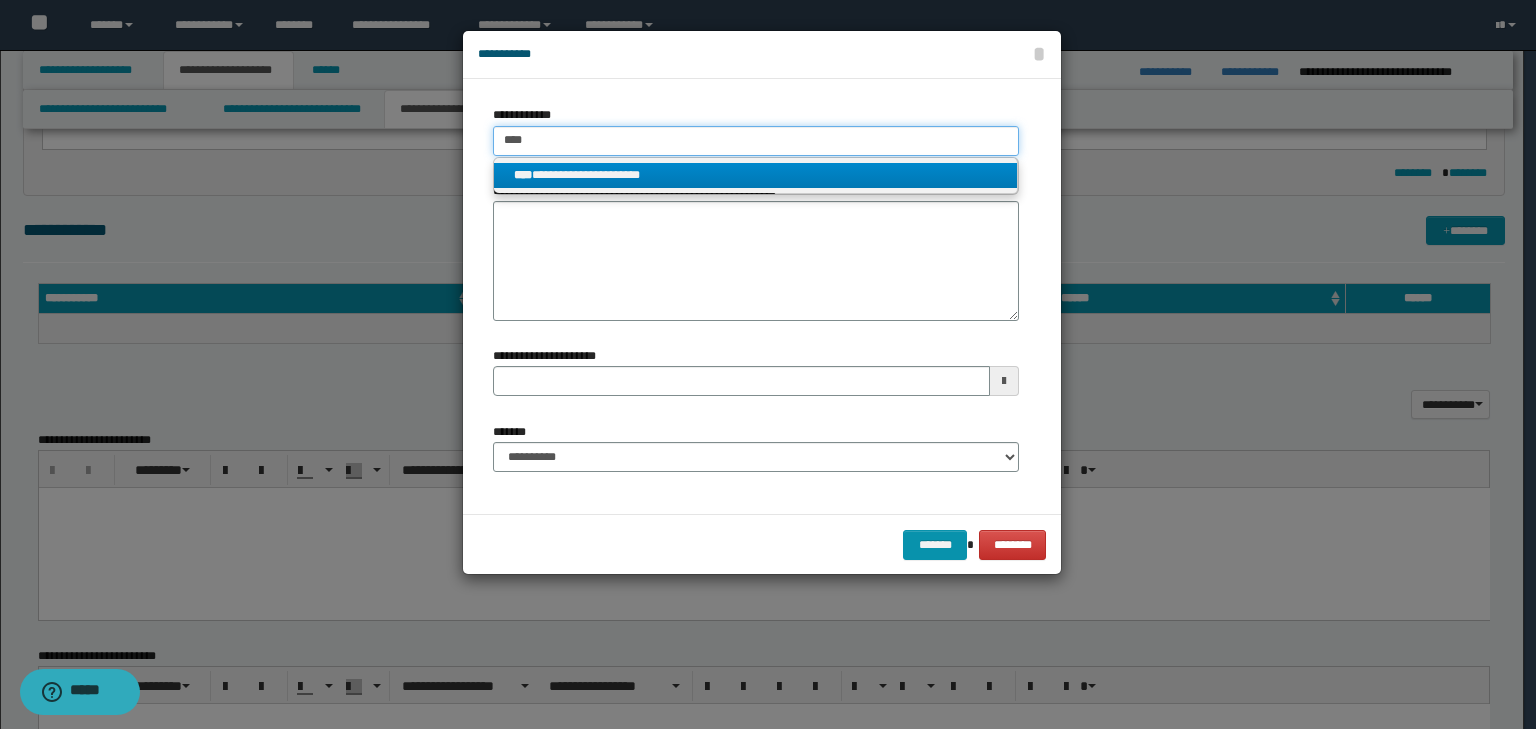 type on "****" 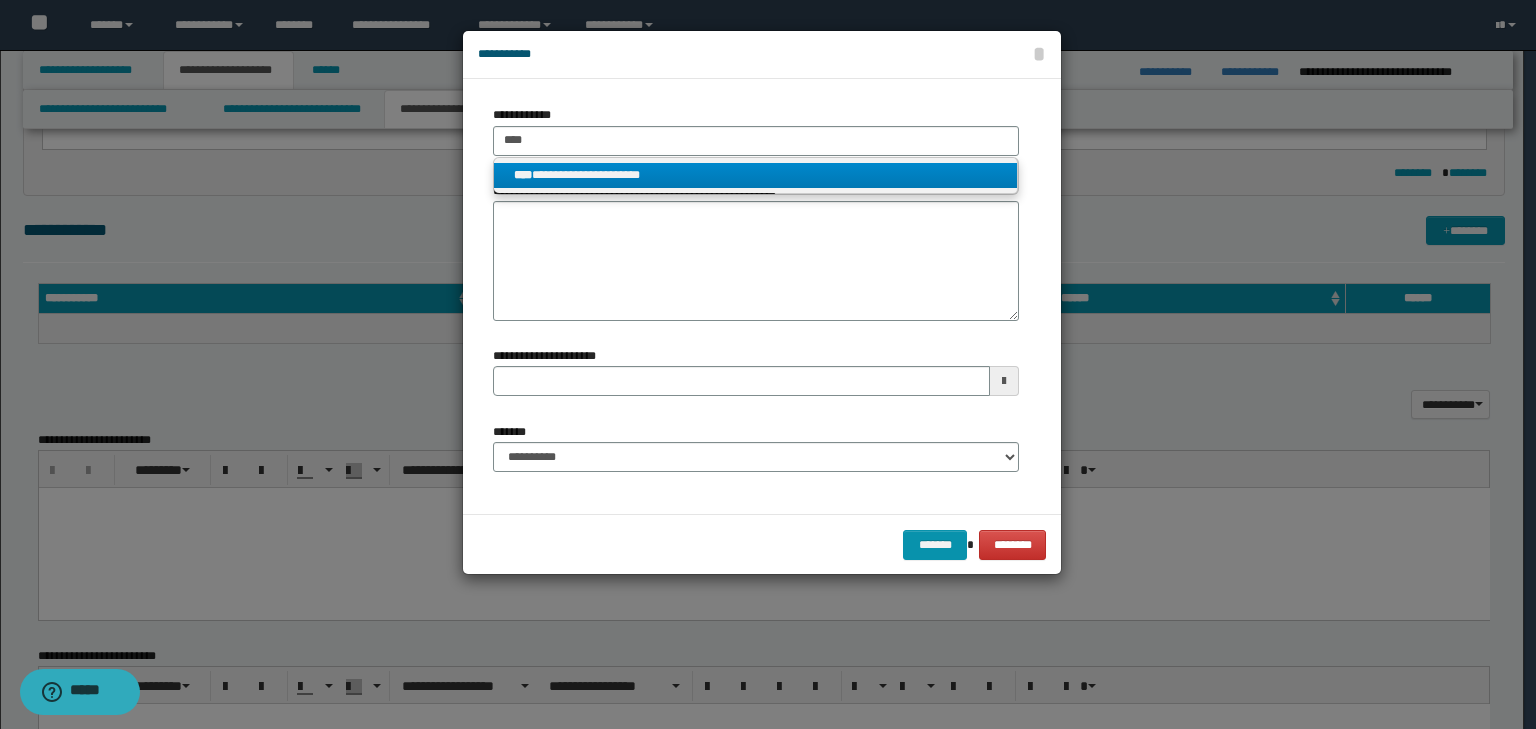 click on "**********" at bounding box center (756, 175) 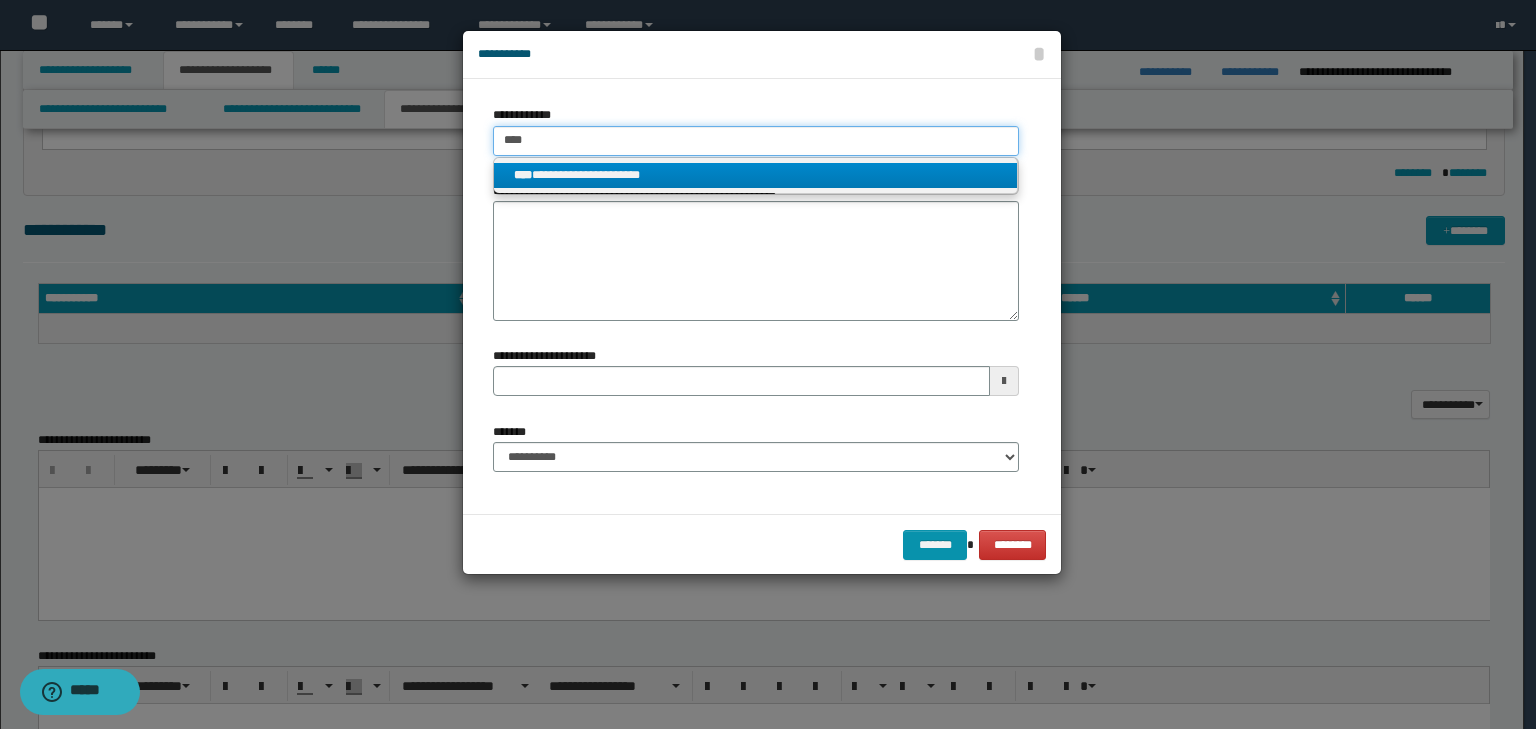type 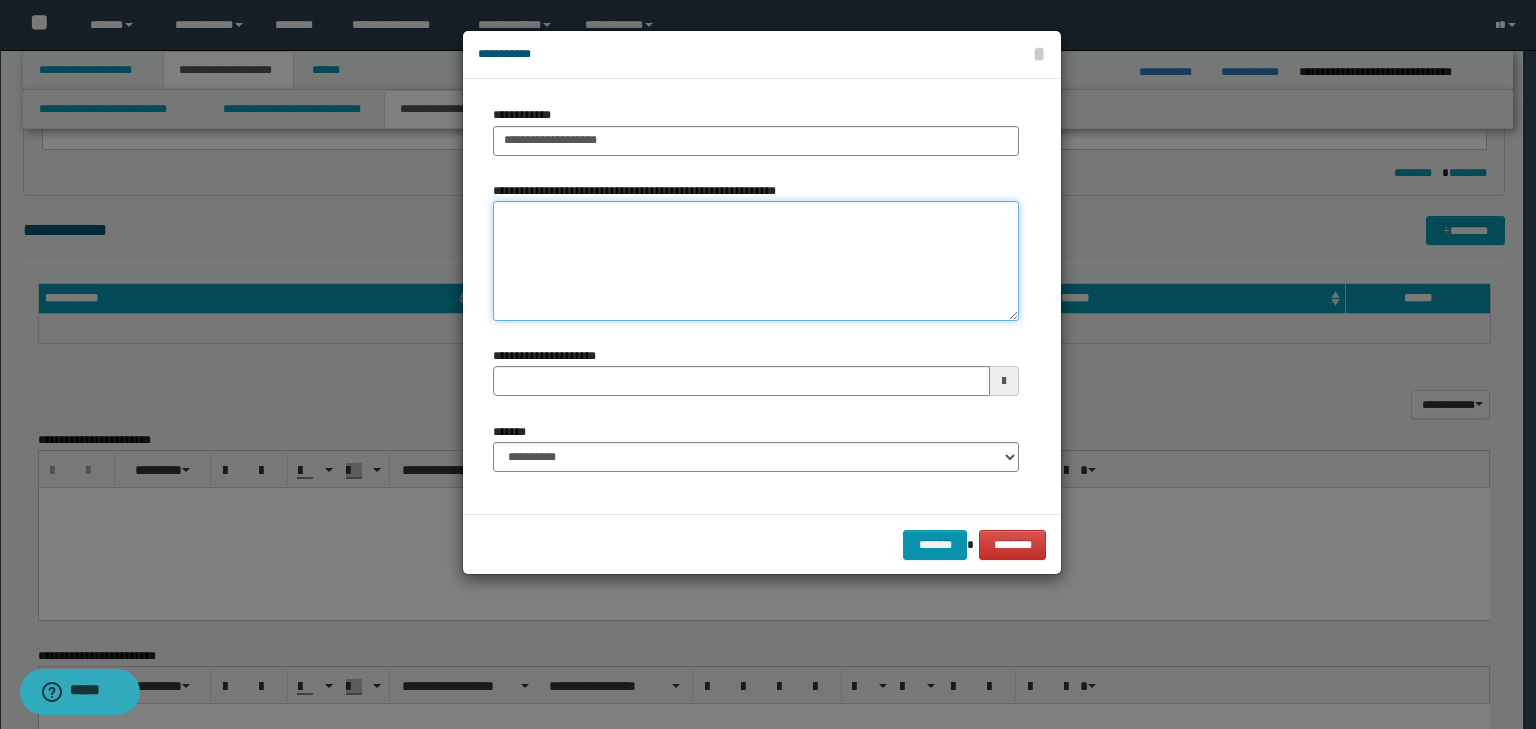 type 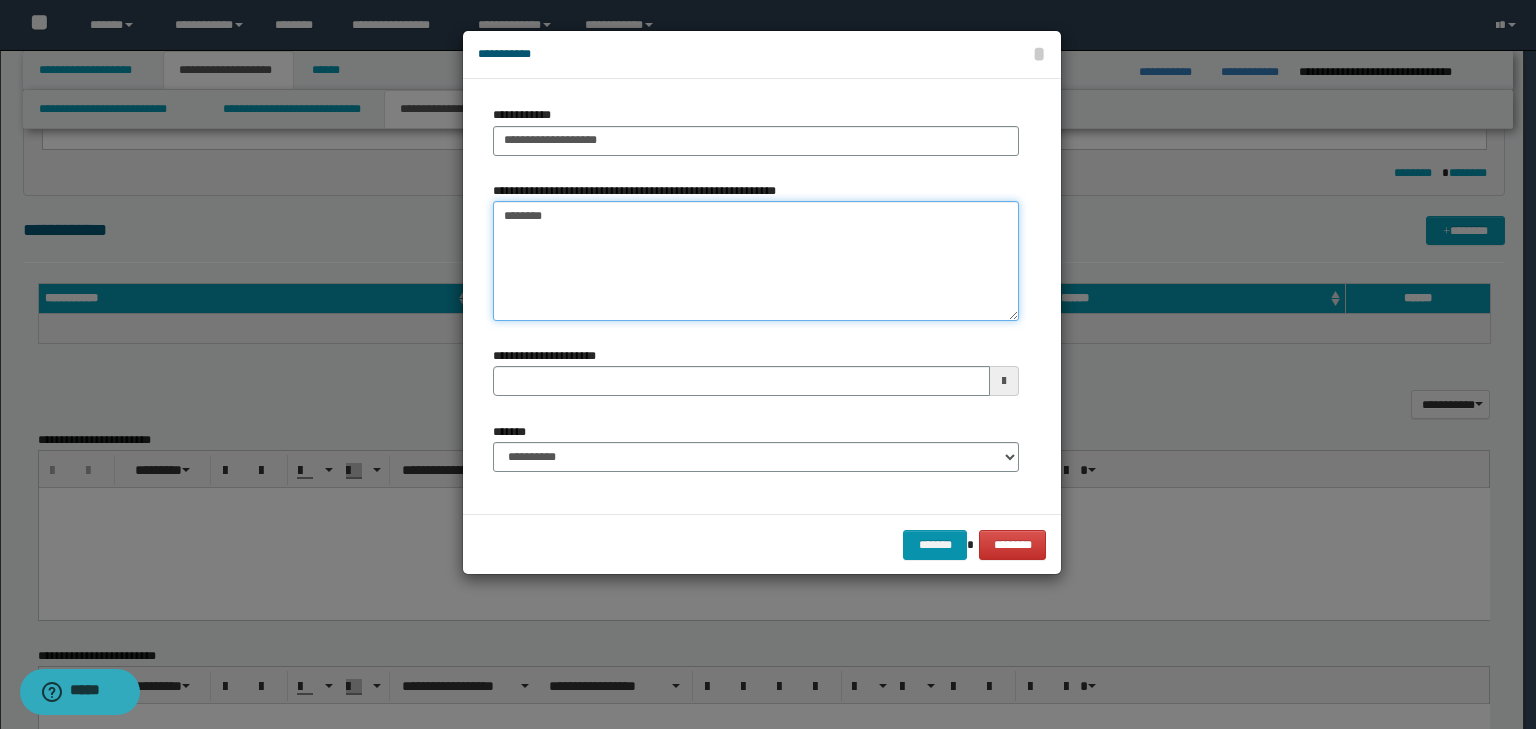 type on "*********" 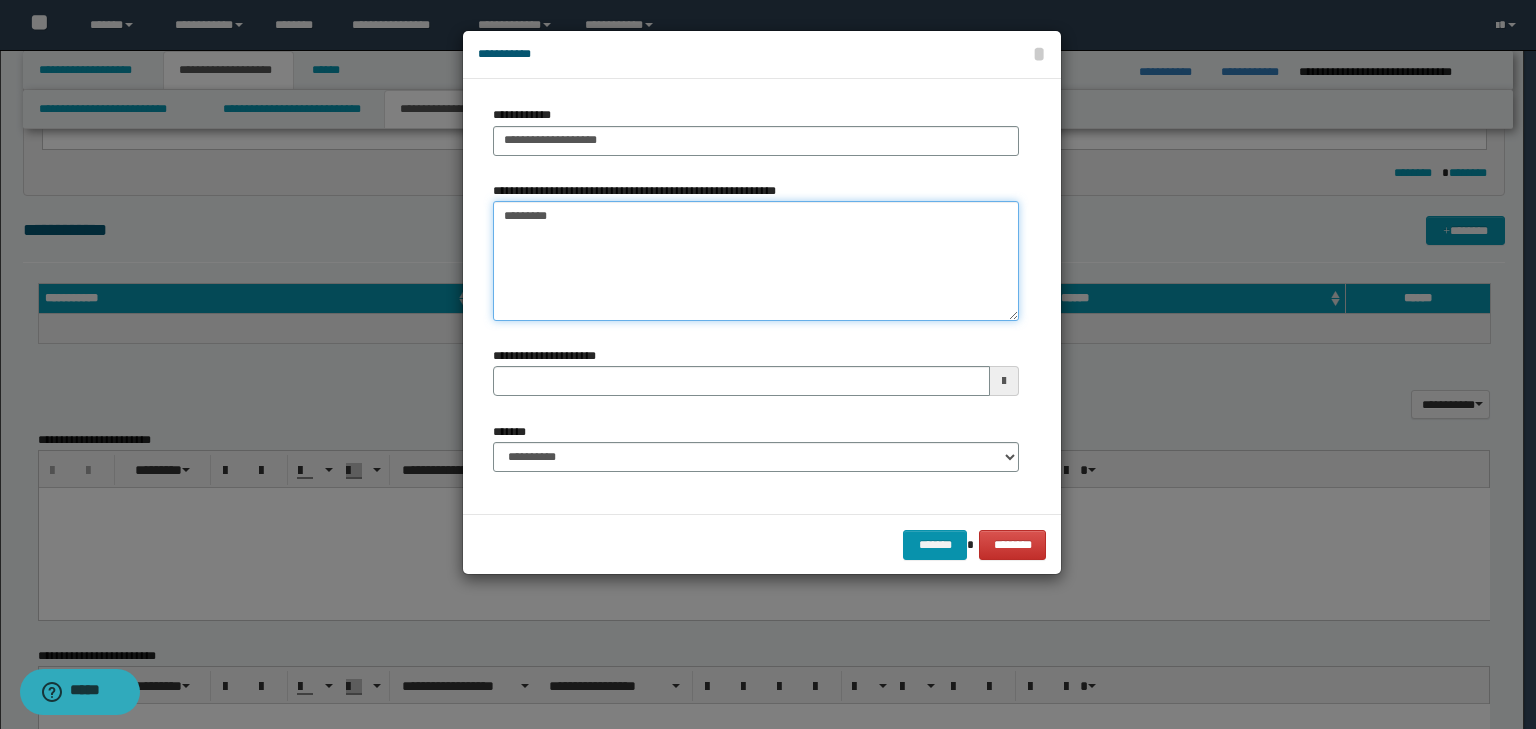 type 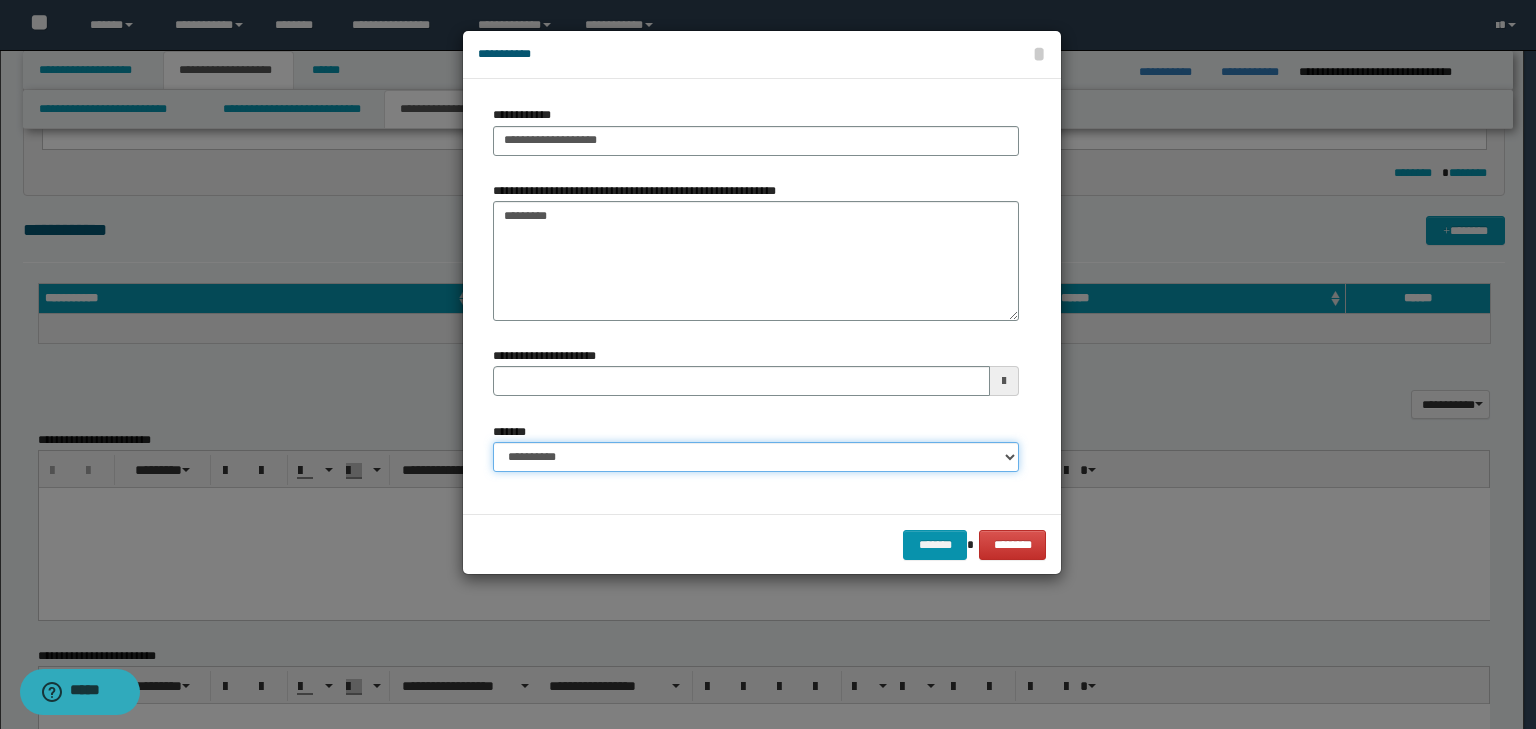 click on "**********" at bounding box center (756, 457) 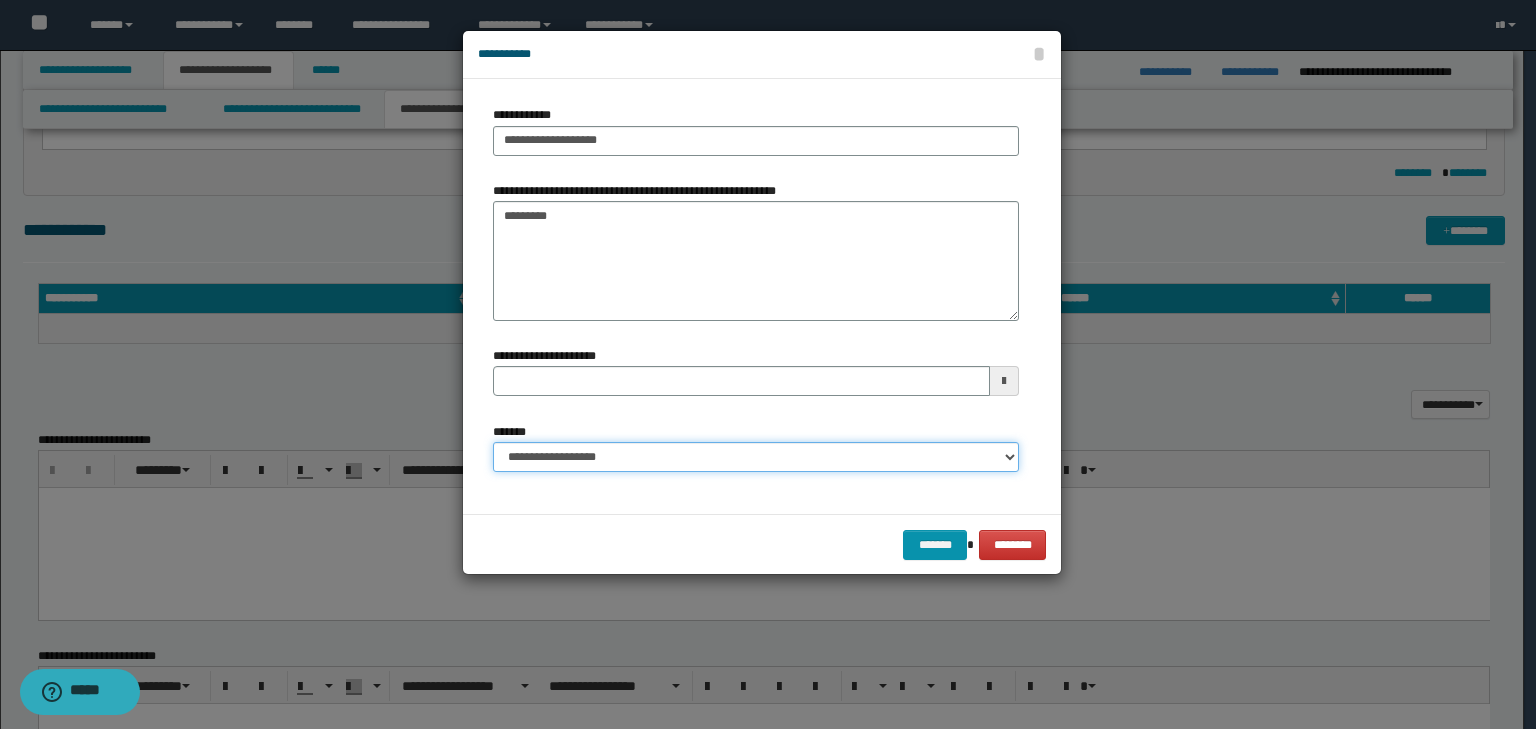 click on "**********" at bounding box center (756, 457) 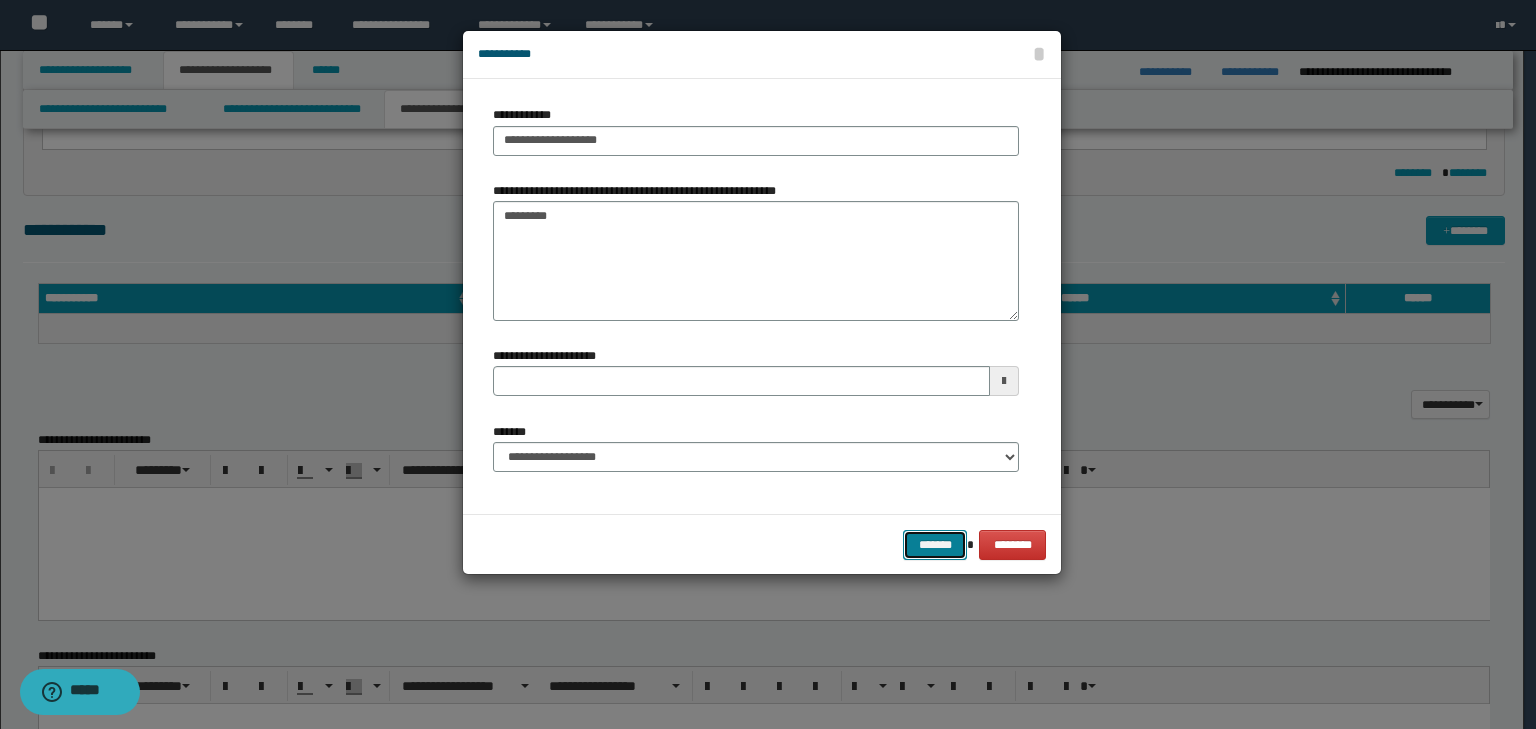 click on "*******" at bounding box center [935, 545] 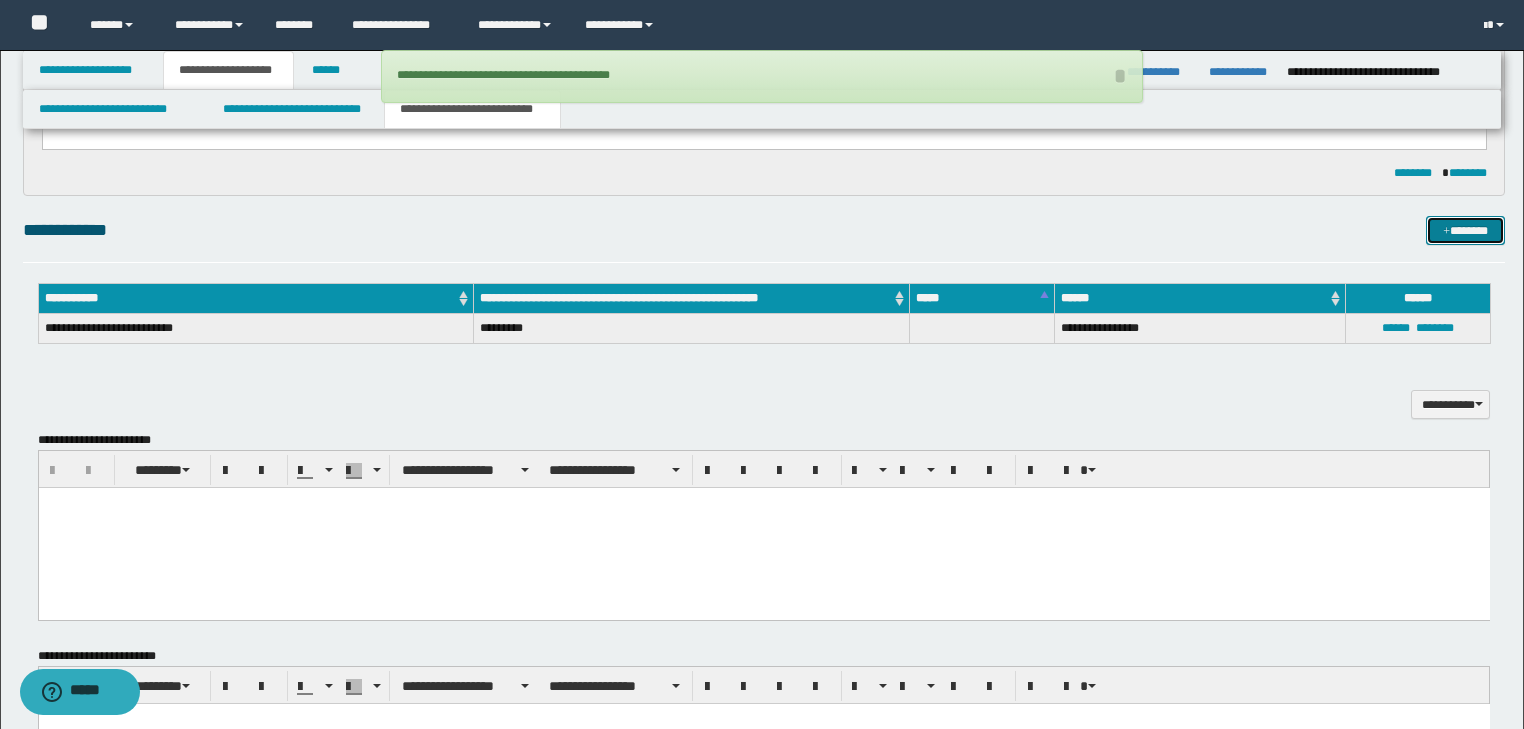 type 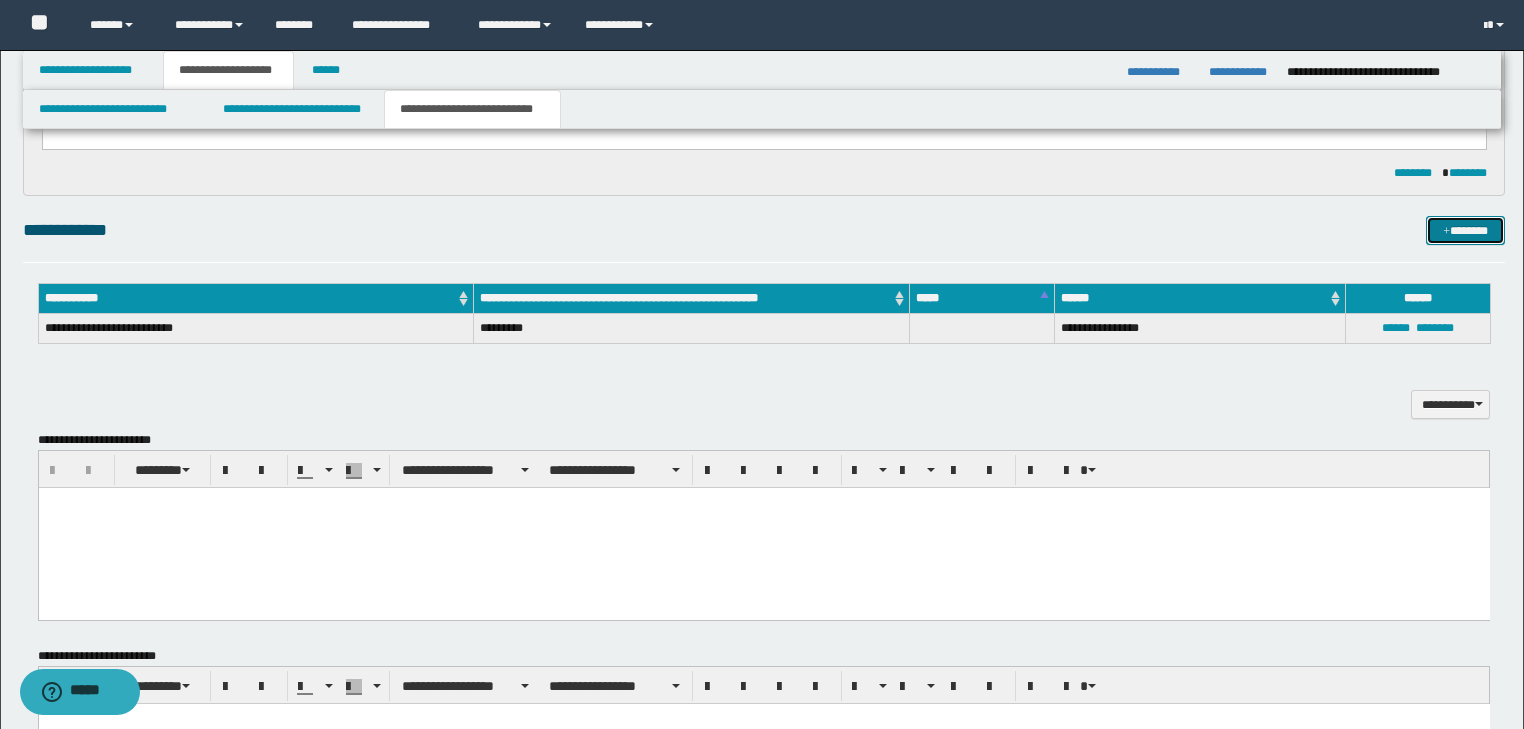 click on "*******" at bounding box center [1465, 231] 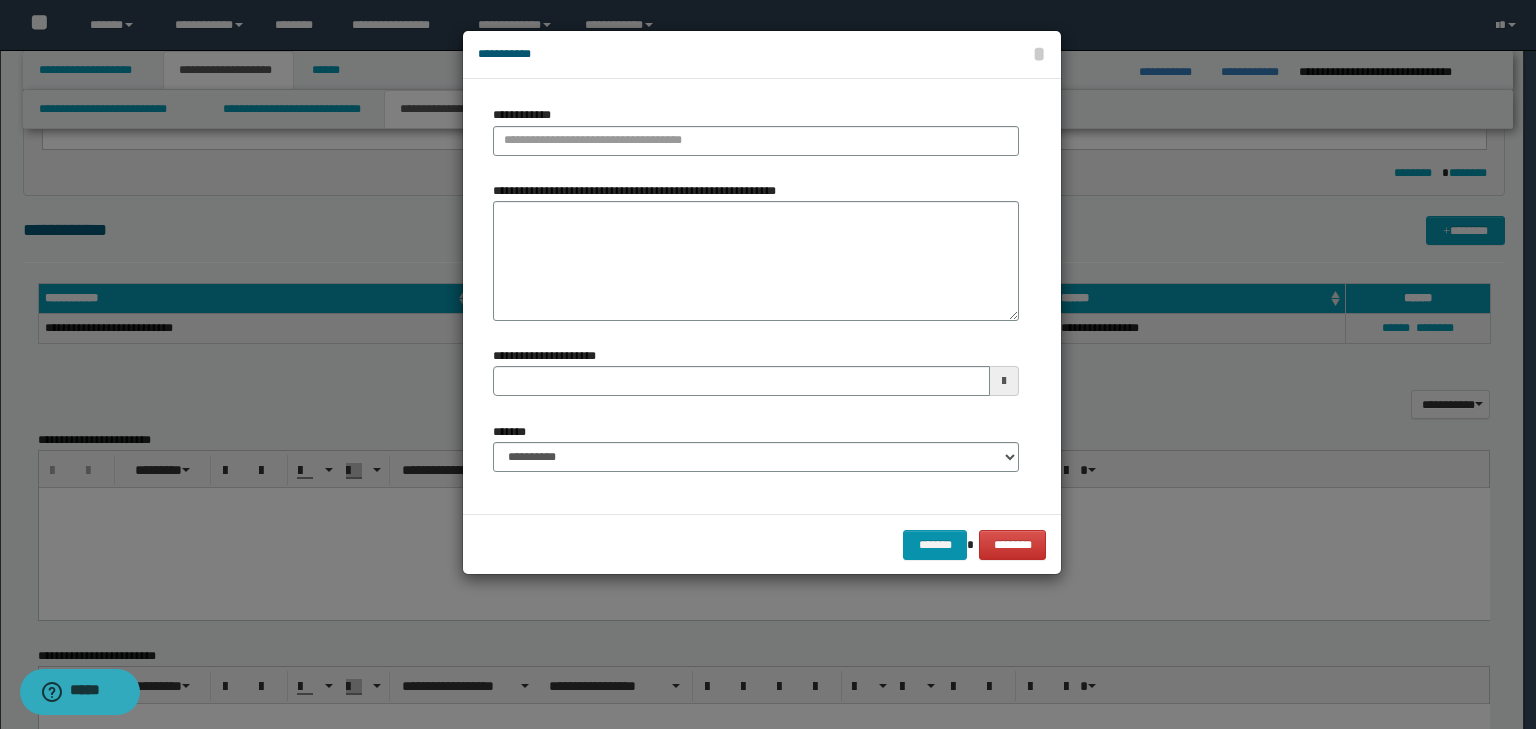 type 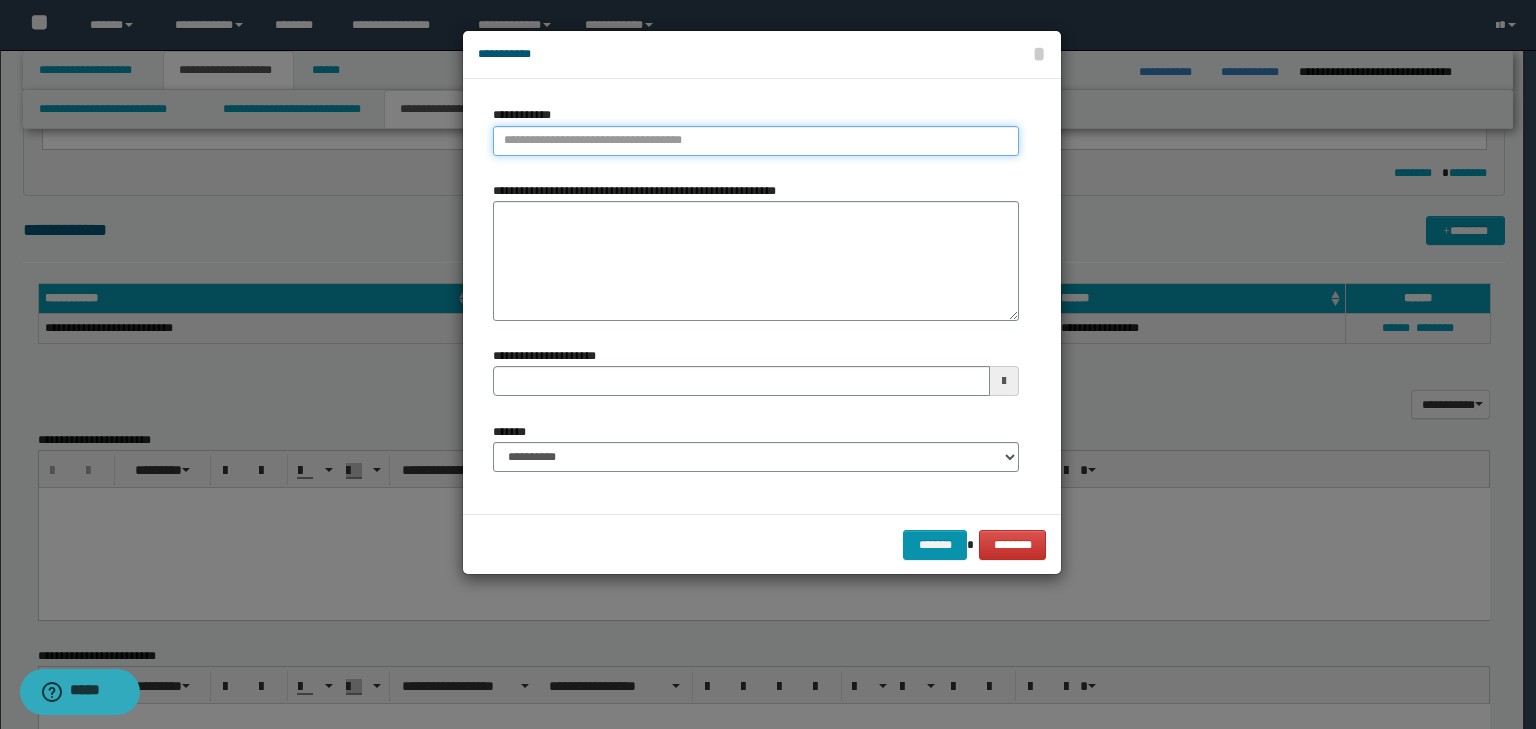 type on "**********" 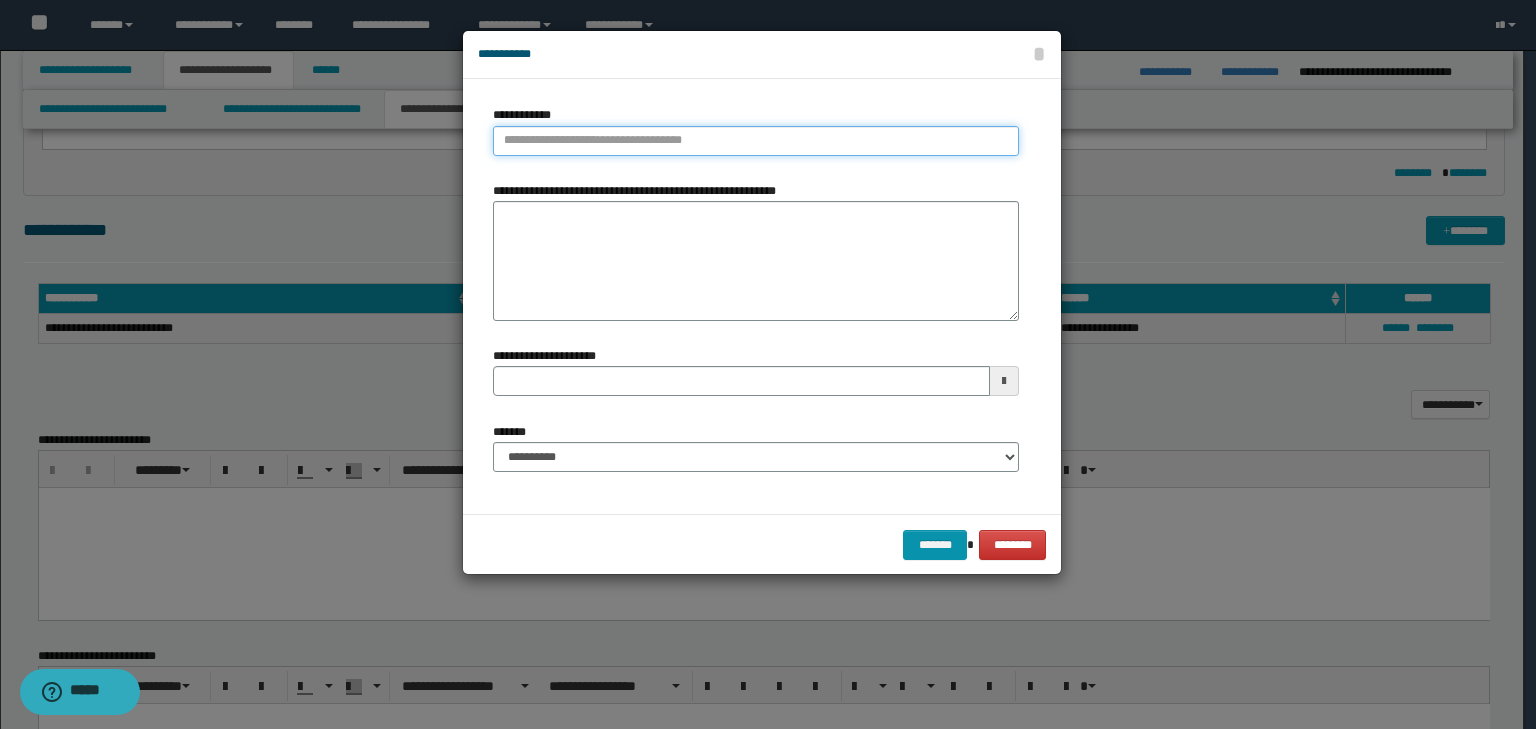click on "**********" at bounding box center [756, 141] 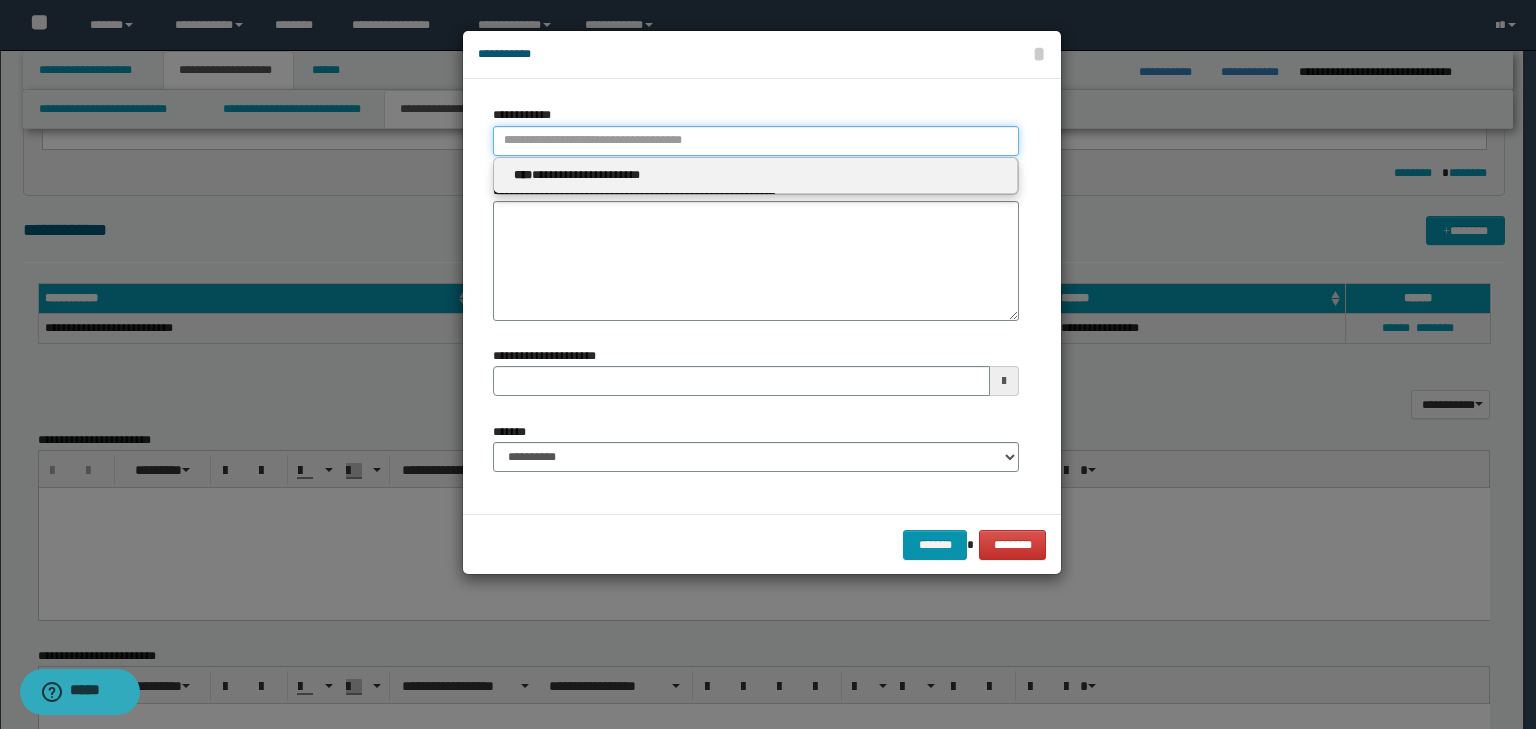 type 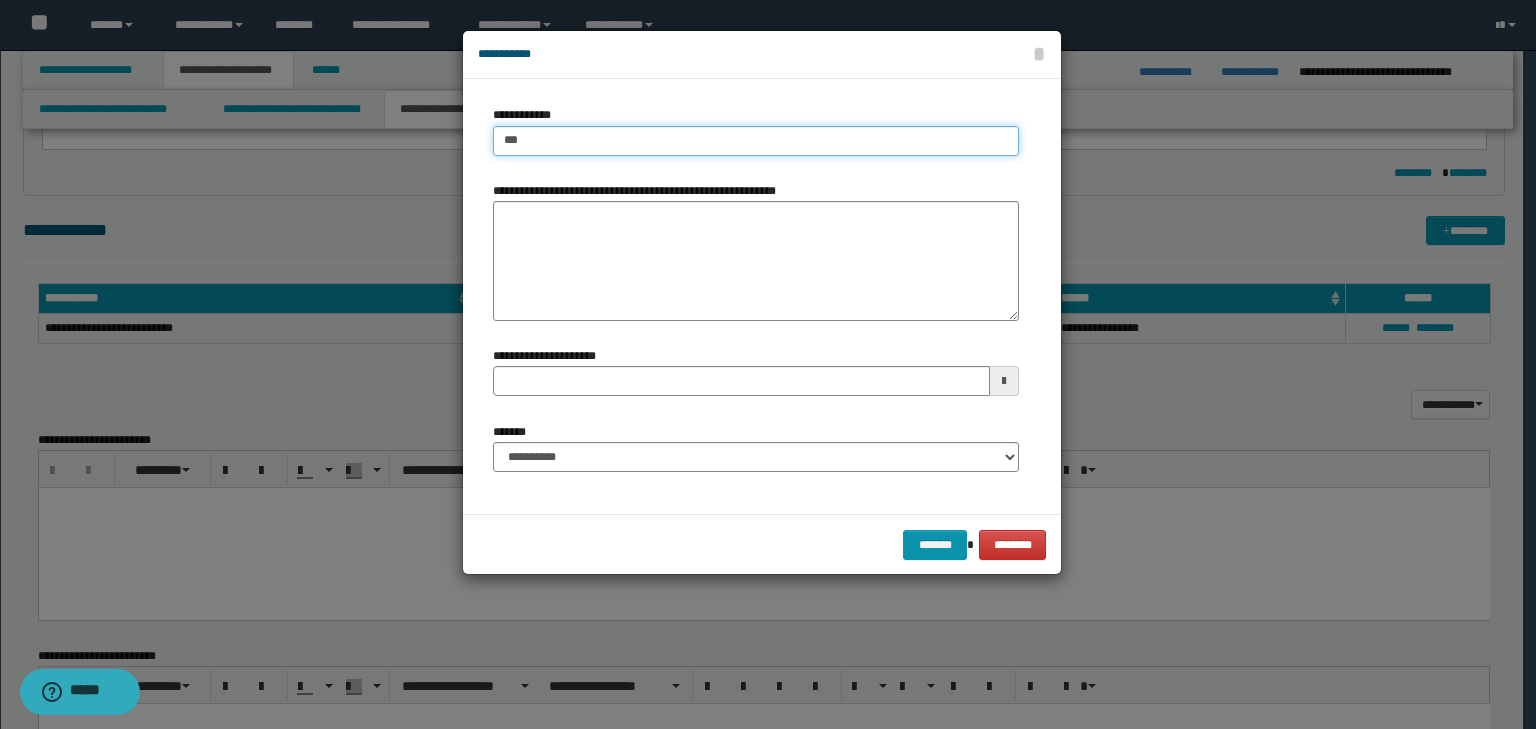 type on "****" 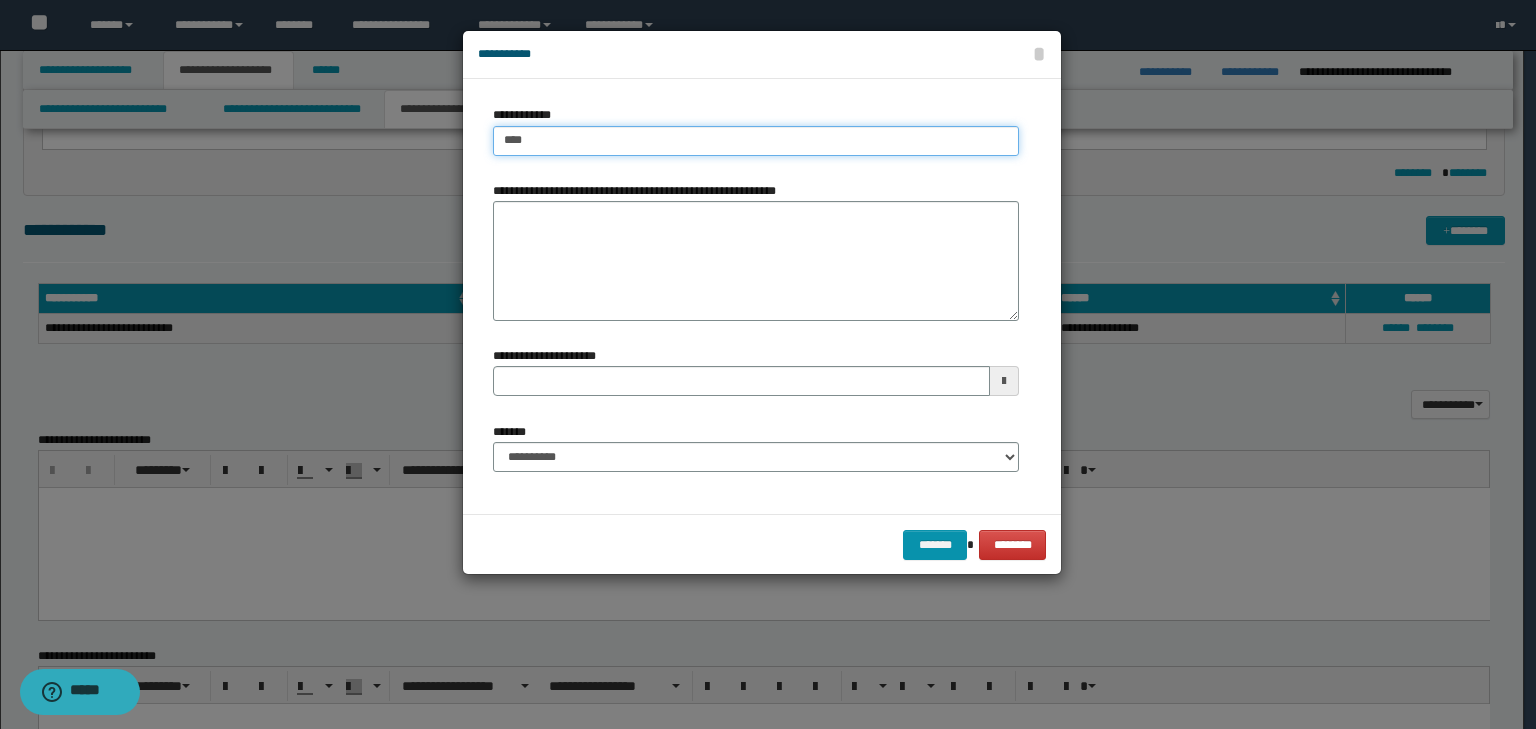 type on "****" 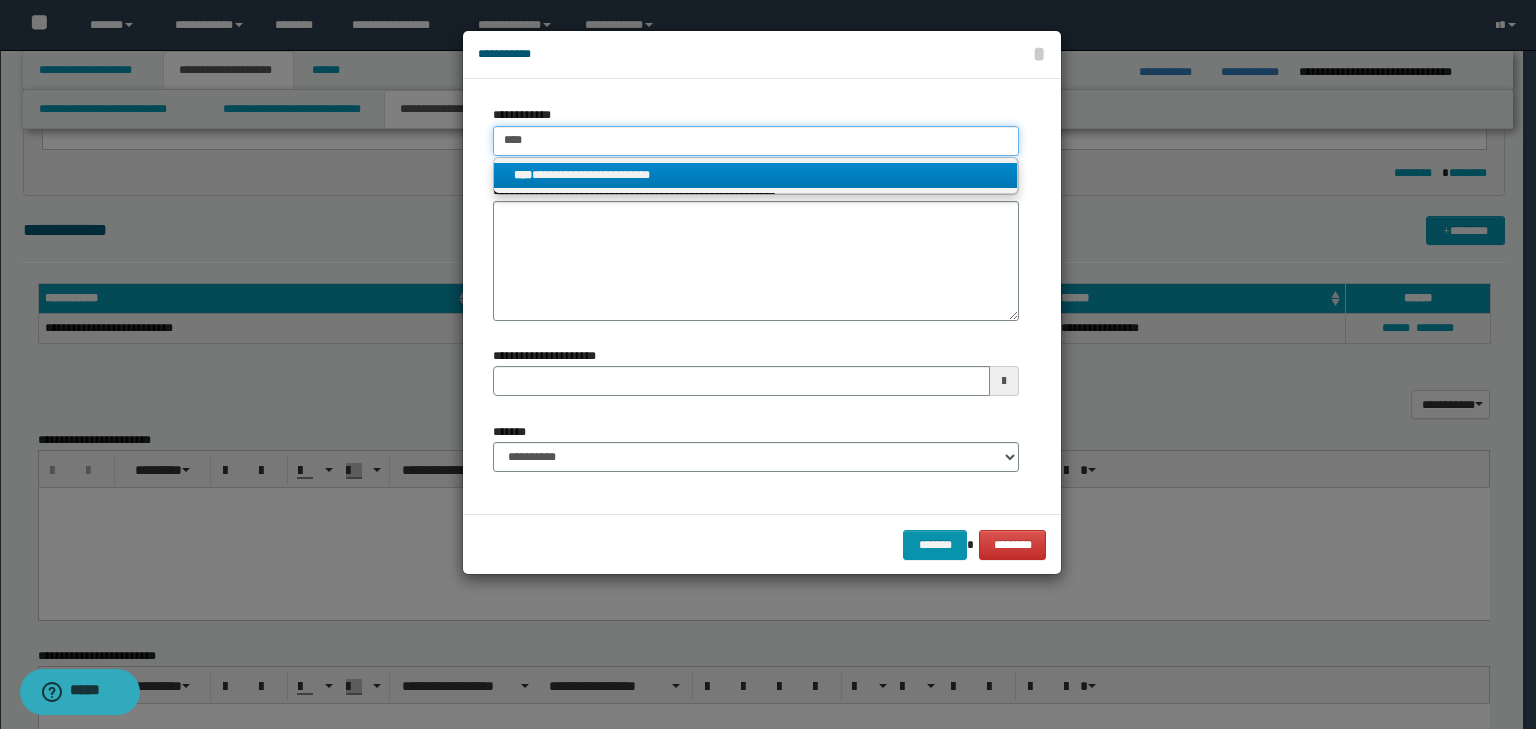 type on "****" 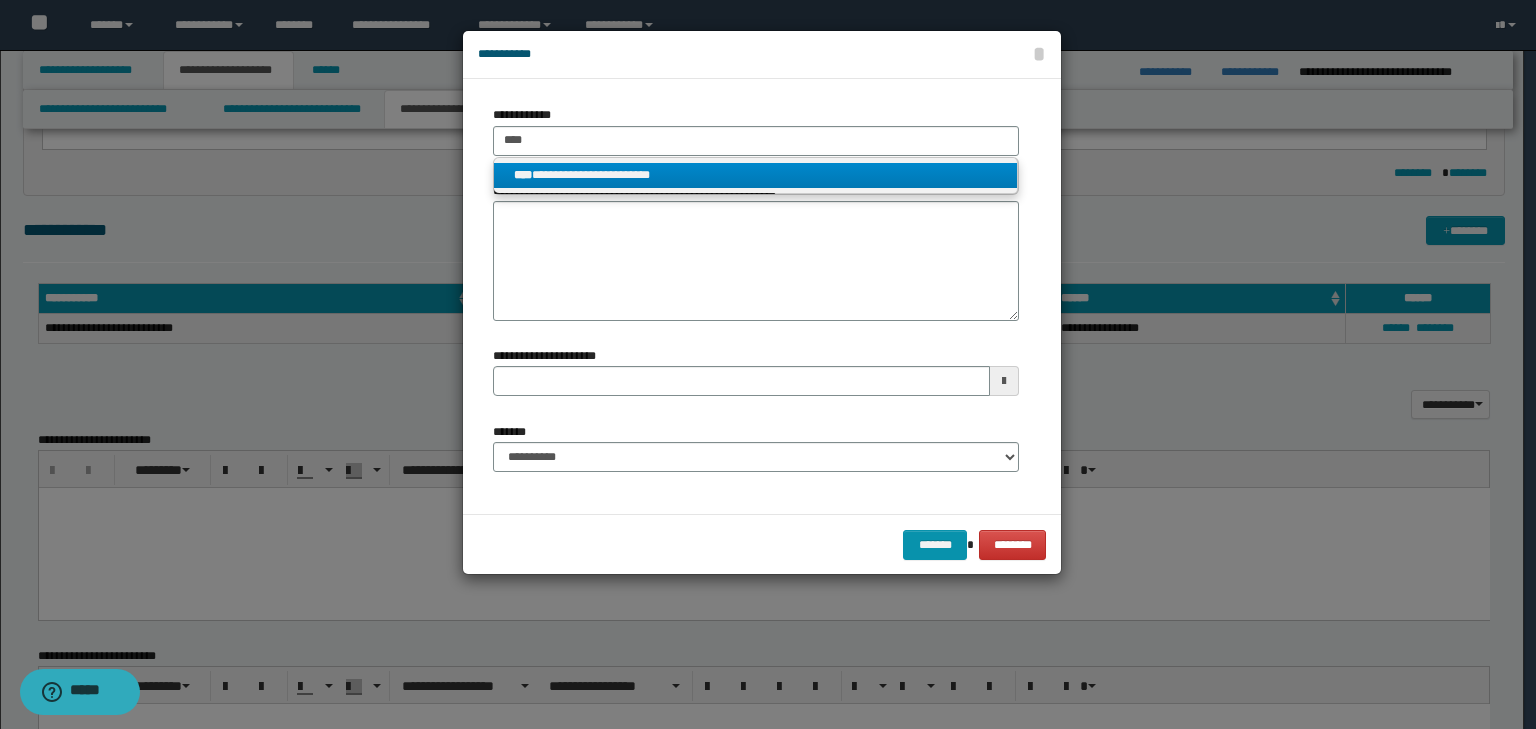click on "**********" at bounding box center [756, 175] 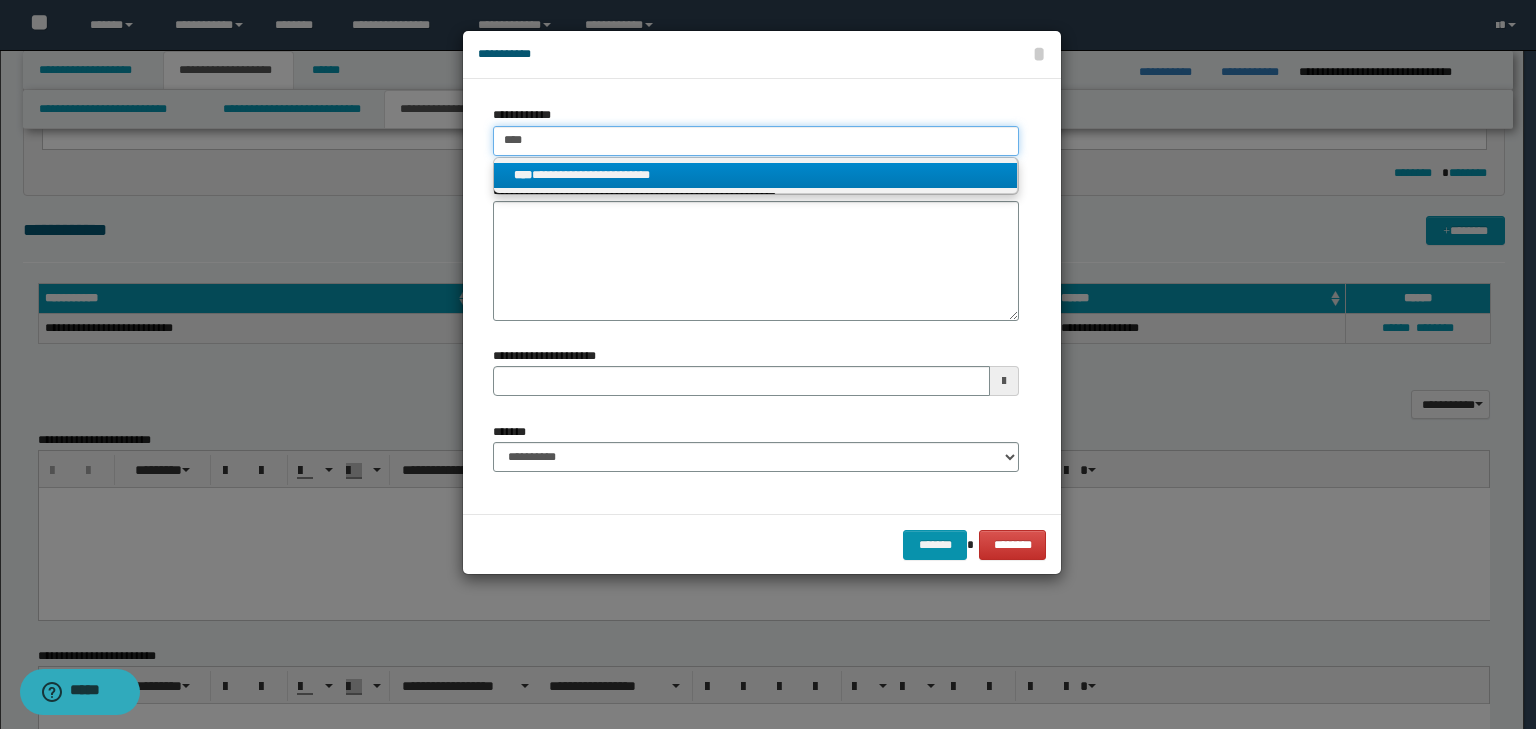 type 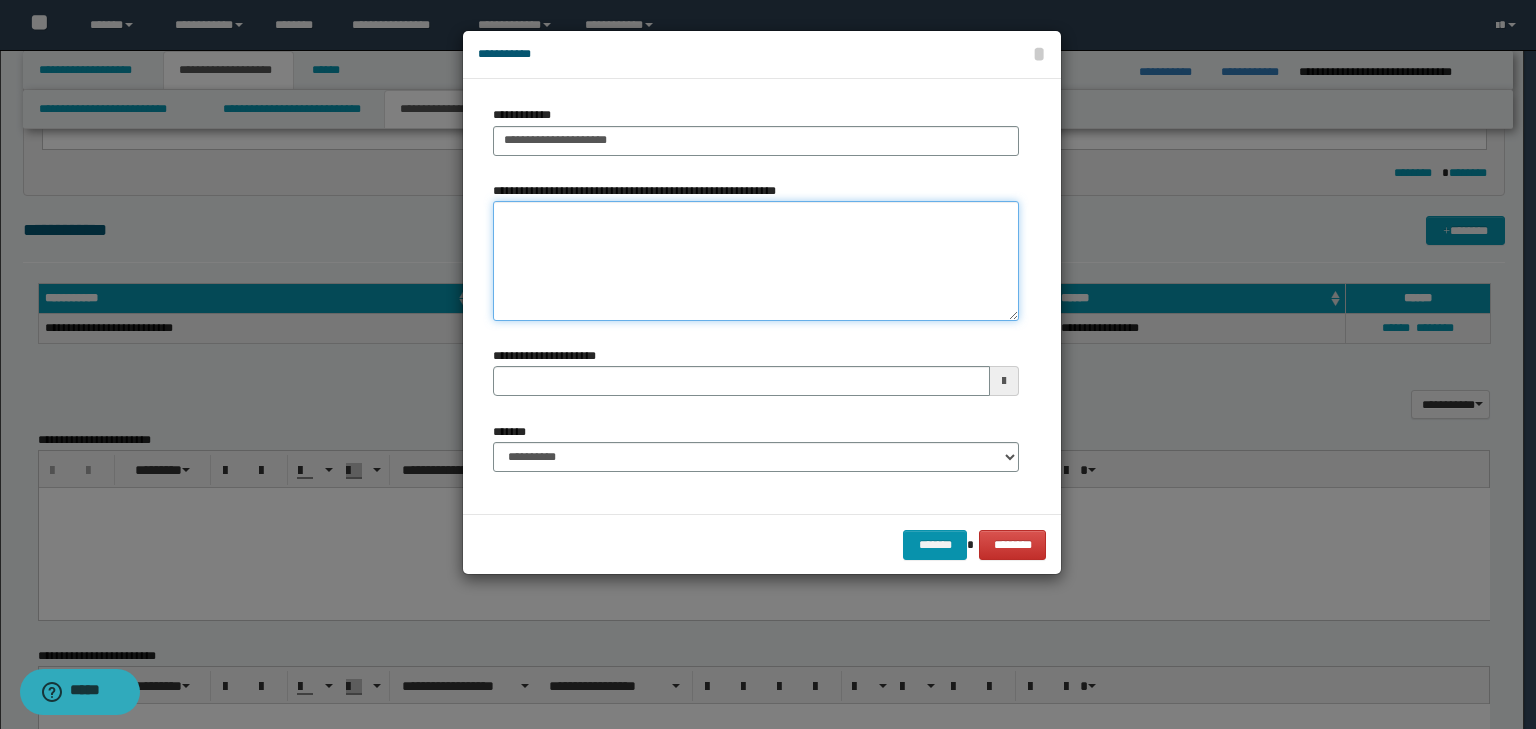 click on "**********" at bounding box center (756, 261) 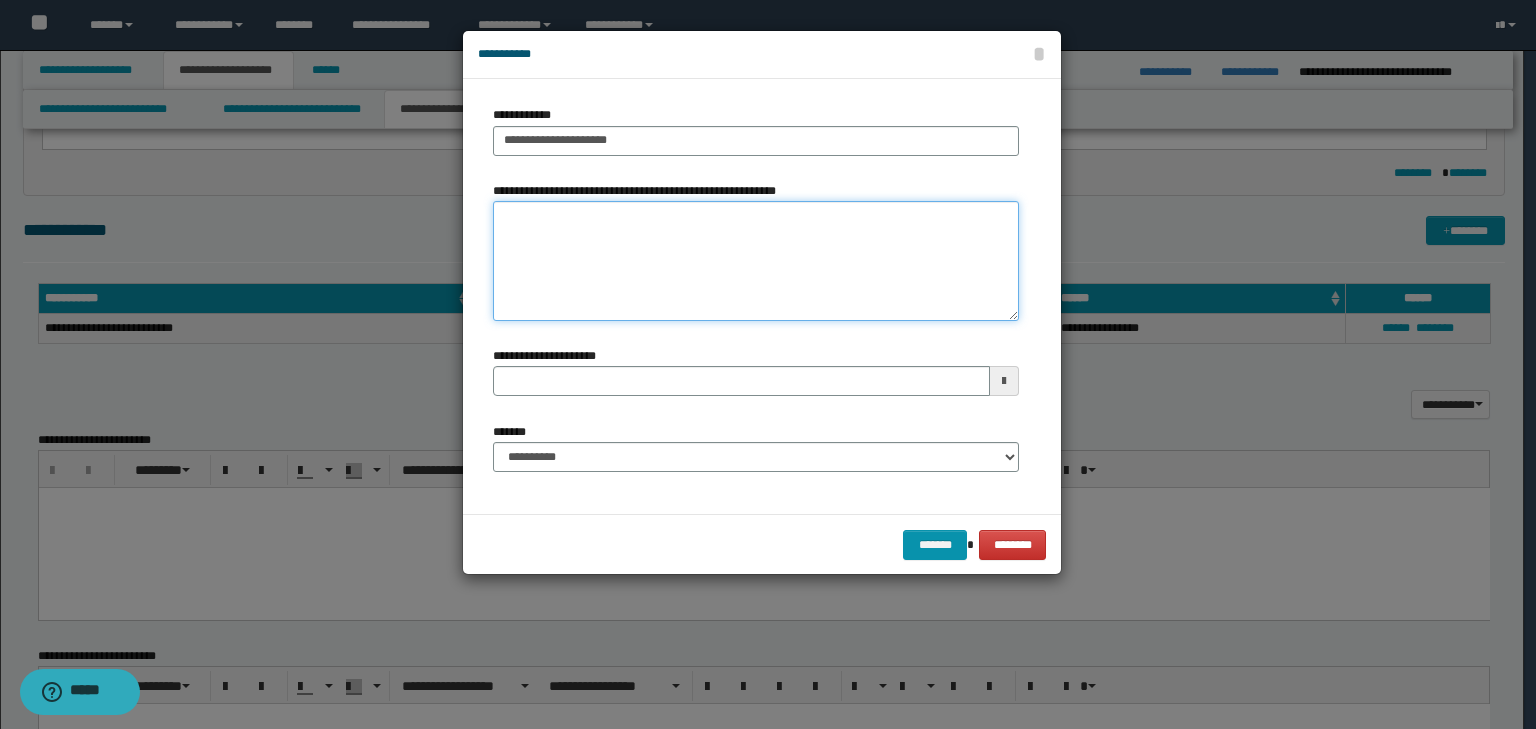 click on "**********" at bounding box center (756, 261) 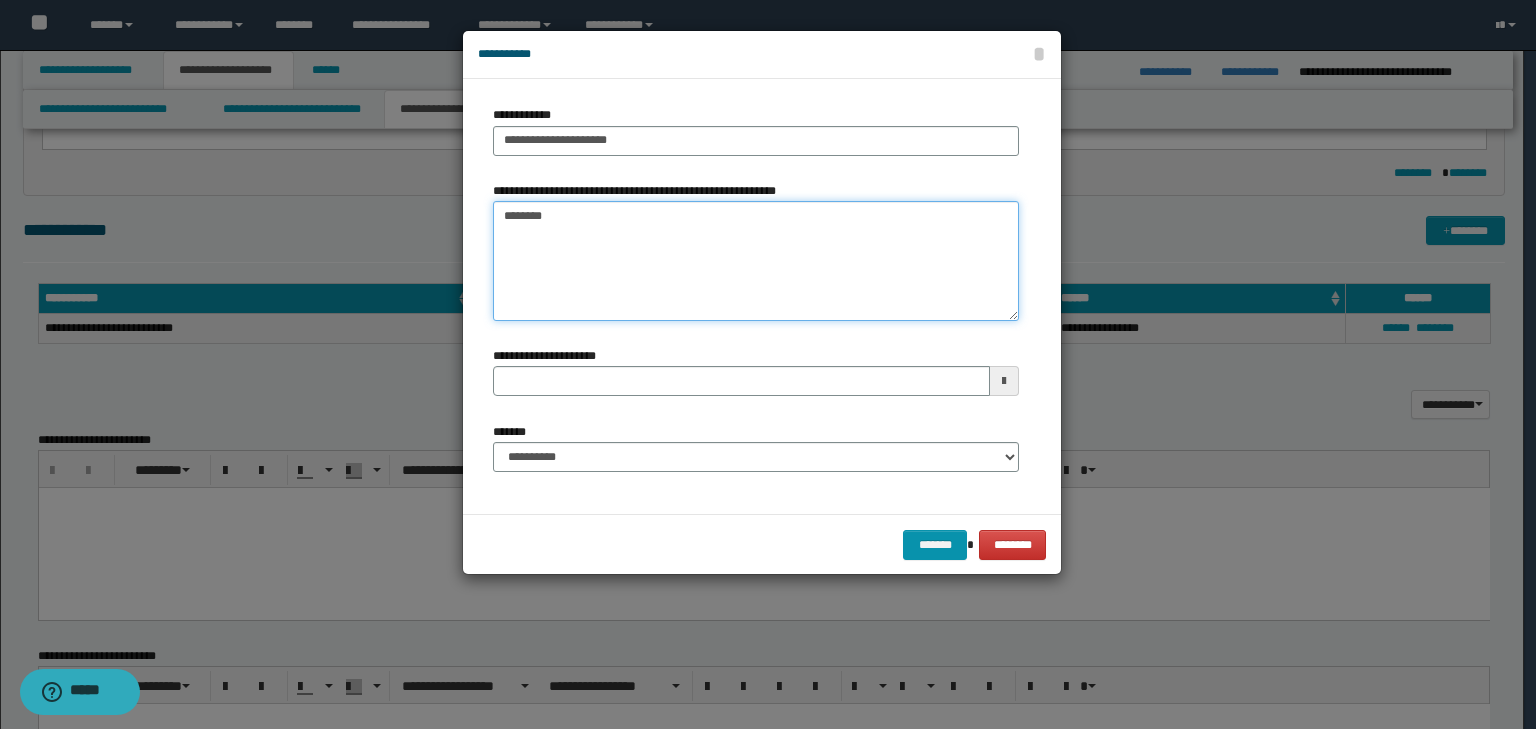 type on "*********" 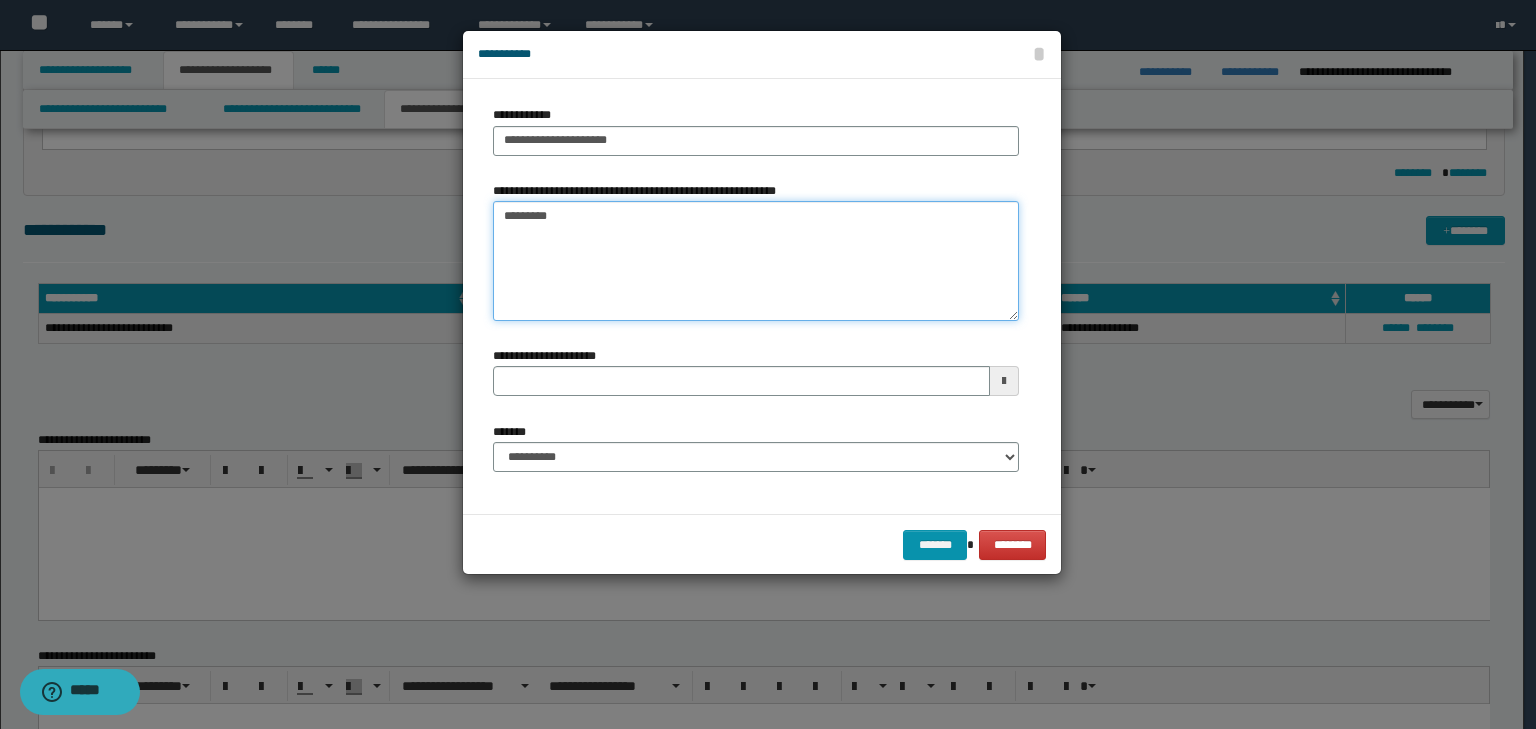 type 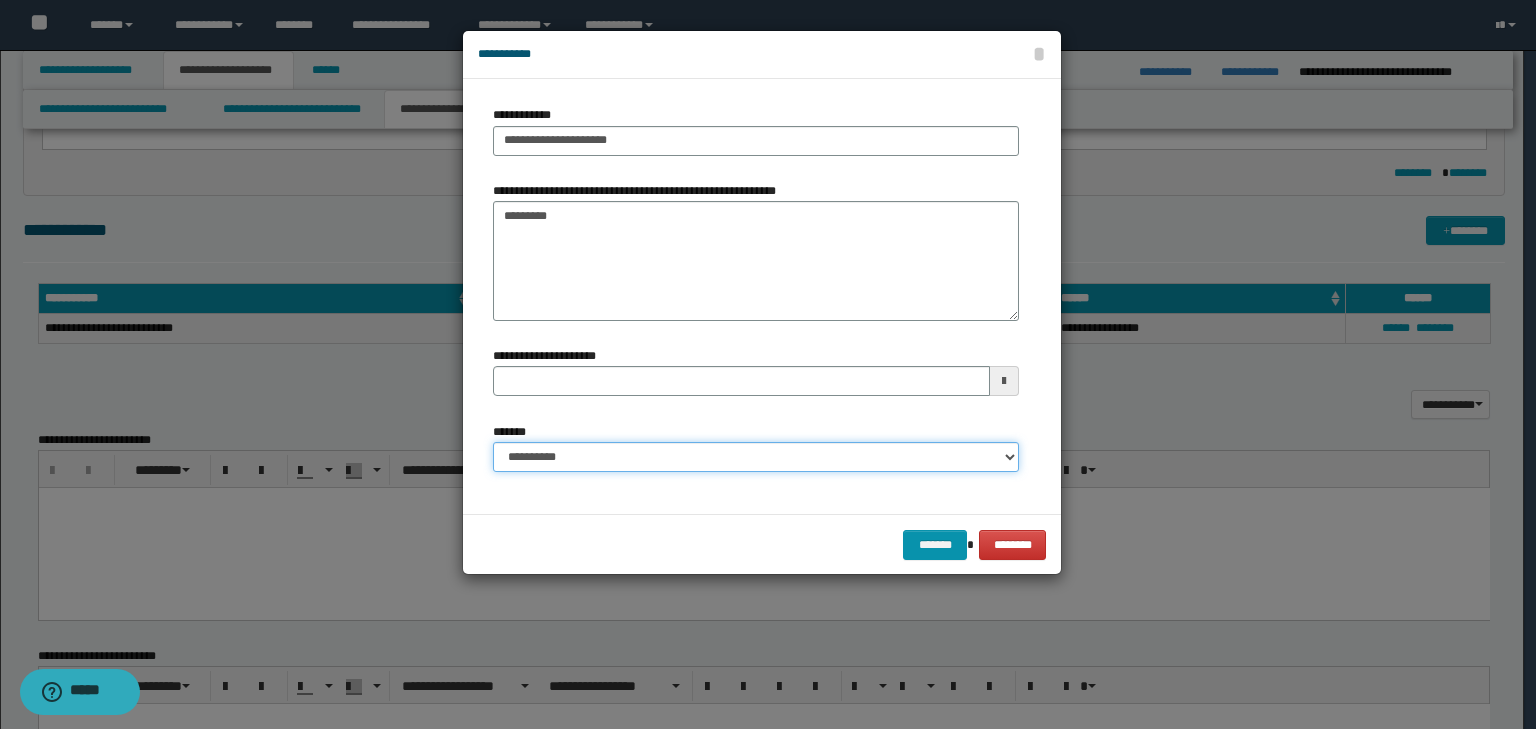 click on "**********" at bounding box center (756, 457) 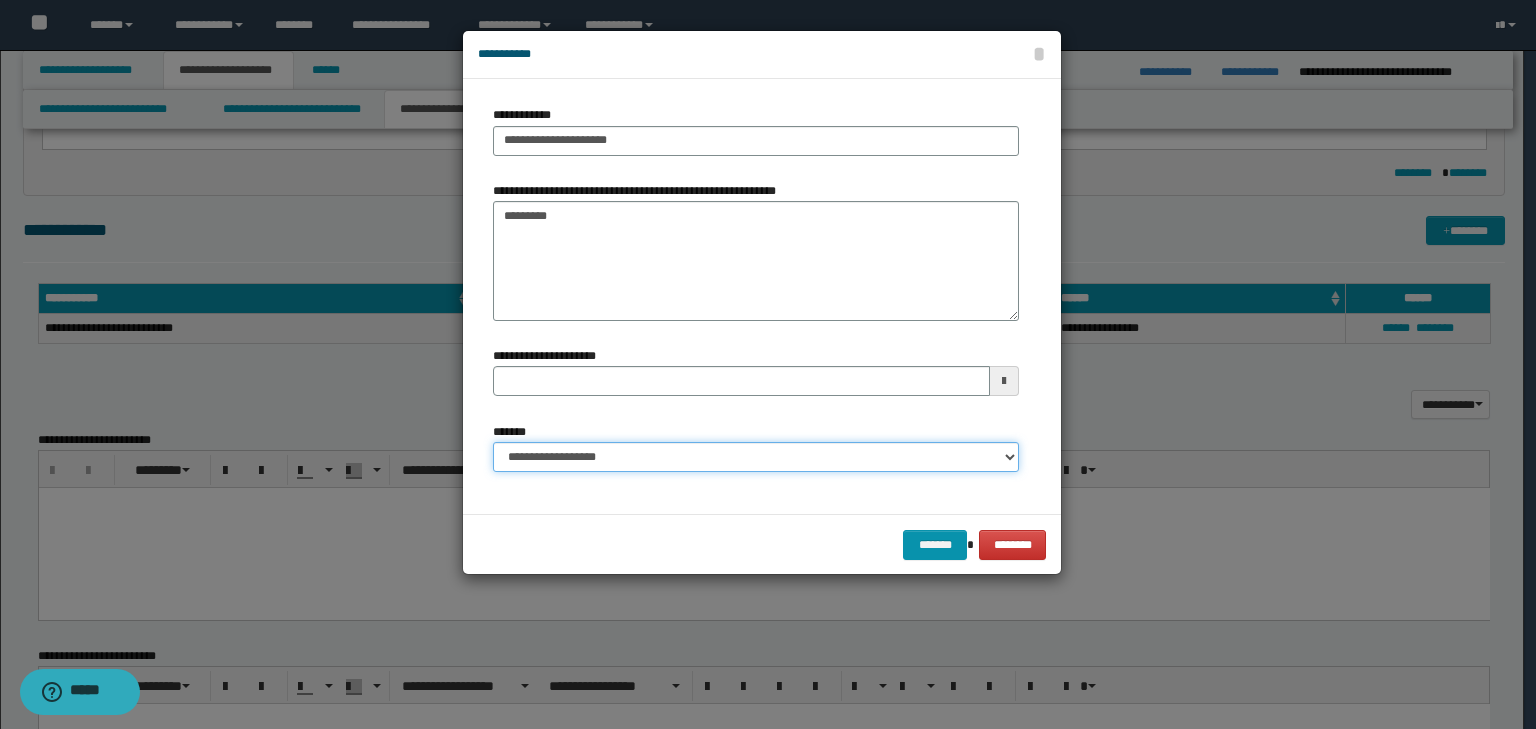 click on "**********" at bounding box center (756, 457) 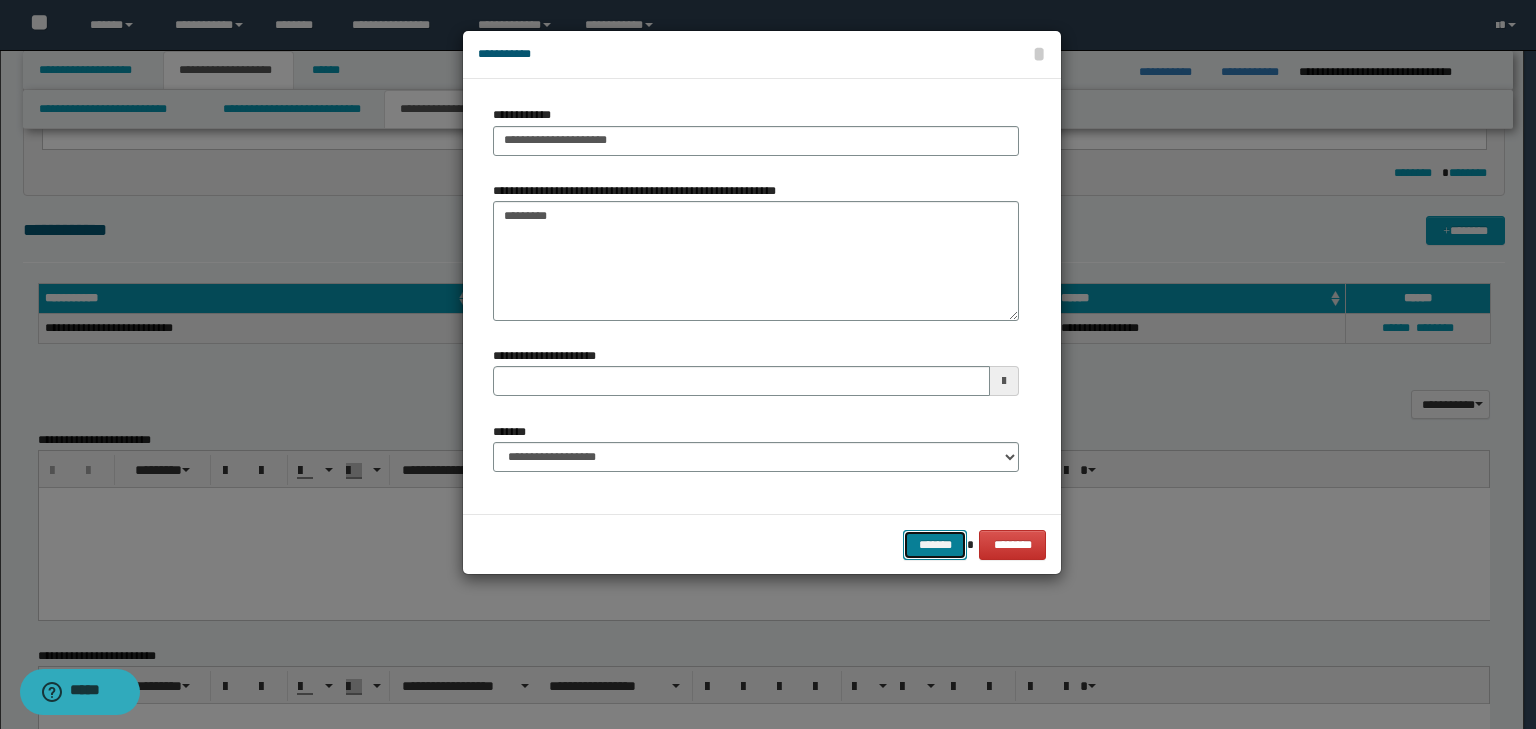 click on "*******" at bounding box center [935, 545] 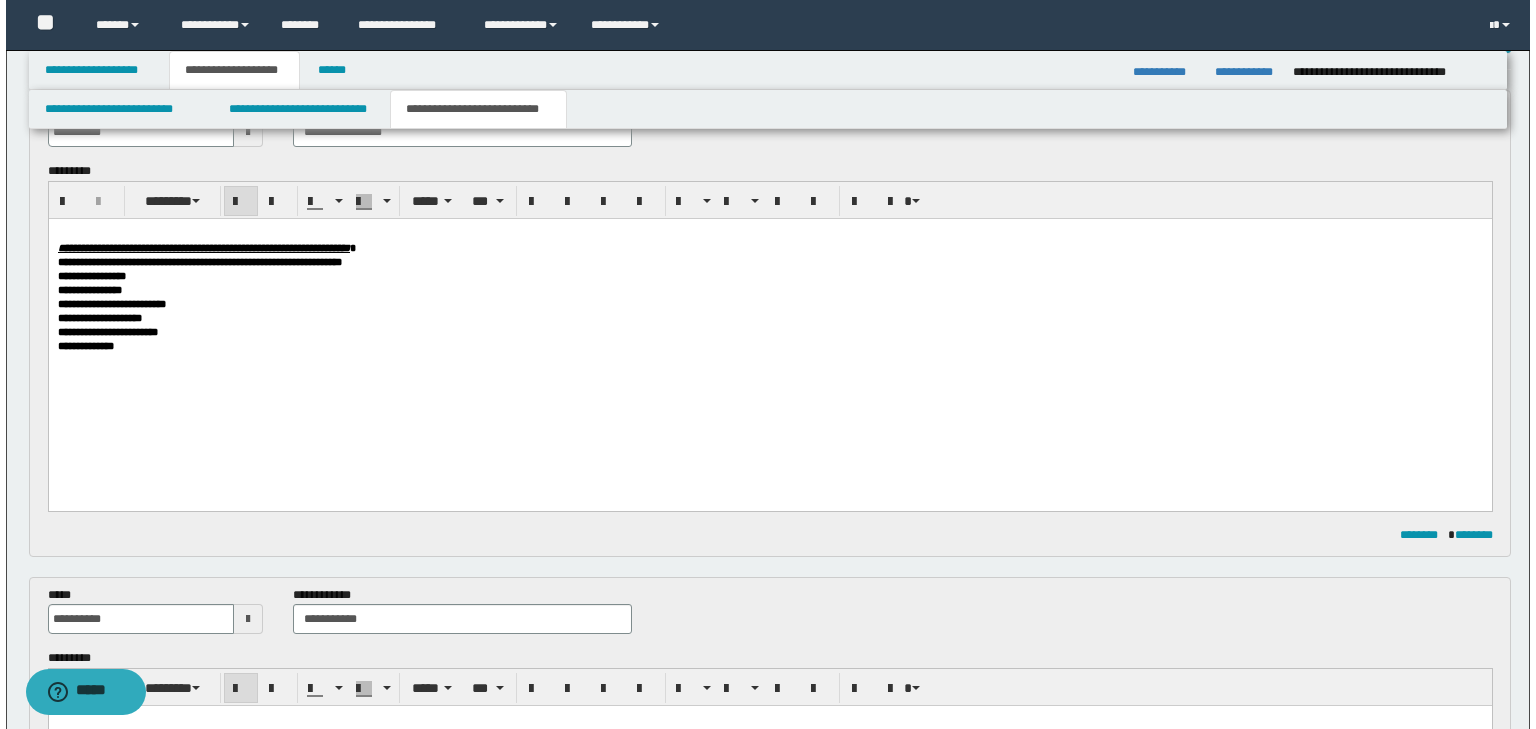 scroll, scrollTop: 0, scrollLeft: 0, axis: both 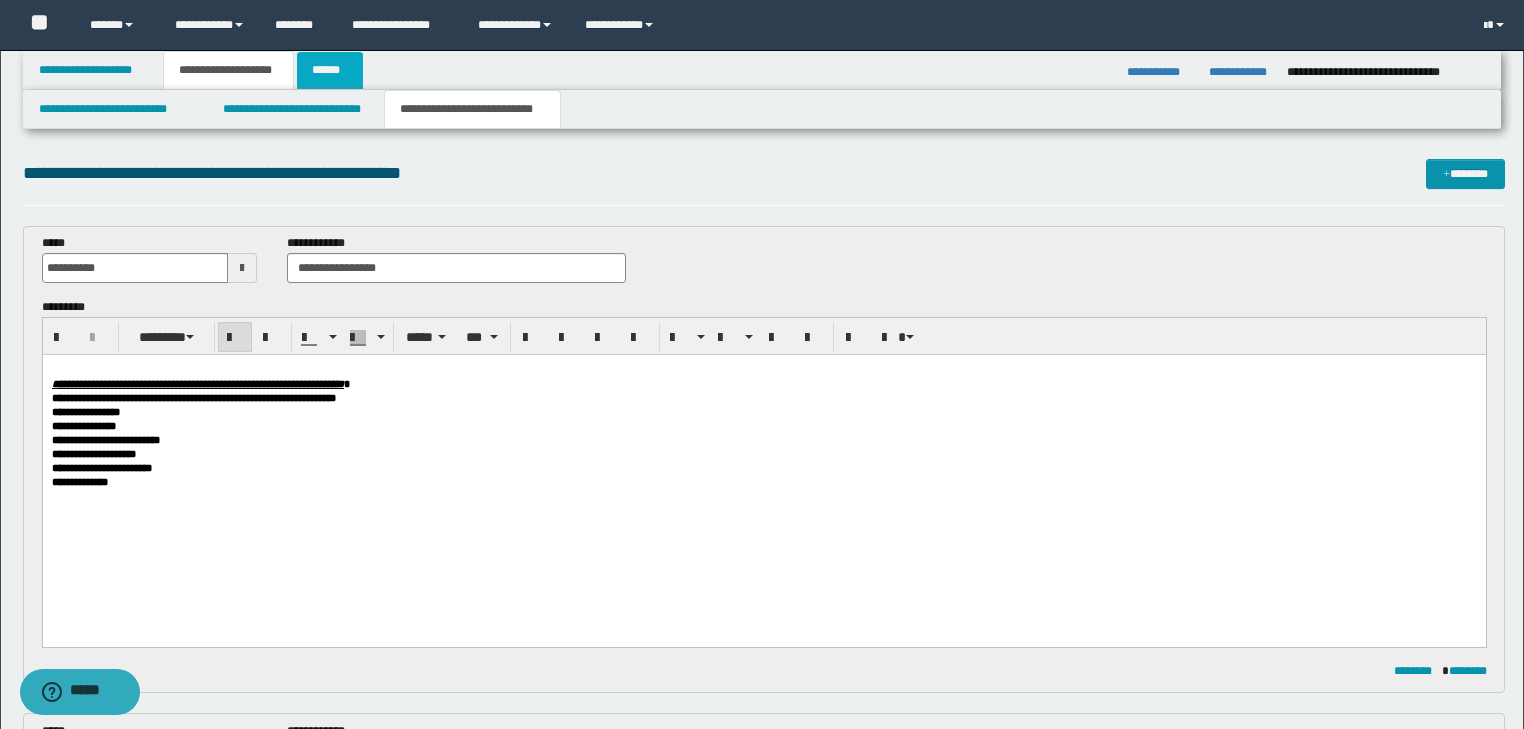 click on "******" at bounding box center [330, 70] 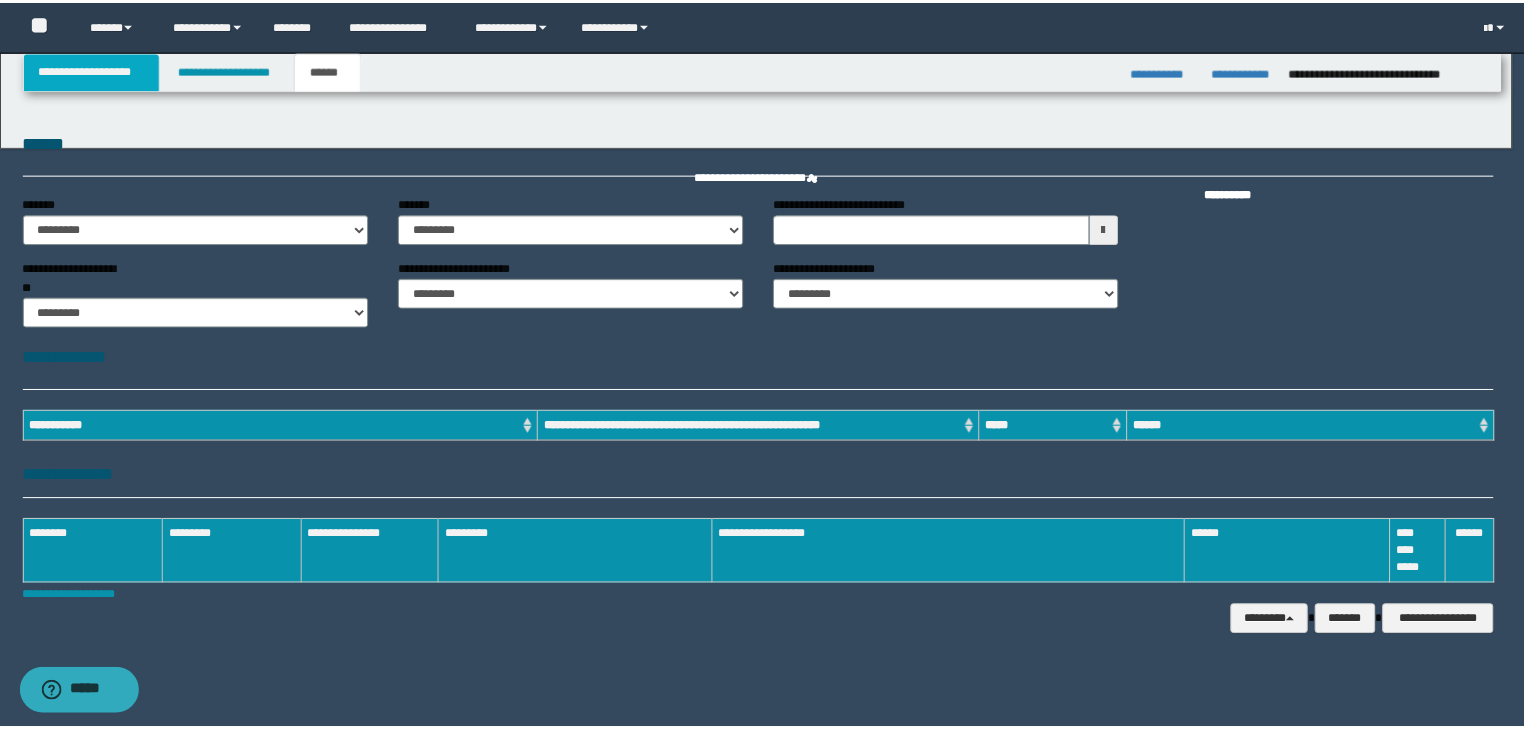 scroll, scrollTop: 0, scrollLeft: 0, axis: both 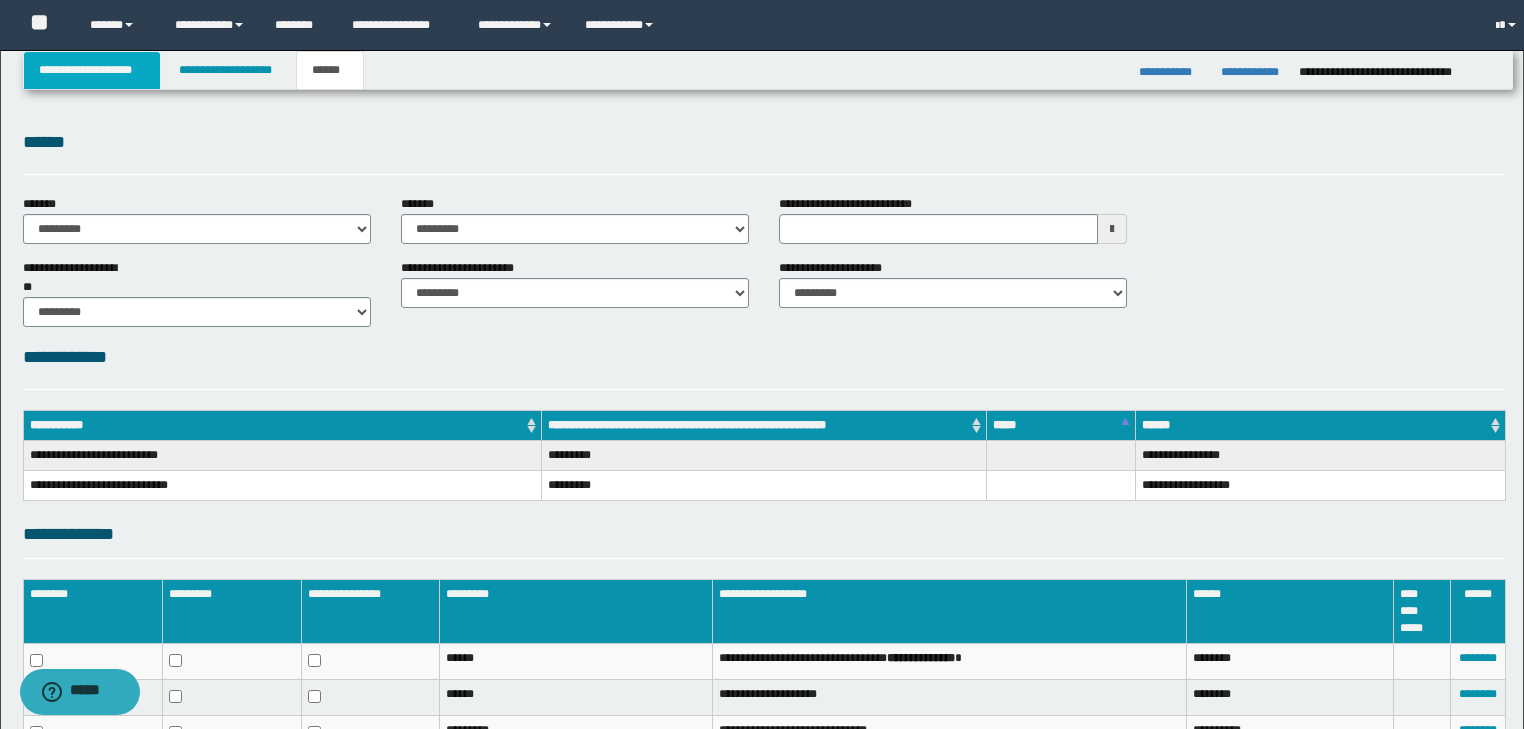 click on "**********" at bounding box center (92, 70) 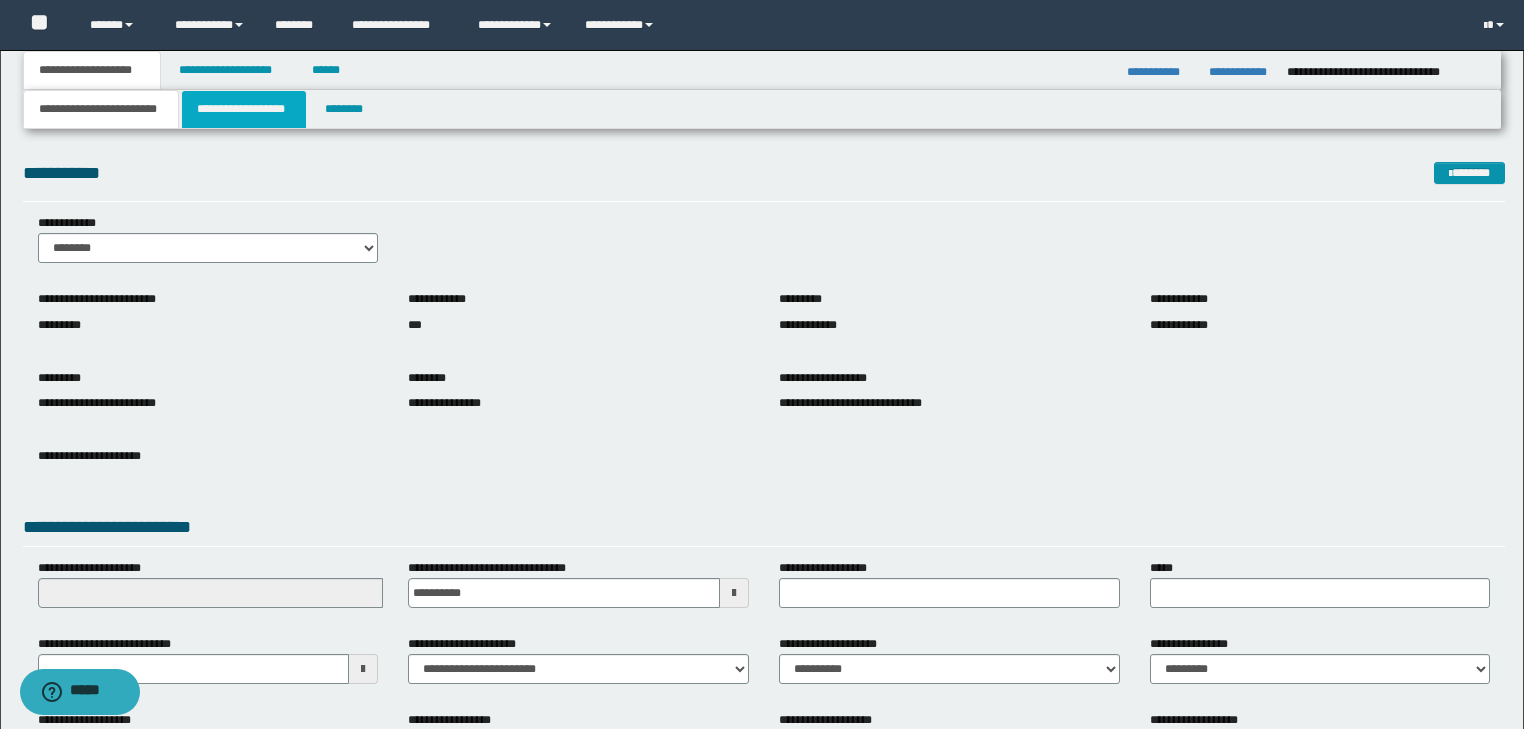click on "**********" at bounding box center [244, 109] 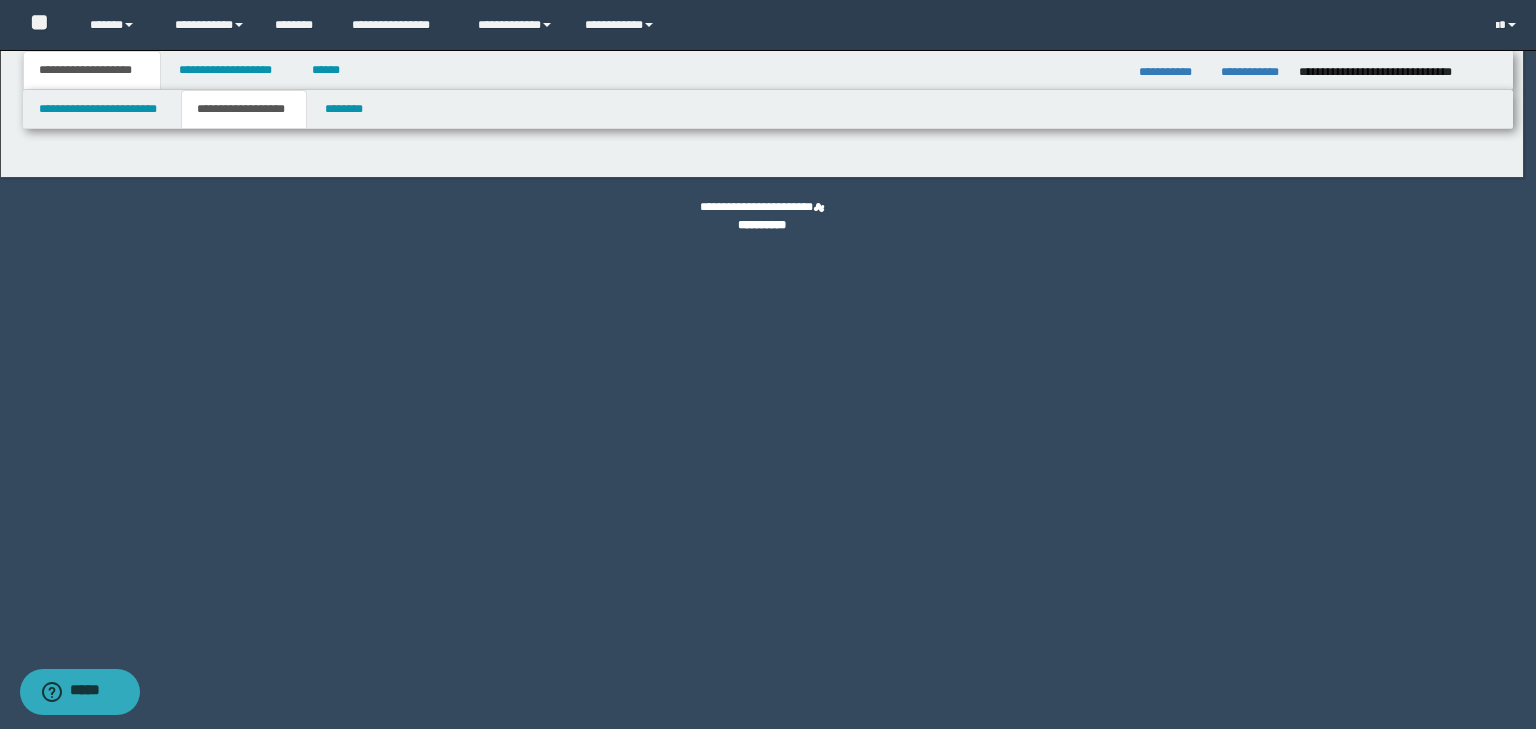 type on "********" 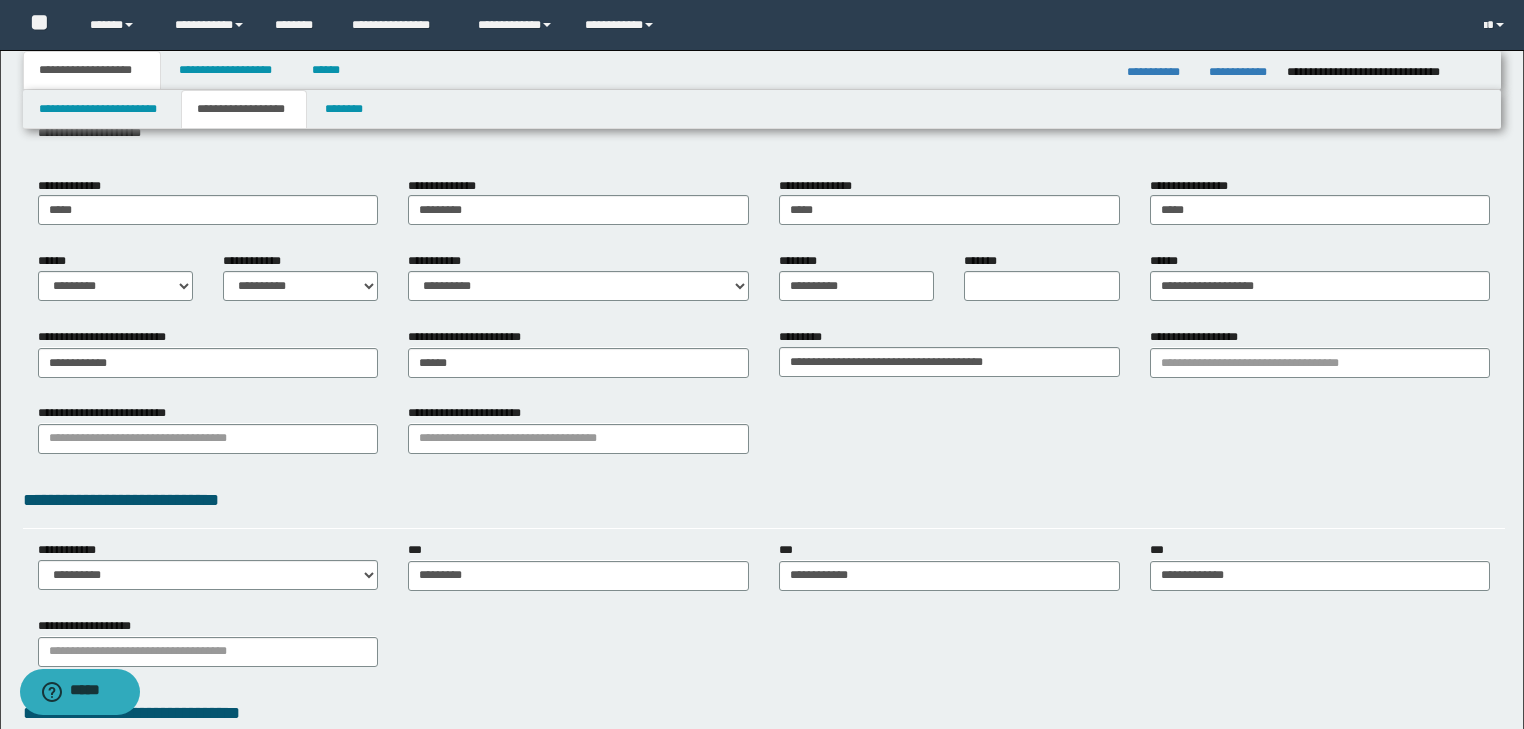 scroll, scrollTop: 0, scrollLeft: 0, axis: both 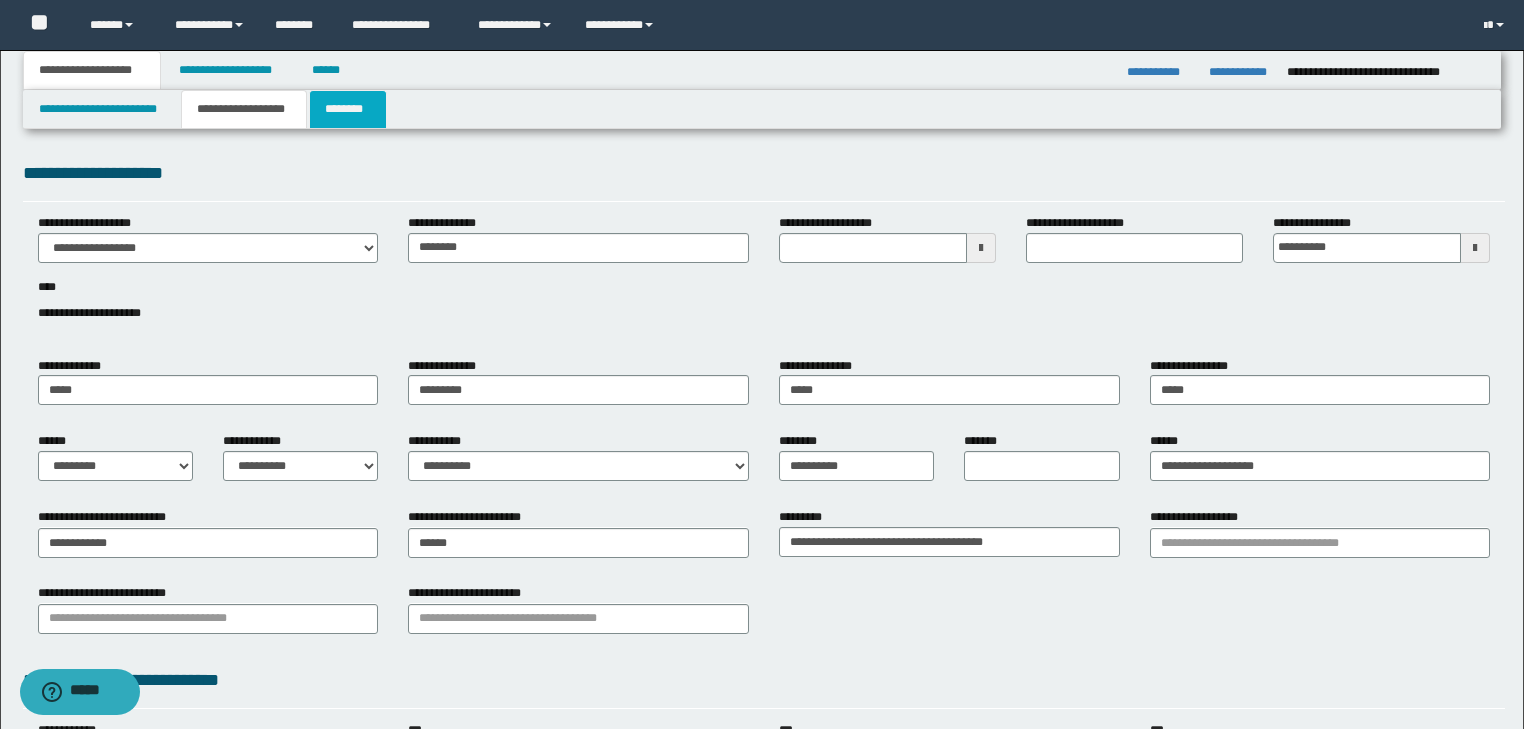 click on "********" at bounding box center [348, 109] 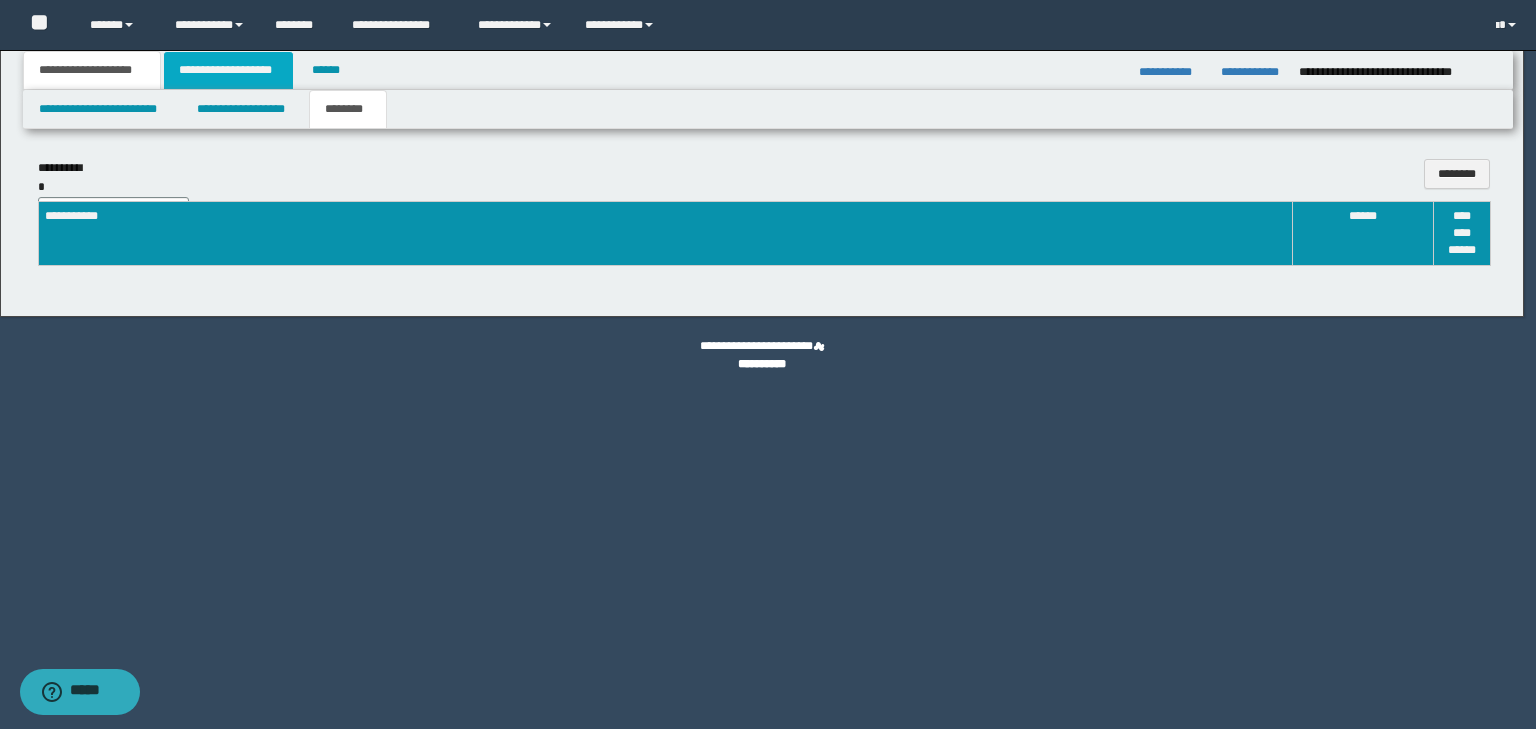 click on "**********" at bounding box center (228, 70) 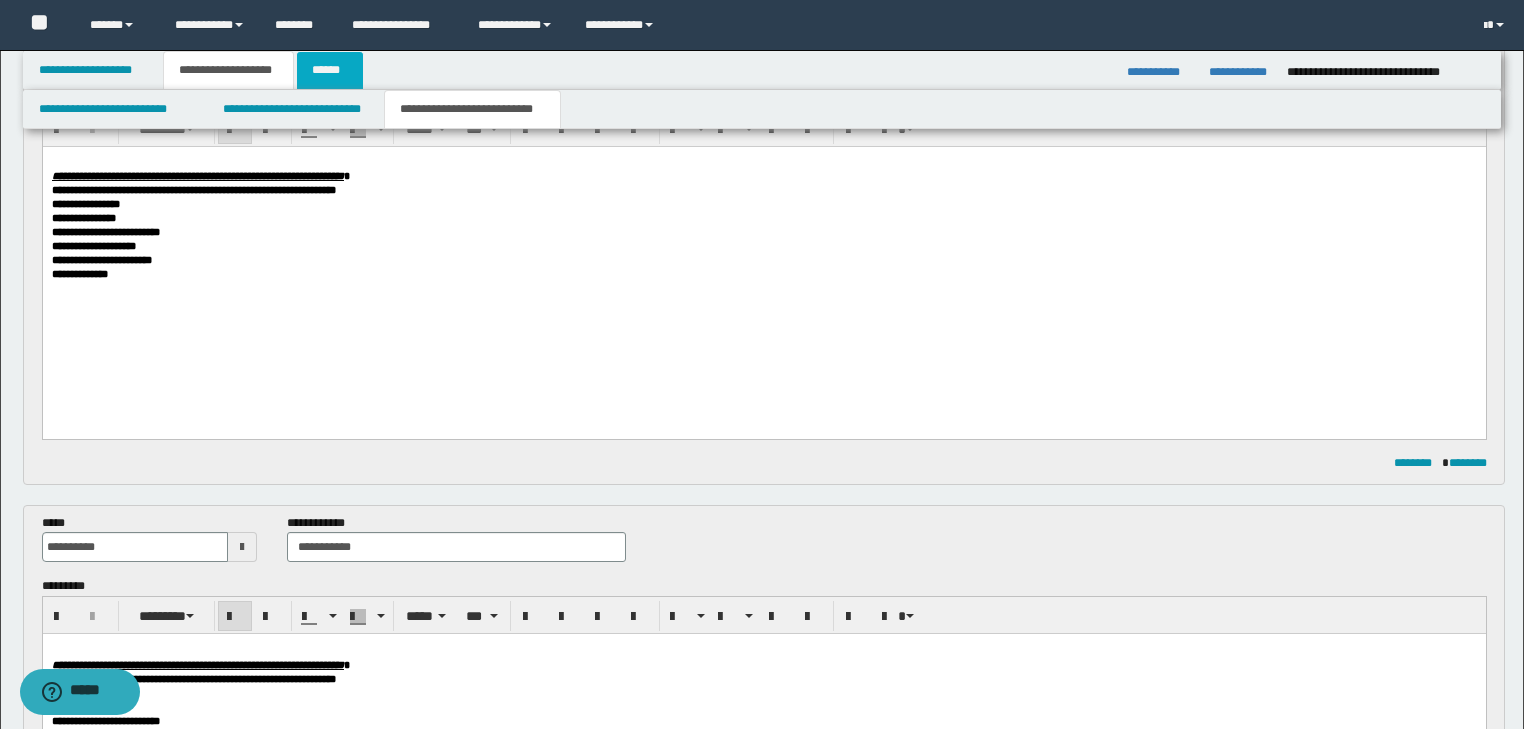click on "******" at bounding box center [330, 70] 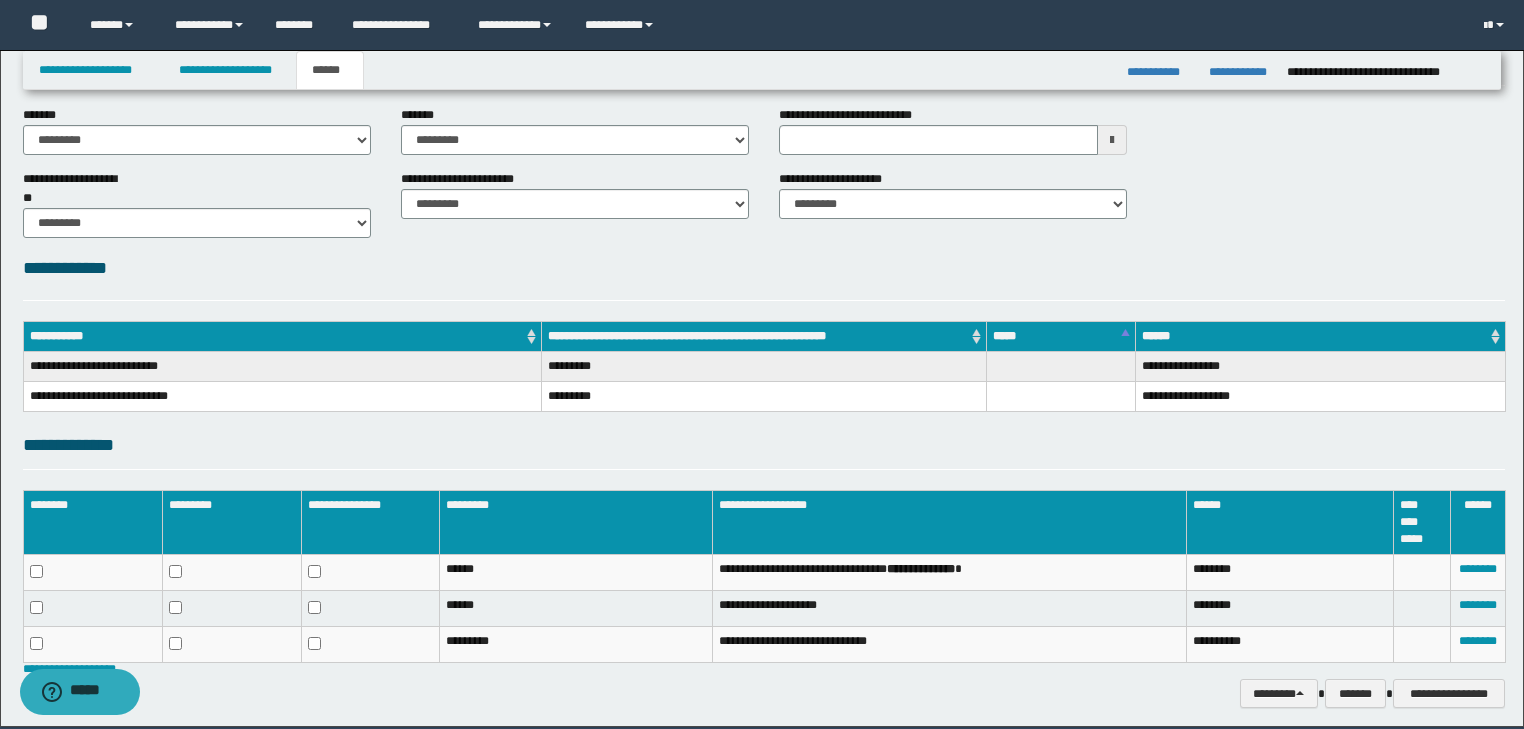 scroll, scrollTop: 0, scrollLeft: 0, axis: both 